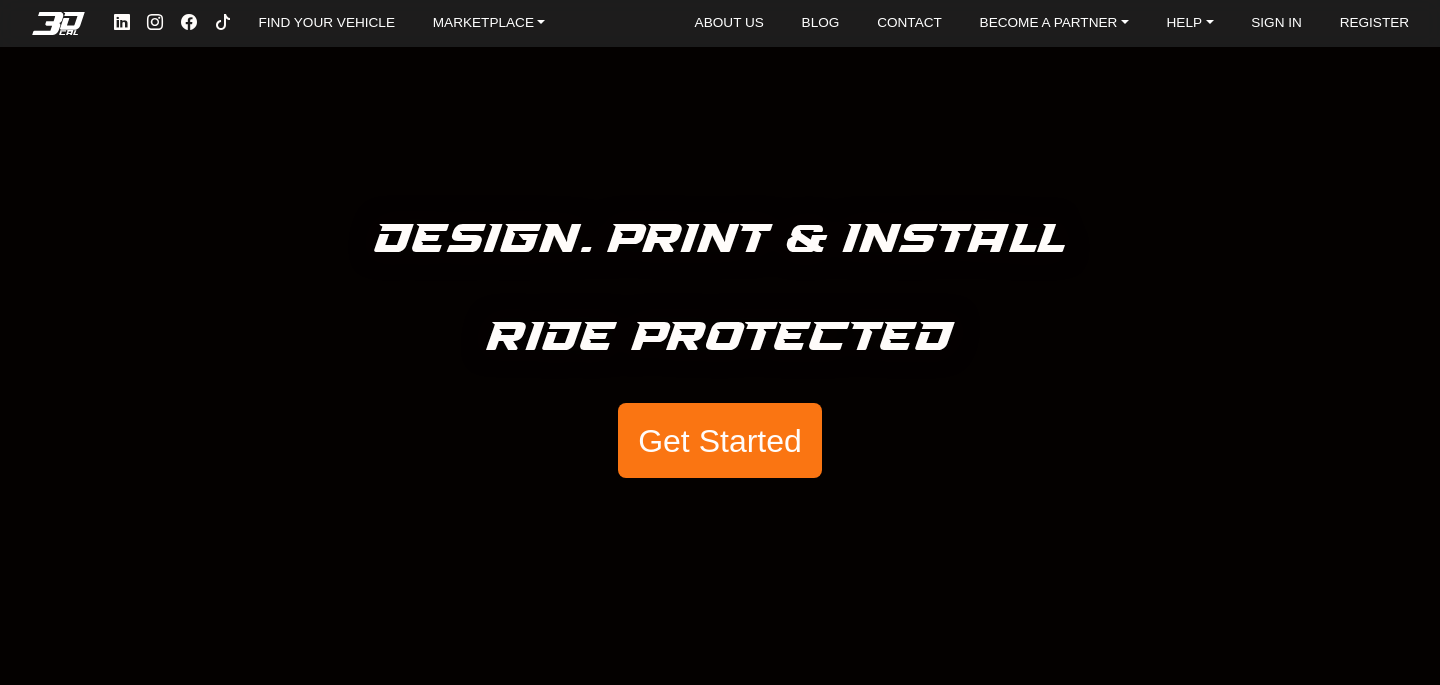 scroll, scrollTop: 0, scrollLeft: 0, axis: both 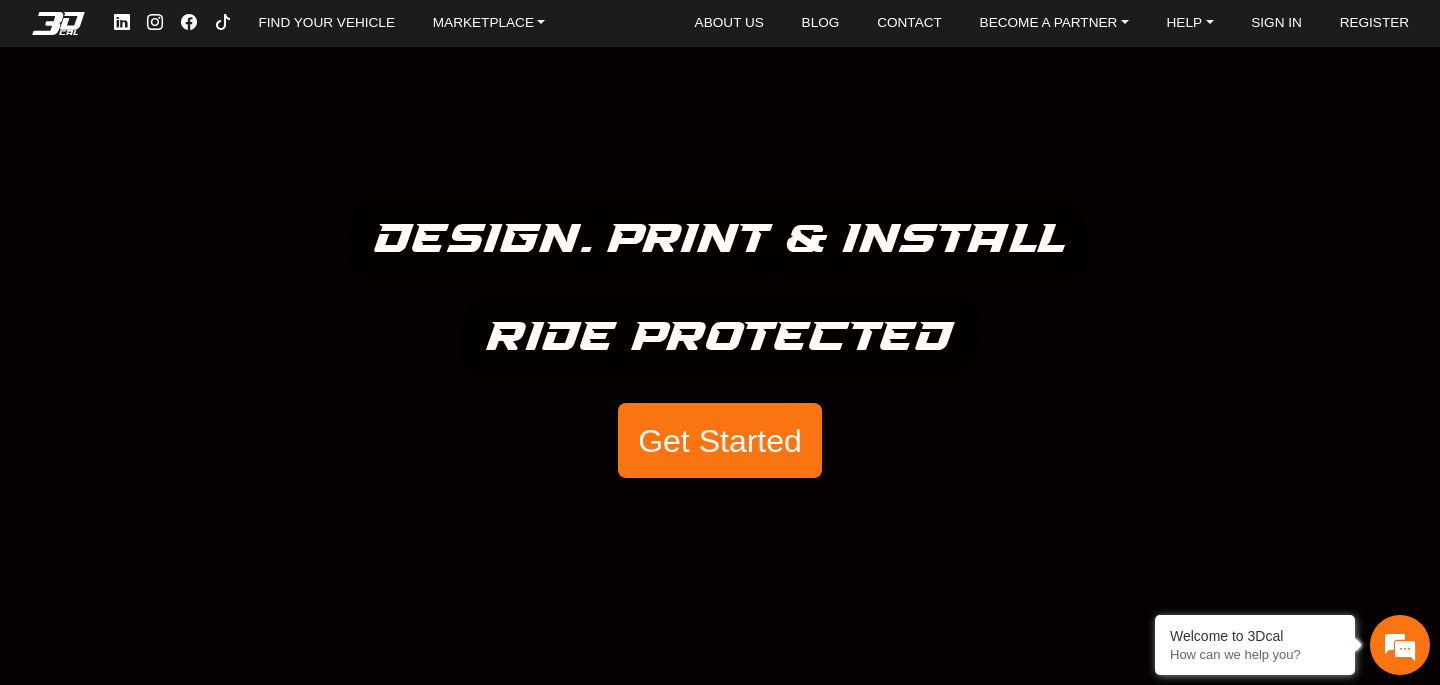 click on "FIND YOUR VEHICLE MARKETPLACE ABOUT US BLOG CONTACT BECOME A PARTNER Share your company's logos Charitable organizations License our software Artists & Creators HELP Video help center FAQs Work with an artist  SIGN IN REGISTER" at bounding box center [720, 23] 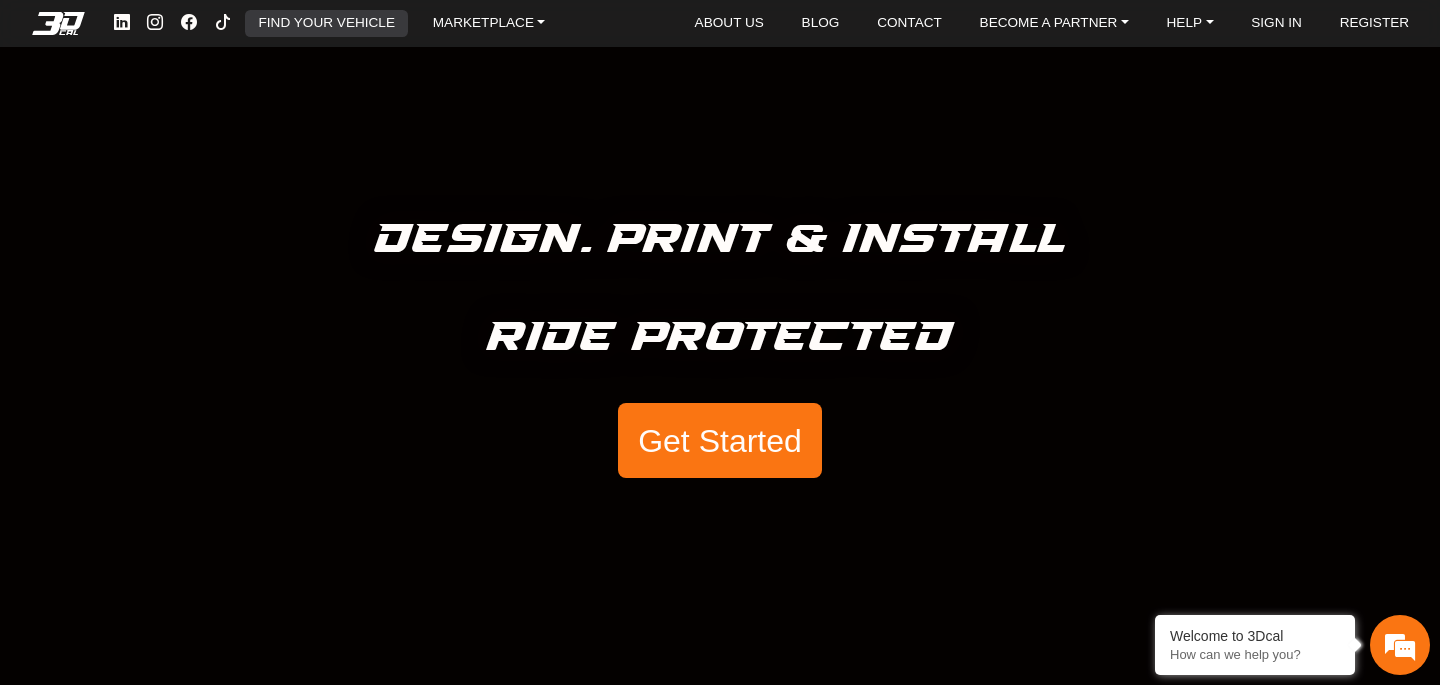 click on "FIND YOUR VEHICLE" at bounding box center [327, 23] 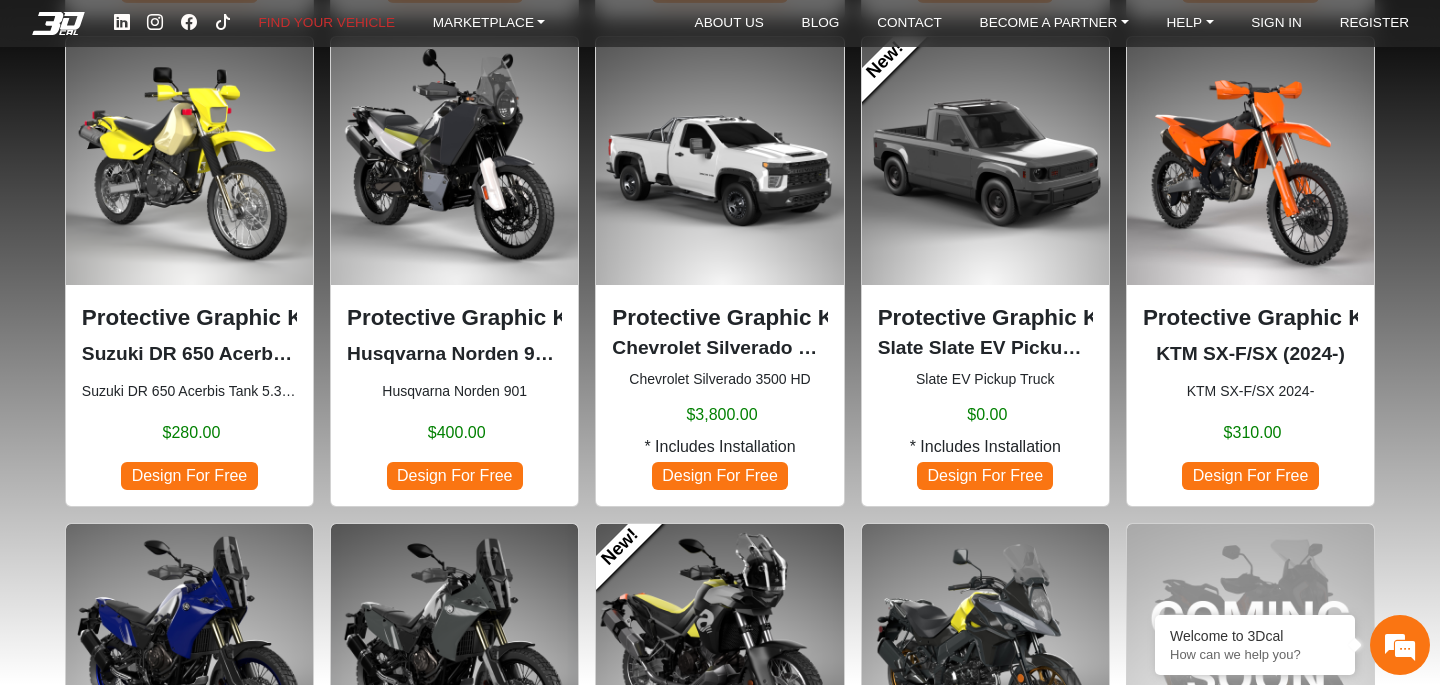 scroll, scrollTop: 680, scrollLeft: 0, axis: vertical 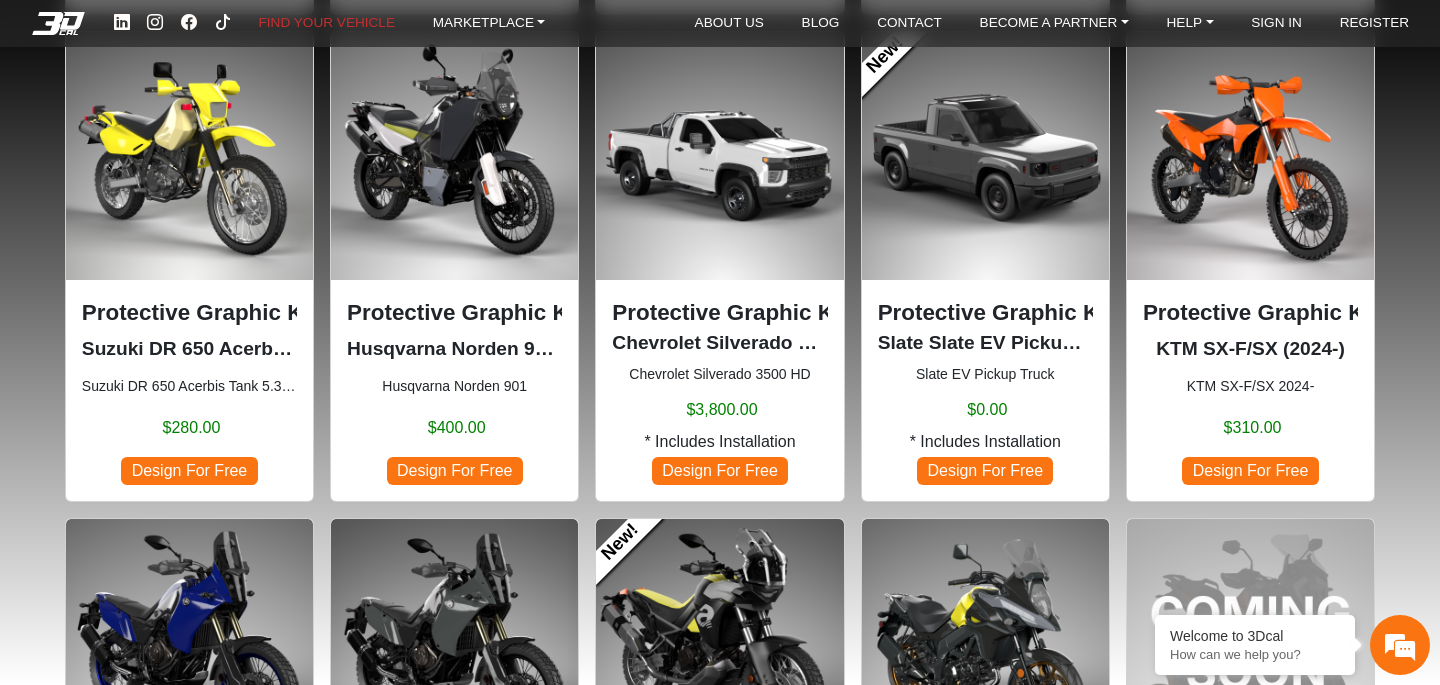 click 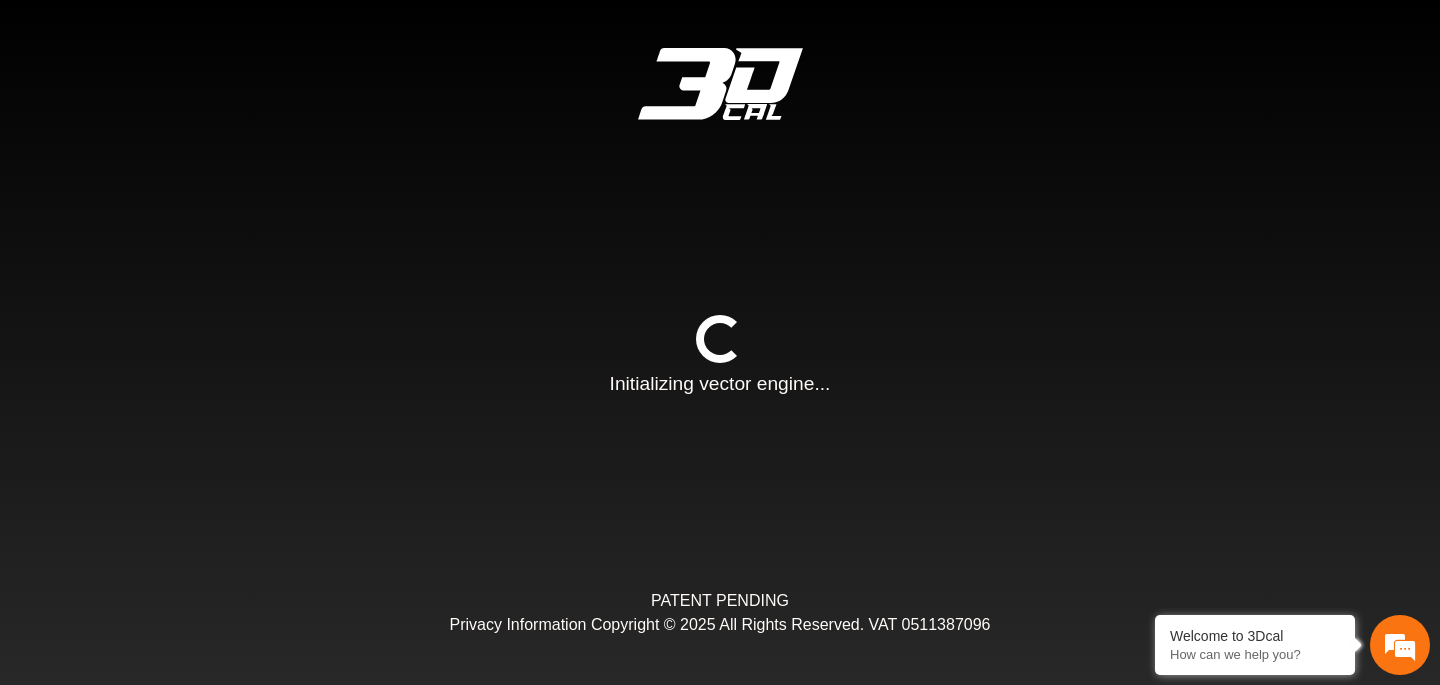 scroll, scrollTop: 0, scrollLeft: 0, axis: both 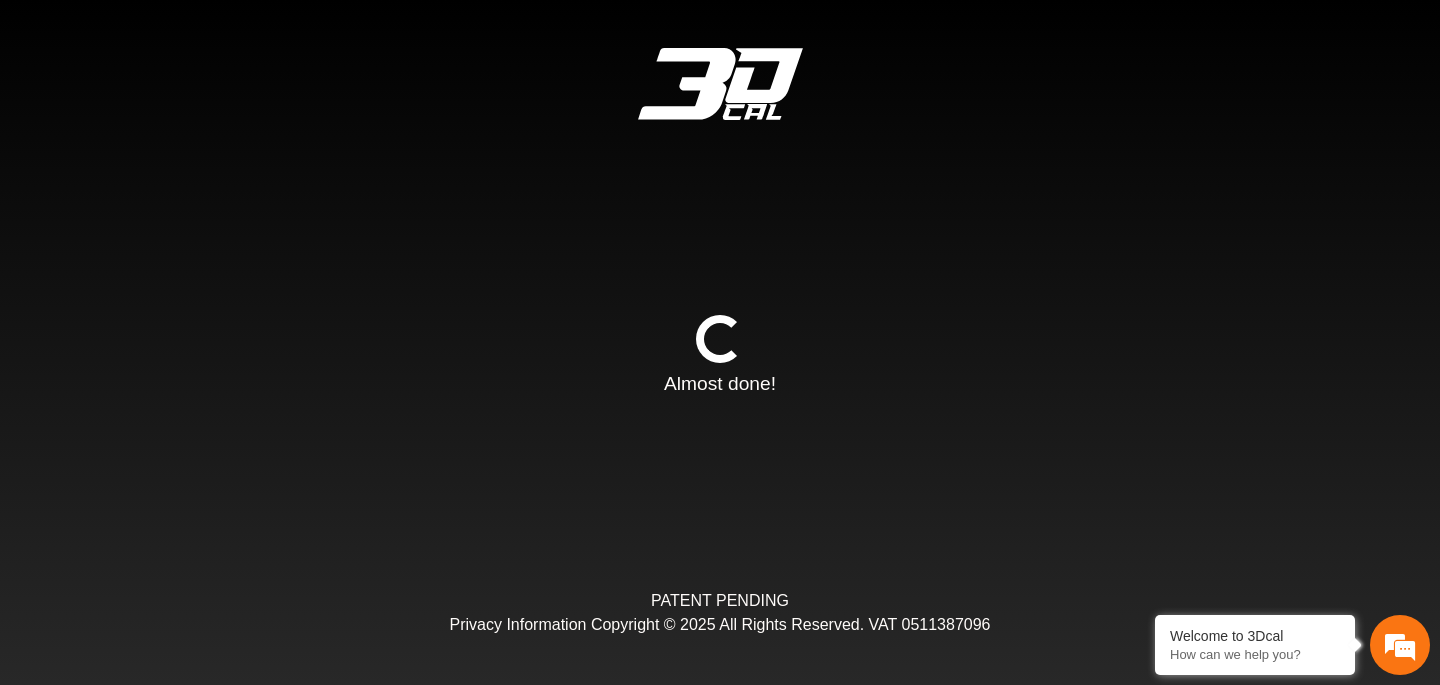 type on "*" 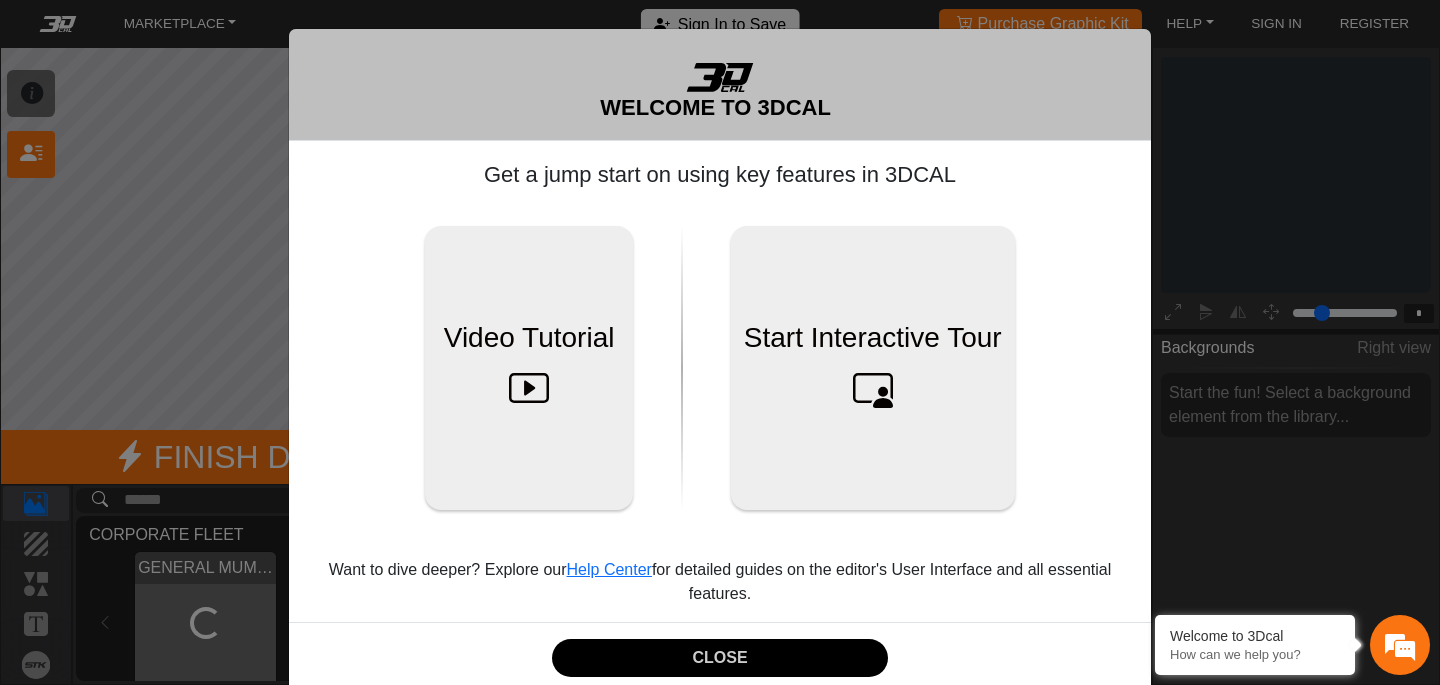 scroll, scrollTop: 251, scrollLeft: 233, axis: both 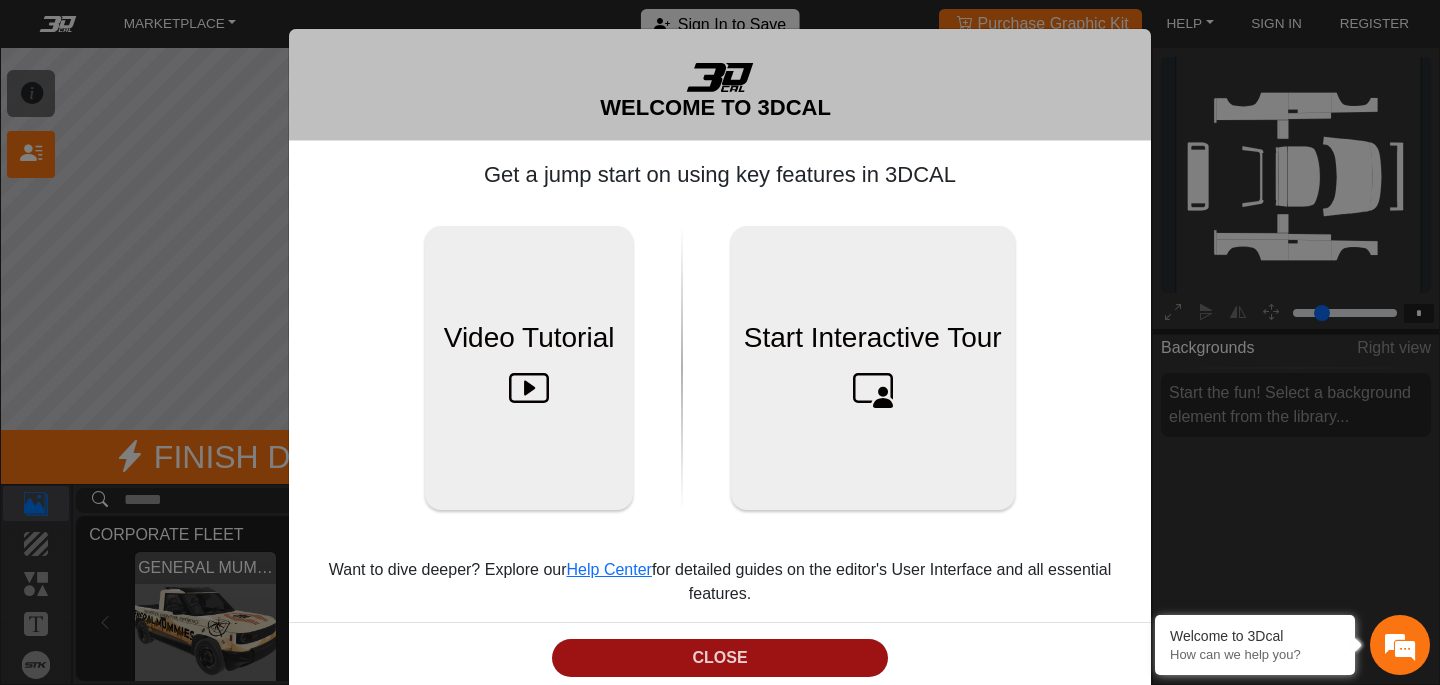 click on "CLOSE" at bounding box center (719, 658) 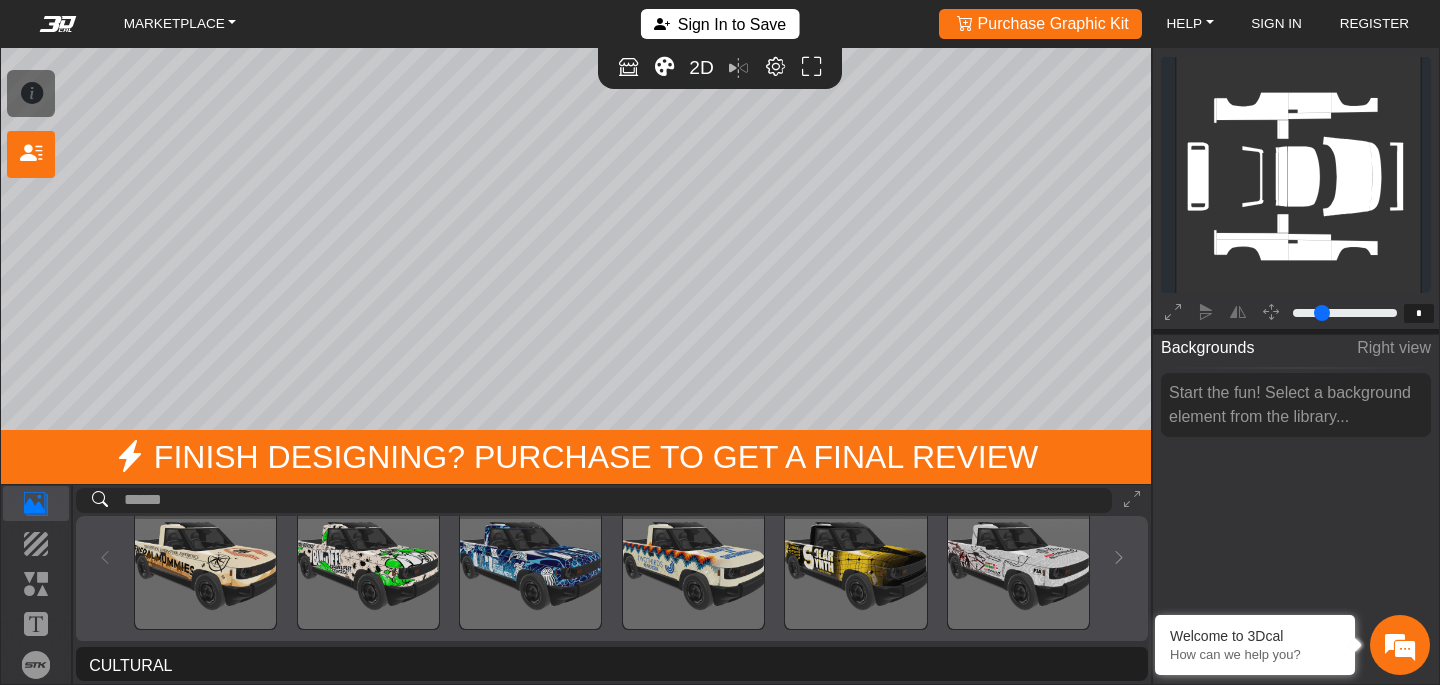 scroll, scrollTop: 67, scrollLeft: 0, axis: vertical 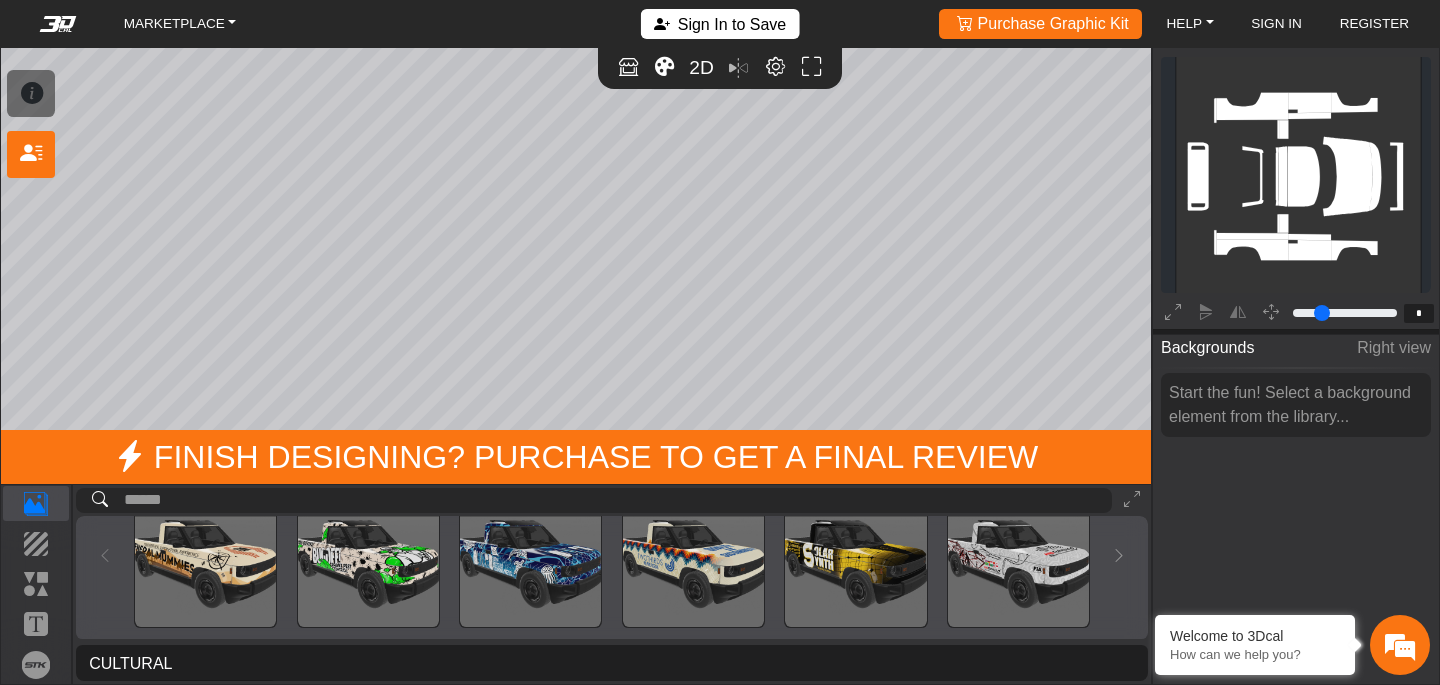 click at bounding box center (1018, 555) 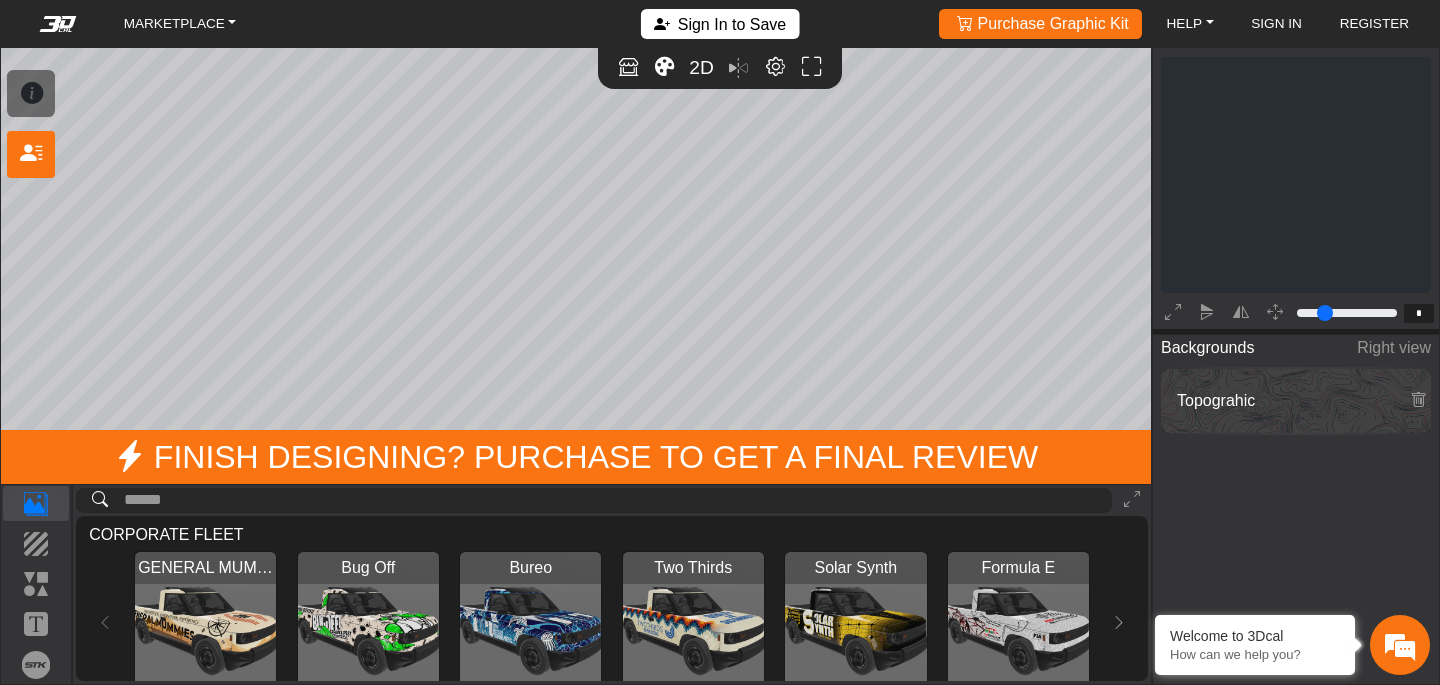 scroll, scrollTop: 0, scrollLeft: 0, axis: both 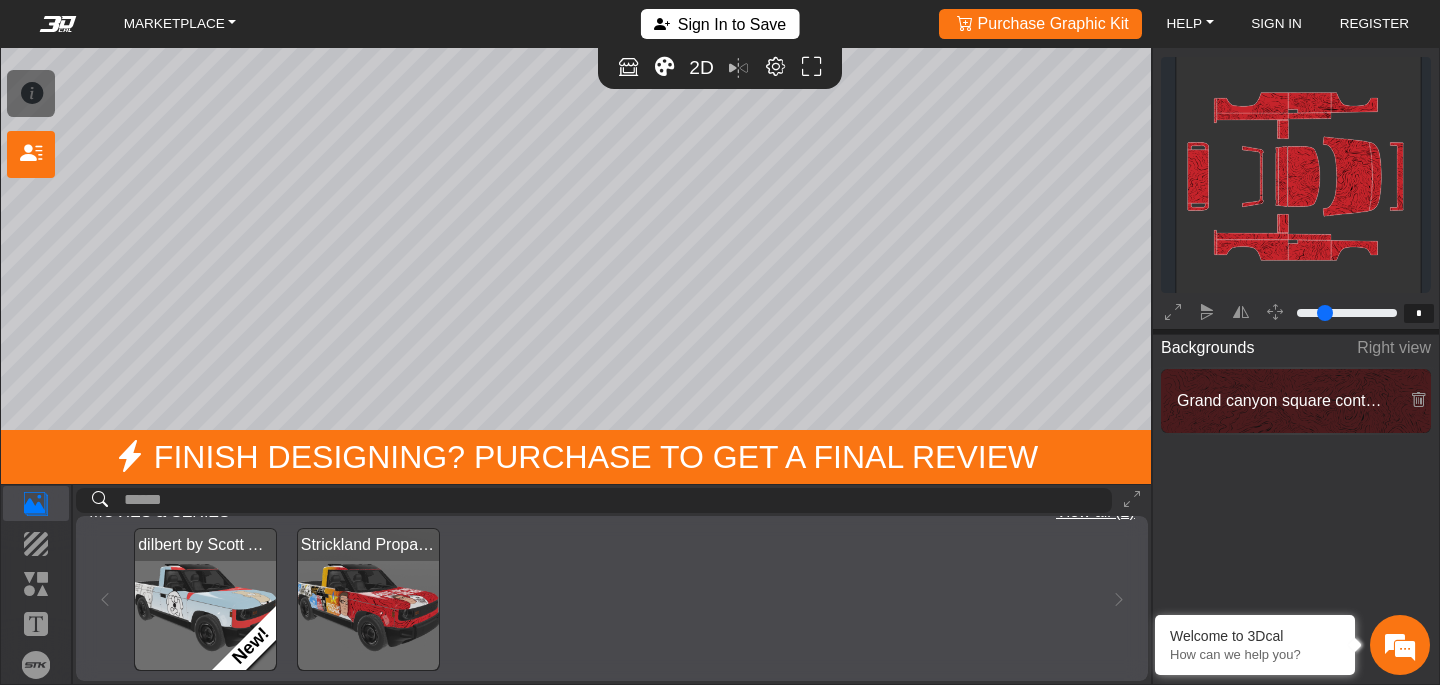 type on "*********" 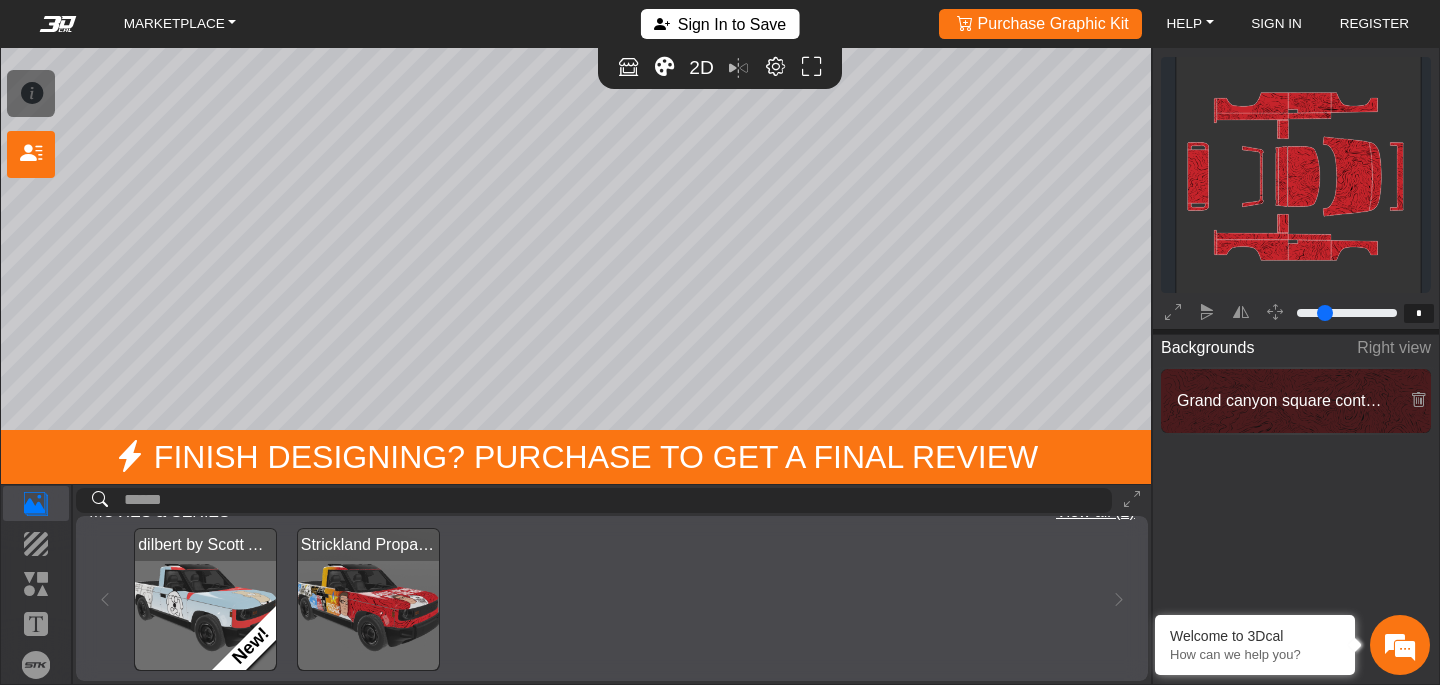 scroll, scrollTop: 414, scrollLeft: 0, axis: vertical 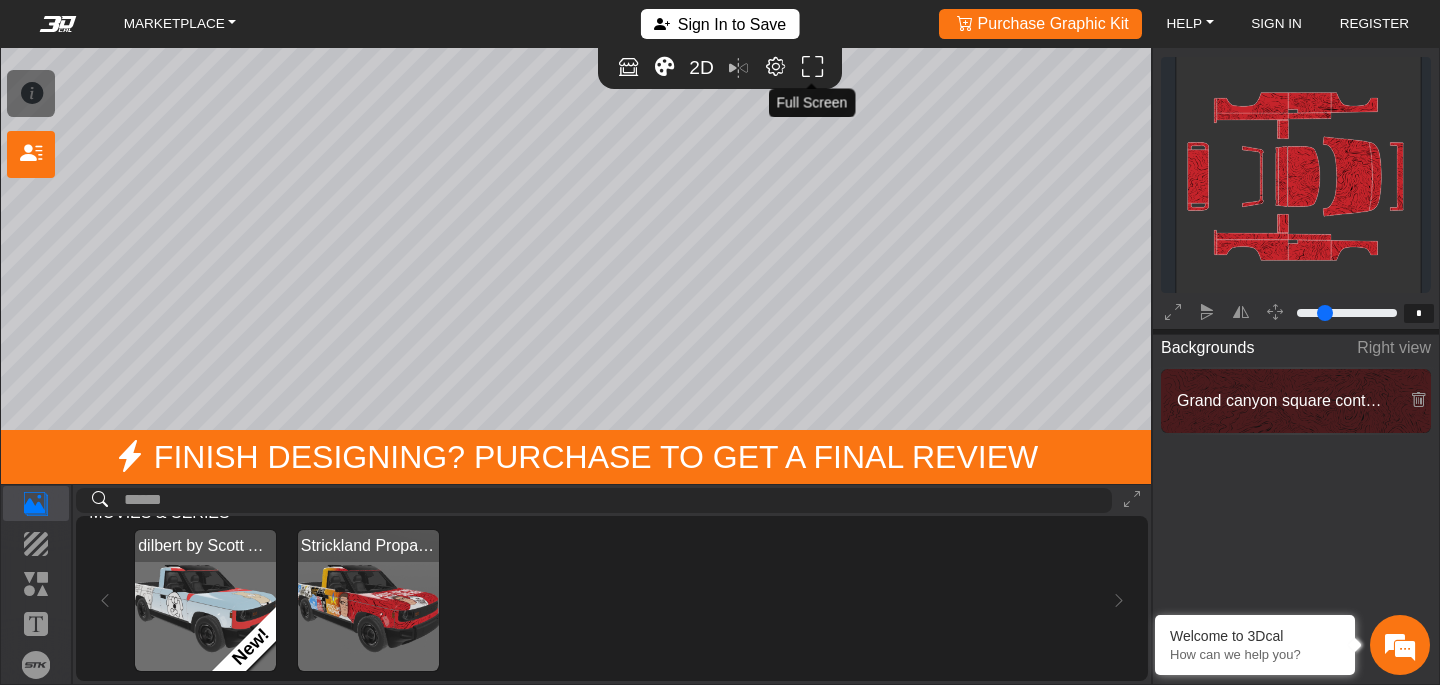 click at bounding box center (812, 67) 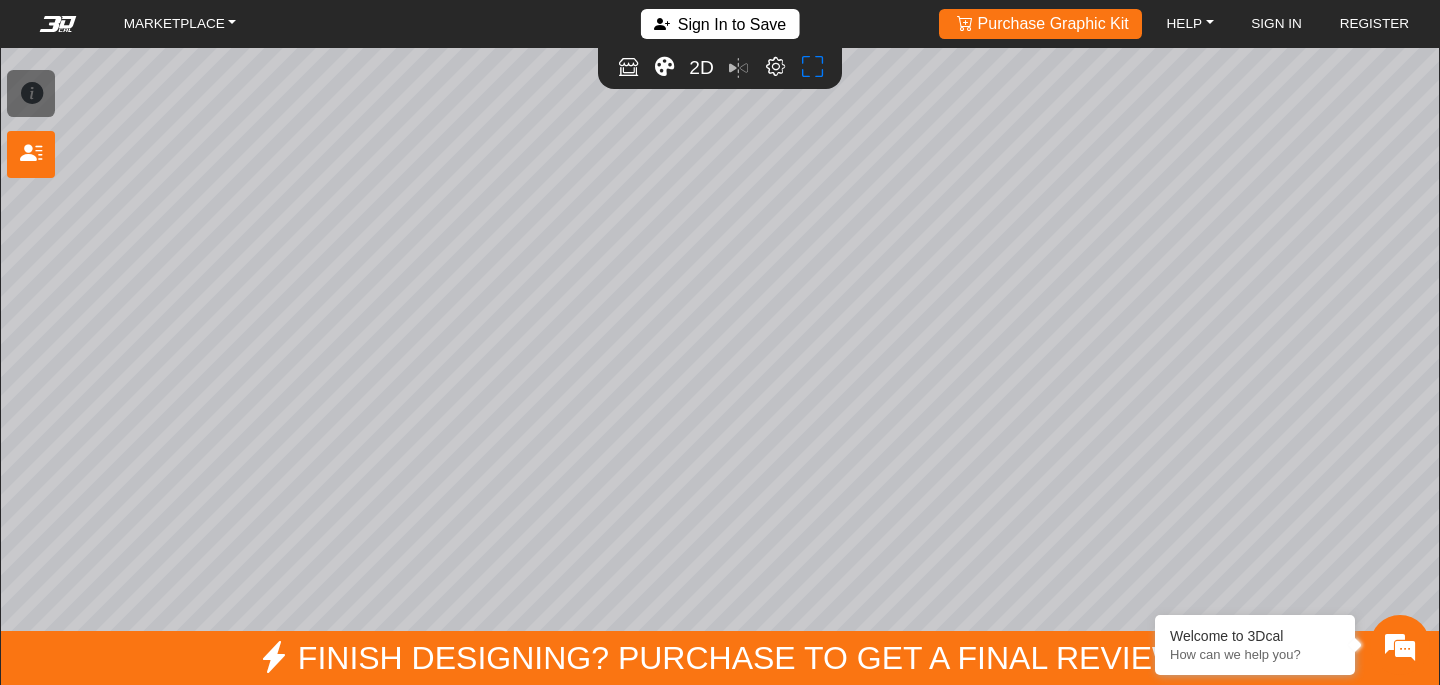 scroll, scrollTop: 238, scrollLeft: 233, axis: both 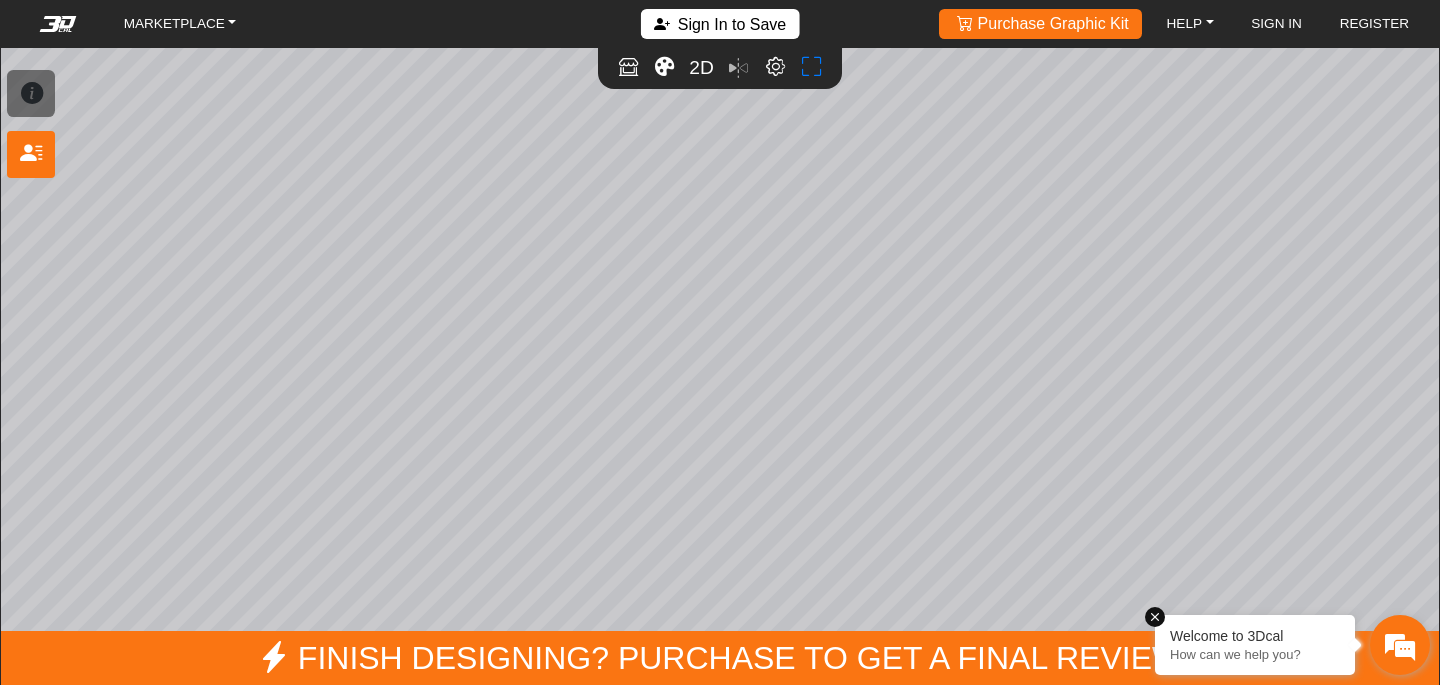 click on "How can we help you?" at bounding box center [1255, 654] 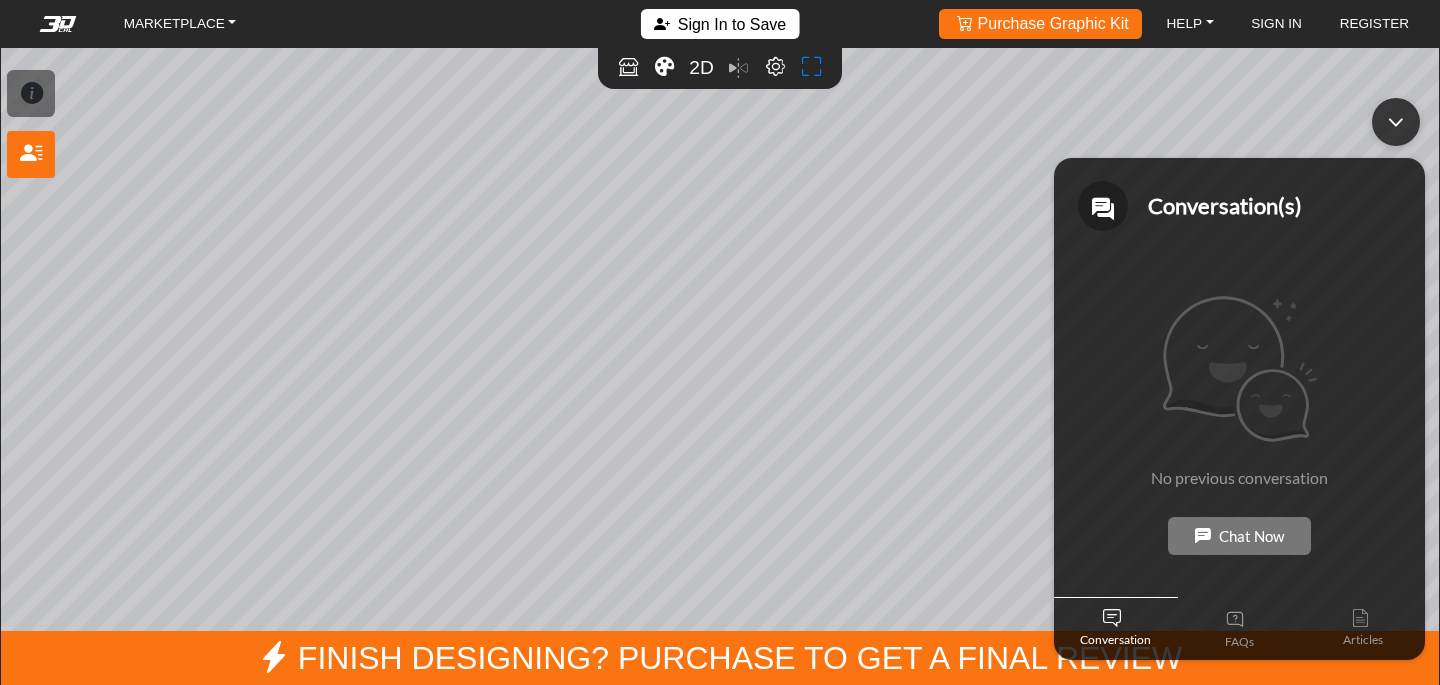 click on "Chat Now" at bounding box center [1239, 535] 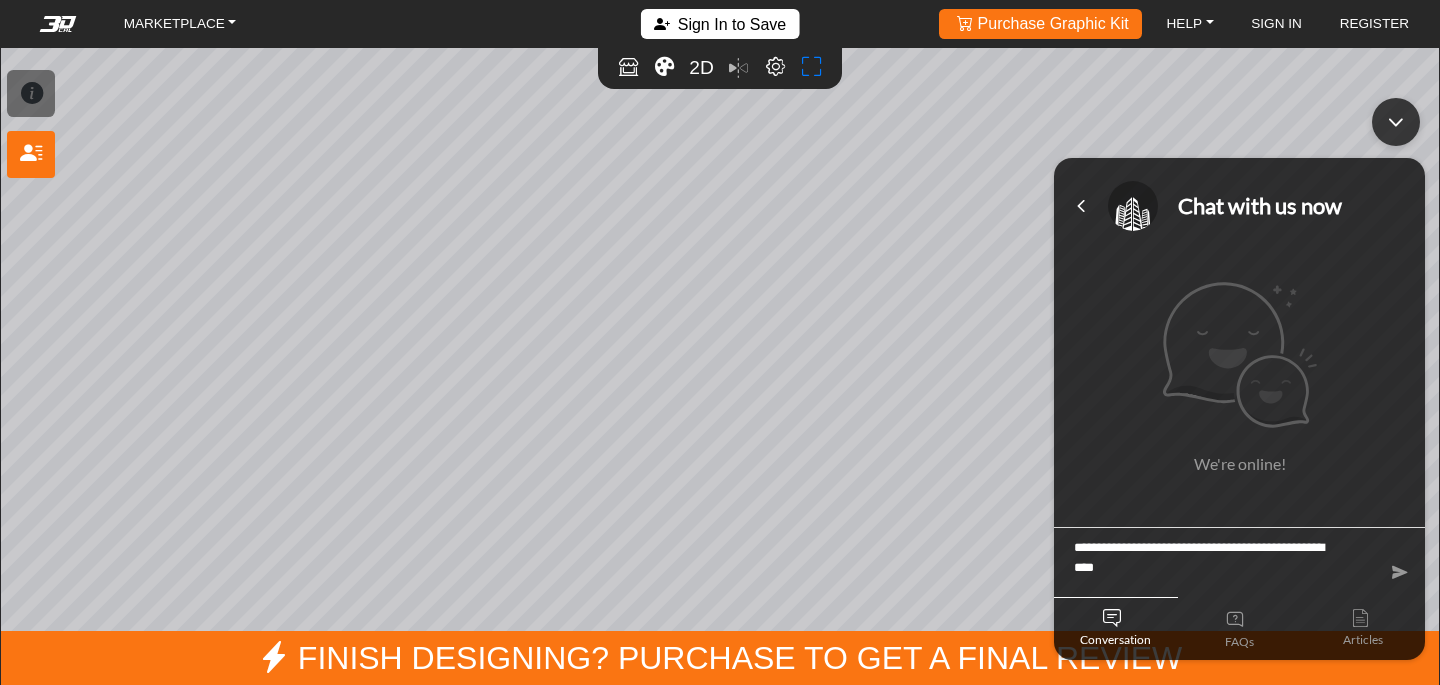 type on "**********" 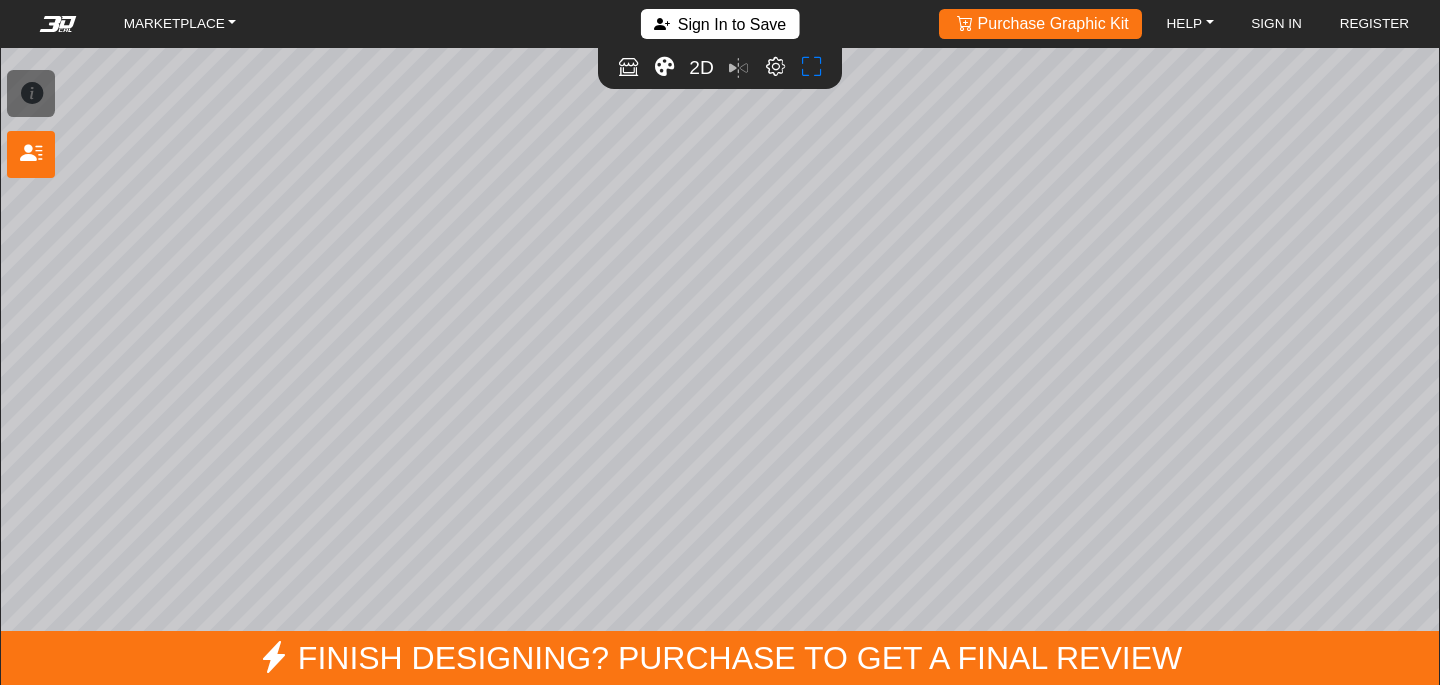 scroll, scrollTop: 0, scrollLeft: 0, axis: both 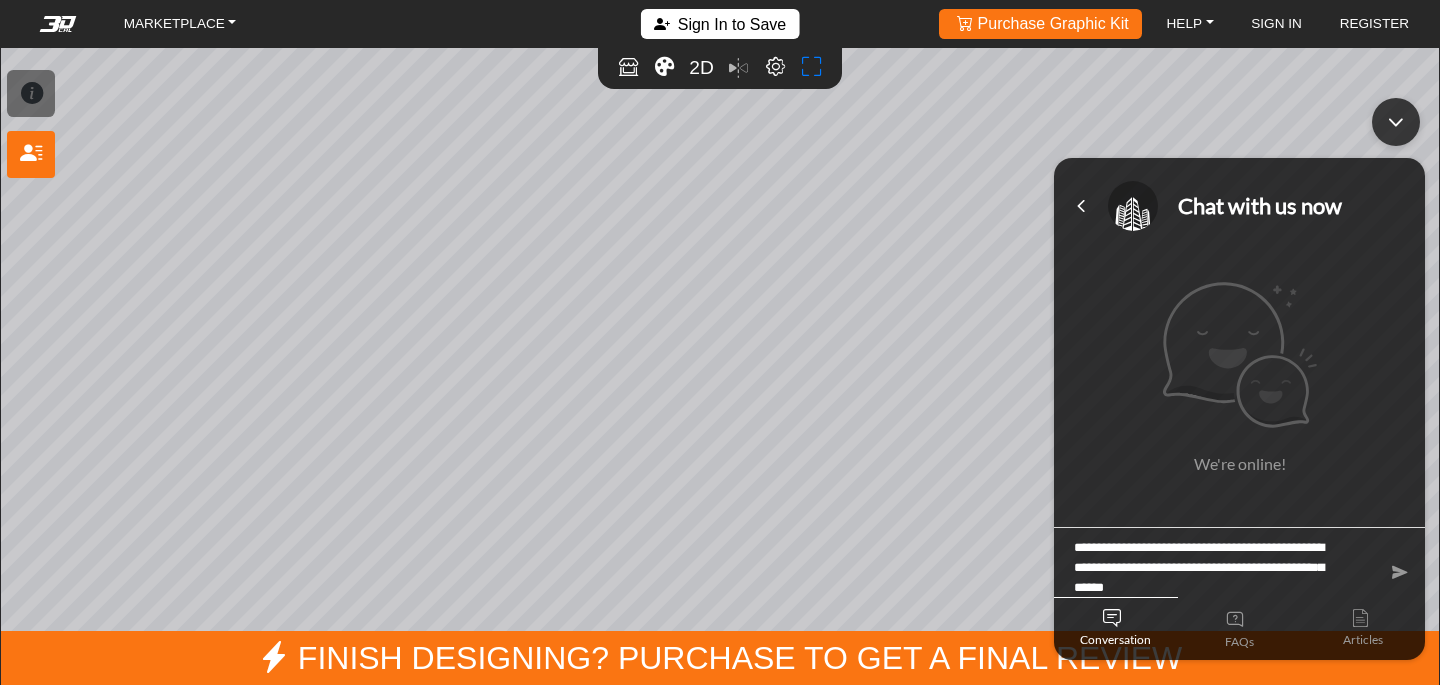 type on "**********" 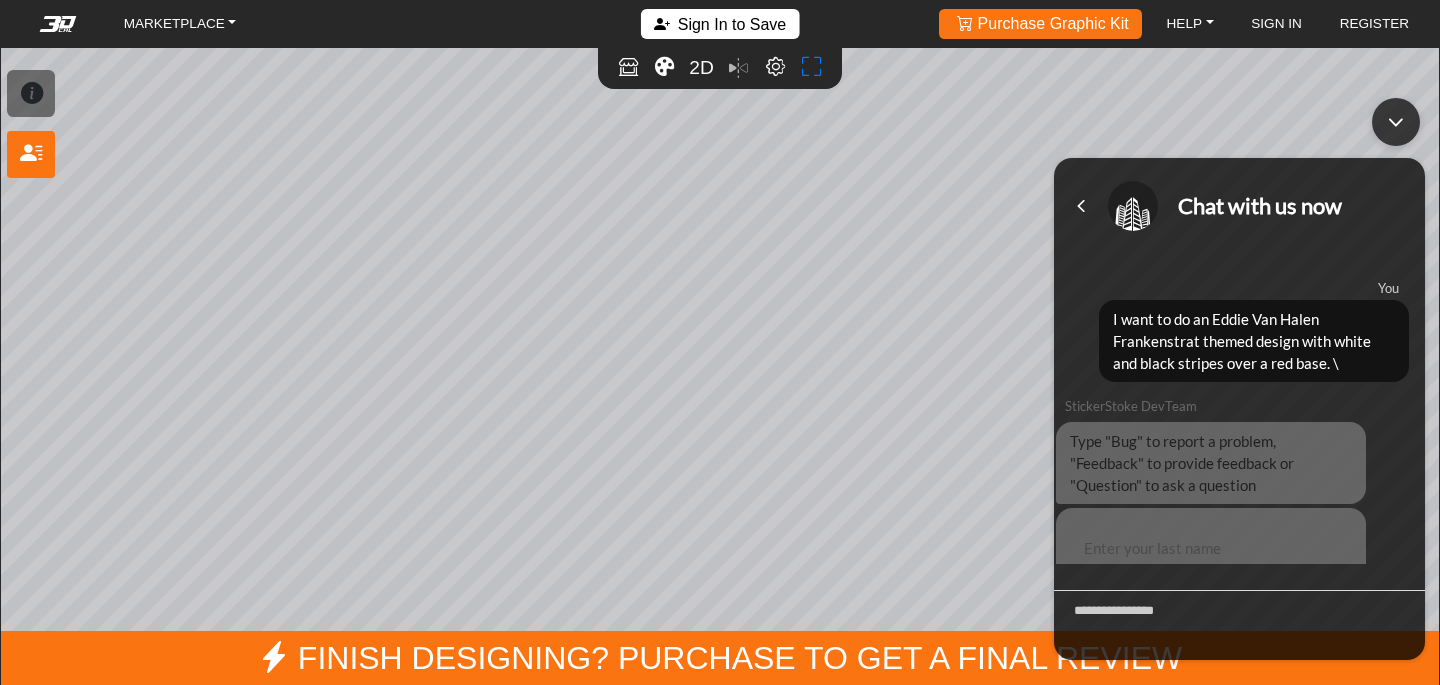 scroll, scrollTop: 155, scrollLeft: 0, axis: vertical 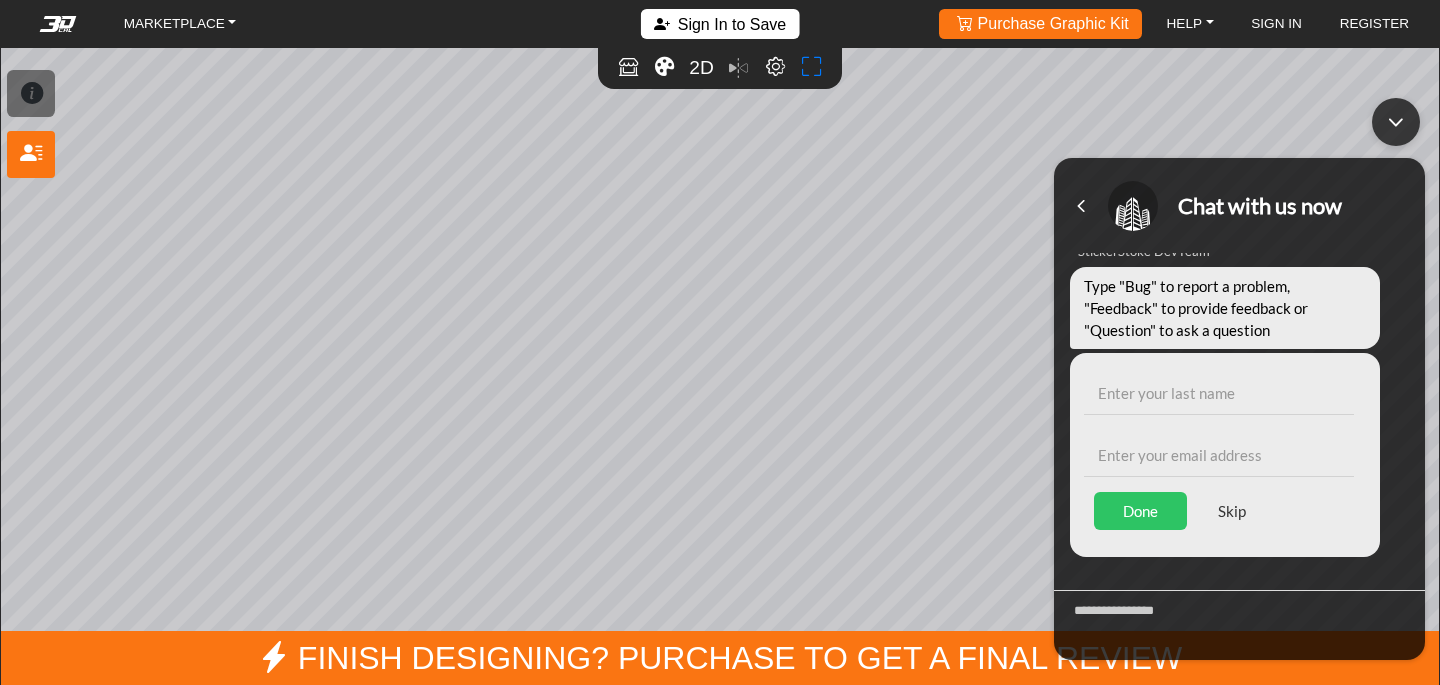 click on "Skip" at bounding box center [1232, 510] 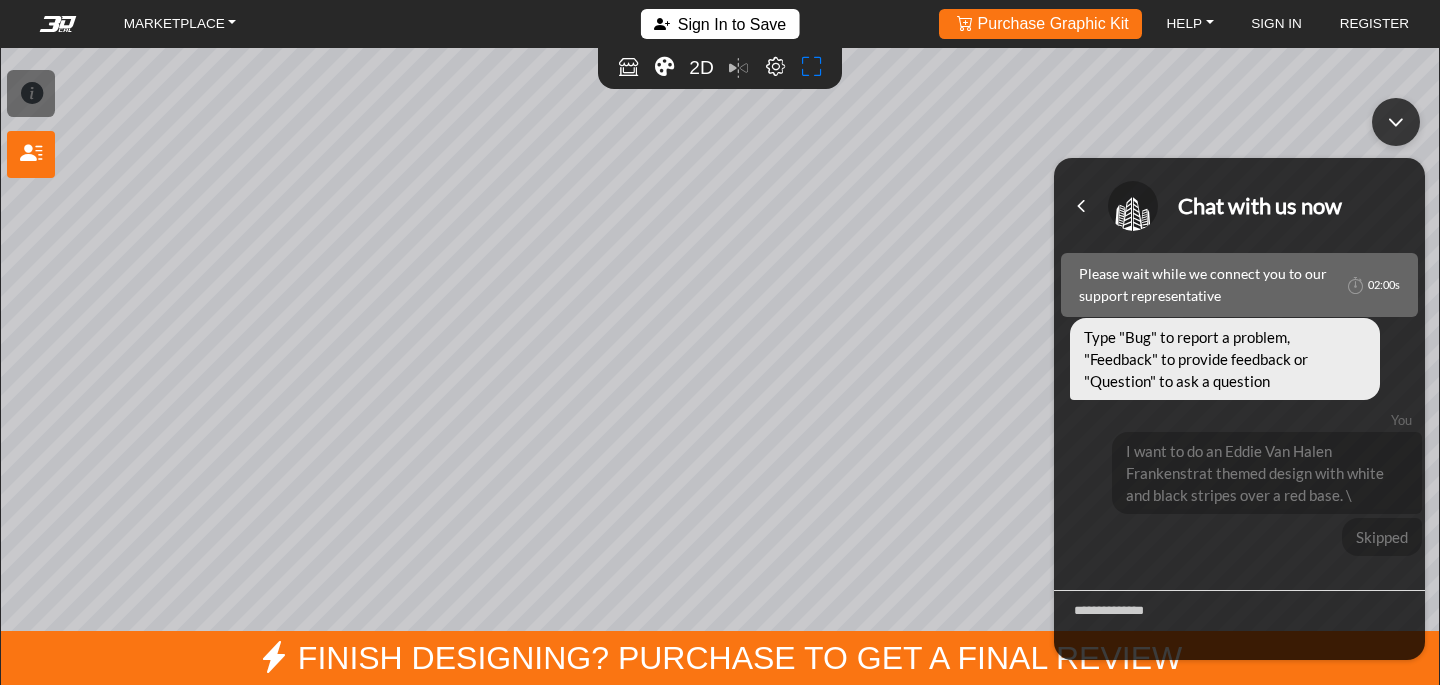 scroll, scrollTop: 103, scrollLeft: 0, axis: vertical 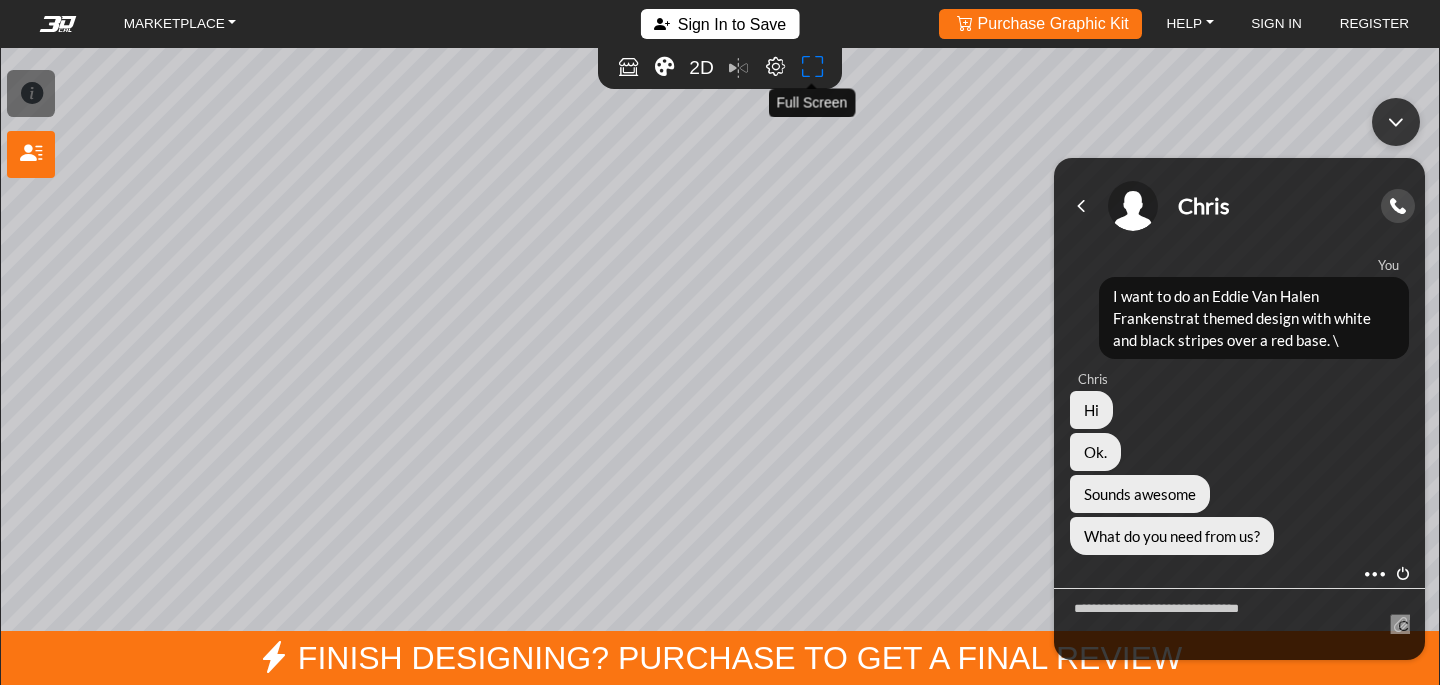 click at bounding box center [812, 67] 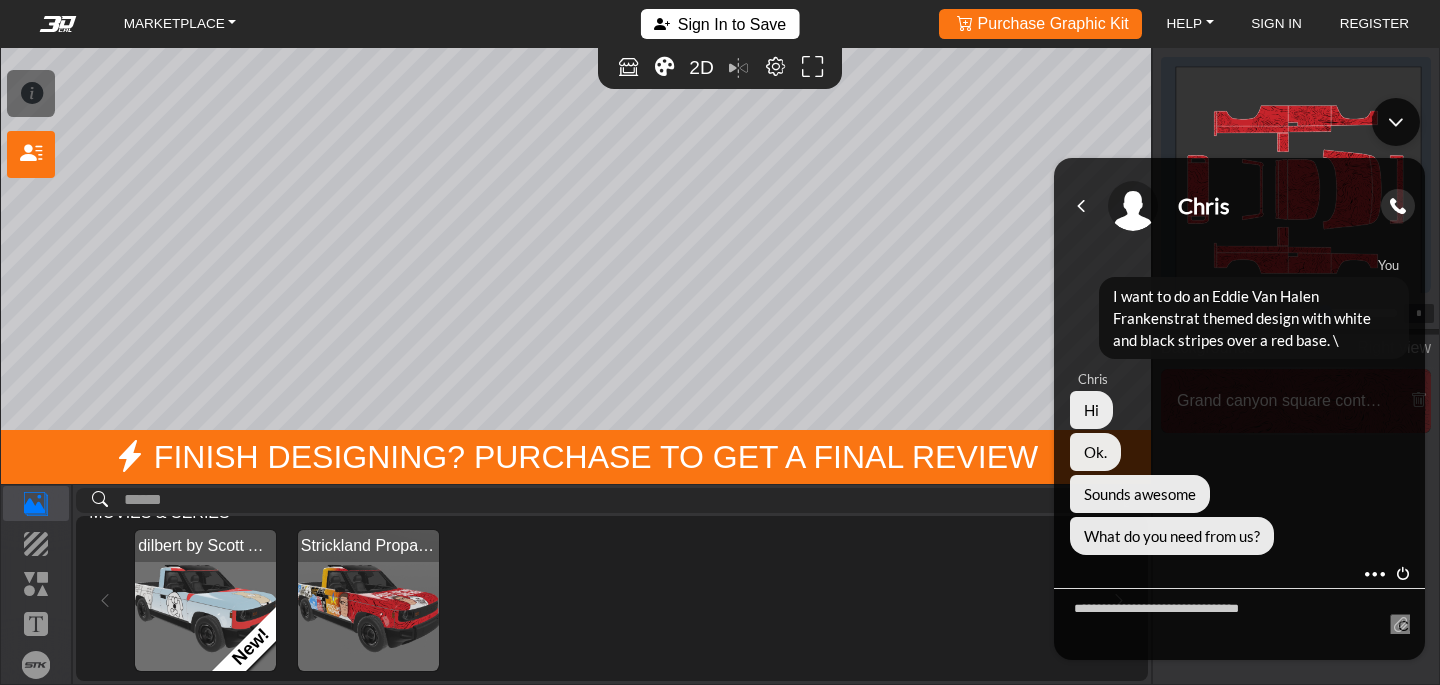 scroll, scrollTop: 251, scrollLeft: 233, axis: both 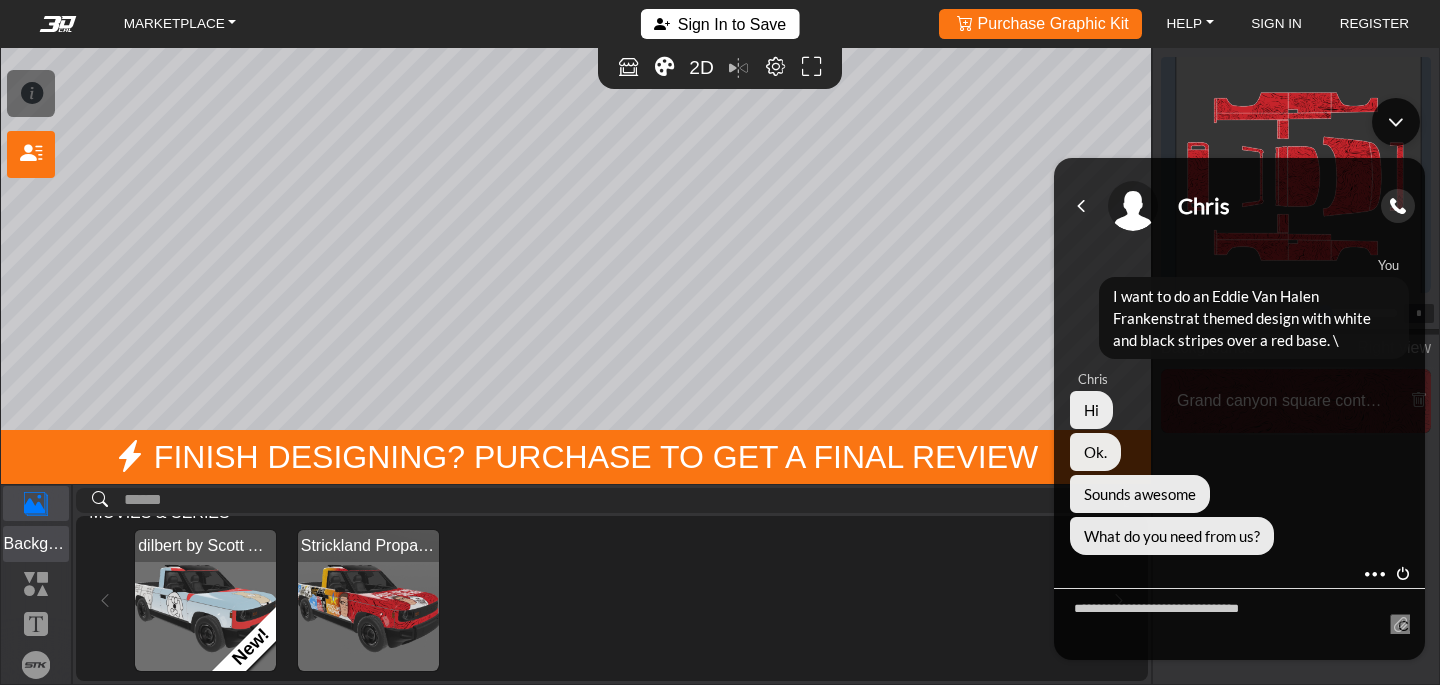 click on "Background" at bounding box center (36, 543) 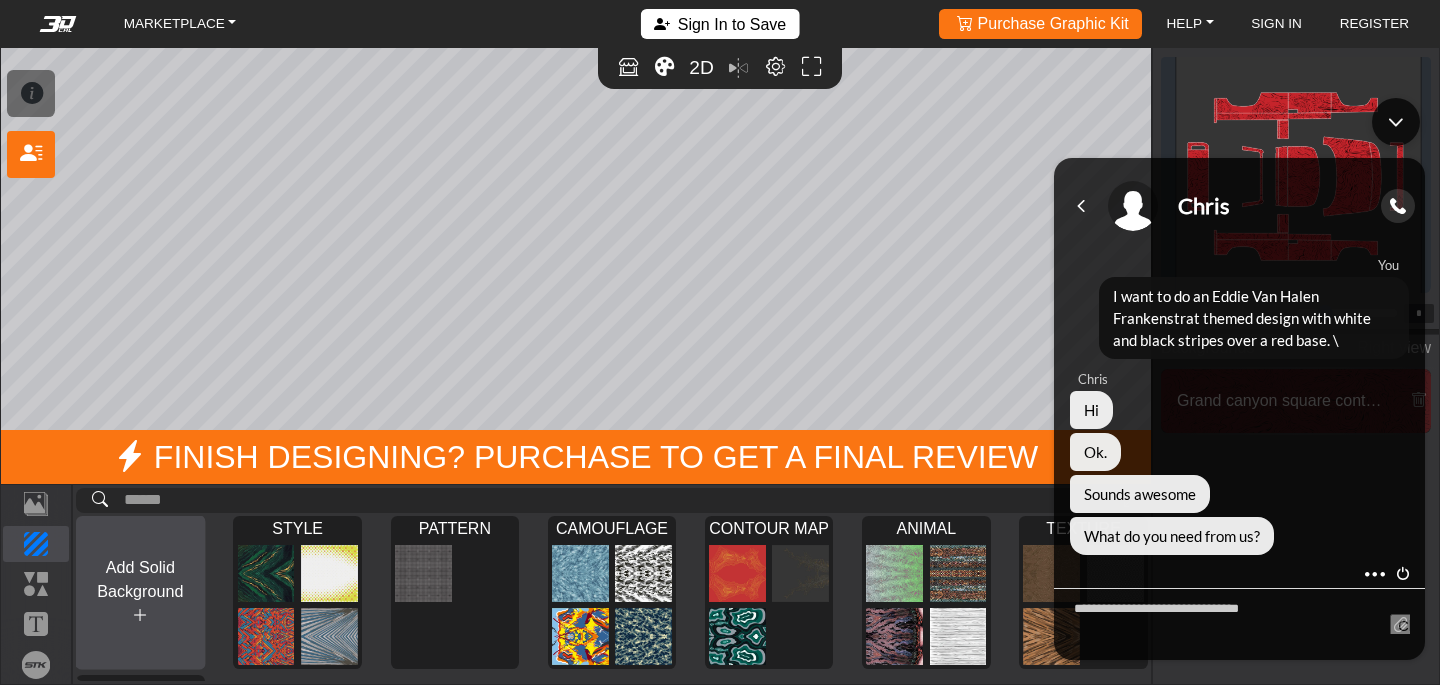 click on "Add Solid Background" at bounding box center (141, 593) 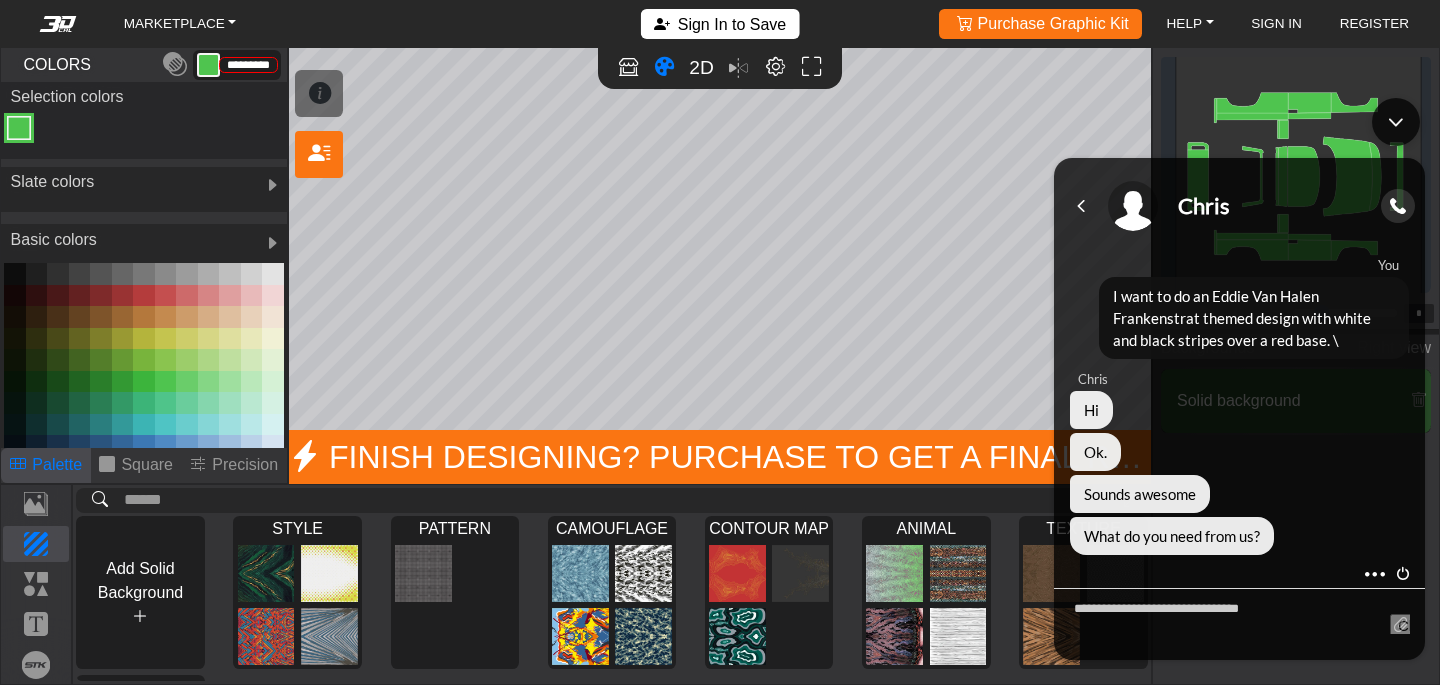 click at bounding box center (123, 296) 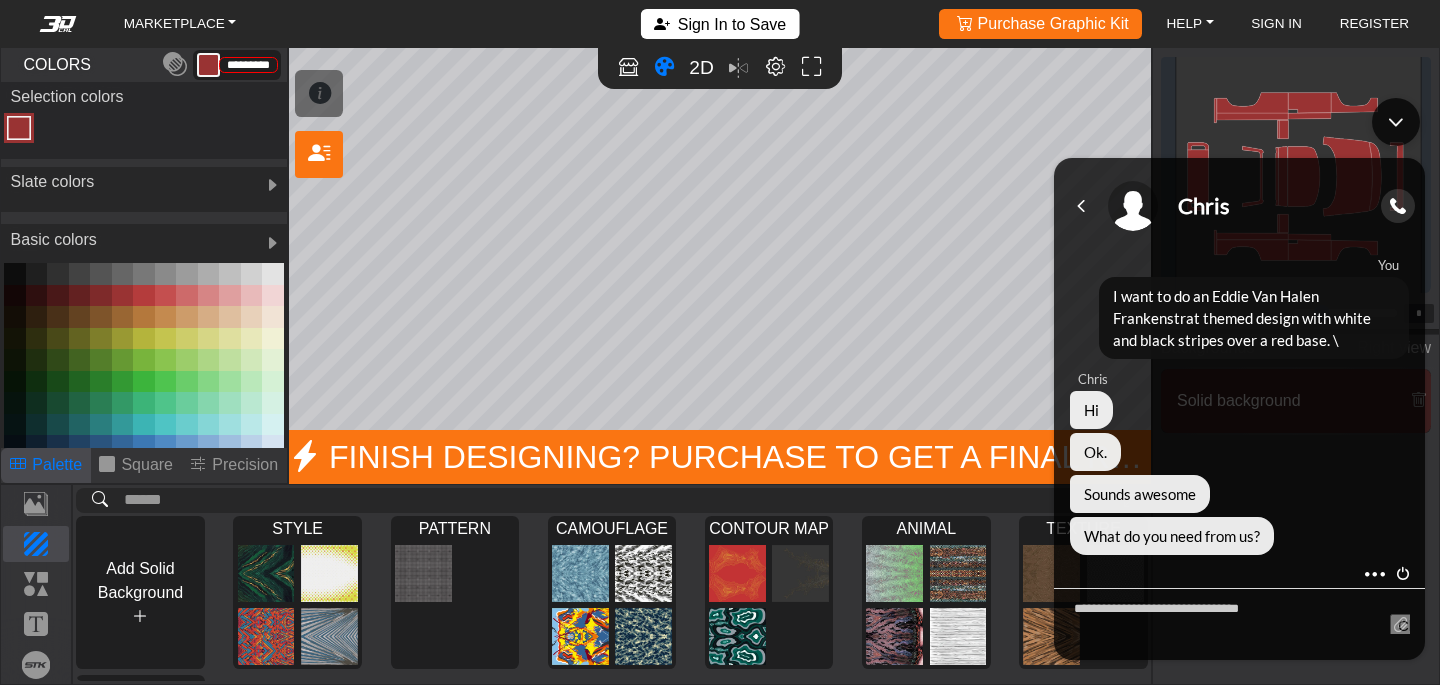 click at bounding box center [144, 296] 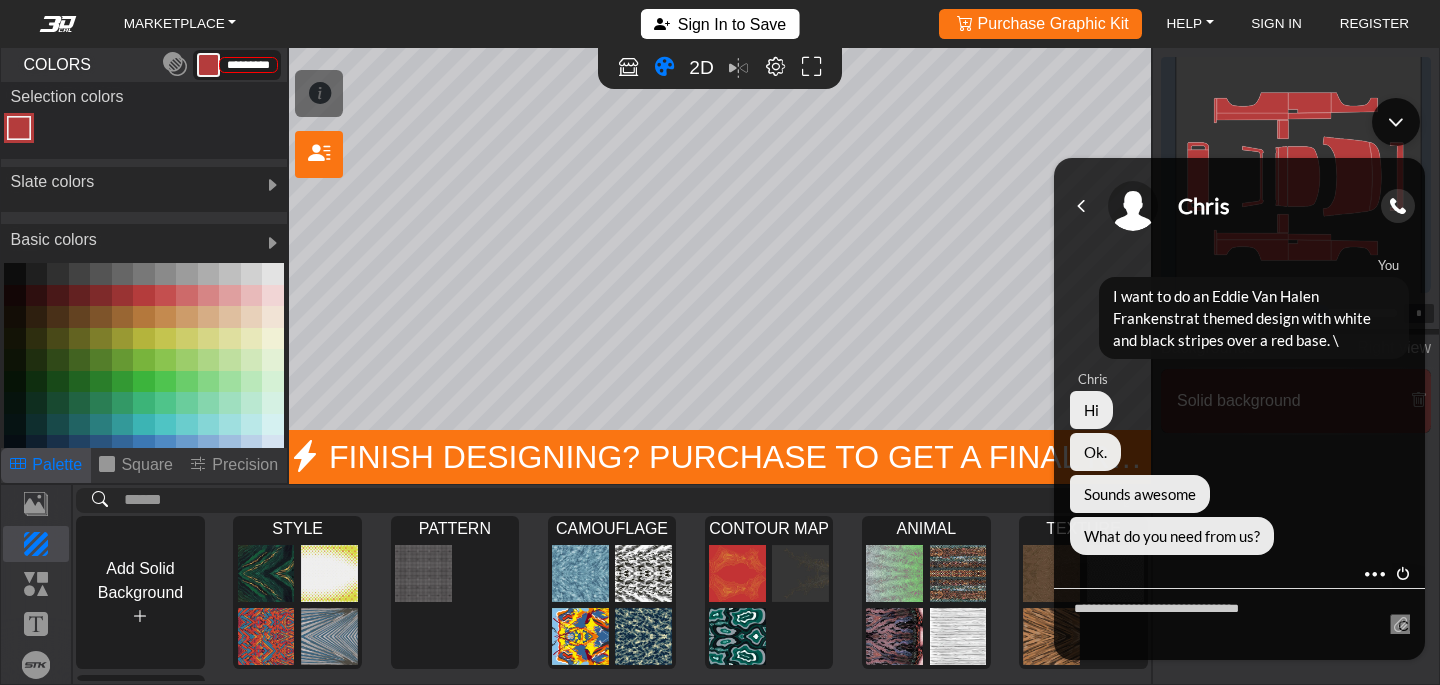 click at bounding box center (1239, 623) 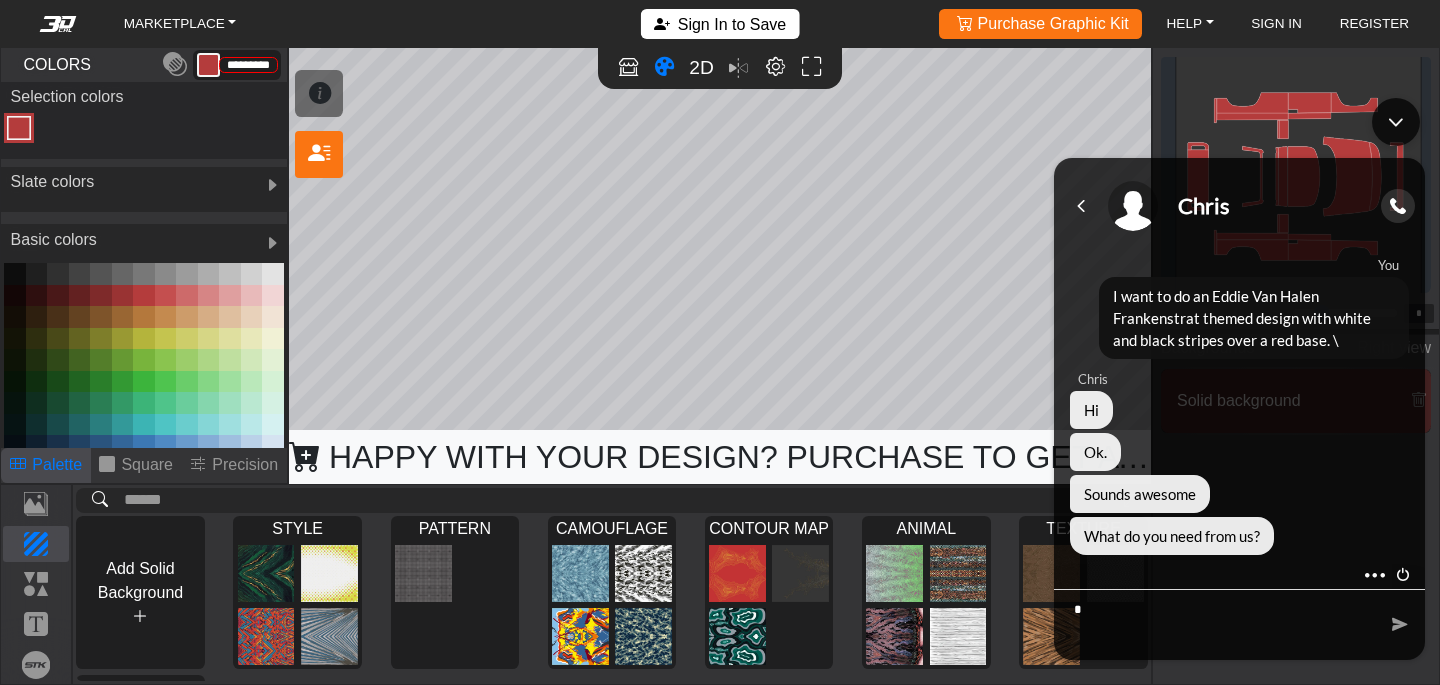 scroll, scrollTop: 22, scrollLeft: 0, axis: vertical 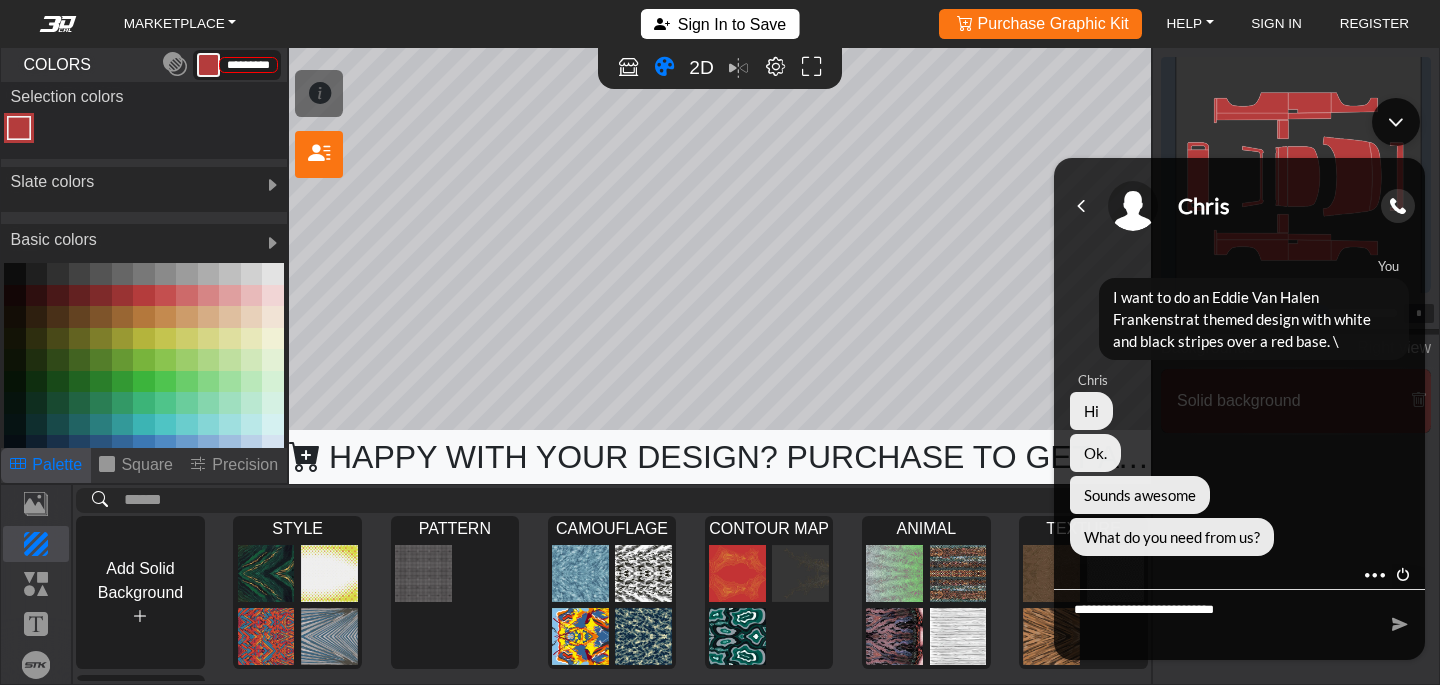 type on "**********" 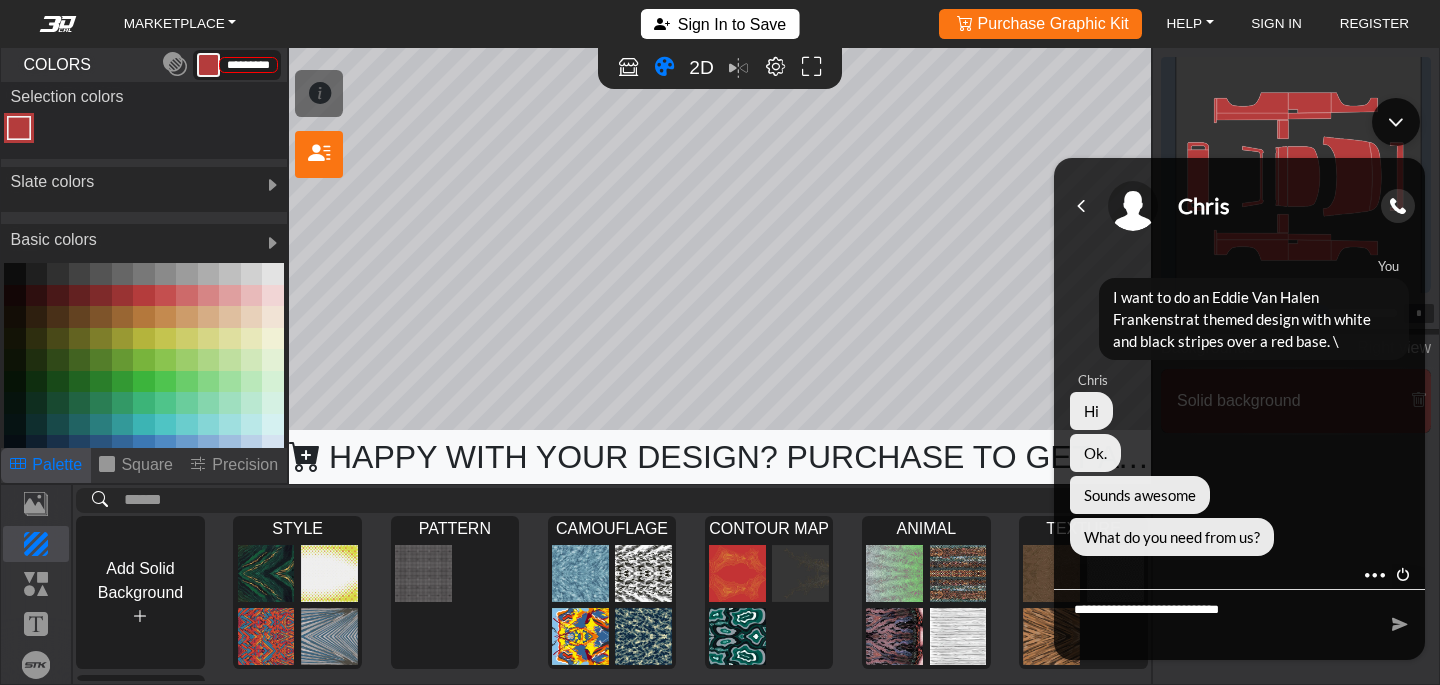 type 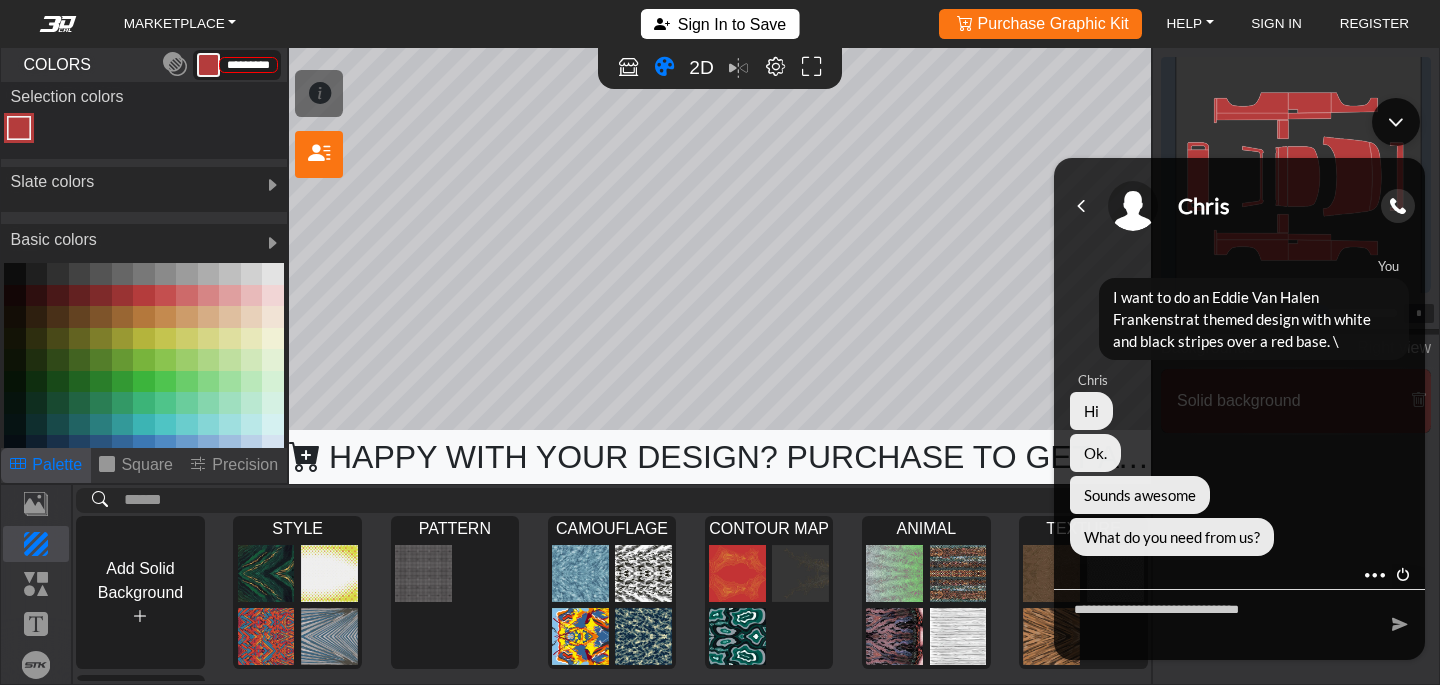 scroll, scrollTop: 92, scrollLeft: 0, axis: vertical 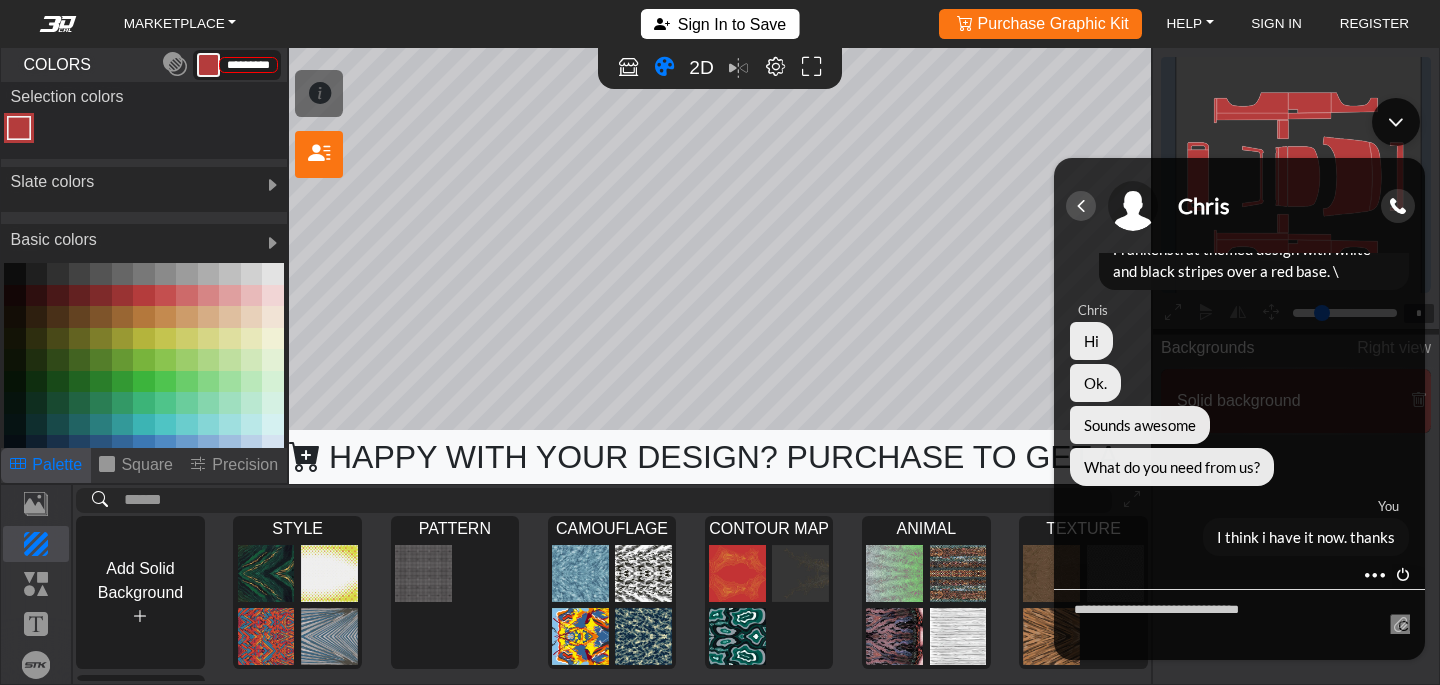 click at bounding box center [1081, 205] 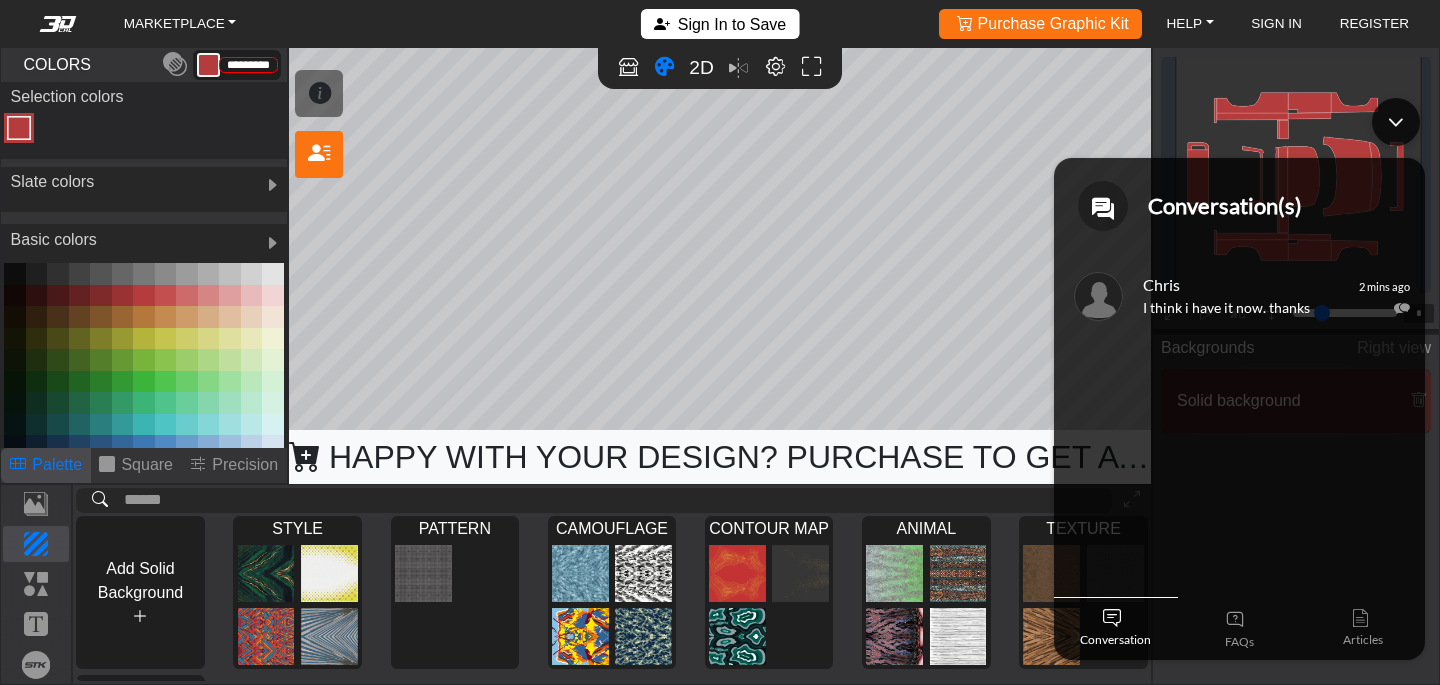 click at bounding box center (1103, 205) 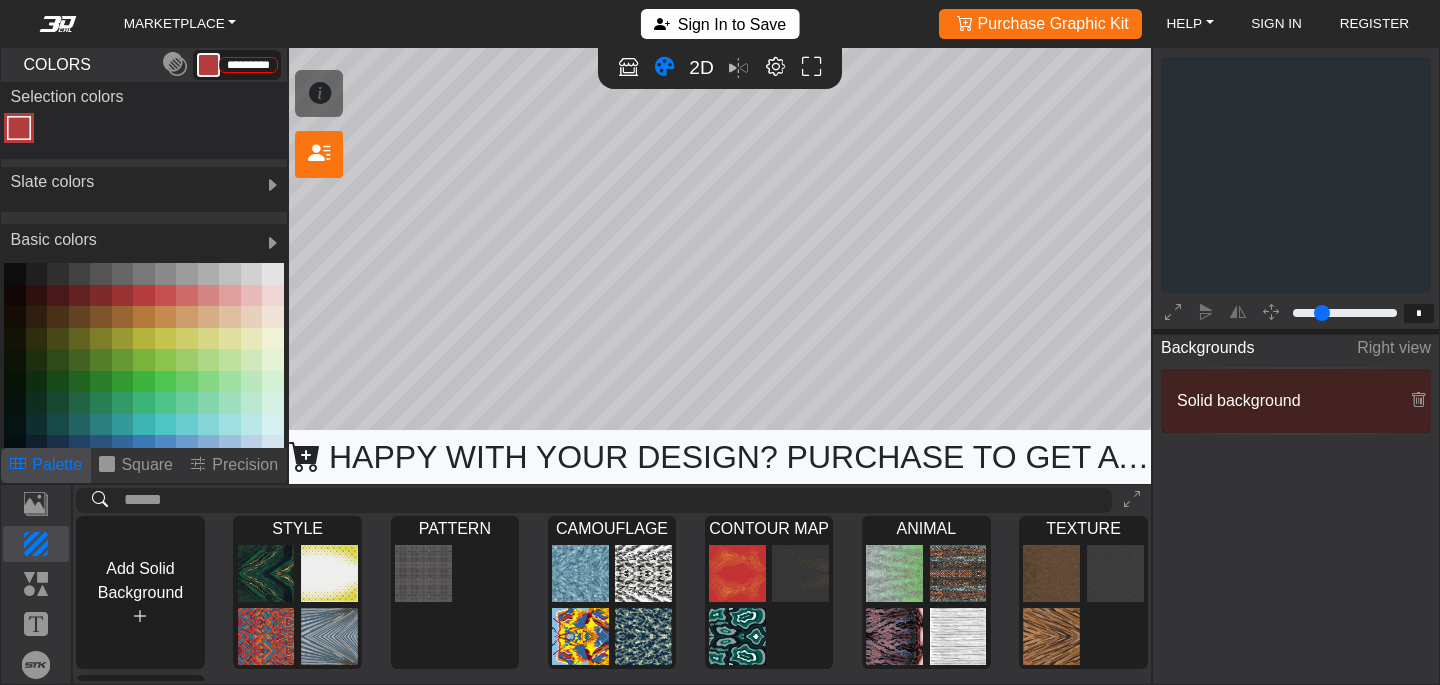 scroll, scrollTop: 0, scrollLeft: 0, axis: both 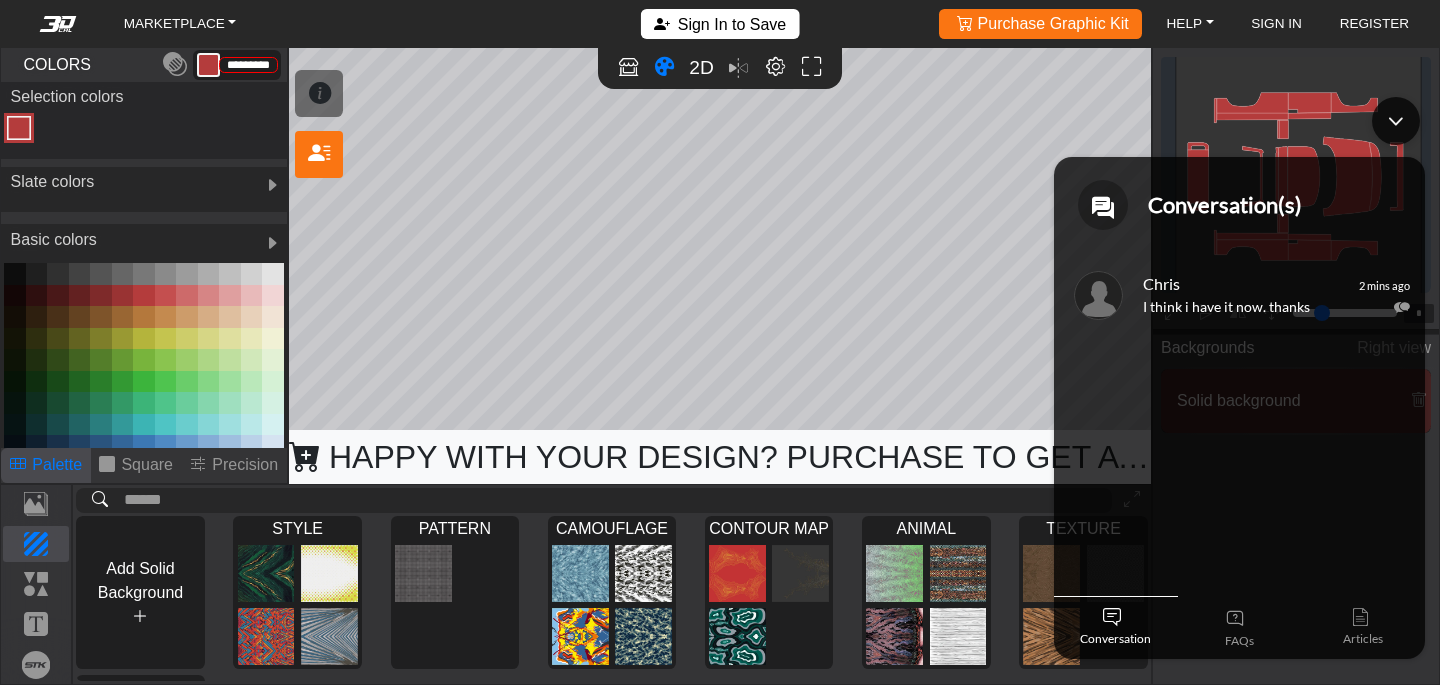 click at bounding box center [1396, 121] 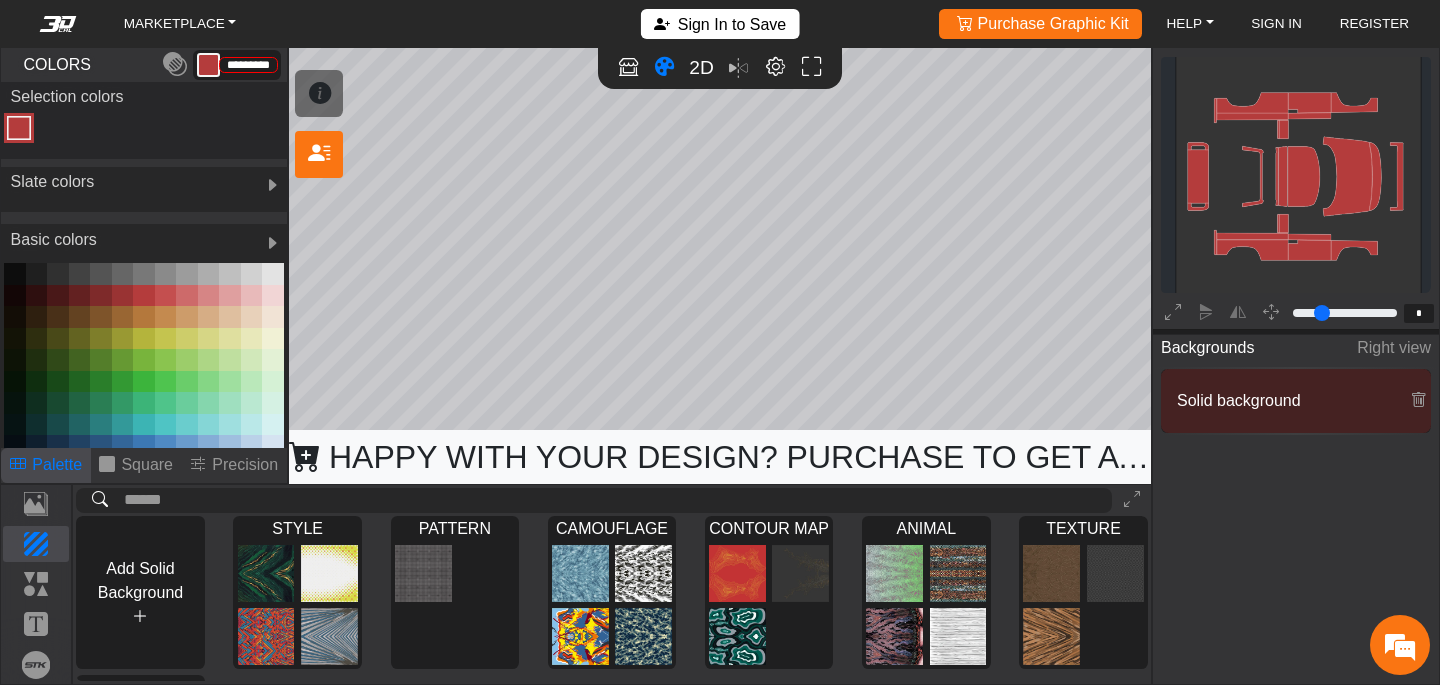 click on "background_wire_template_bg decal_slate_right decal_slate_left decal_slate_front decal_slate_top decal_slate_back text_slate_right text_slate_left text_slate_front text_slate_top text_slate_back brand_slate_right brand_slate_left brand_slate_front brand_slate_top brand_slate_back Wire Template 0 W: 199.9cm; H: 155.4cm" 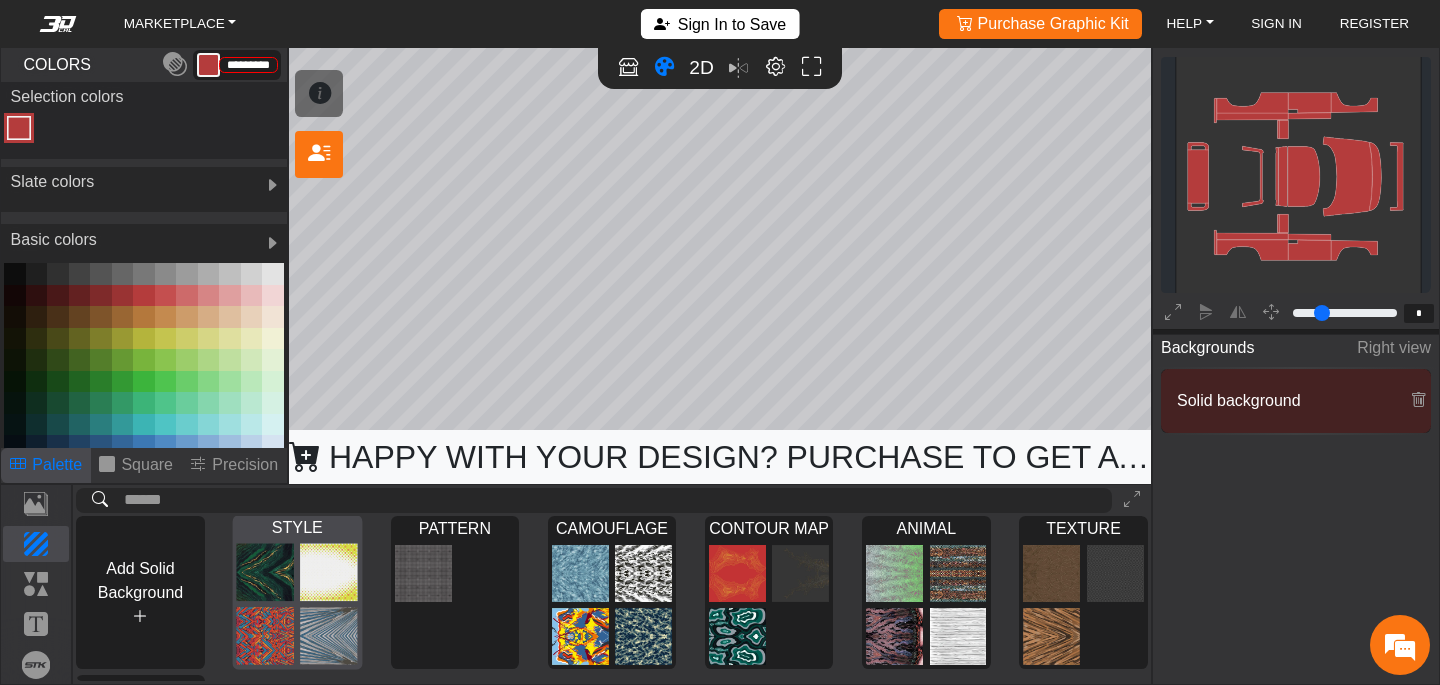 click on "STYLE" at bounding box center (297, 529) 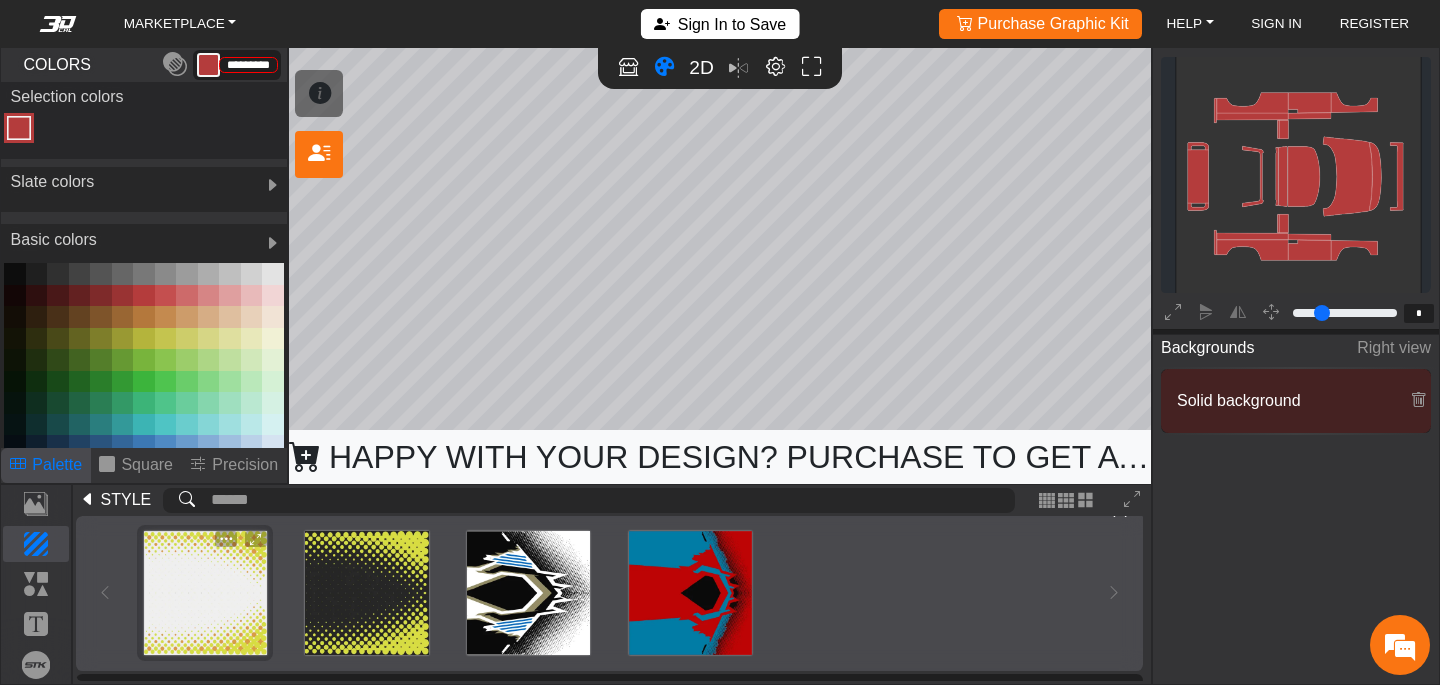 scroll, scrollTop: 22, scrollLeft: 0, axis: vertical 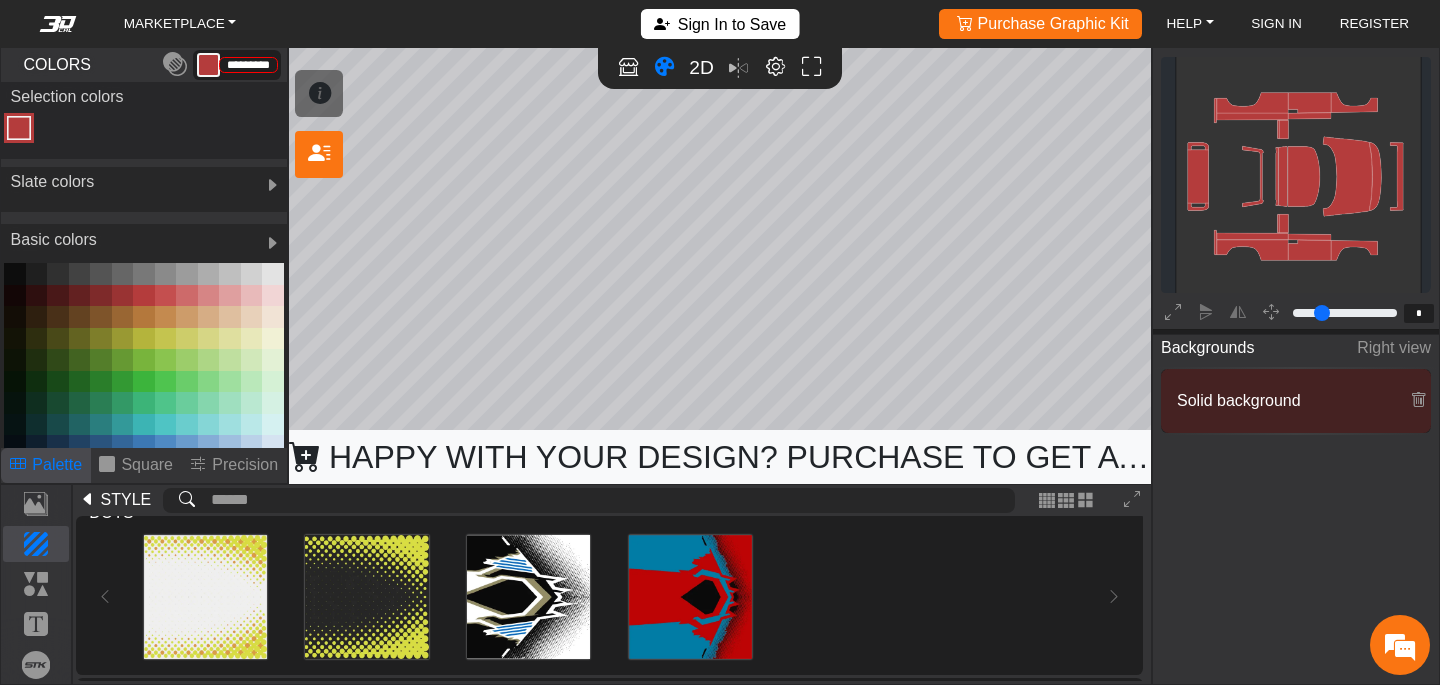 click on "Slate colors" at bounding box center [52, 186] 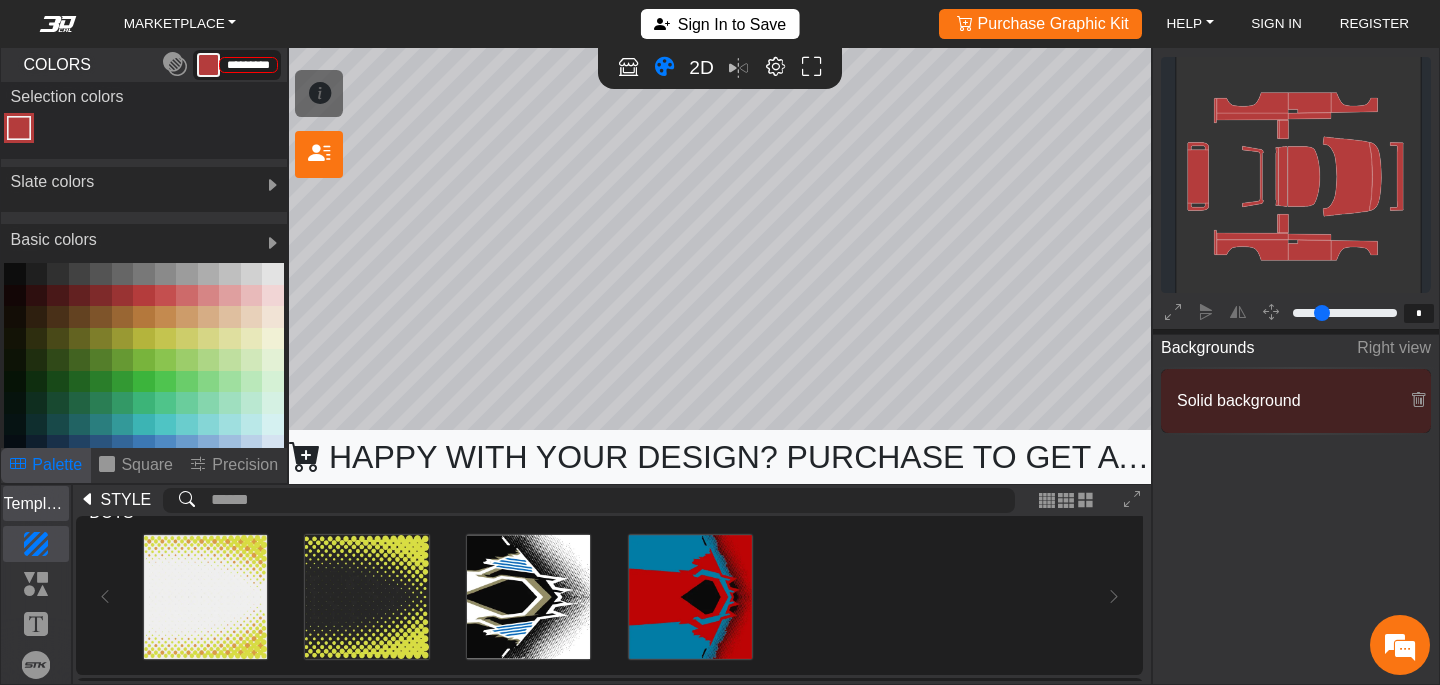 click on "Template" at bounding box center [36, 504] 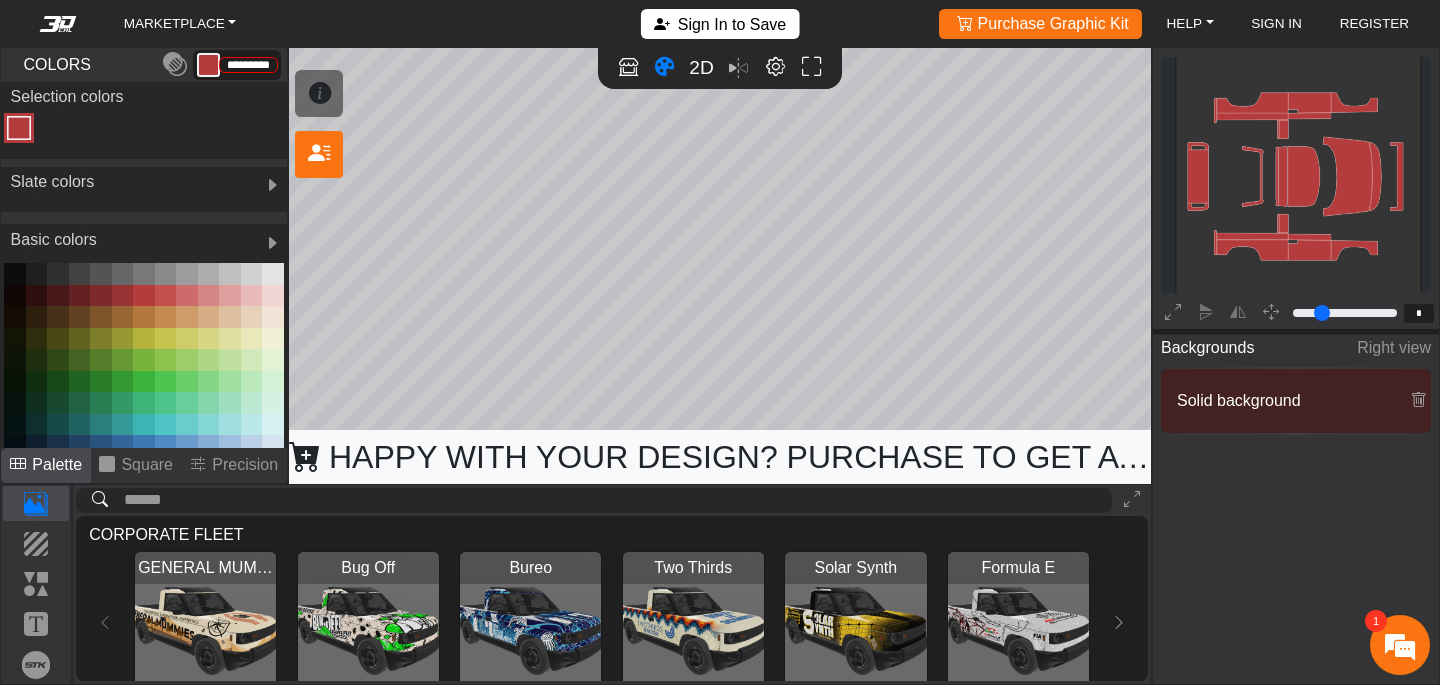 click on "Palette" at bounding box center [46, 465] 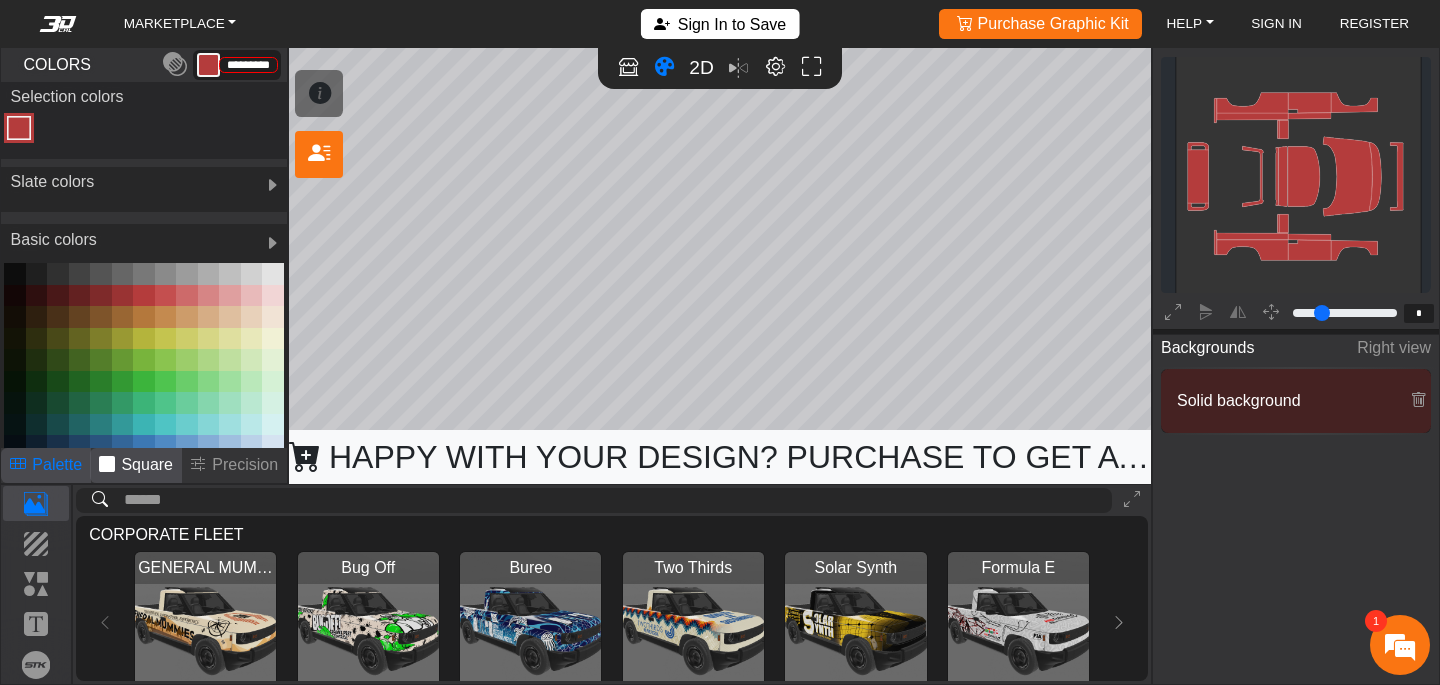 click on "Square" at bounding box center (147, 465) 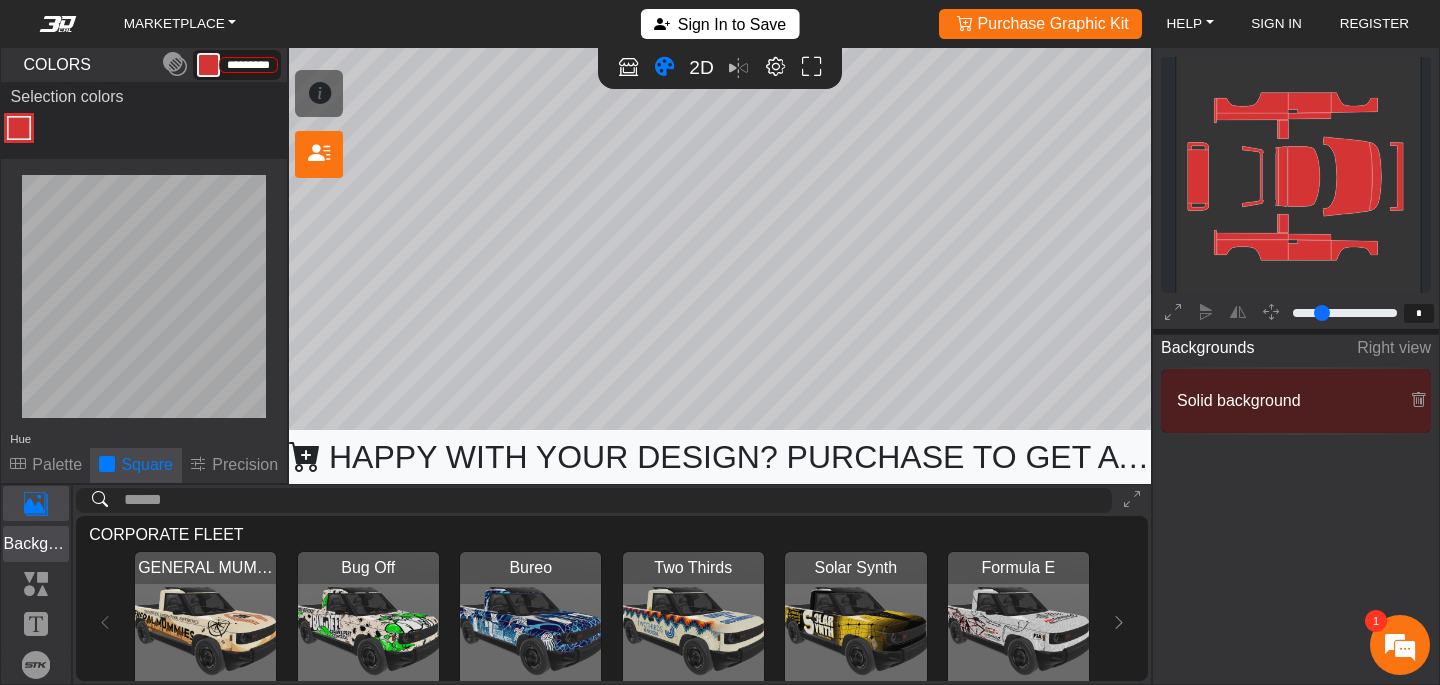 click on "Background" at bounding box center (36, 544) 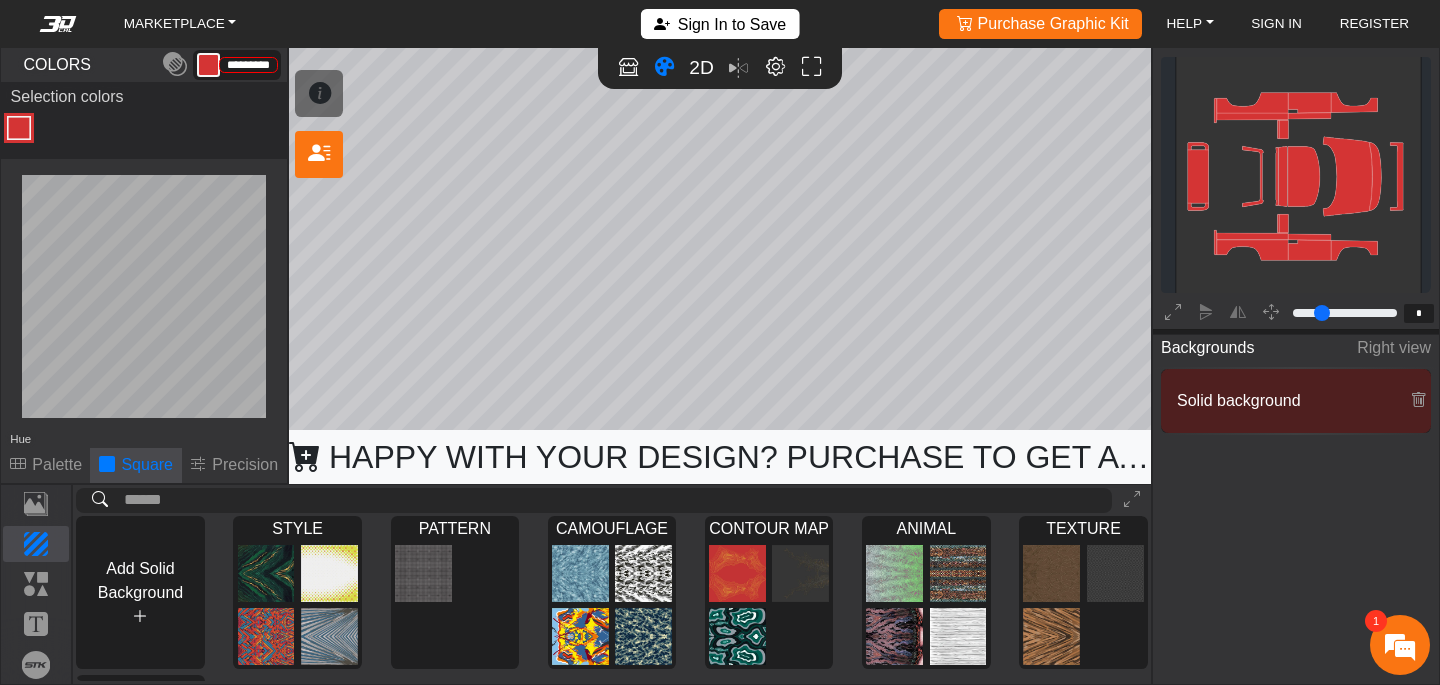 click on "2D" at bounding box center [720, 68] 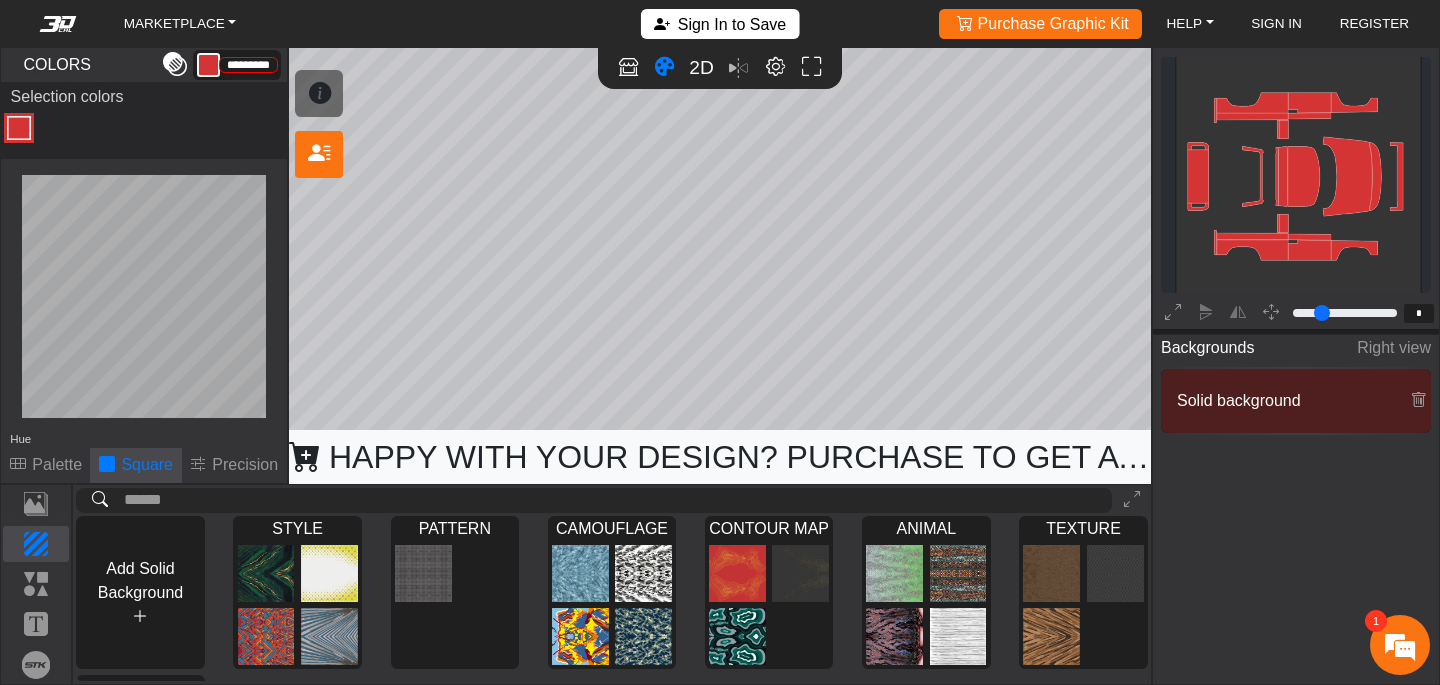 click at bounding box center (175, 65) 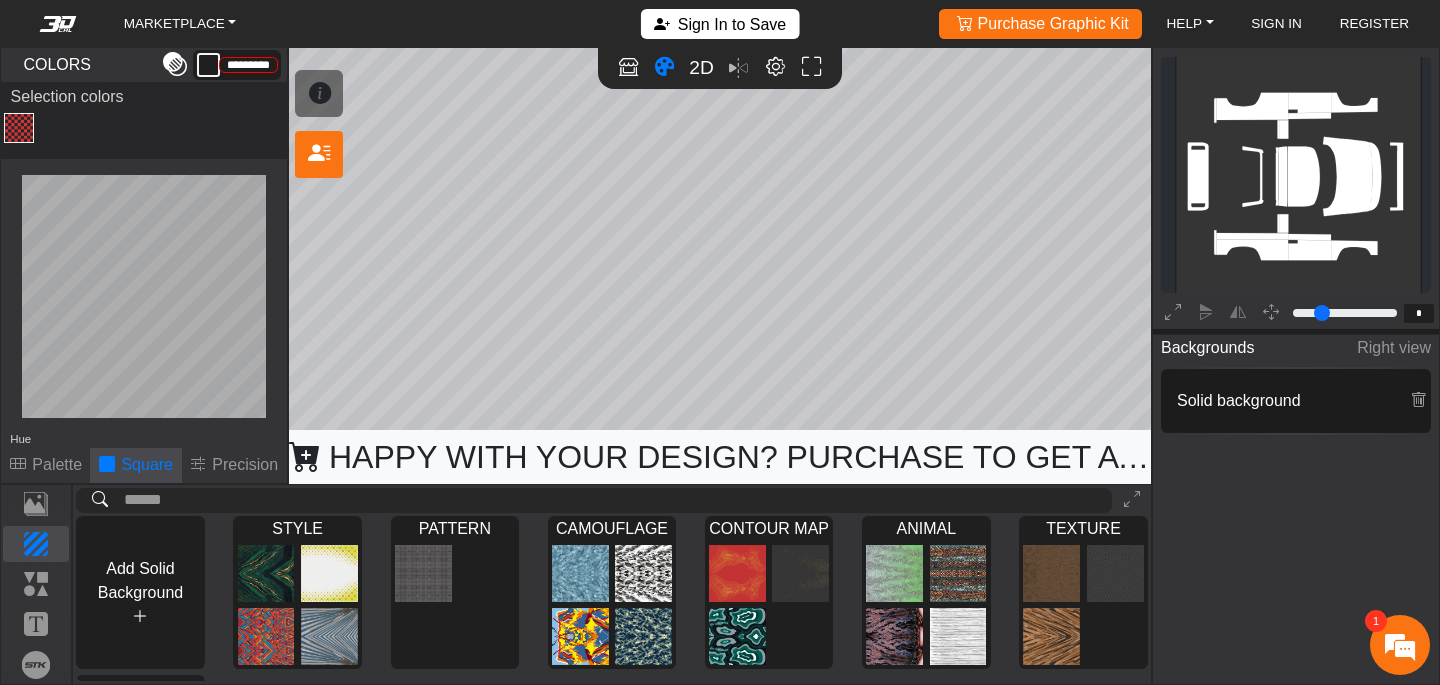 click at bounding box center [175, 65] 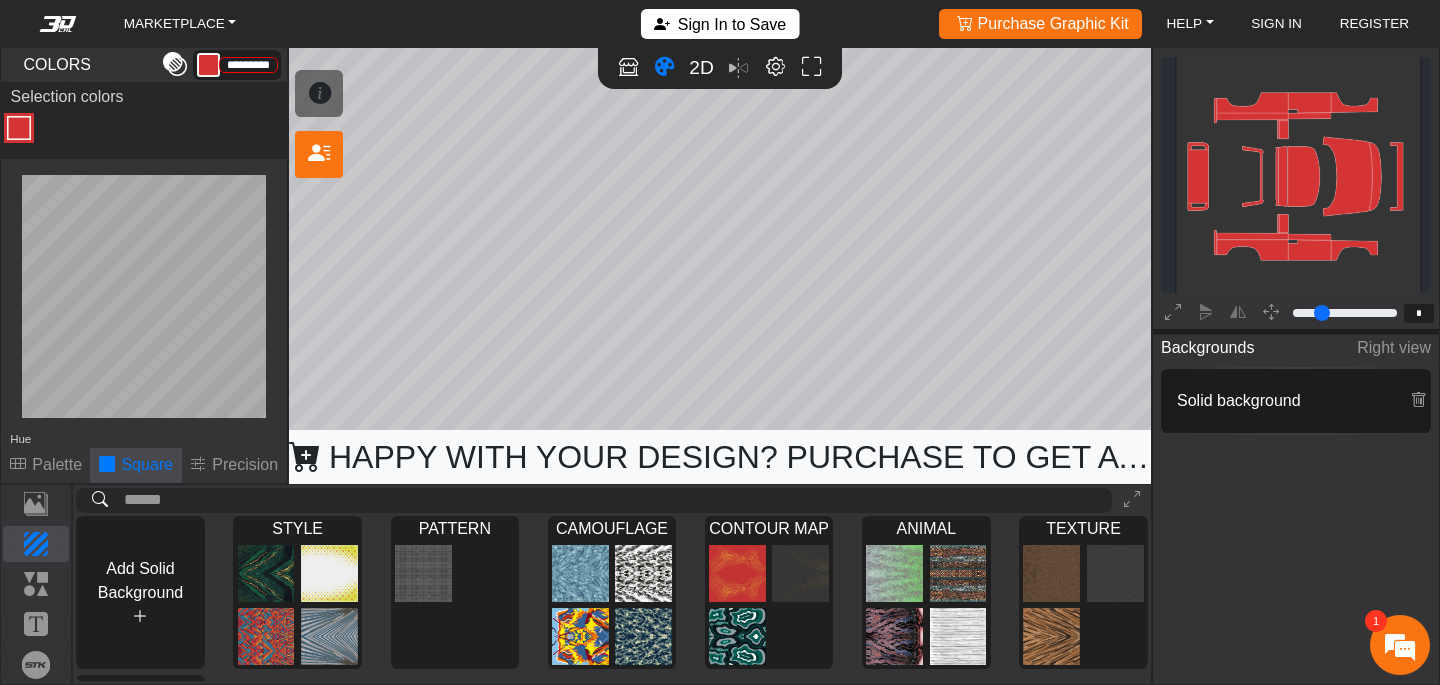 type on "*********" 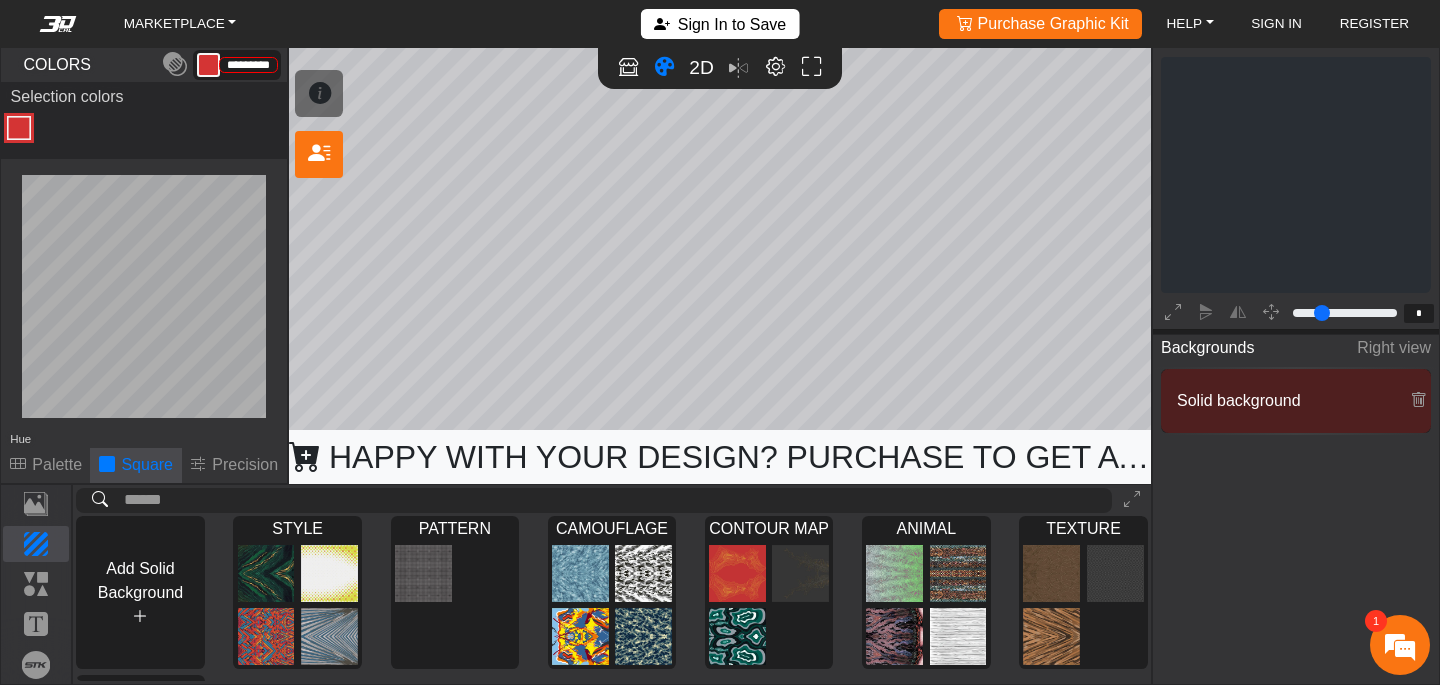 scroll, scrollTop: 0, scrollLeft: 0, axis: both 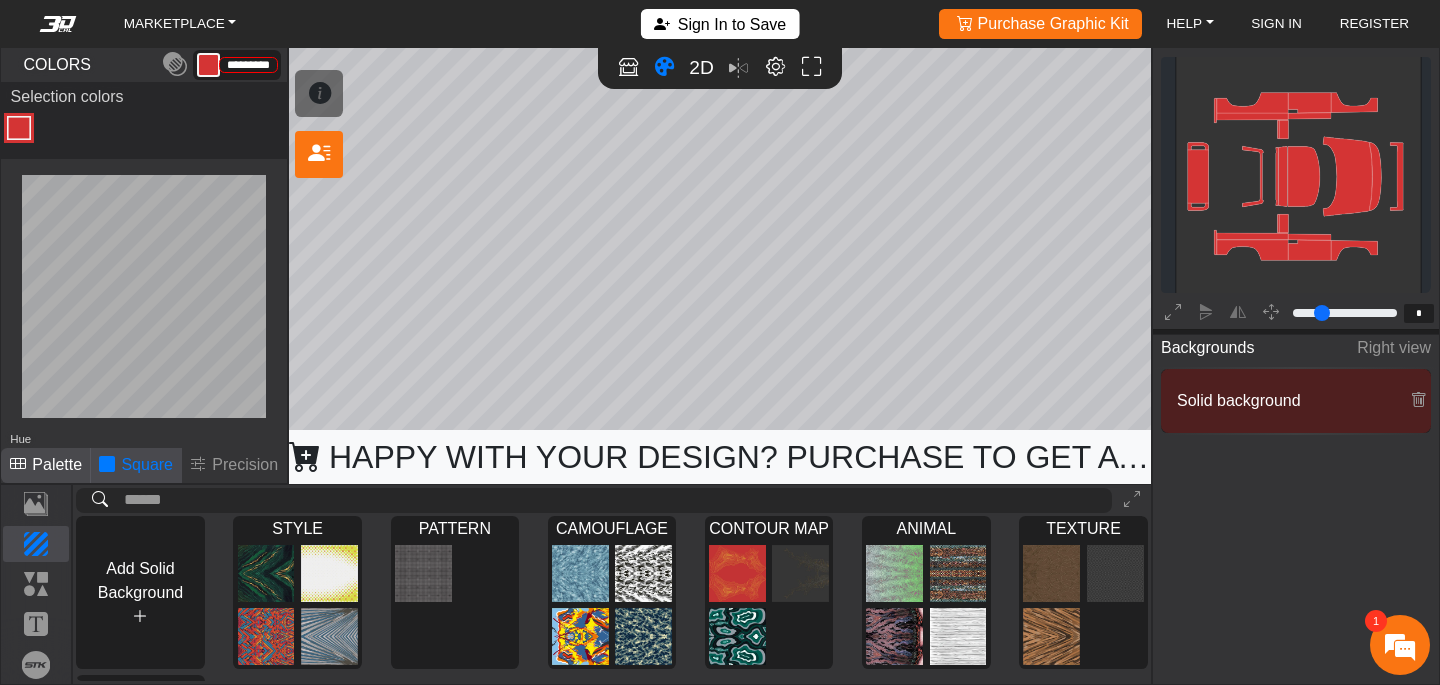 click on "Palette" at bounding box center [57, 465] 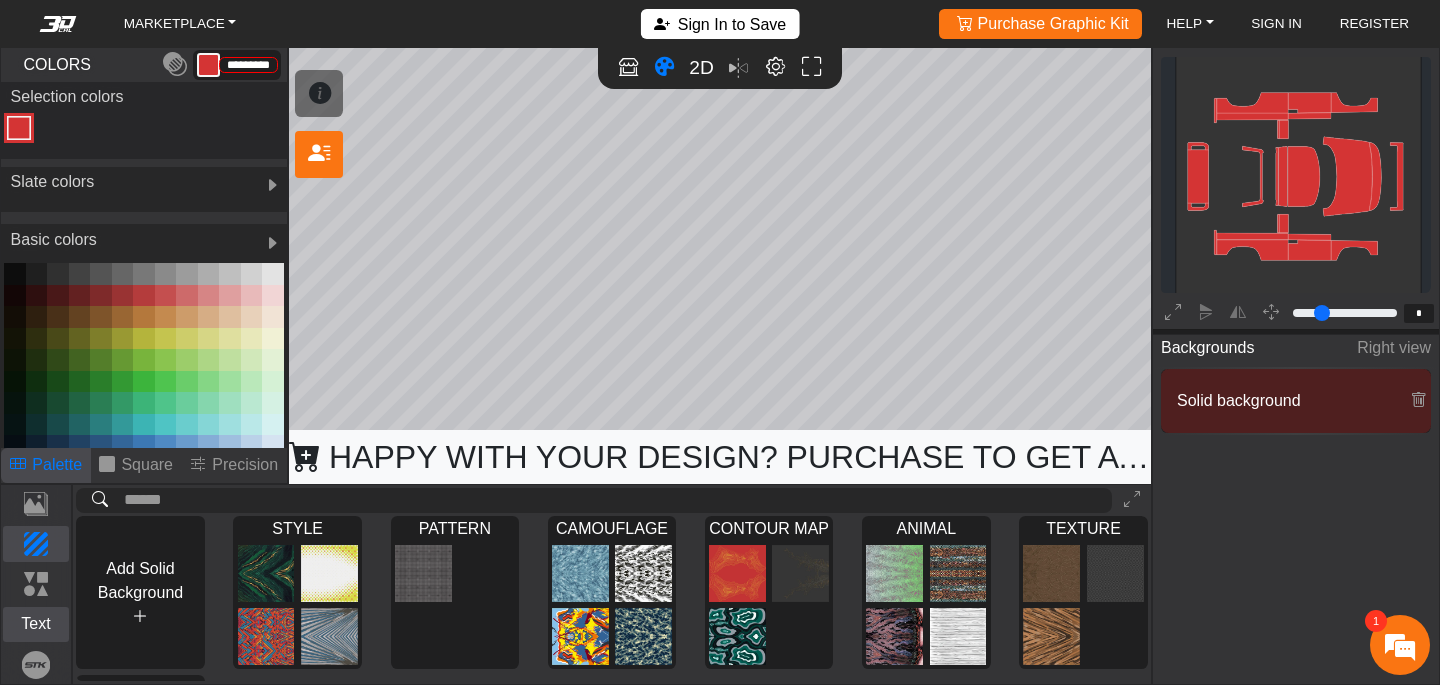 click on "Text" at bounding box center [36, 624] 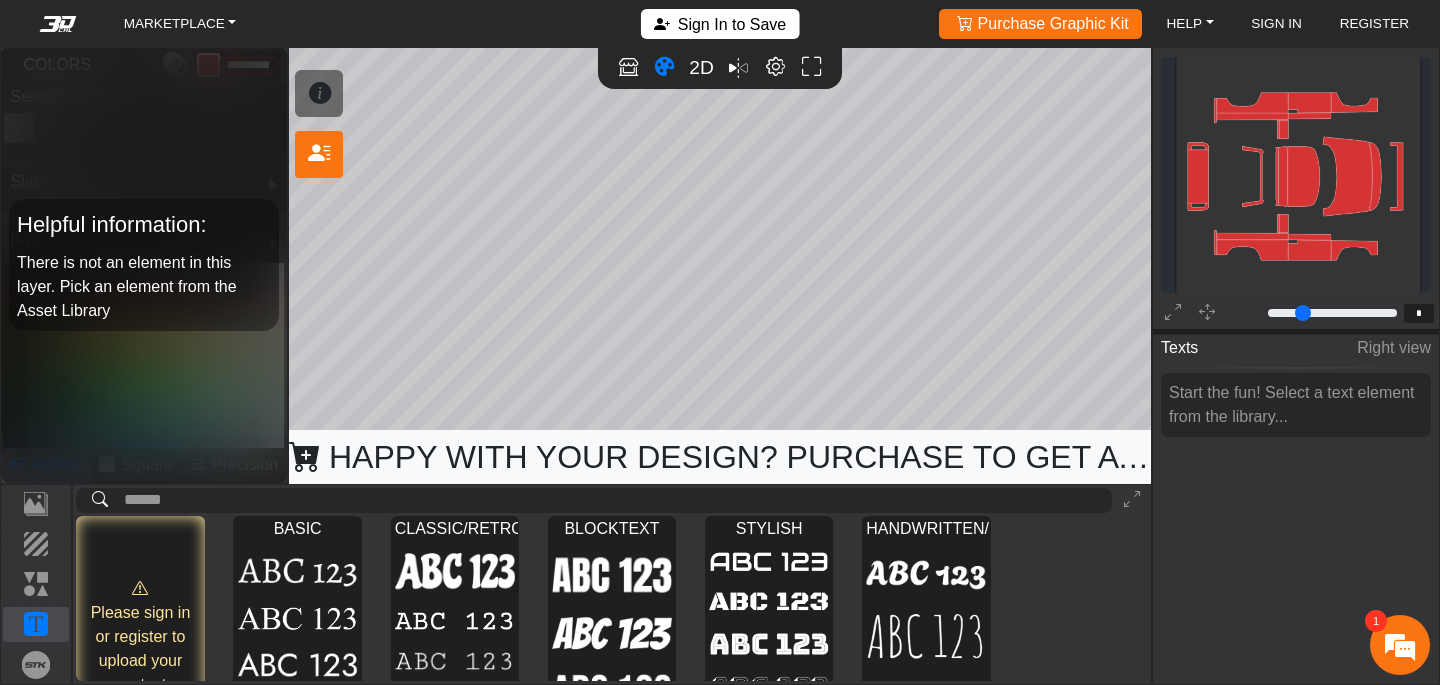 click on "Loading... Happy with your design? Purchase to get a final review SHORTCUTS: Press F key to activate Focus Mode on a selected asset (except backgrounds). Hold ctrl + click for panning on the 2D editor. Hold ctrl + scroll for control zoom on 2D editor. Press F2 for toggle between 2D and 3D. Press C for toggle the color tool. Press ctrl + 0 for fit the canvas to the screen. Work with a design expert 2D Texts Right view Start the fun! Select a text element from the library... Template Background Elements Text Brands Please sign in or register to upload your own texts BASIC Loading... CLASSIC/RETRO Loading... BLOCKTEXT Loading... STYLISH Loading... HANDWRITTEN/SCRIPT/CALLIGRAPHY Loading...
background_wire_template_bg decal_slate_right decal_slate_left decal_slate_front decal_slate_top decal_slate_back text_slate_right text_slate_left text_slate_front 0 * COLORS" at bounding box center [720, 342] 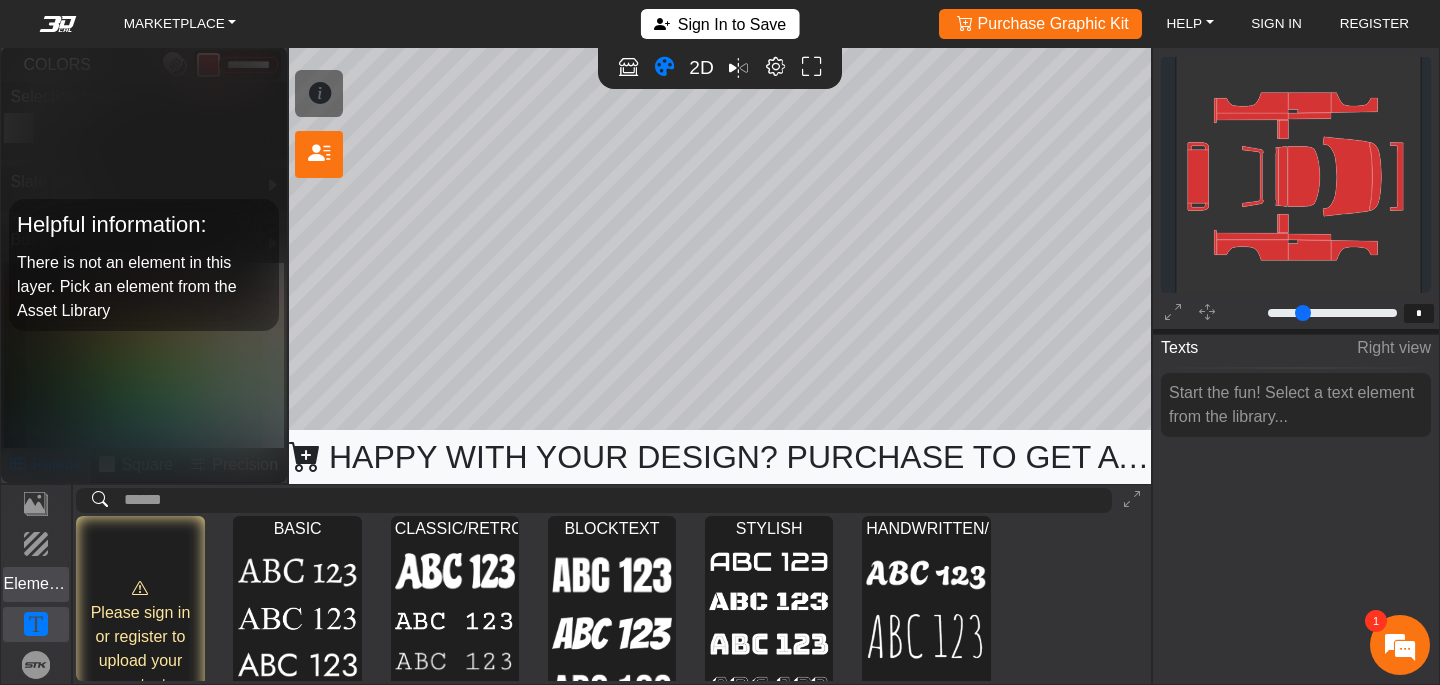 click on "Elements" at bounding box center [36, 584] 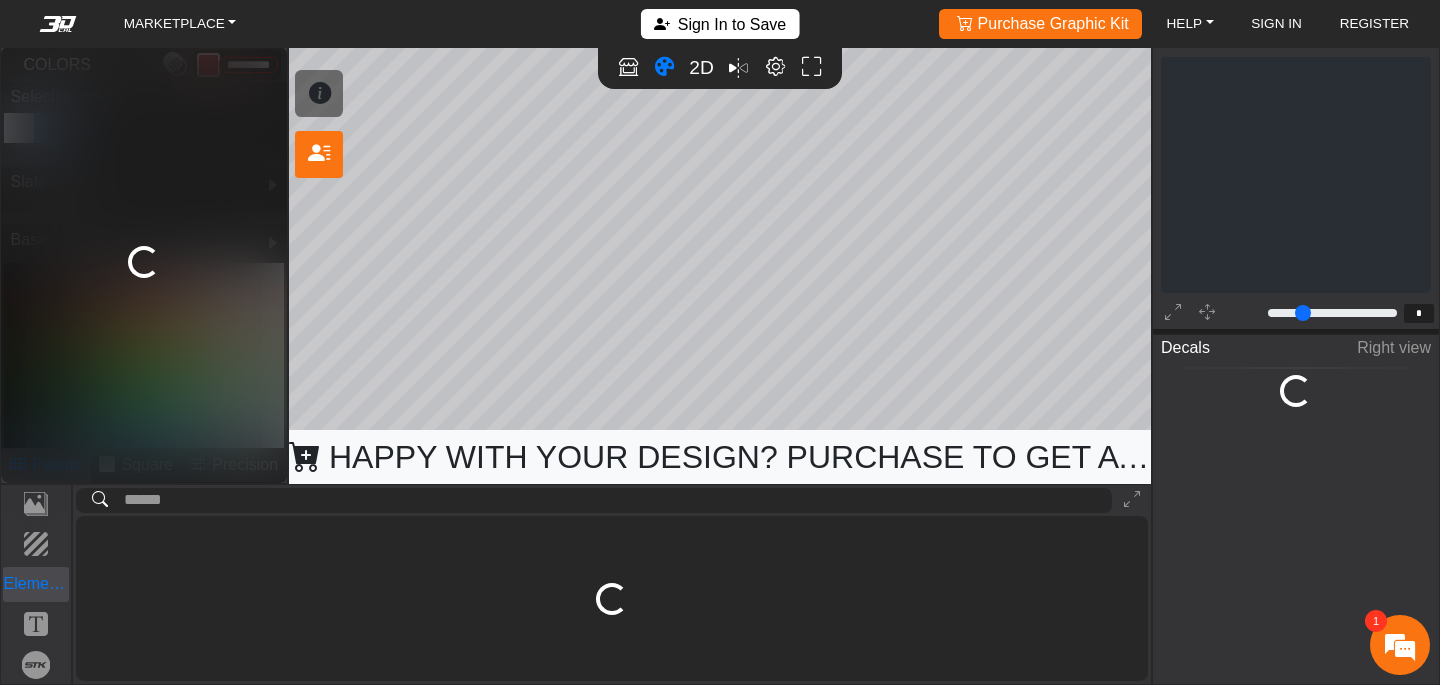 type on "*" 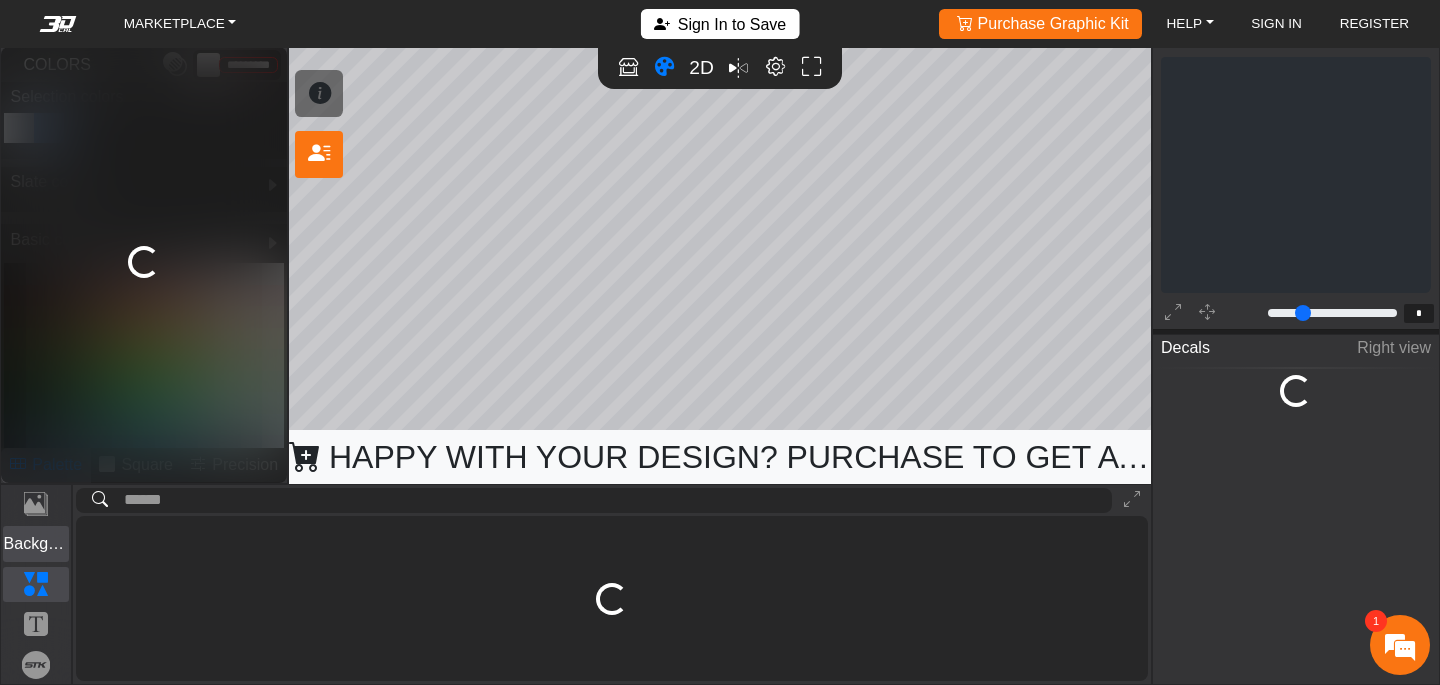 scroll, scrollTop: 775, scrollLeft: 537, axis: both 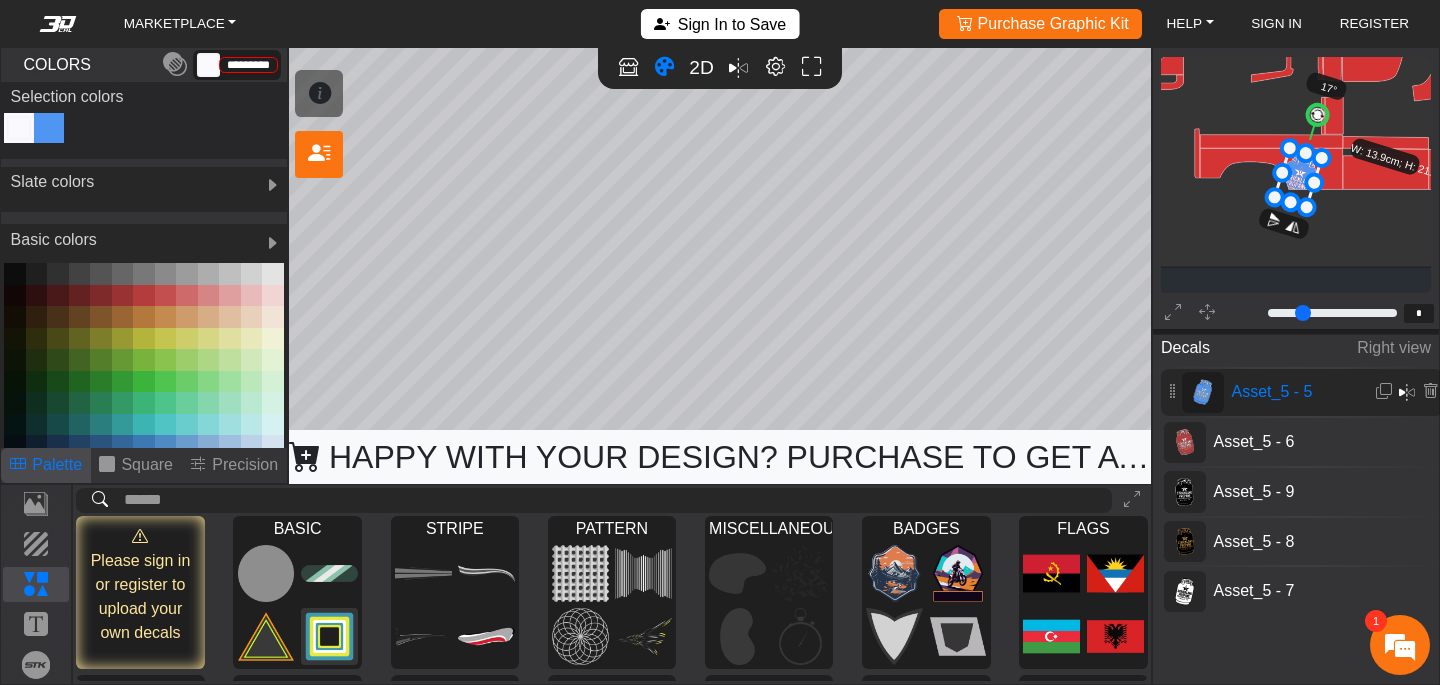click on "Sign In to Save" at bounding box center [720, 24] 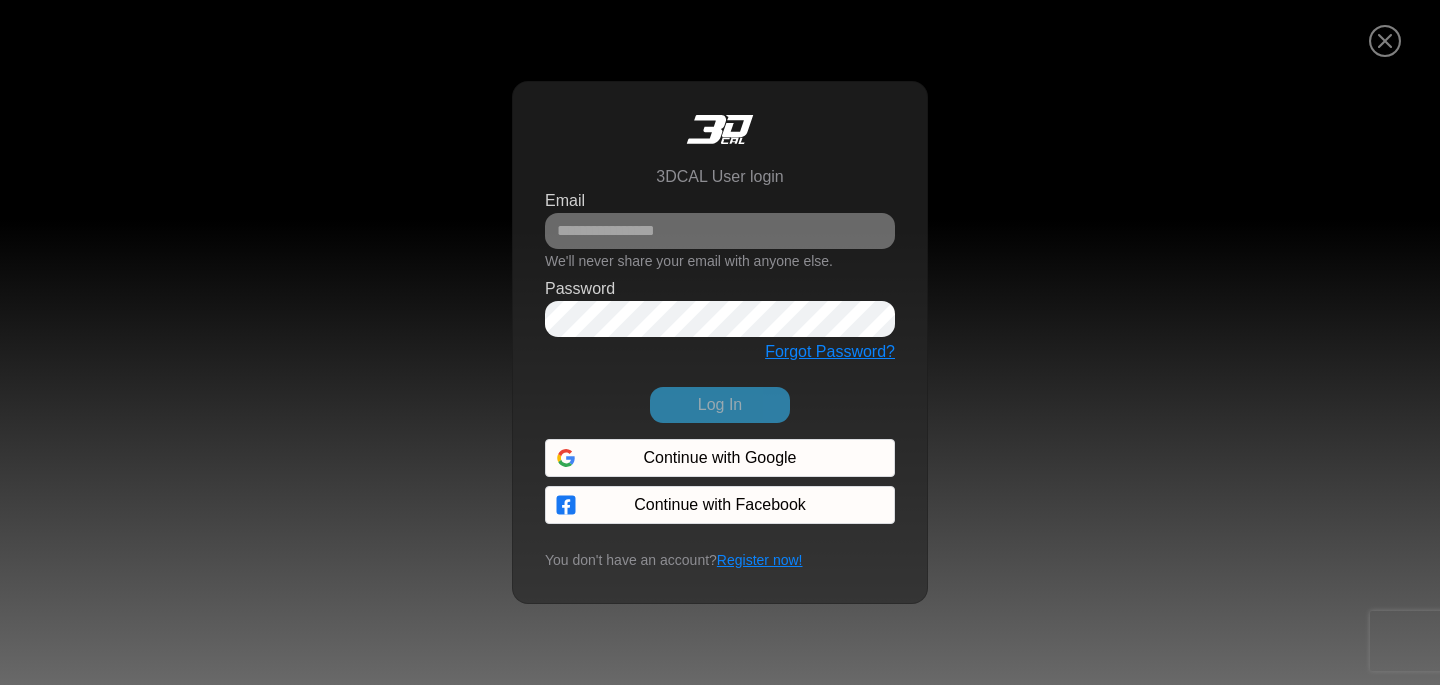 scroll, scrollTop: 0, scrollLeft: 0, axis: both 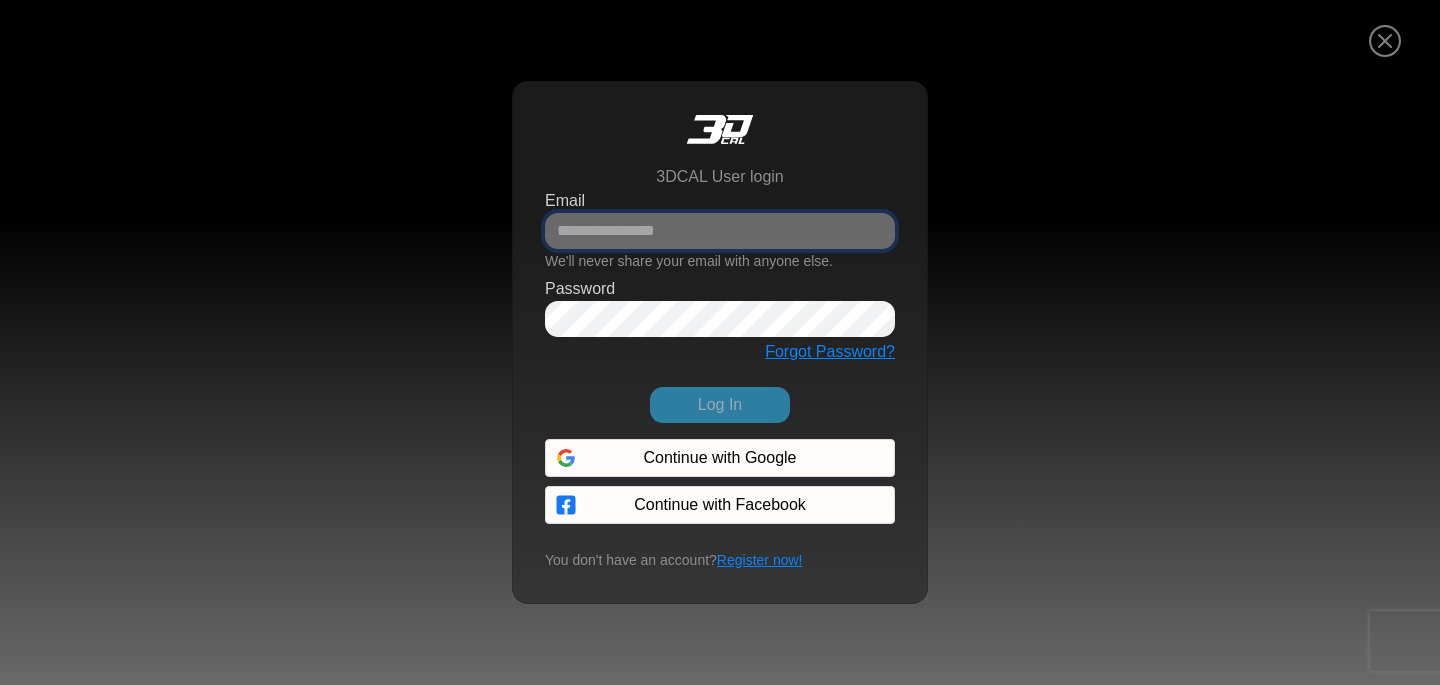 click on "Email" at bounding box center (720, 231) 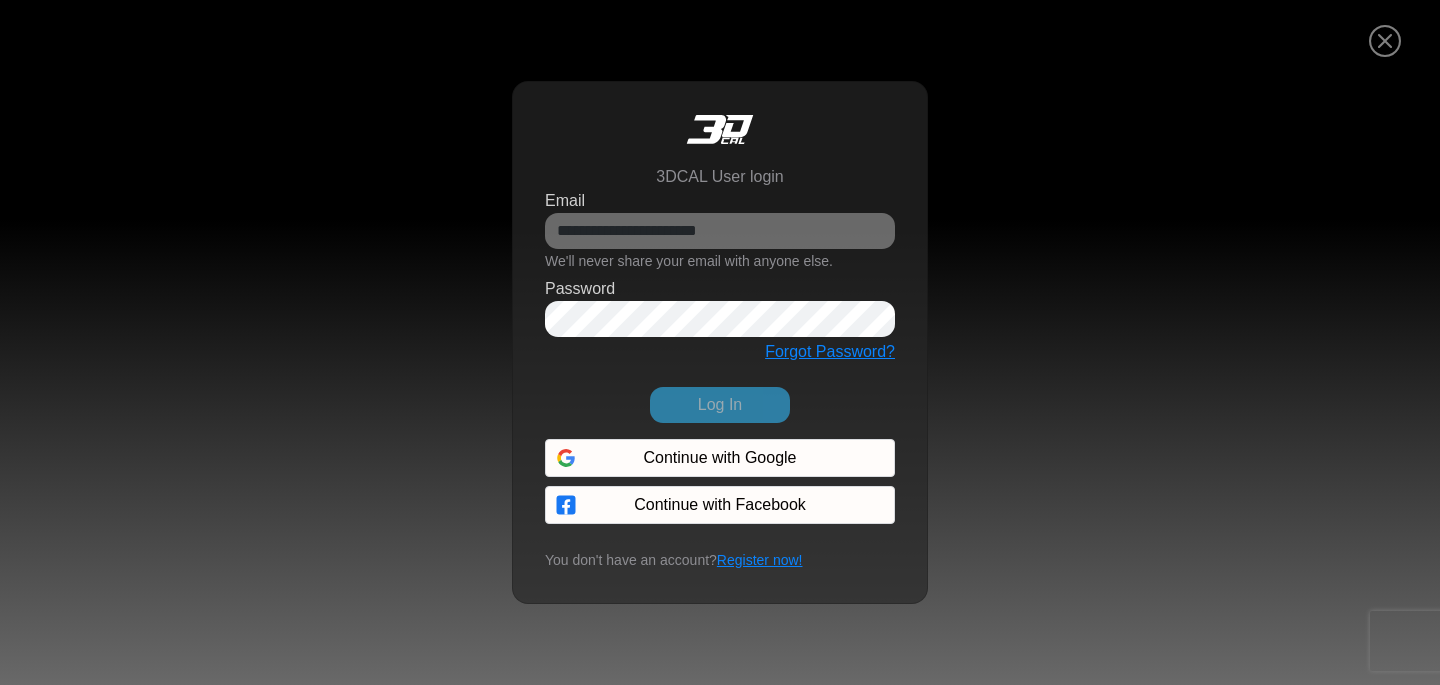 click on "Forgot Password?" at bounding box center [720, 352] 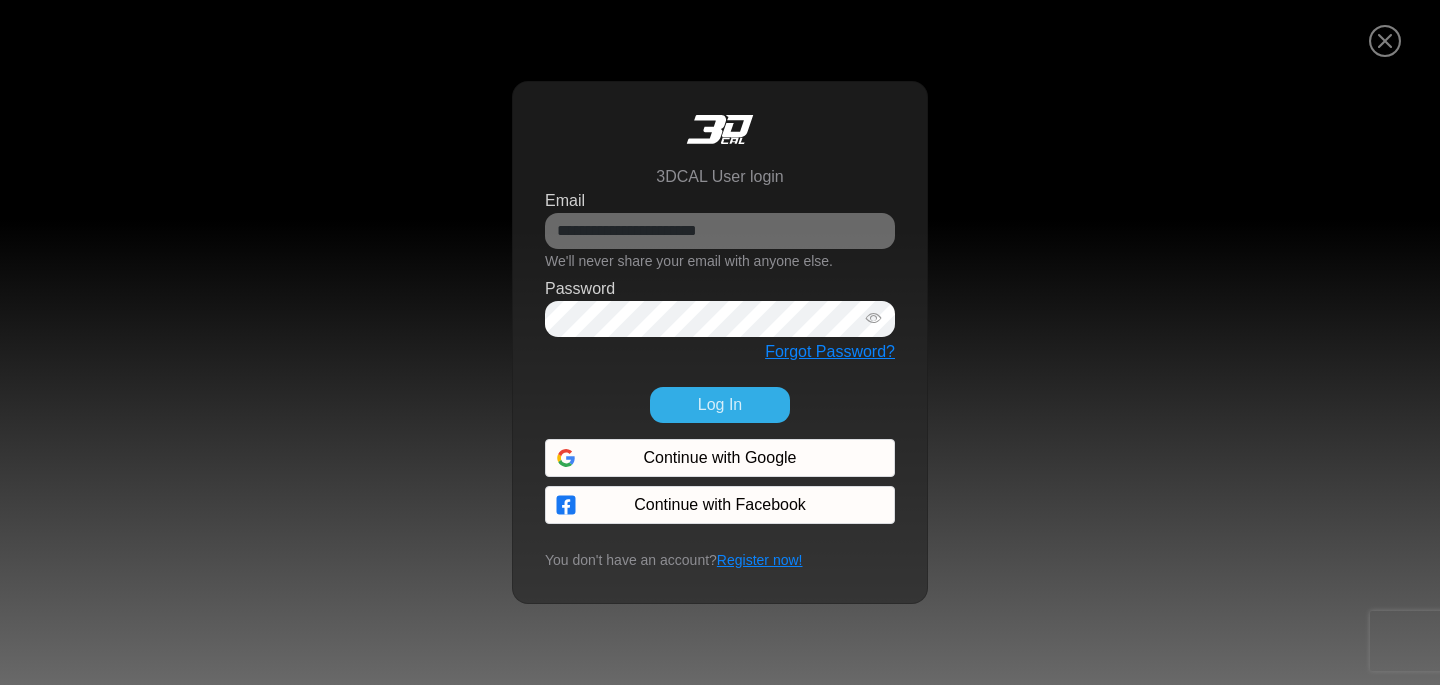click on "Register now!" at bounding box center [760, 560] 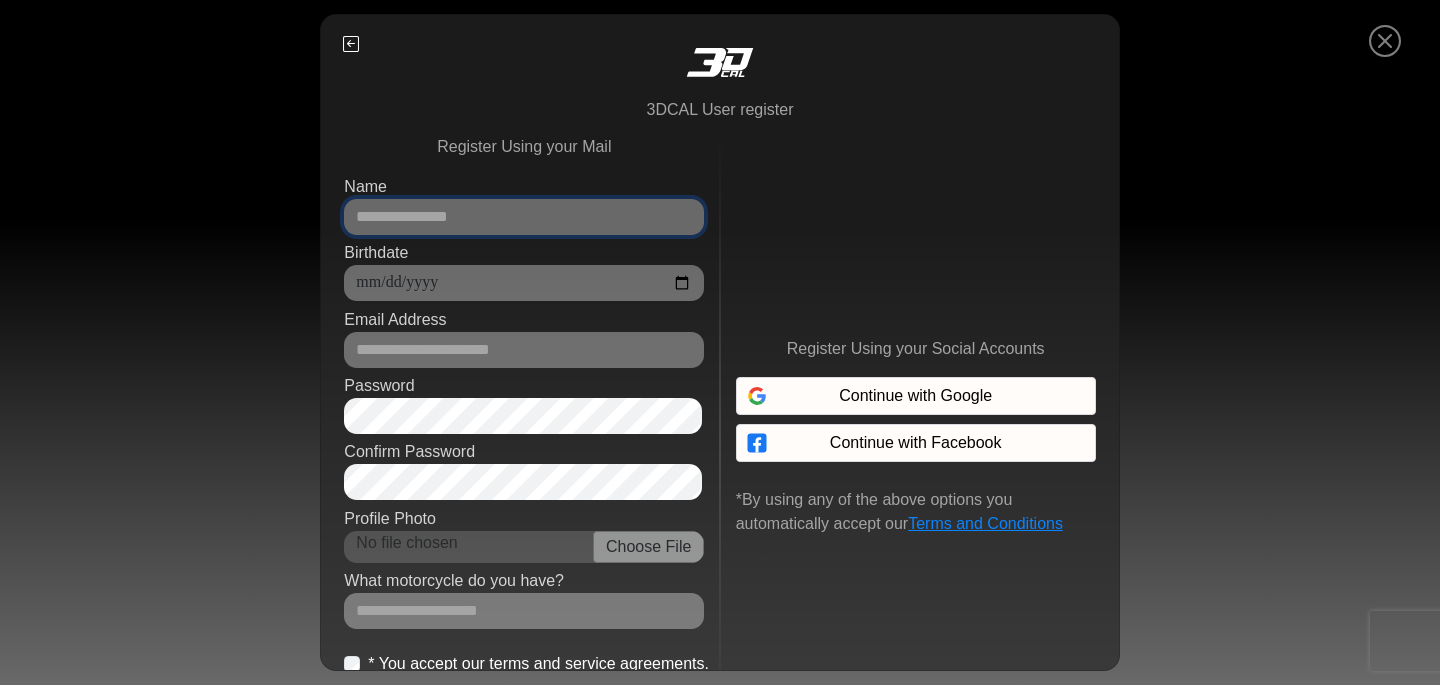 click on "Name" at bounding box center [524, 217] 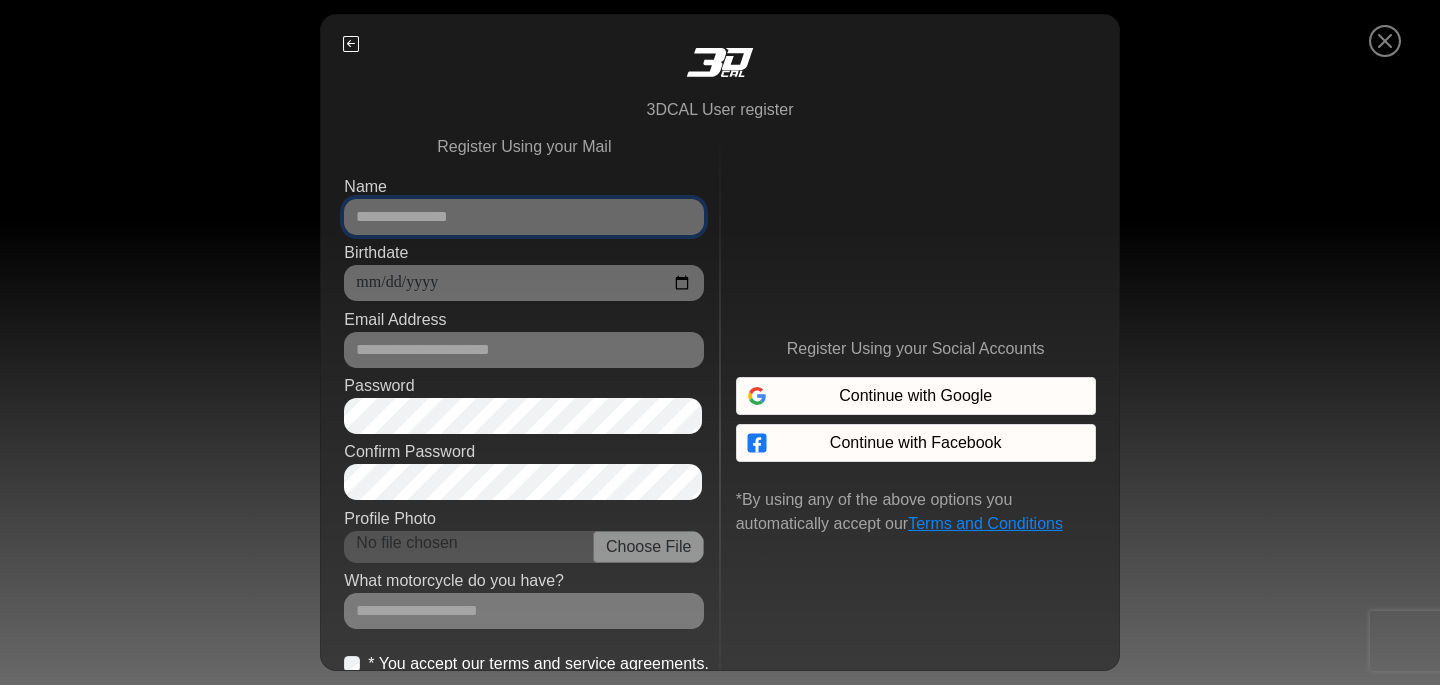 type on "**********" 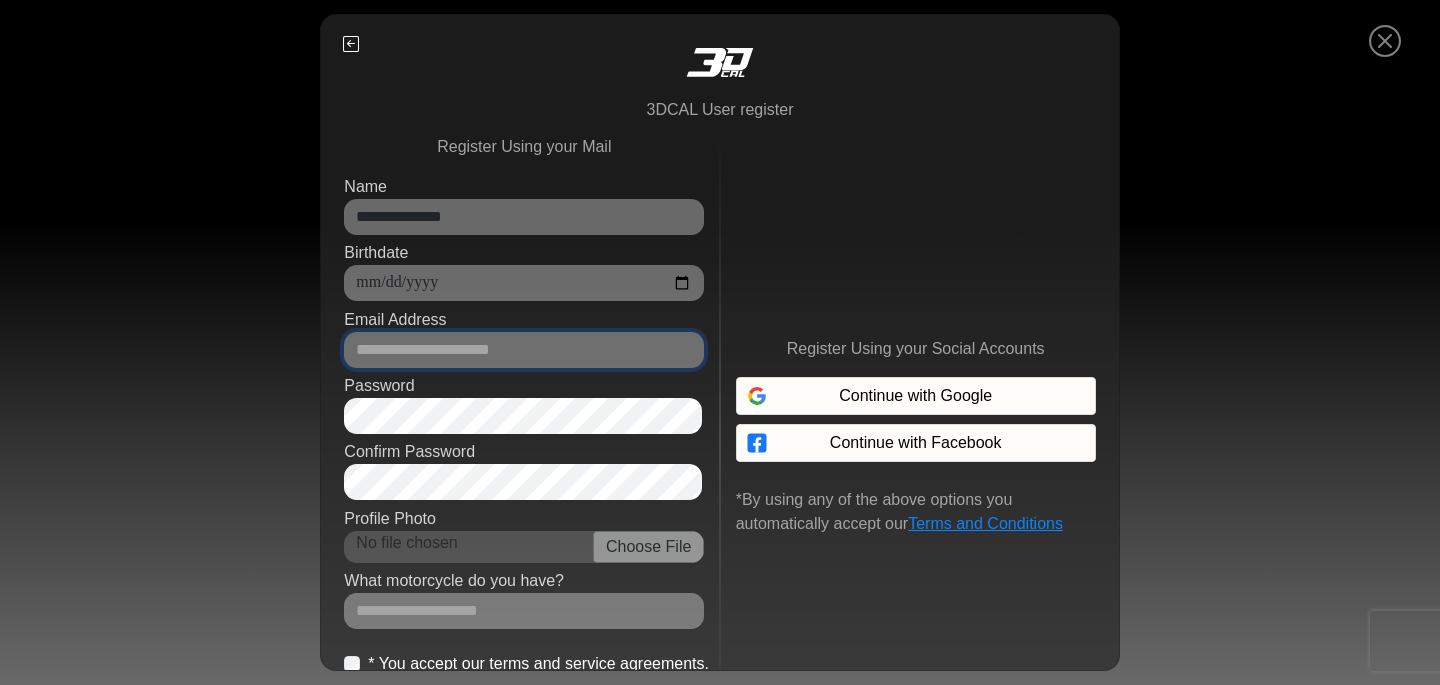type on "**********" 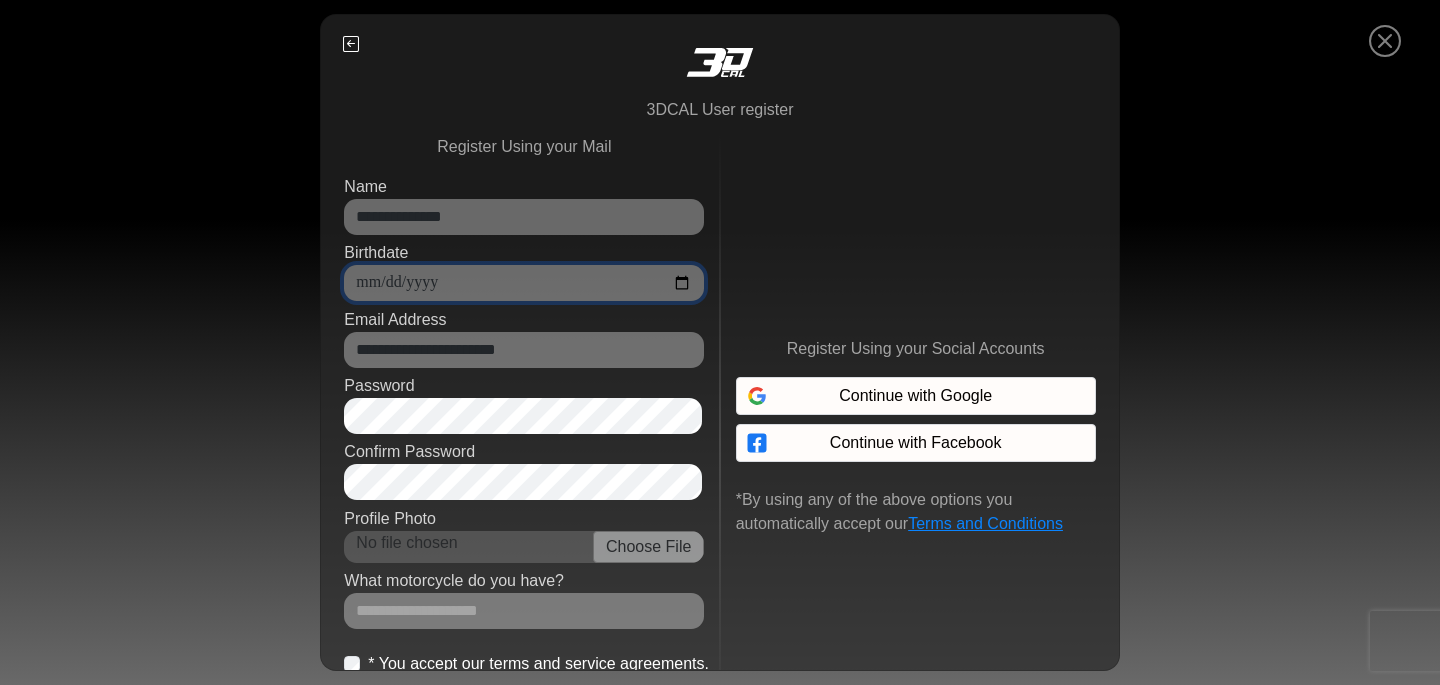 click on "Birthdate" at bounding box center [524, 283] 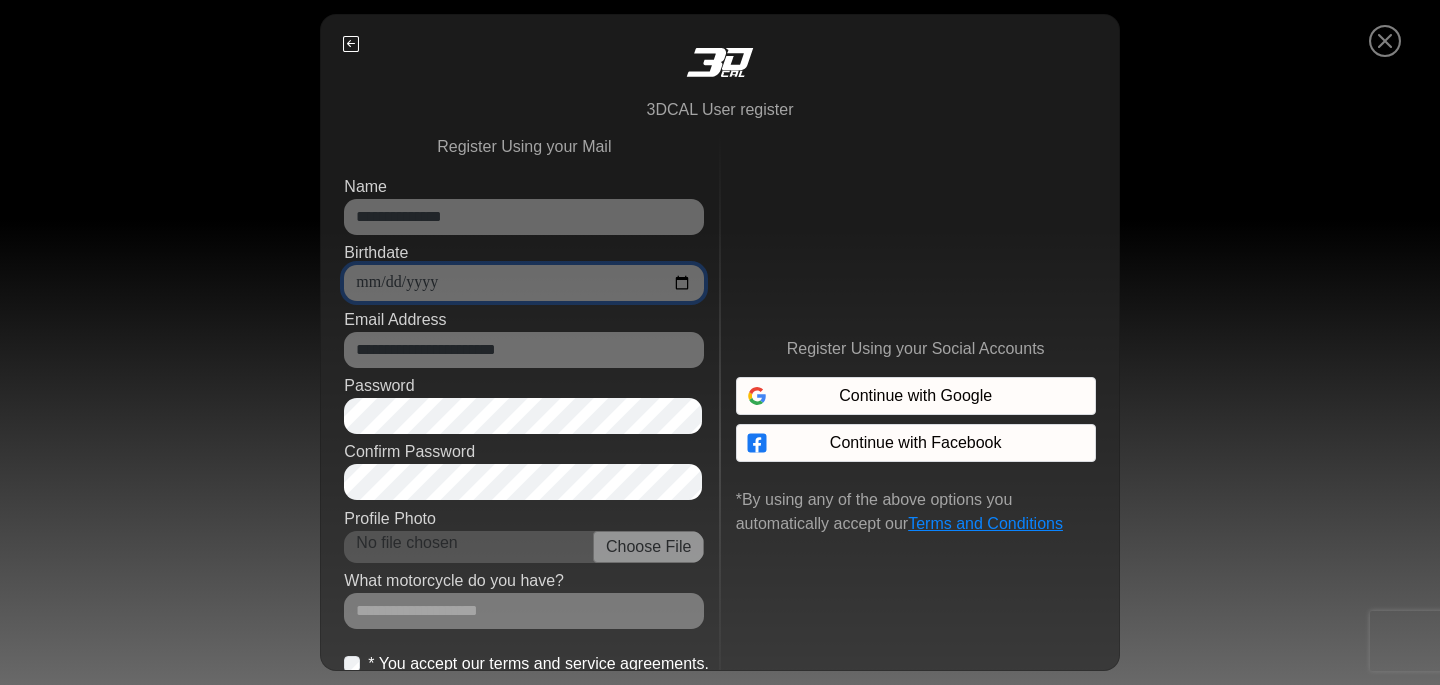 type on "**********" 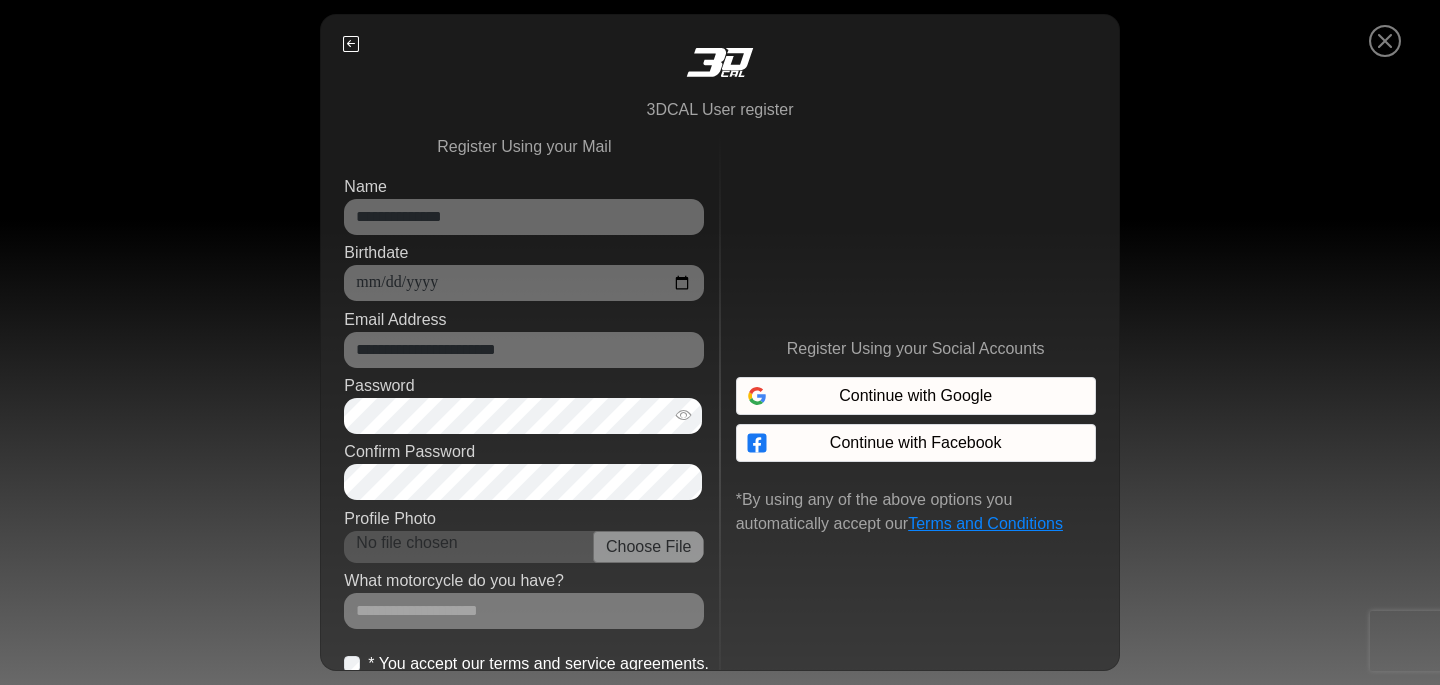 type 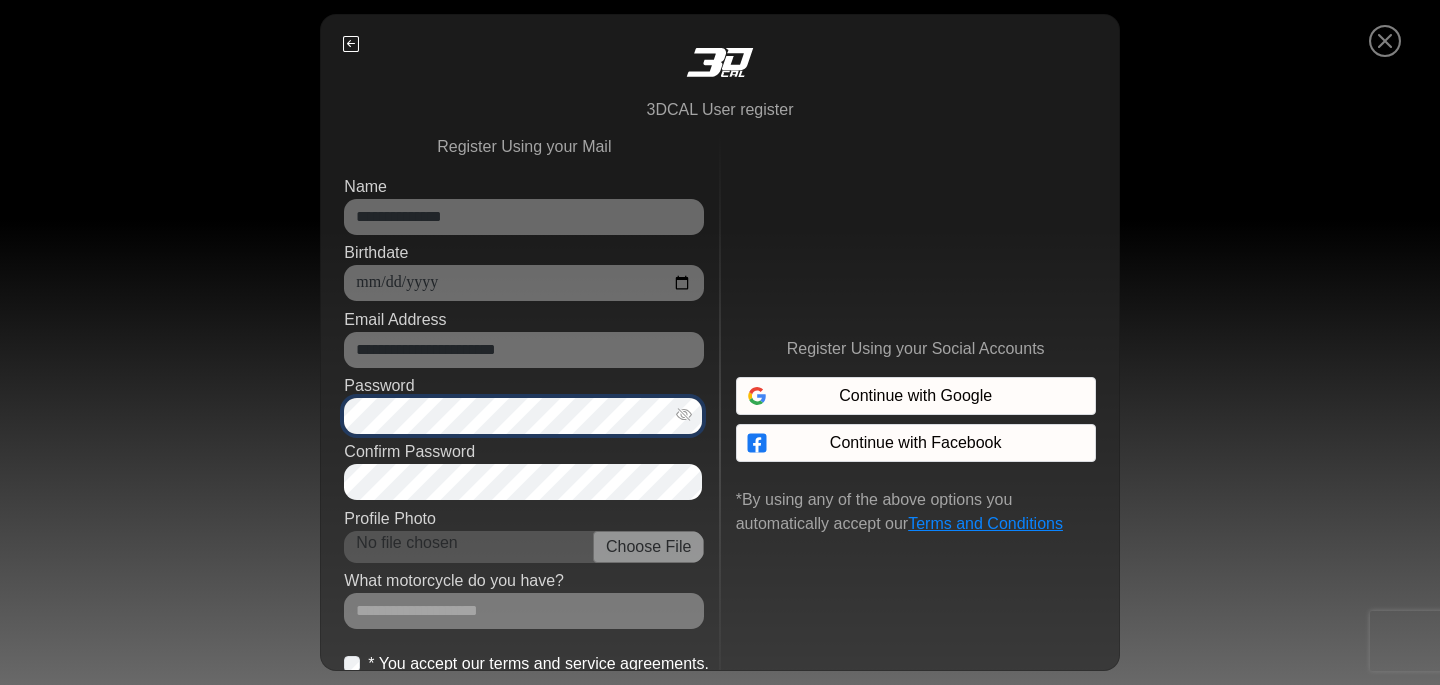 click at bounding box center (684, 415) 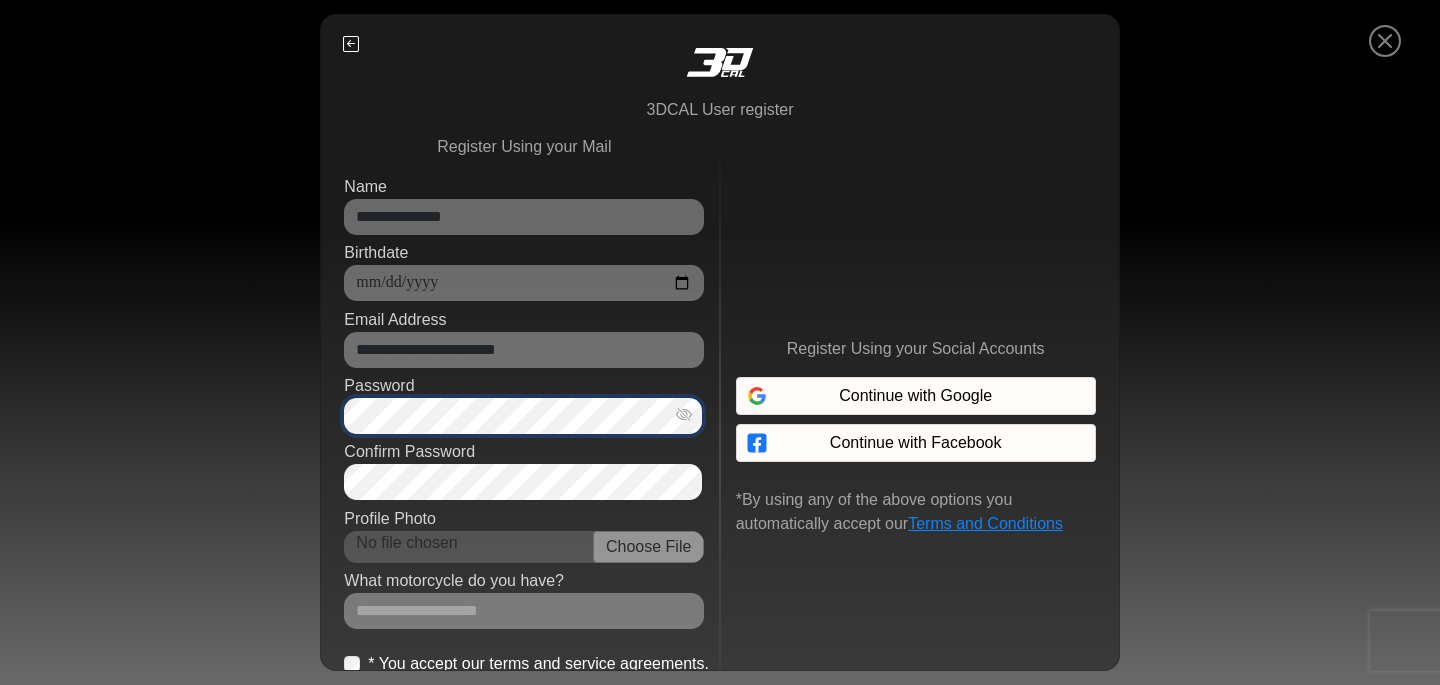 click at bounding box center [684, 415] 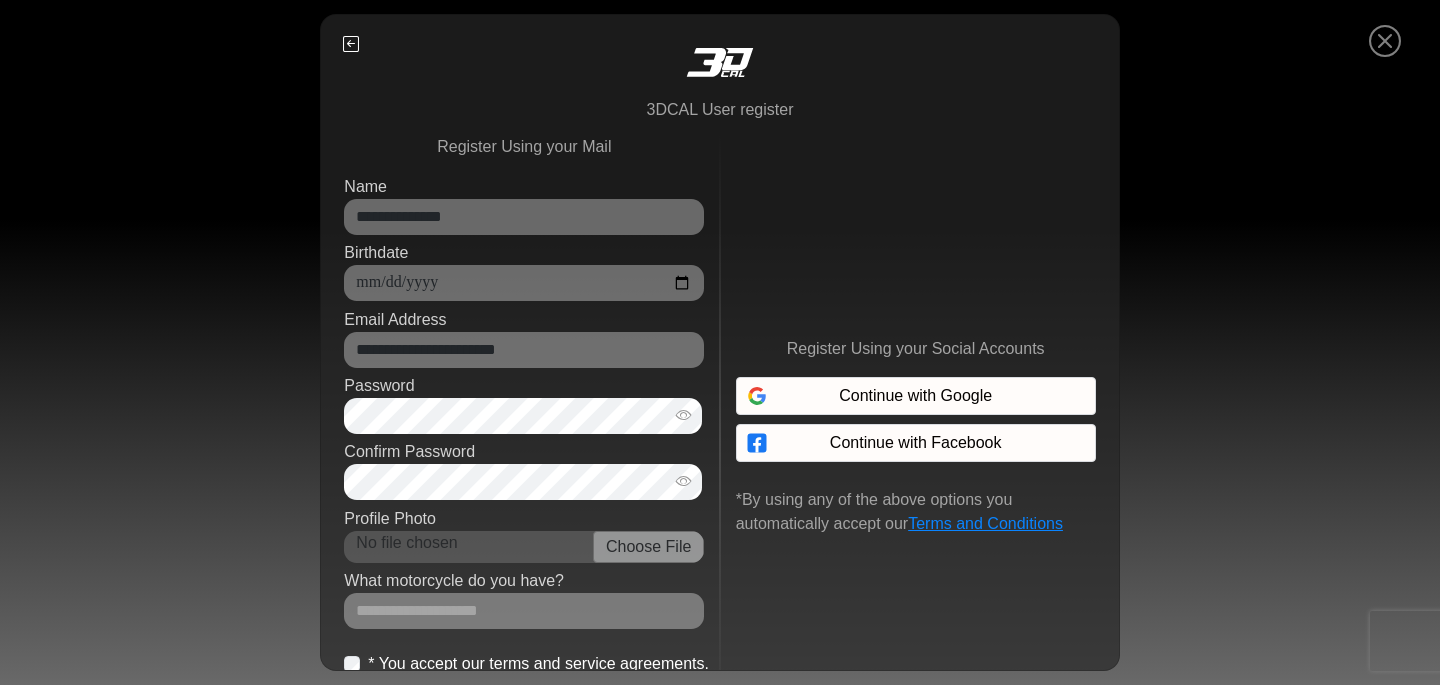 type 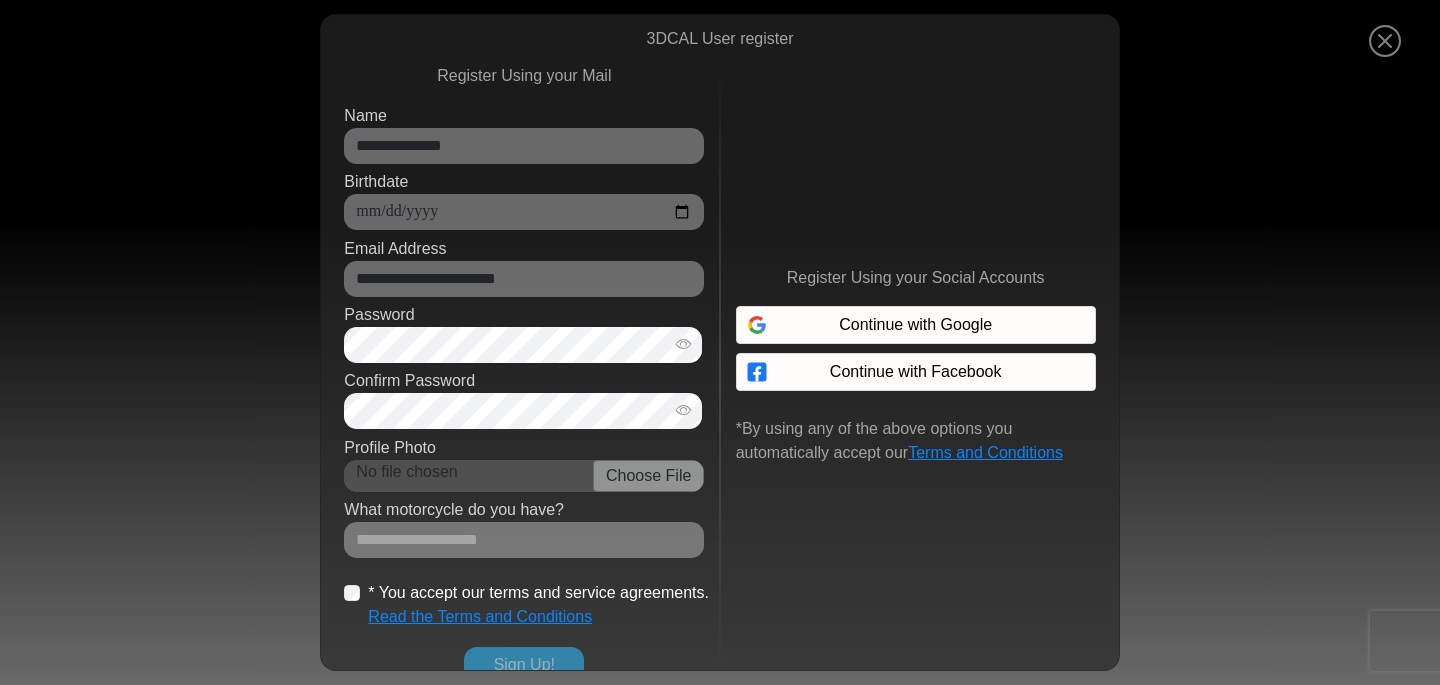 scroll, scrollTop: 98, scrollLeft: 0, axis: vertical 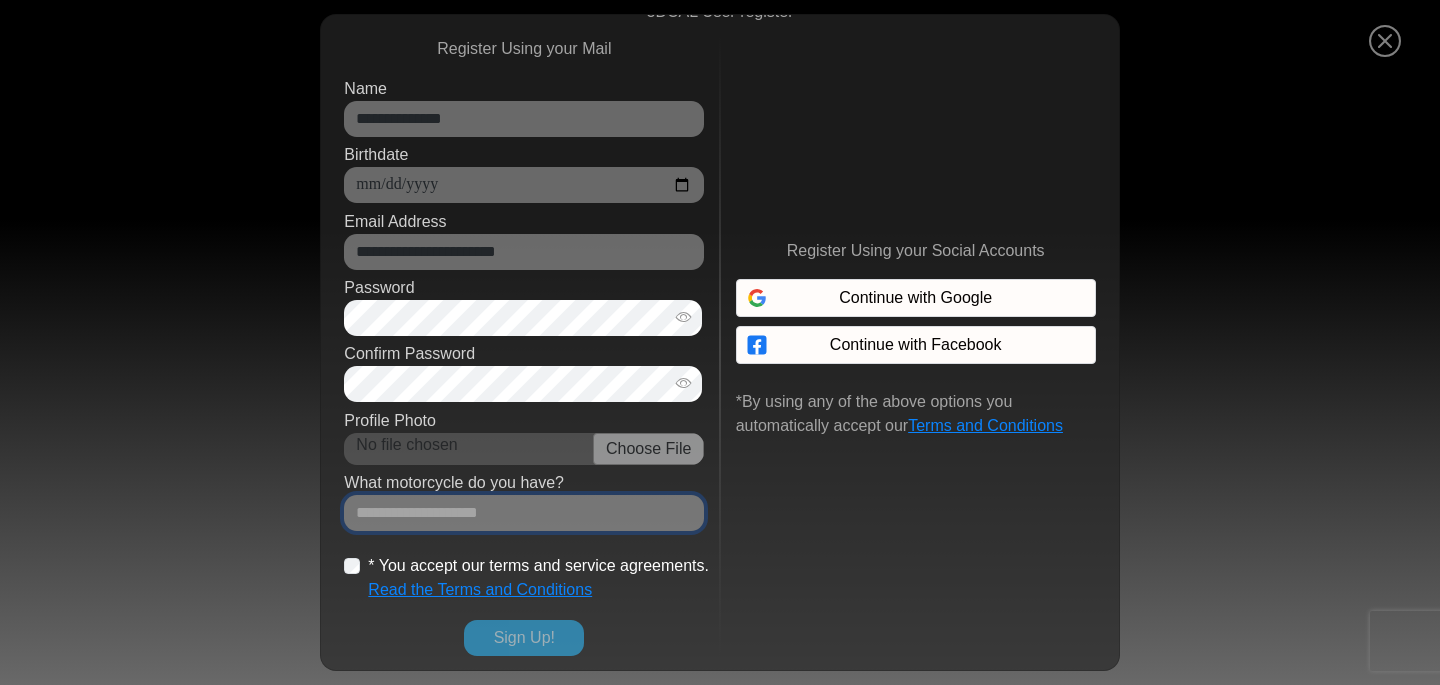 click on "Which motorcycle do you ride?" at bounding box center [524, 513] 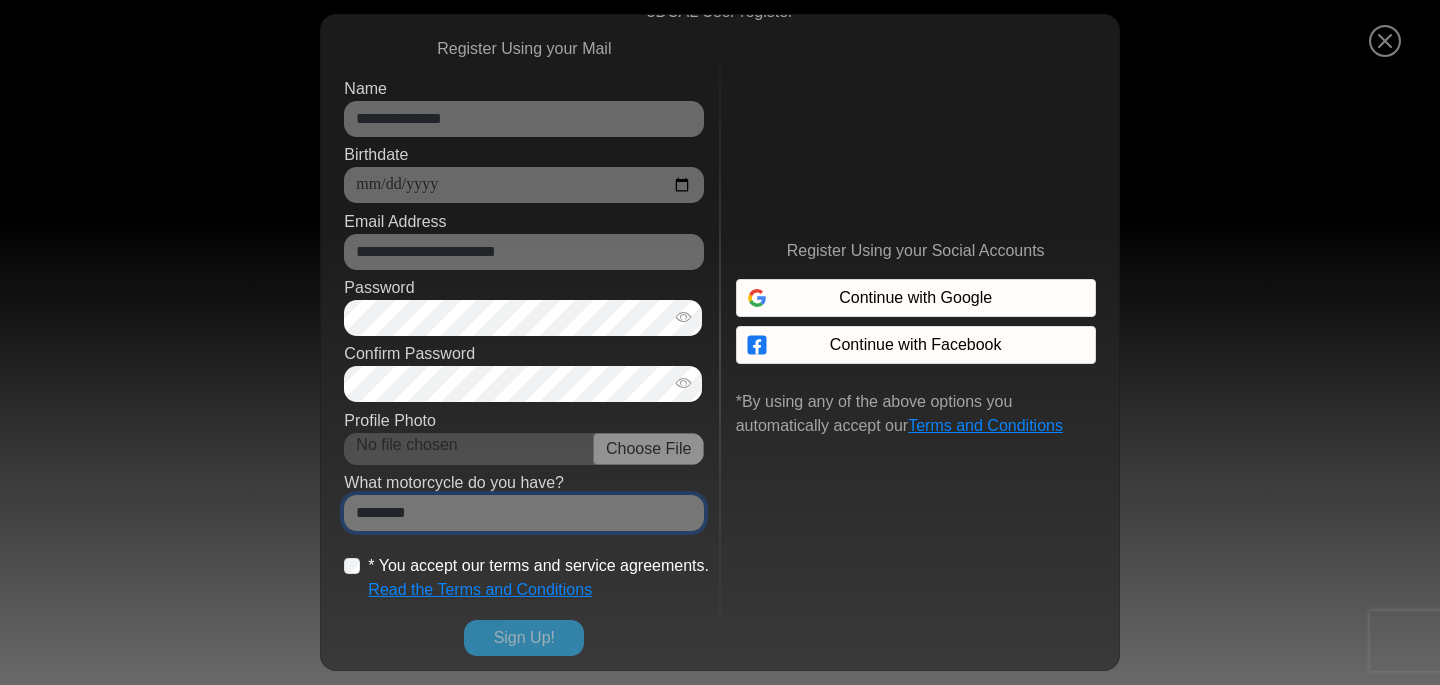type on "*********" 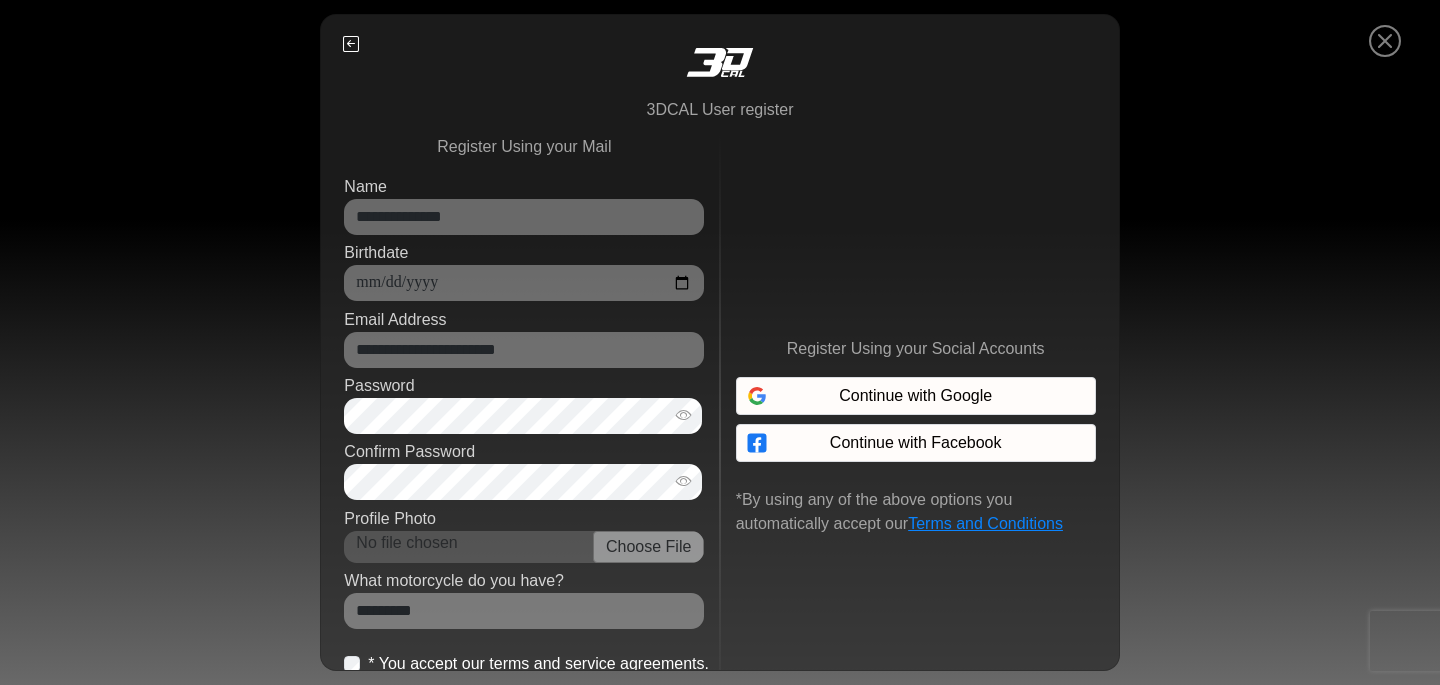 scroll, scrollTop: 0, scrollLeft: 0, axis: both 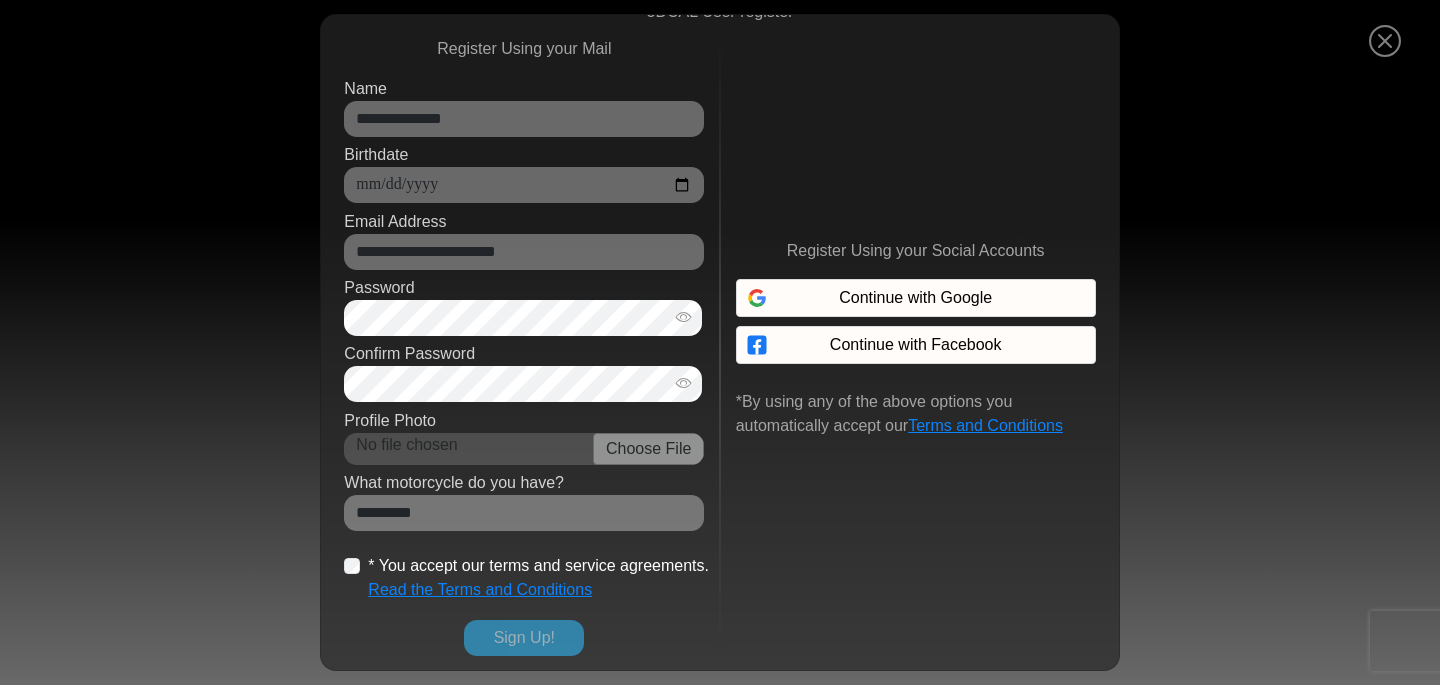 type on "*********" 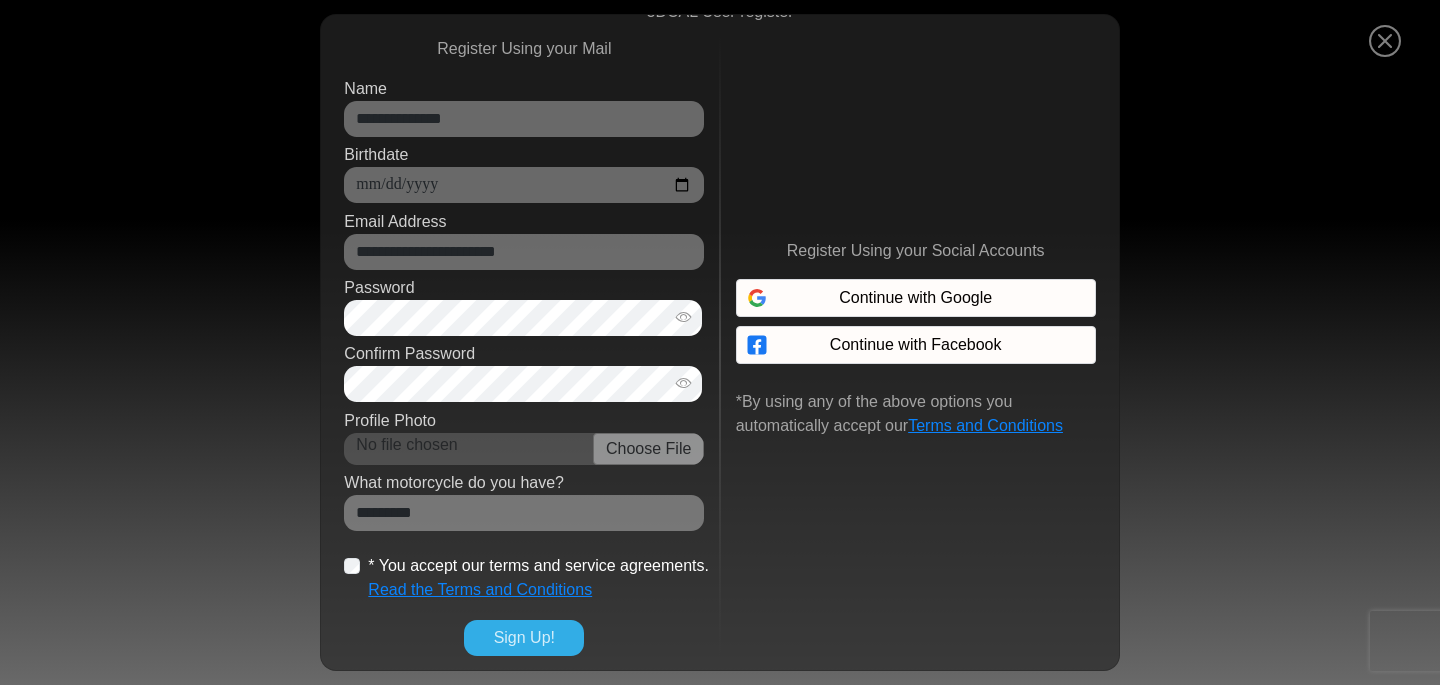 click on "Sign Up!" at bounding box center (524, 638) 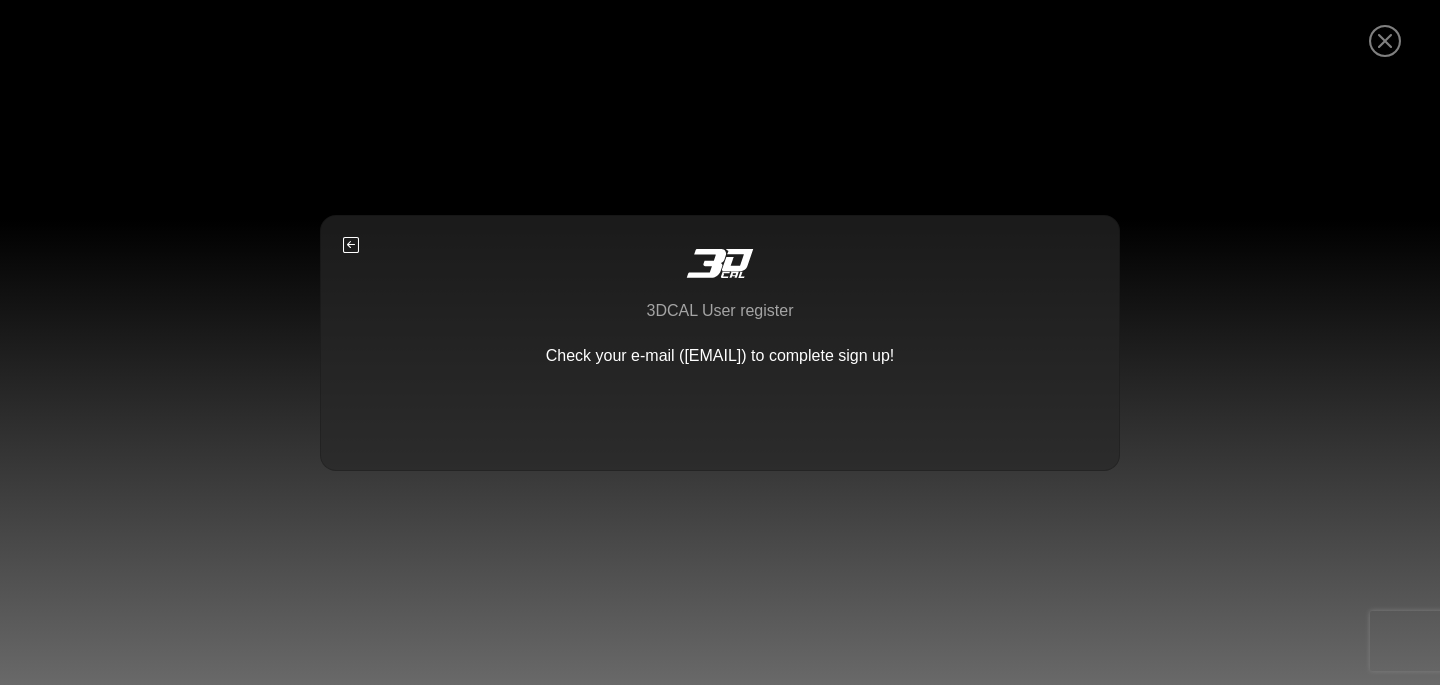 scroll, scrollTop: 0, scrollLeft: 0, axis: both 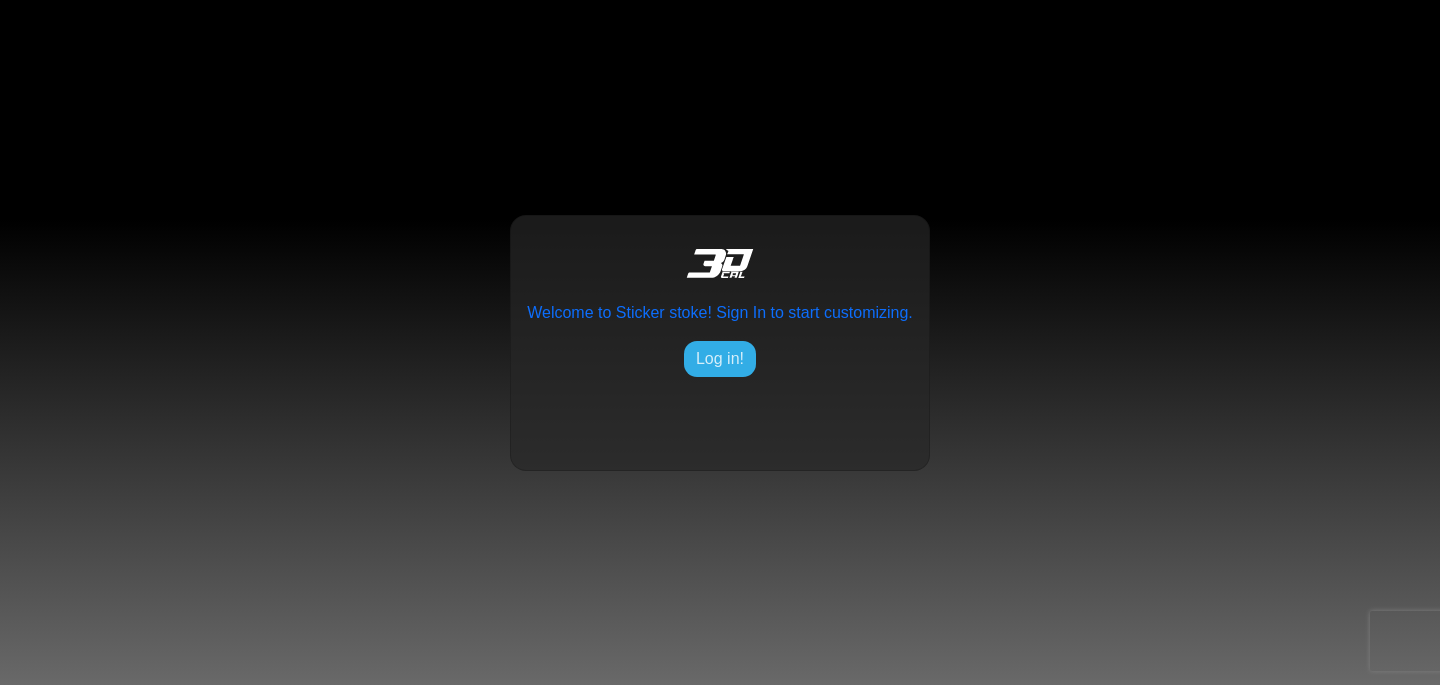 click on "Log in!" 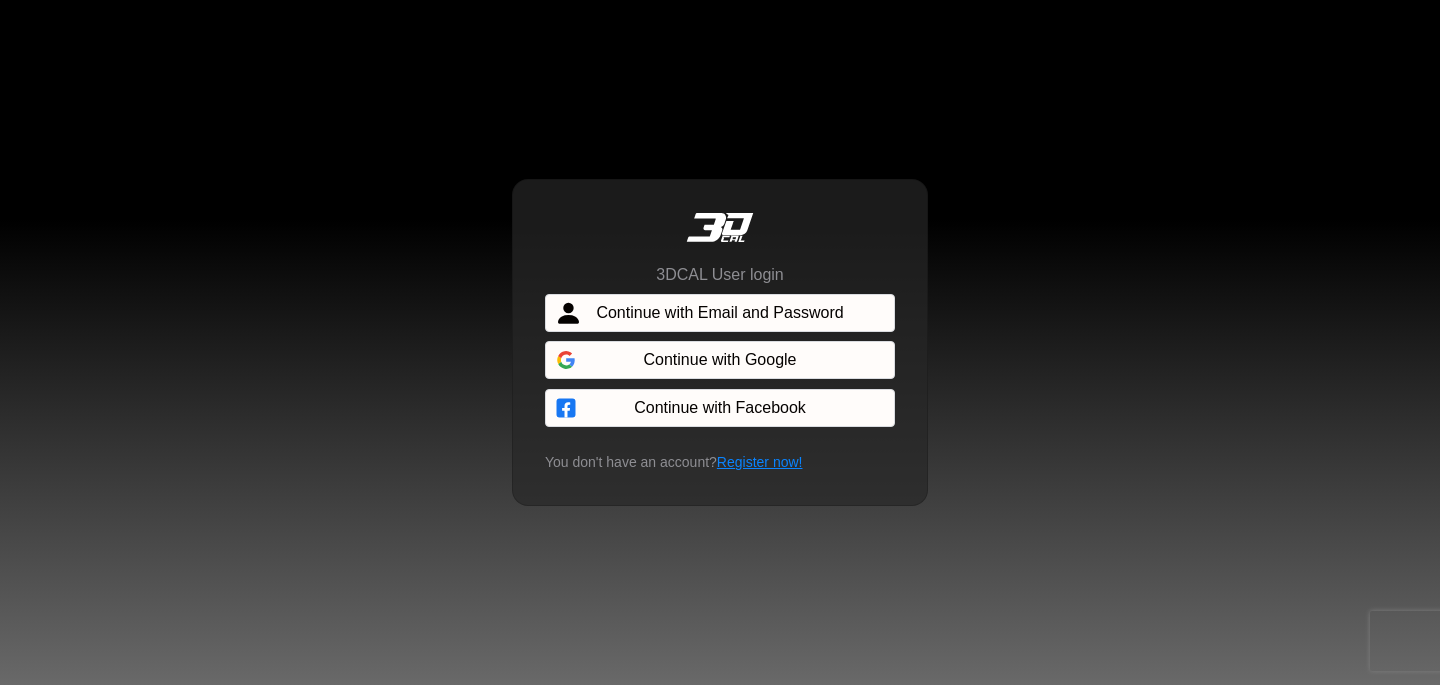 click on "Continue with Email and Password" 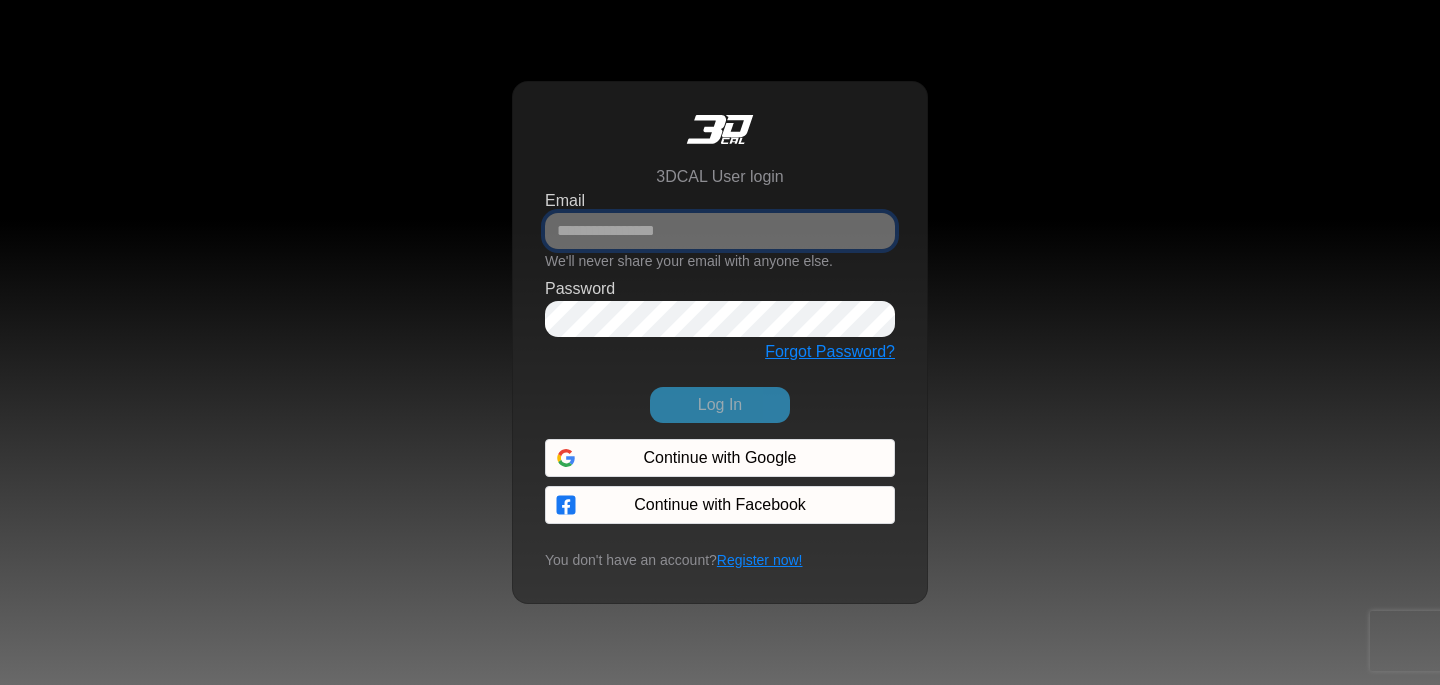click on "Email" at bounding box center (720, 231) 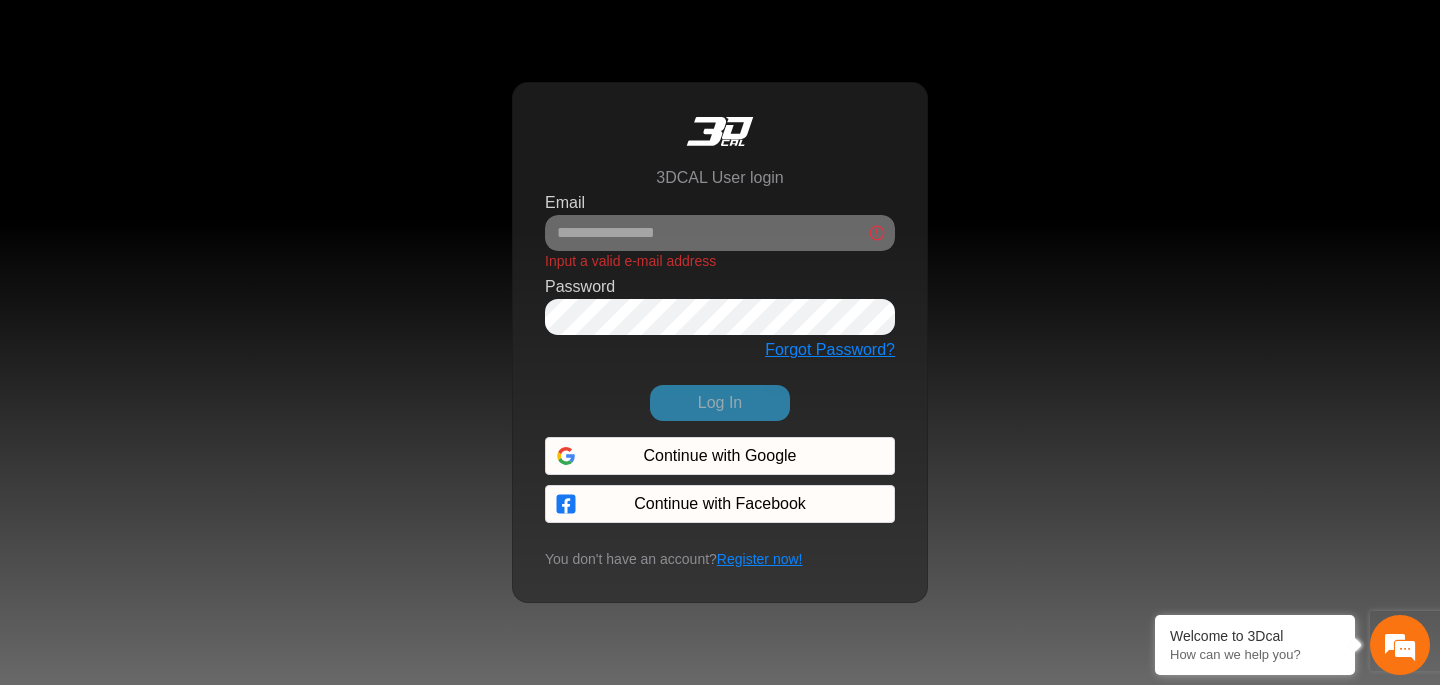 scroll, scrollTop: 0, scrollLeft: 0, axis: both 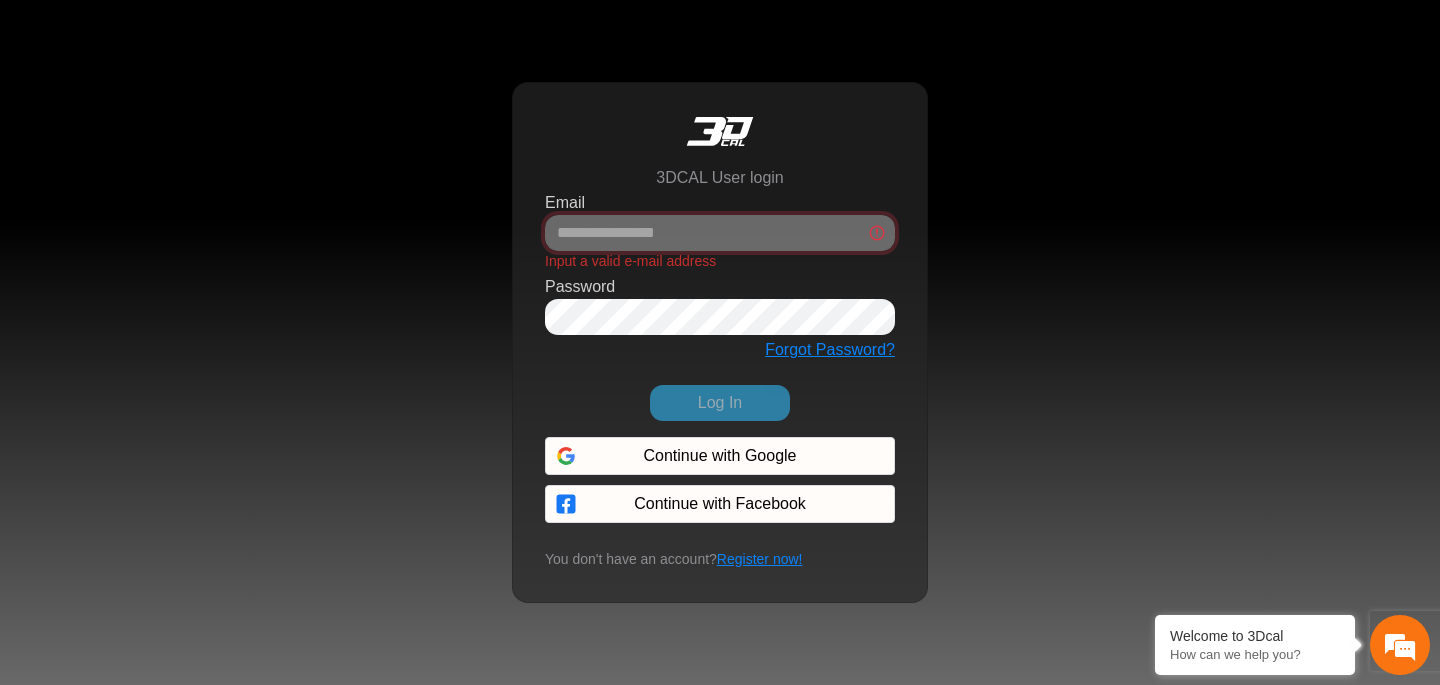 click on "Email" at bounding box center (720, 233) 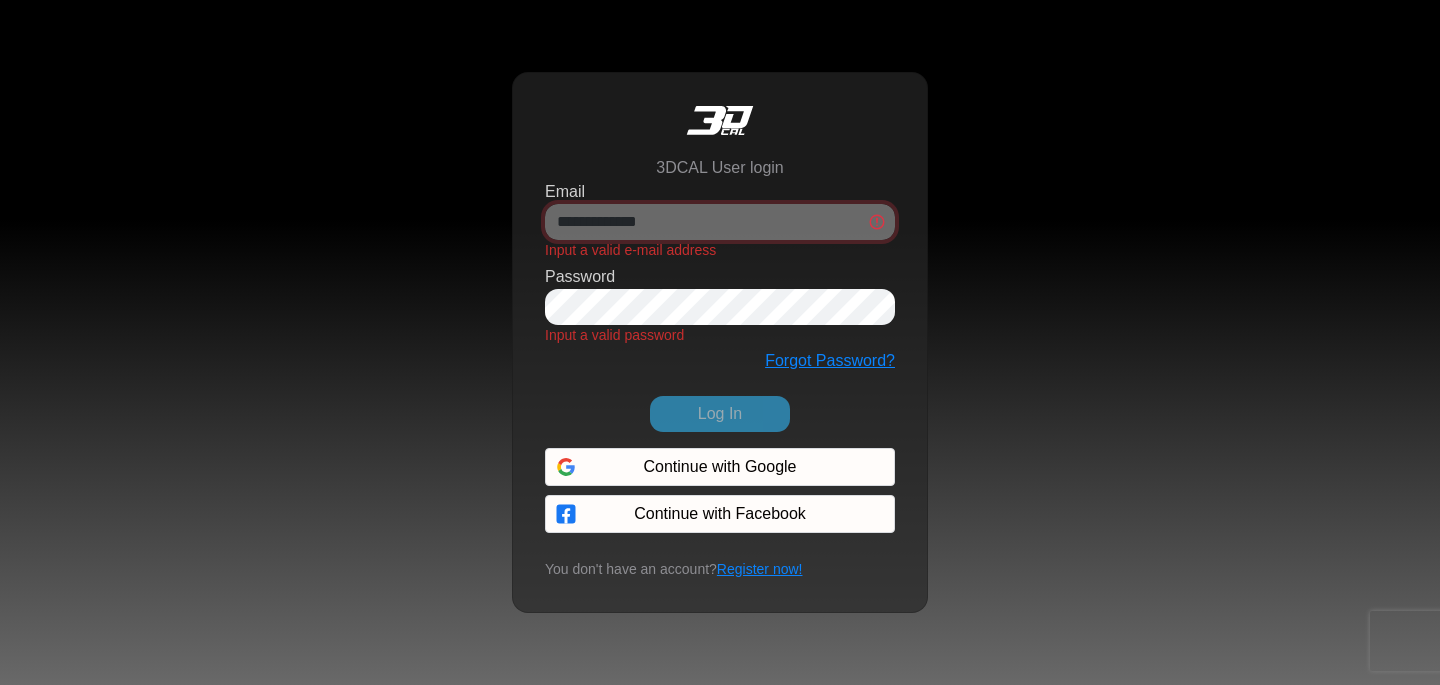 type on "*" 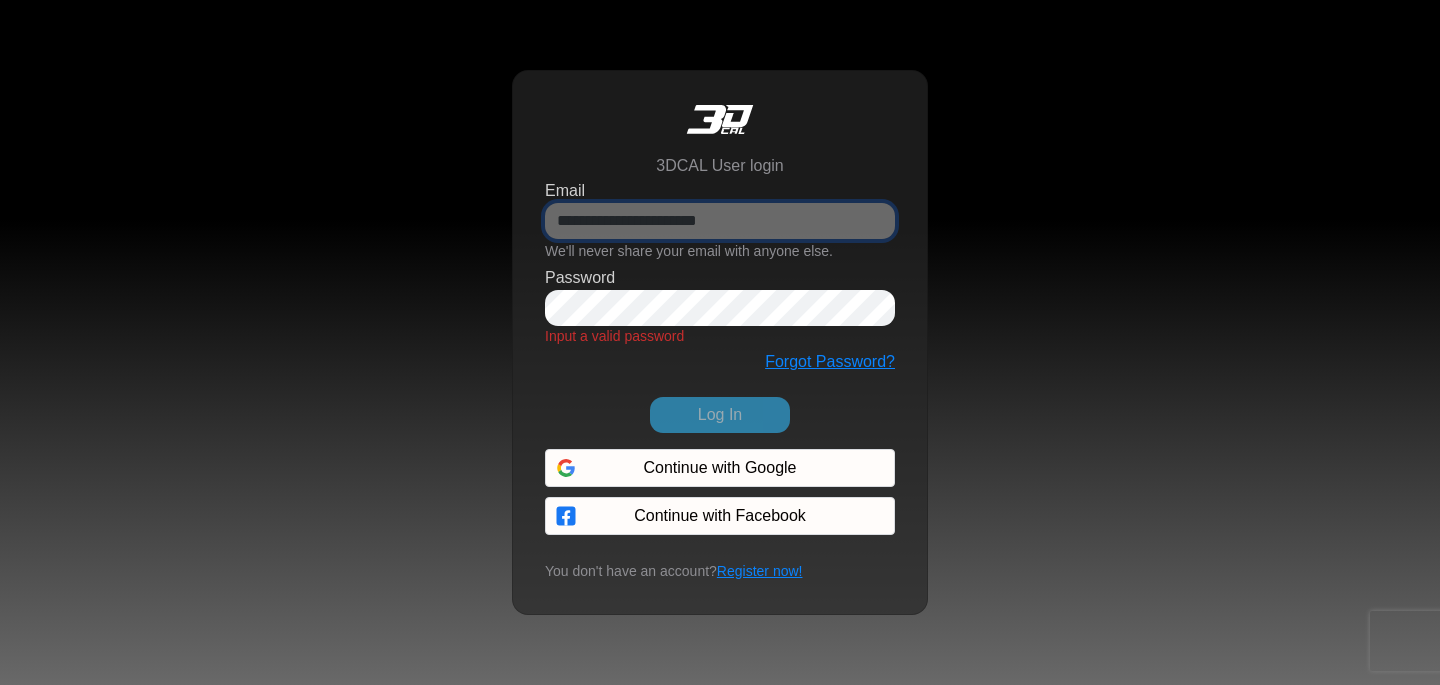 type on "**********" 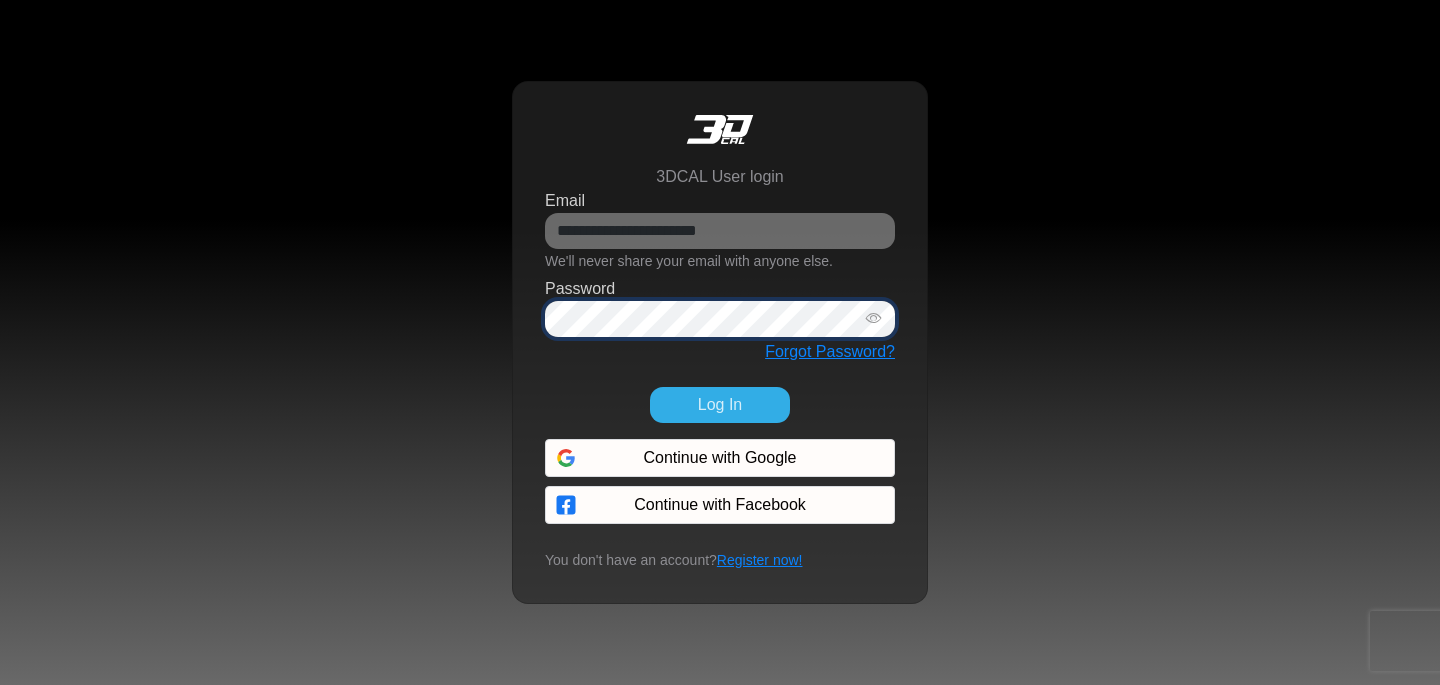 click on "Log In" 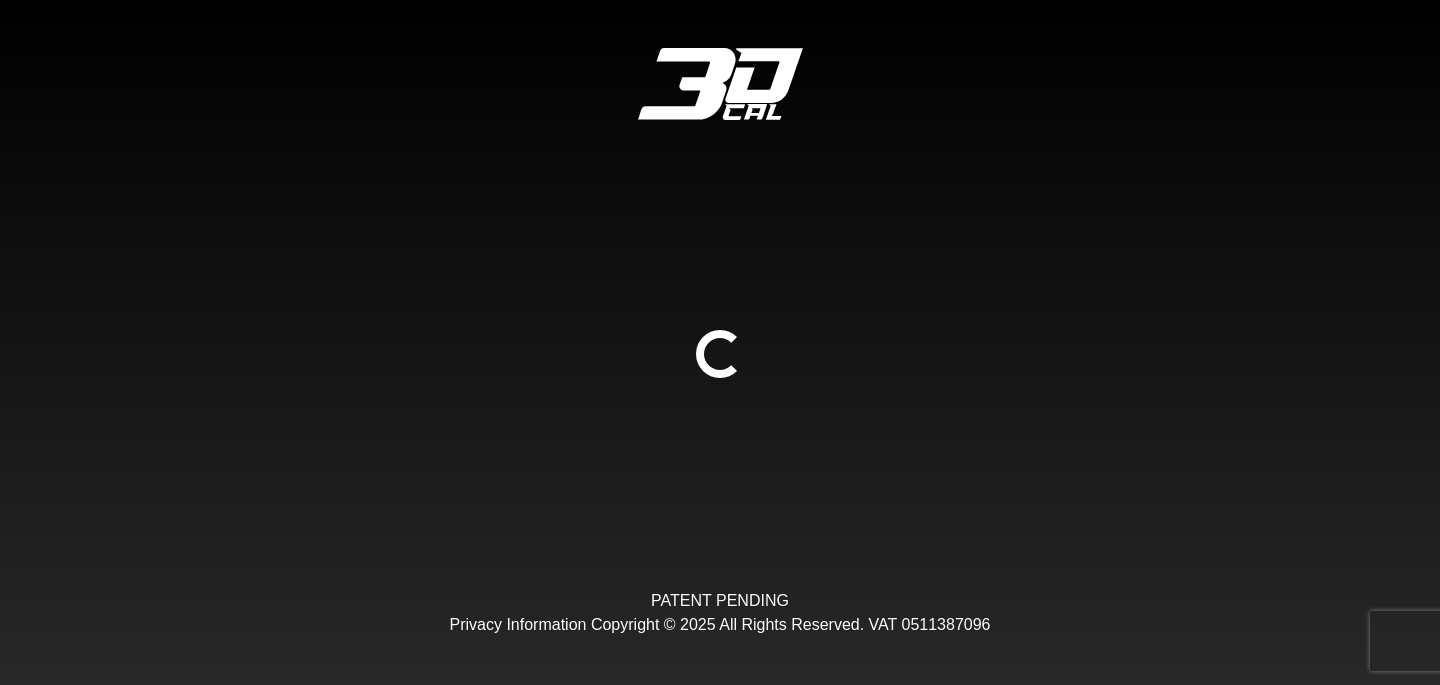 scroll, scrollTop: 0, scrollLeft: 0, axis: both 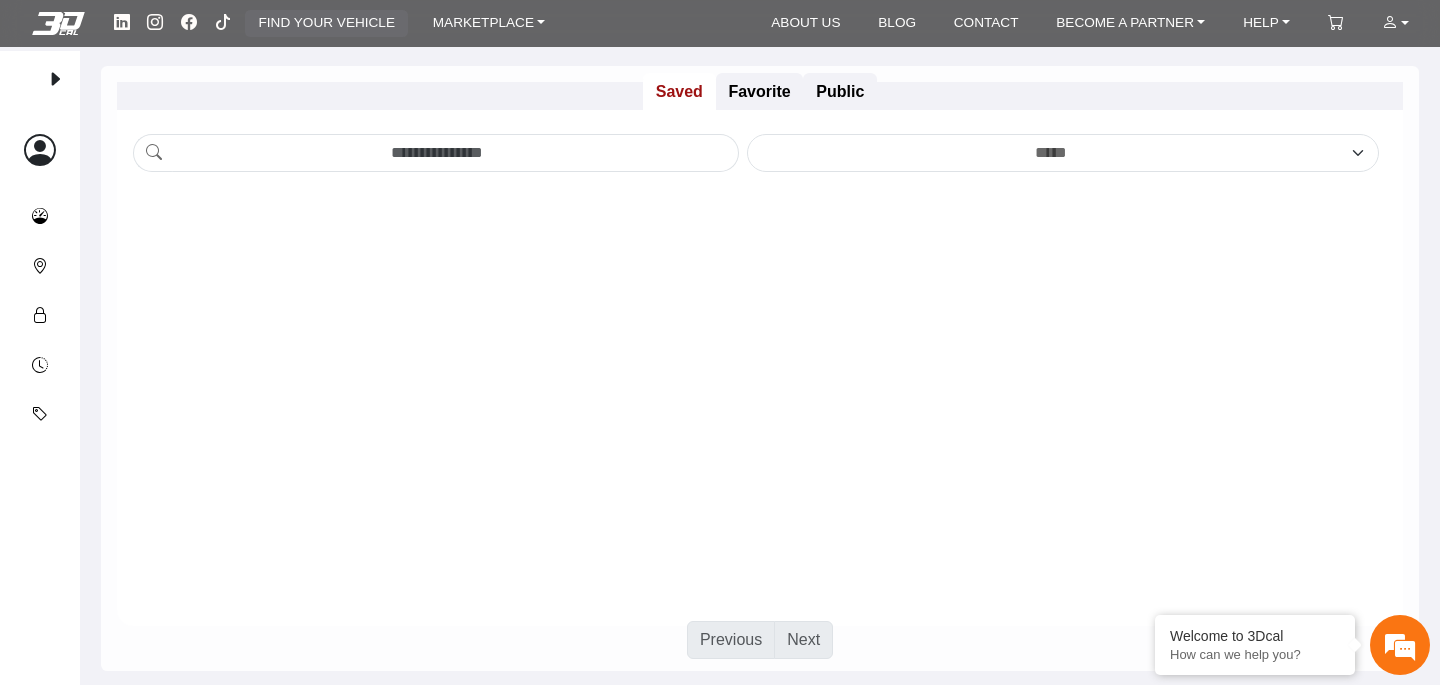 click on "FIND YOUR VEHICLE" at bounding box center [327, 23] 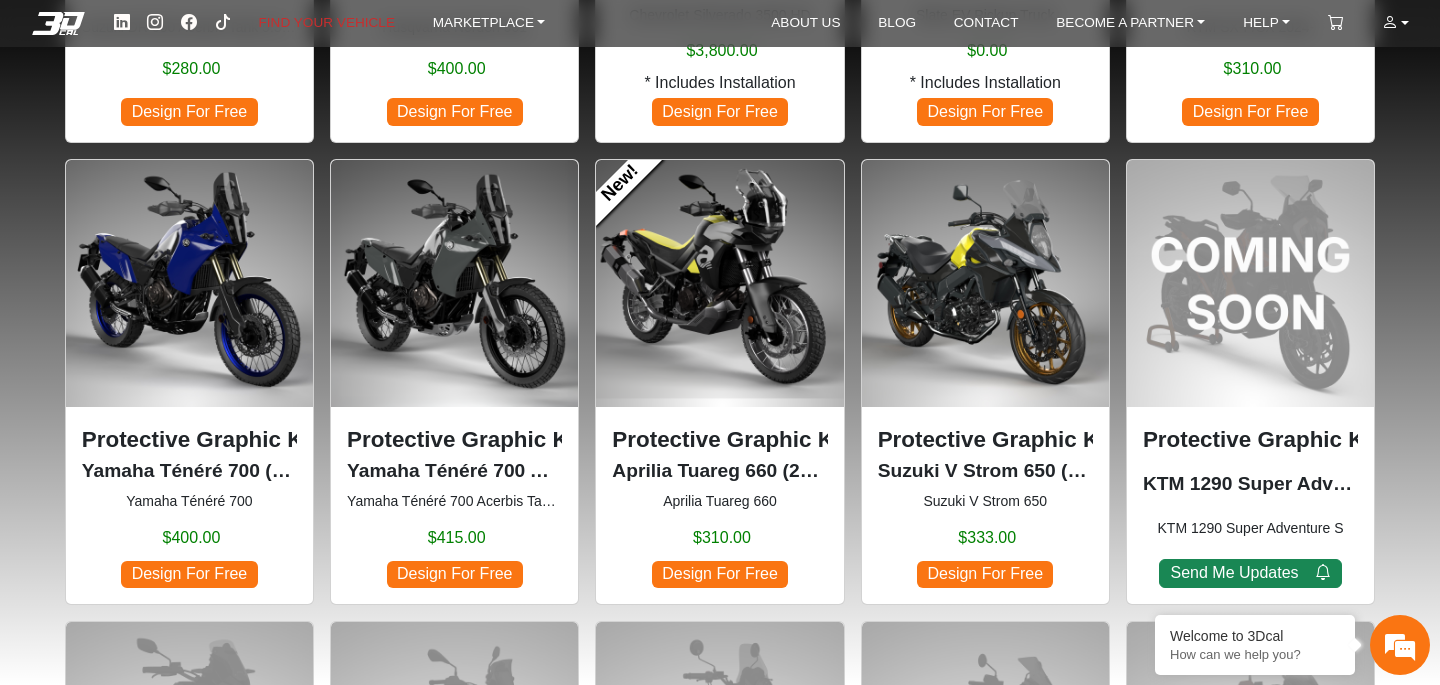 scroll, scrollTop: 1180, scrollLeft: 0, axis: vertical 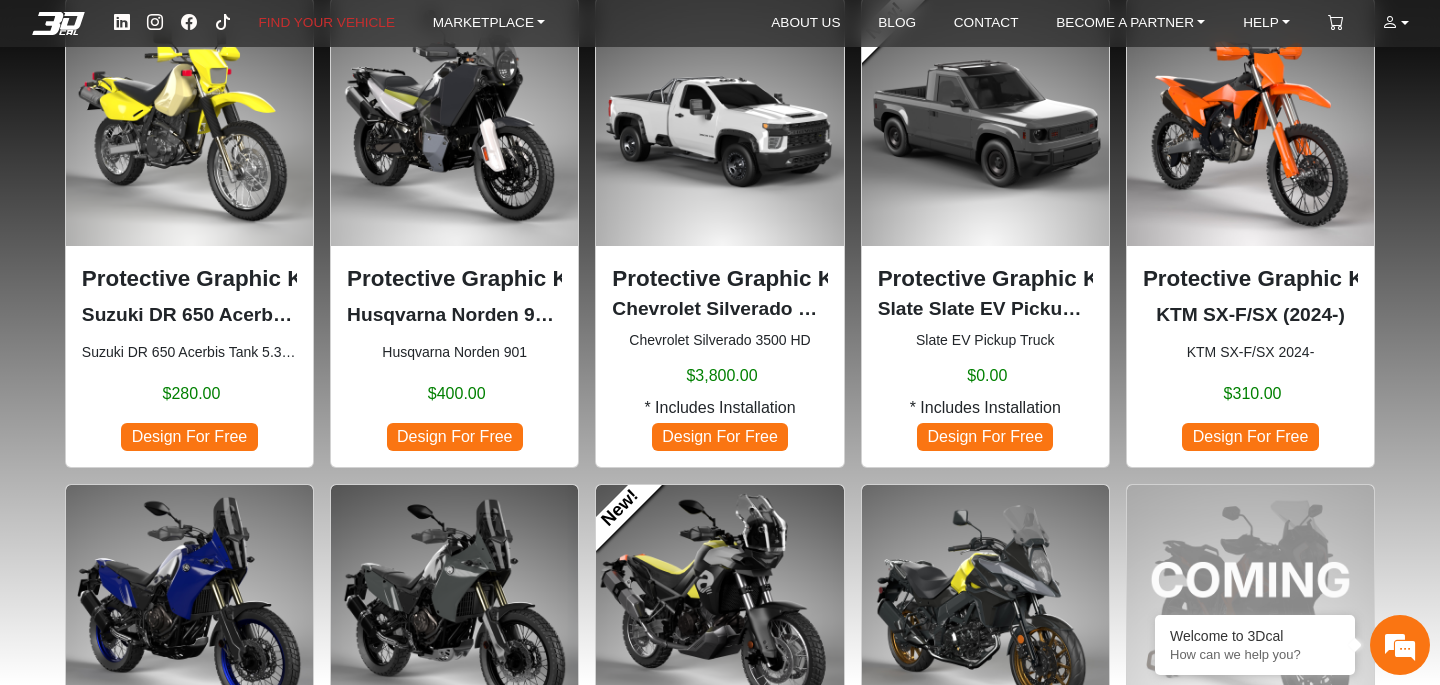click 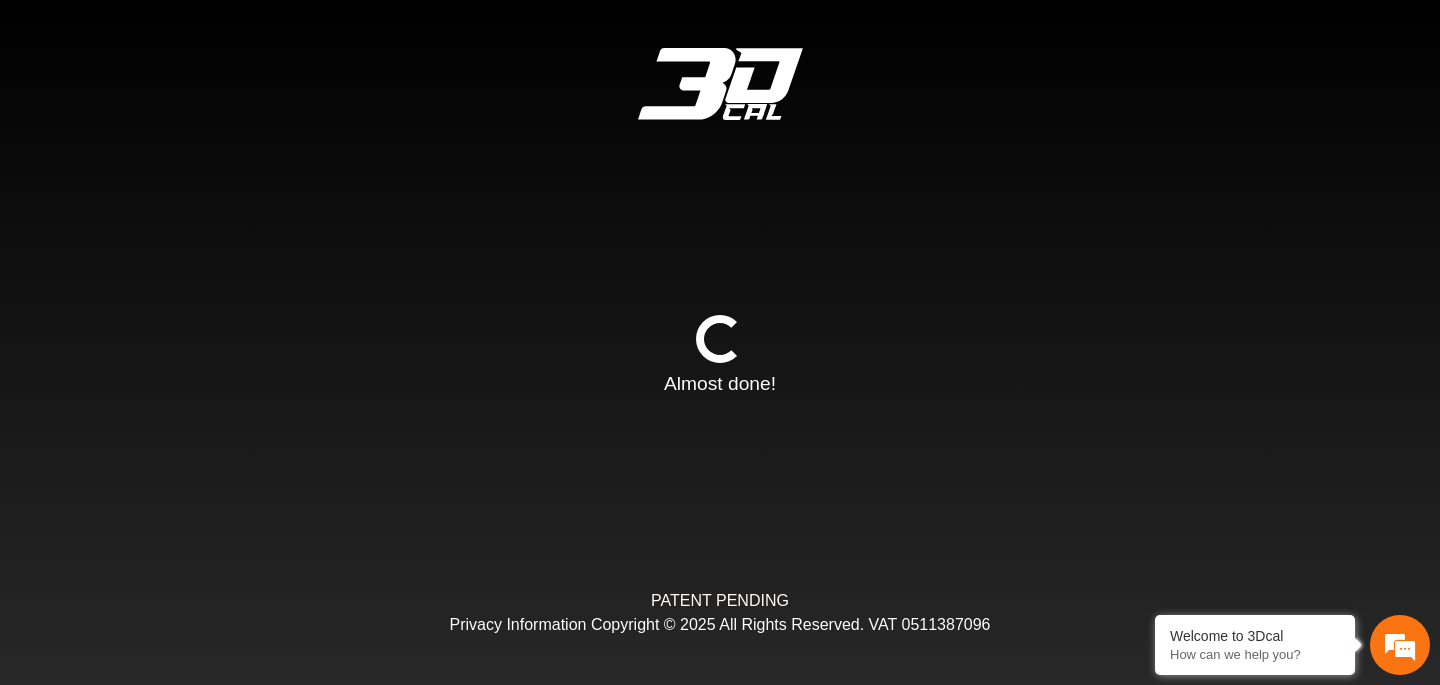 type on "*" 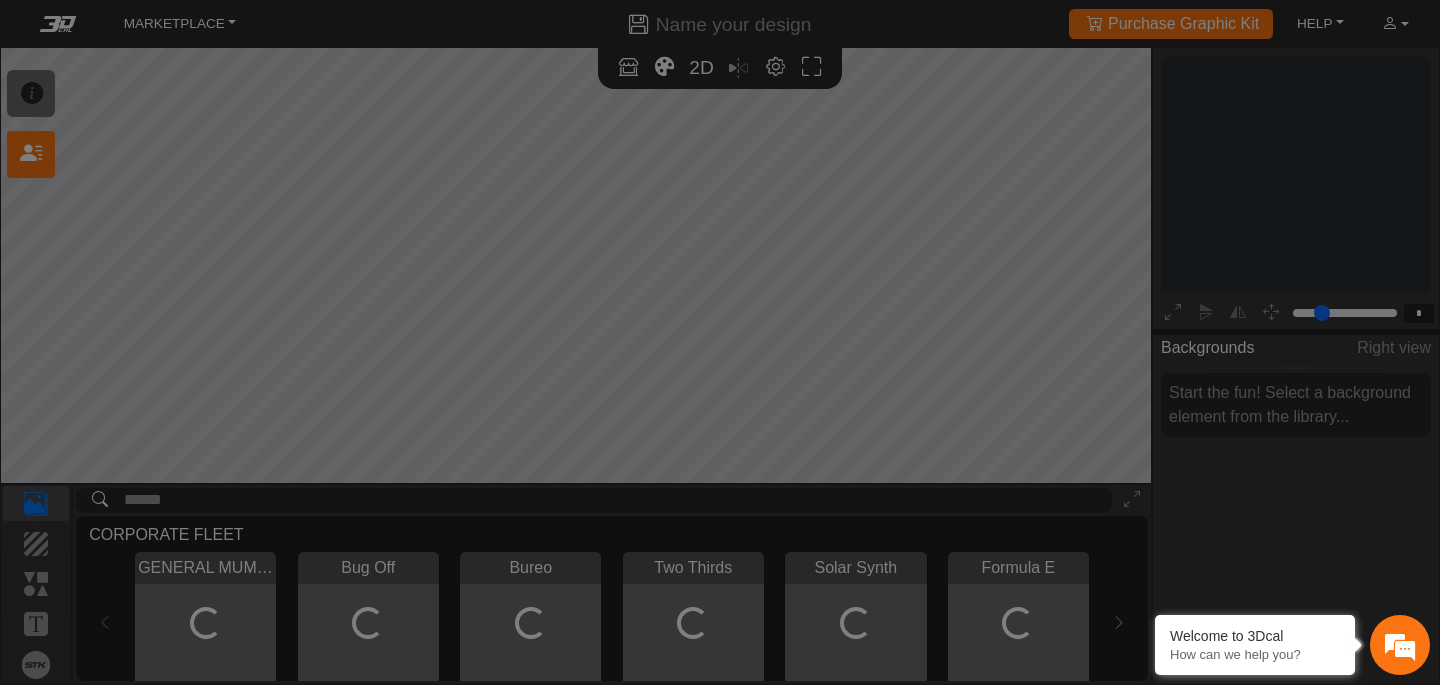 scroll, scrollTop: 251, scrollLeft: 233, axis: both 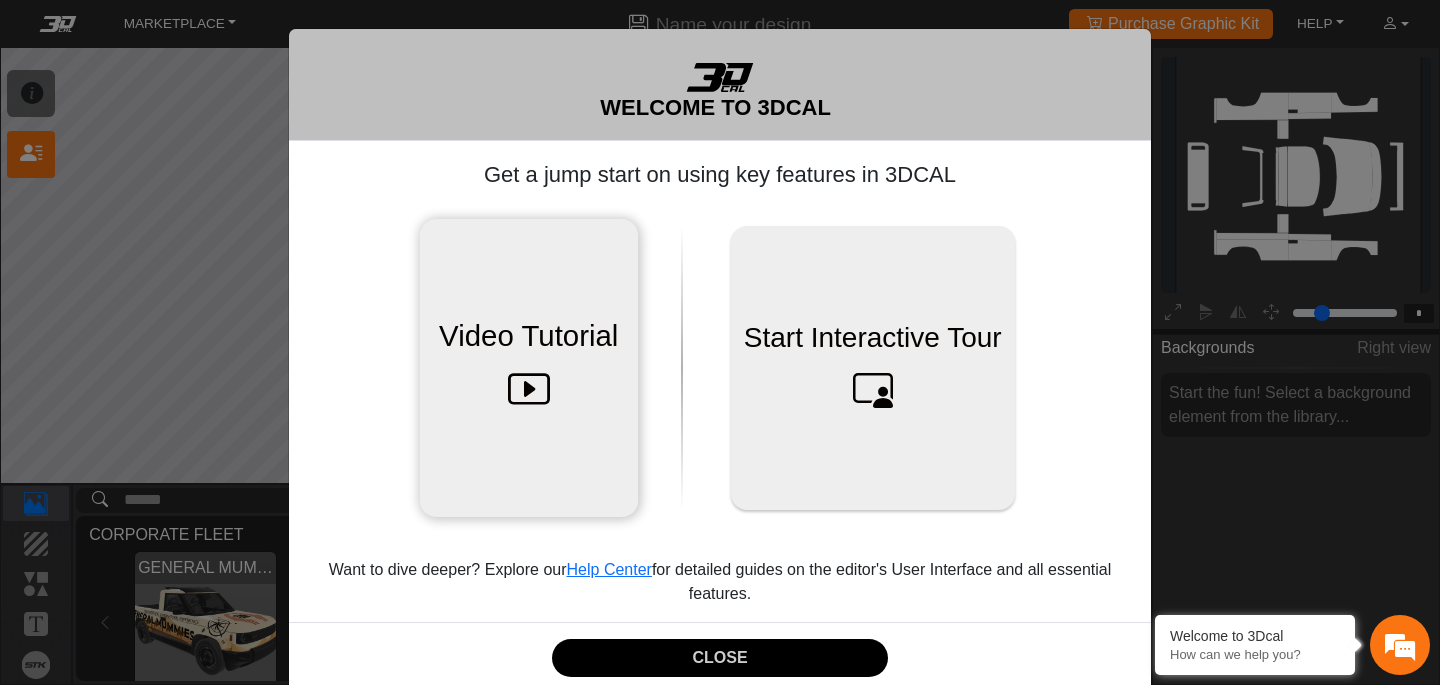 click at bounding box center (529, 389) 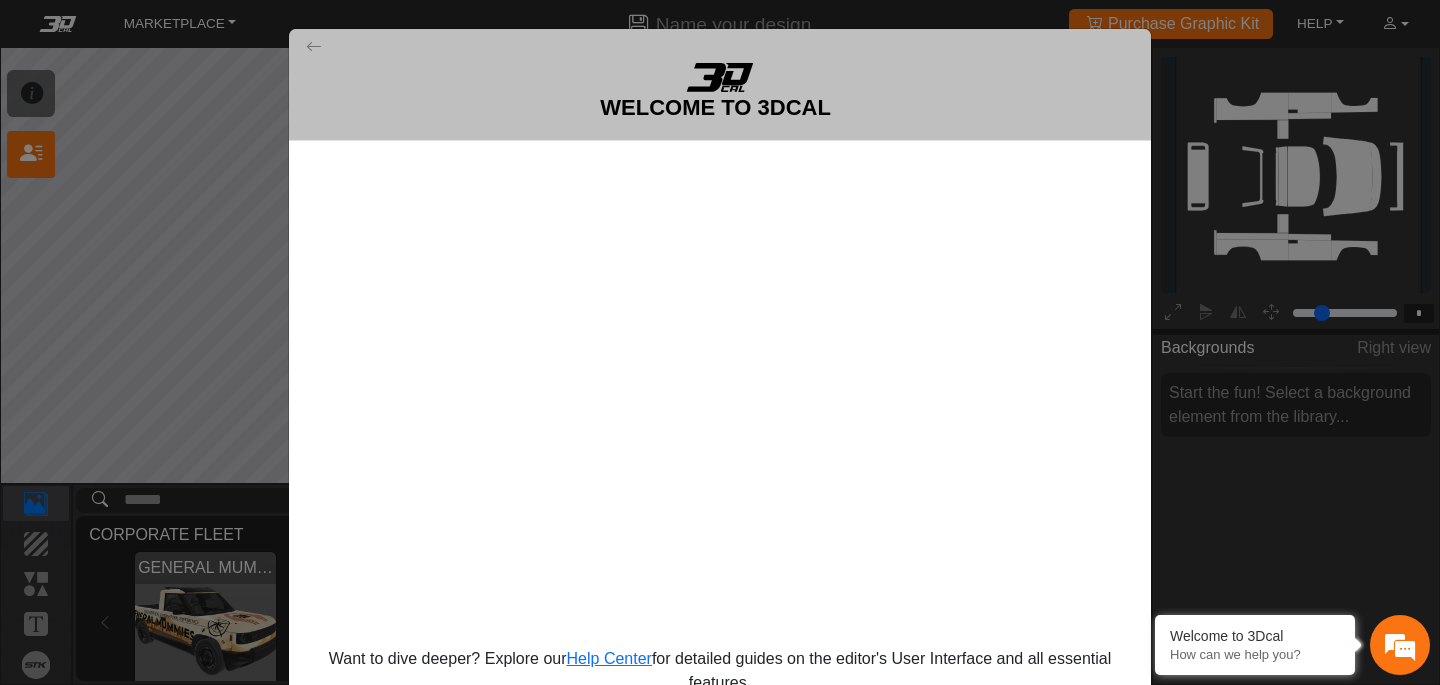 click on "WELCOME TO 3DCAL  Want to dive deeper? Explore our  Help Center  for detailed guides on the editor's User Interface and all essential features.  CLOSE  Don't show this again" at bounding box center (720, 342) 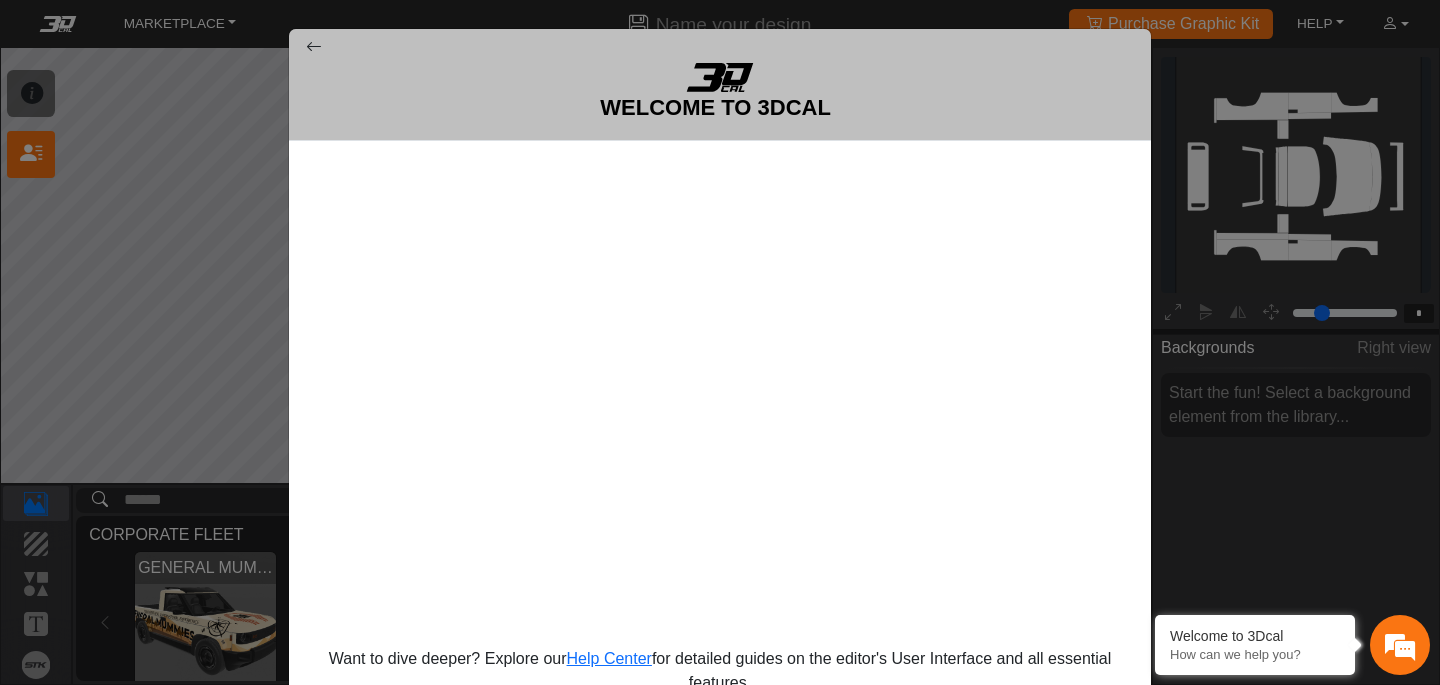 click at bounding box center [314, 47] 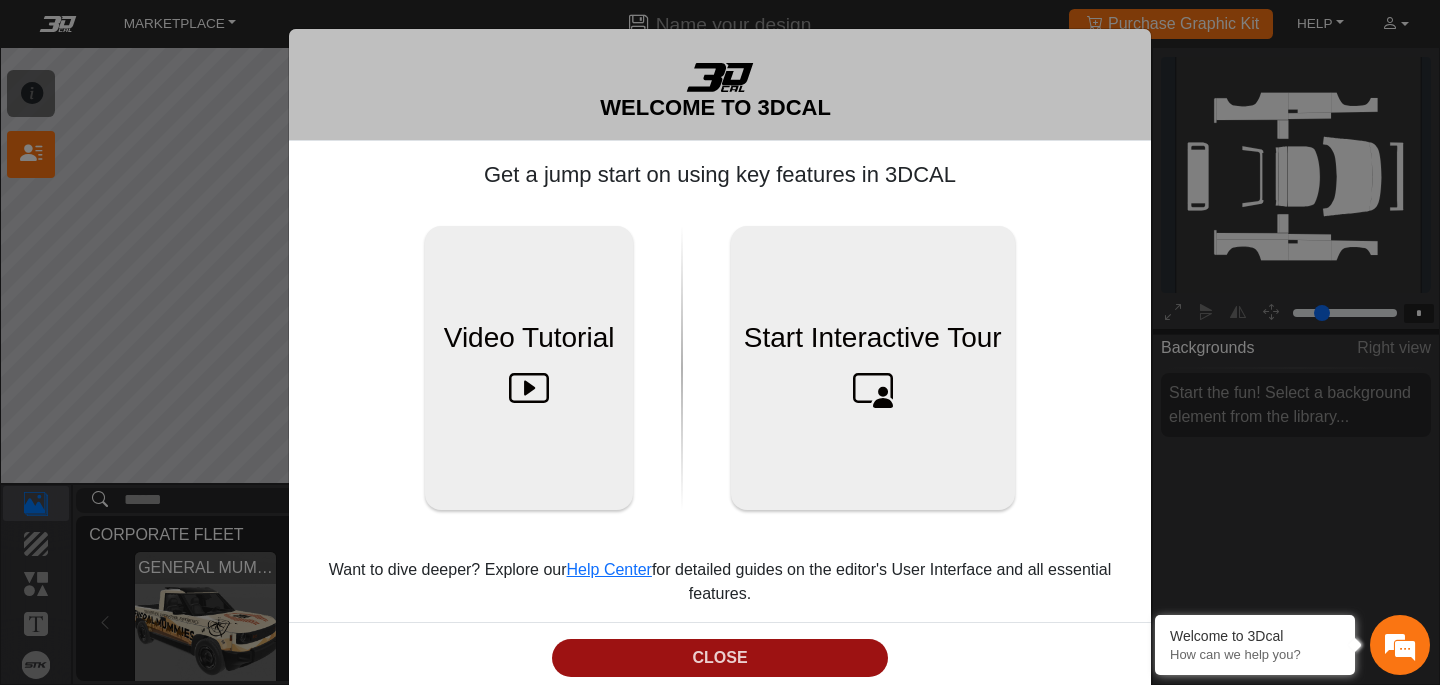 click on "CLOSE" at bounding box center (719, 658) 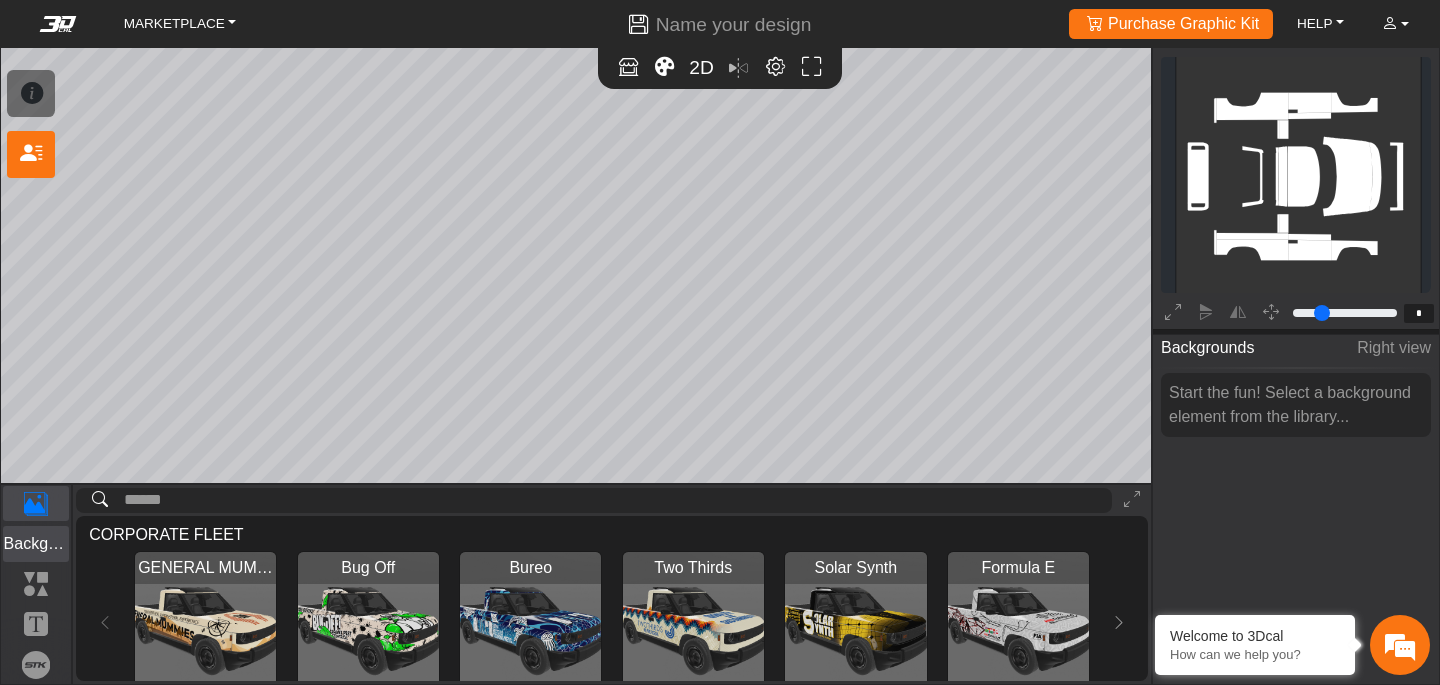 click on "Background" at bounding box center (36, 544) 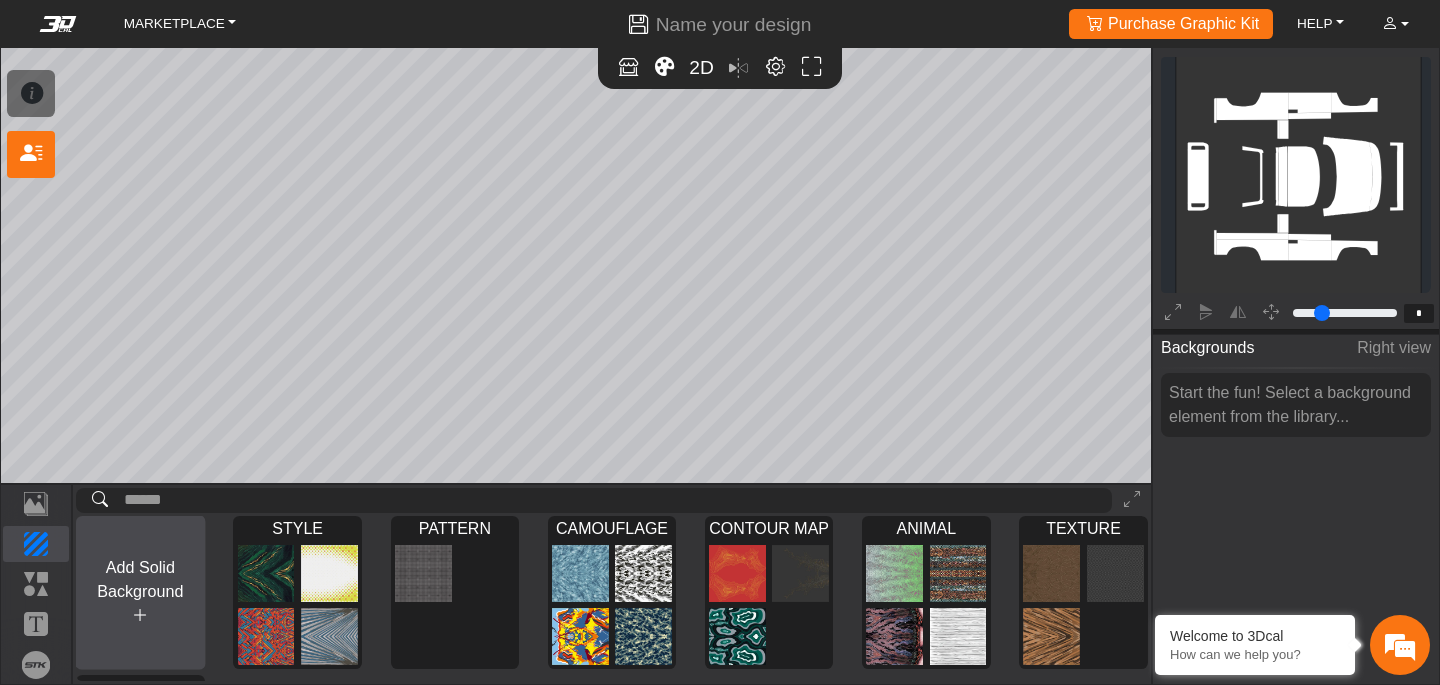 click on "Add Solid Background" at bounding box center [140, 579] 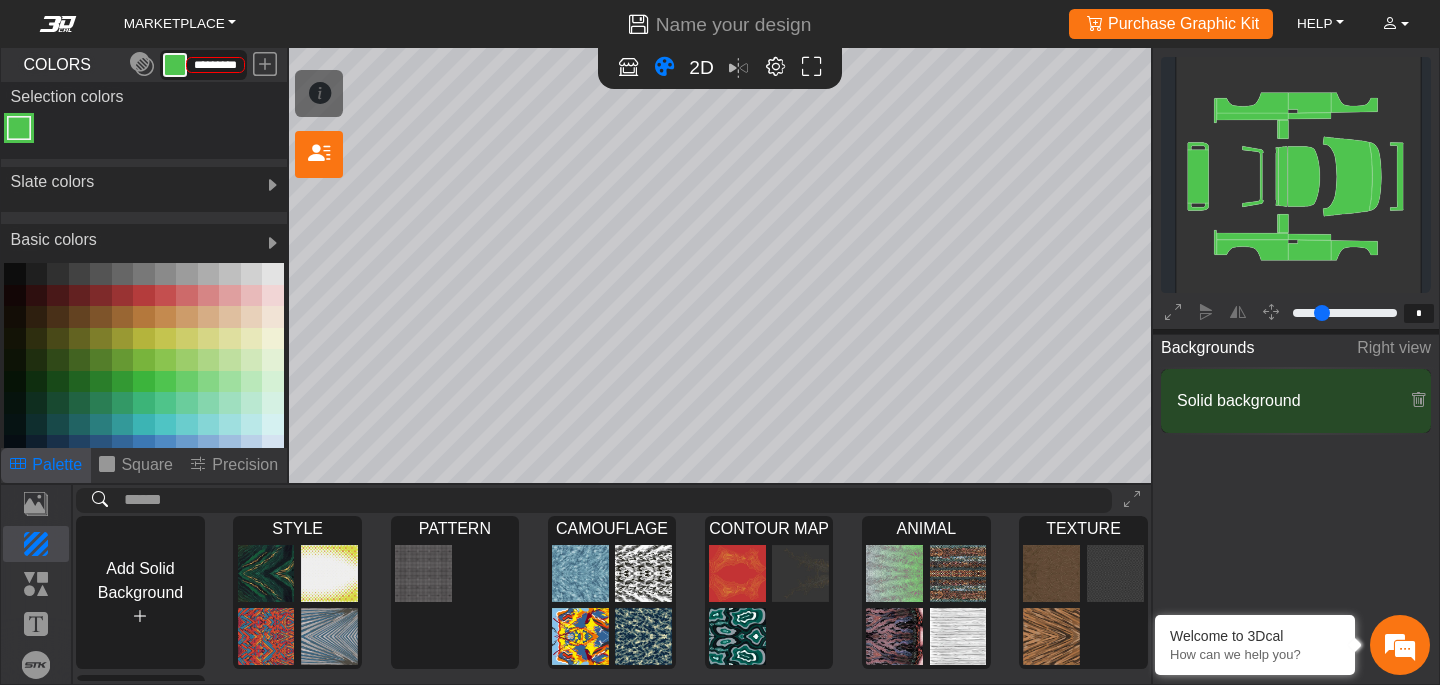 click at bounding box center (144, 296) 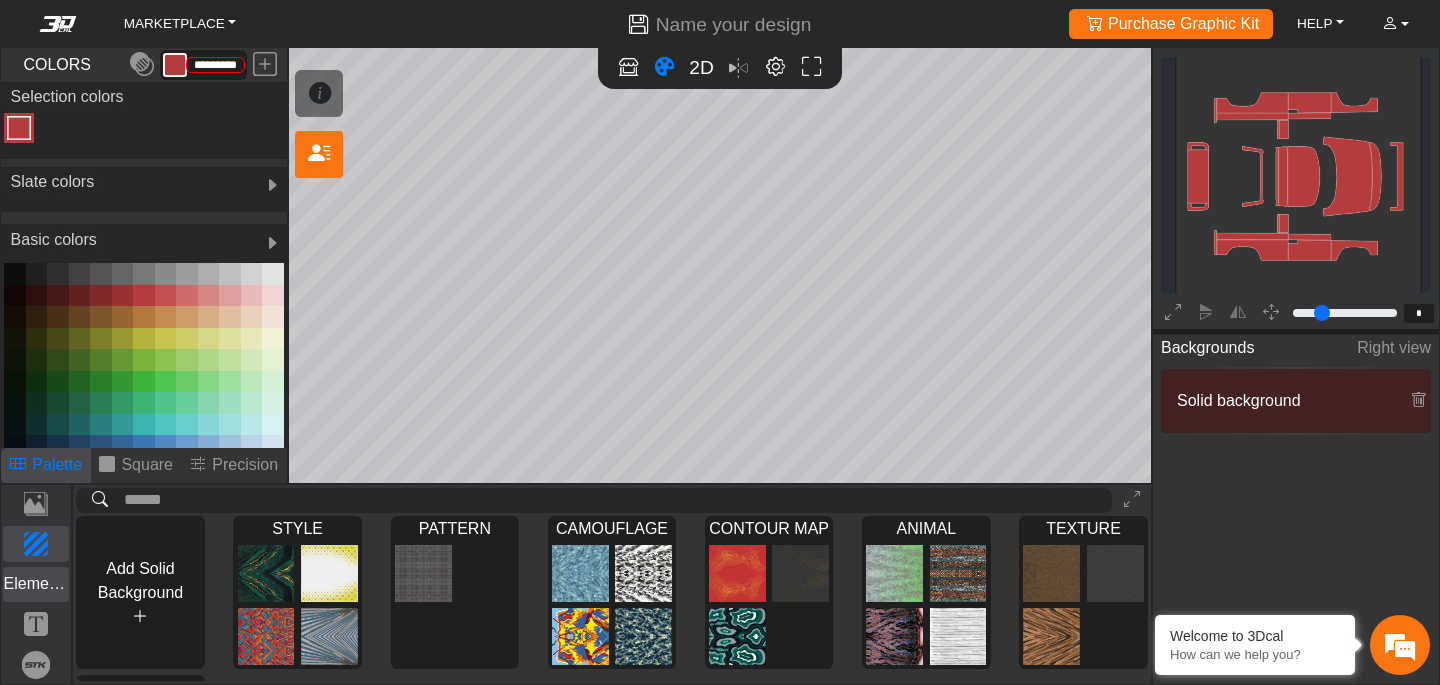 click on "Elements" at bounding box center (36, 584) 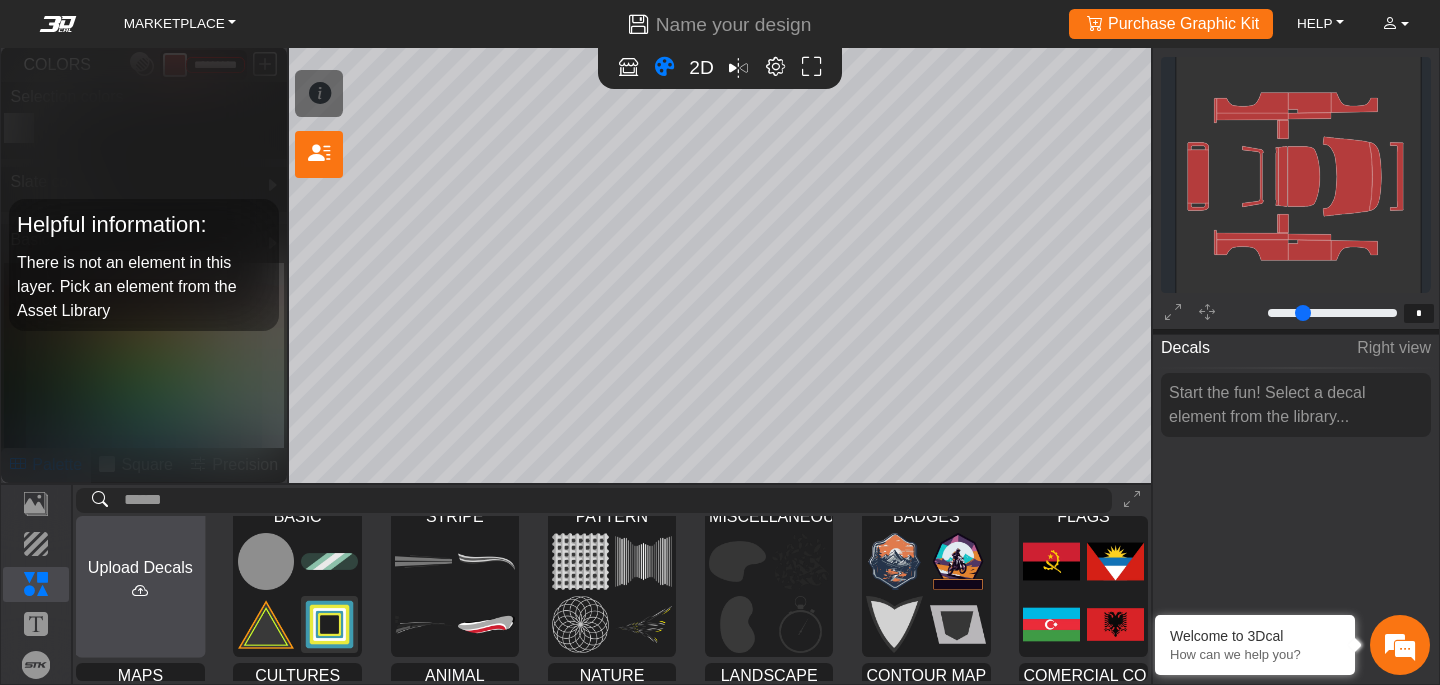 scroll, scrollTop: 0, scrollLeft: 0, axis: both 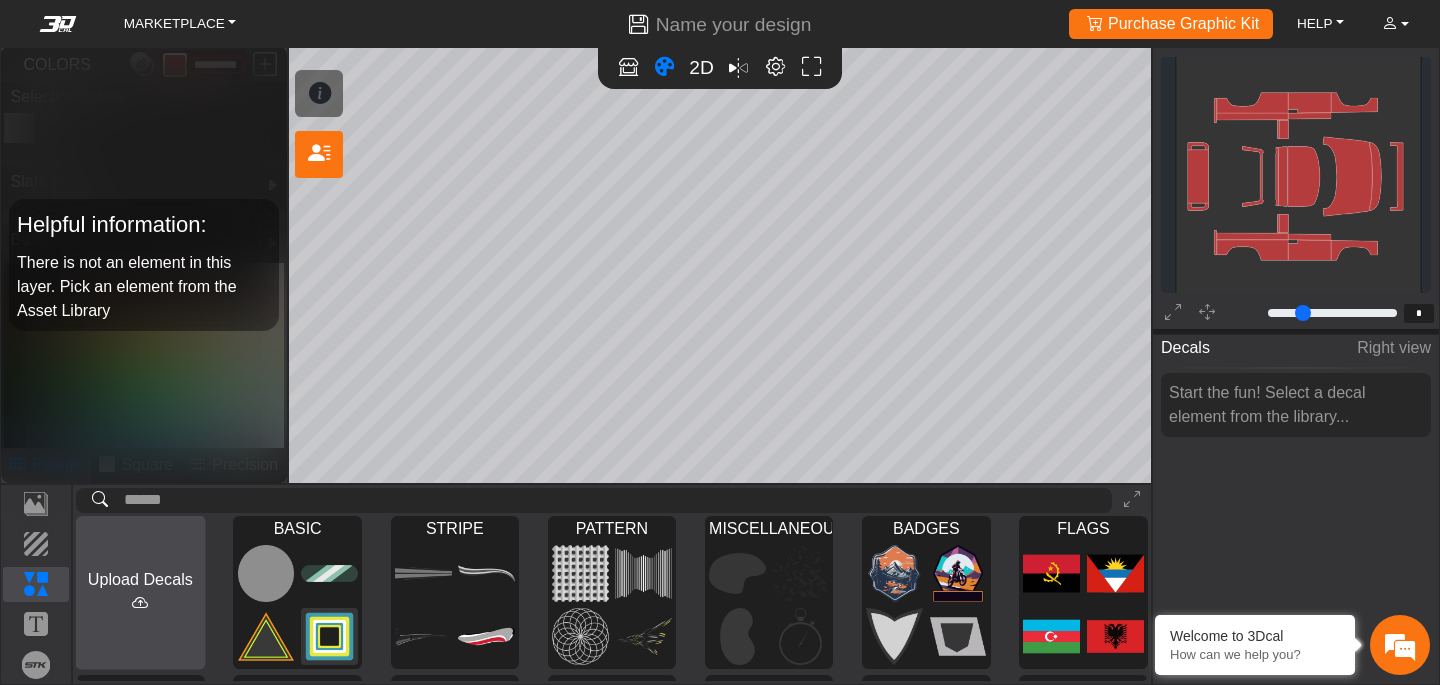 click at bounding box center (140, 604) 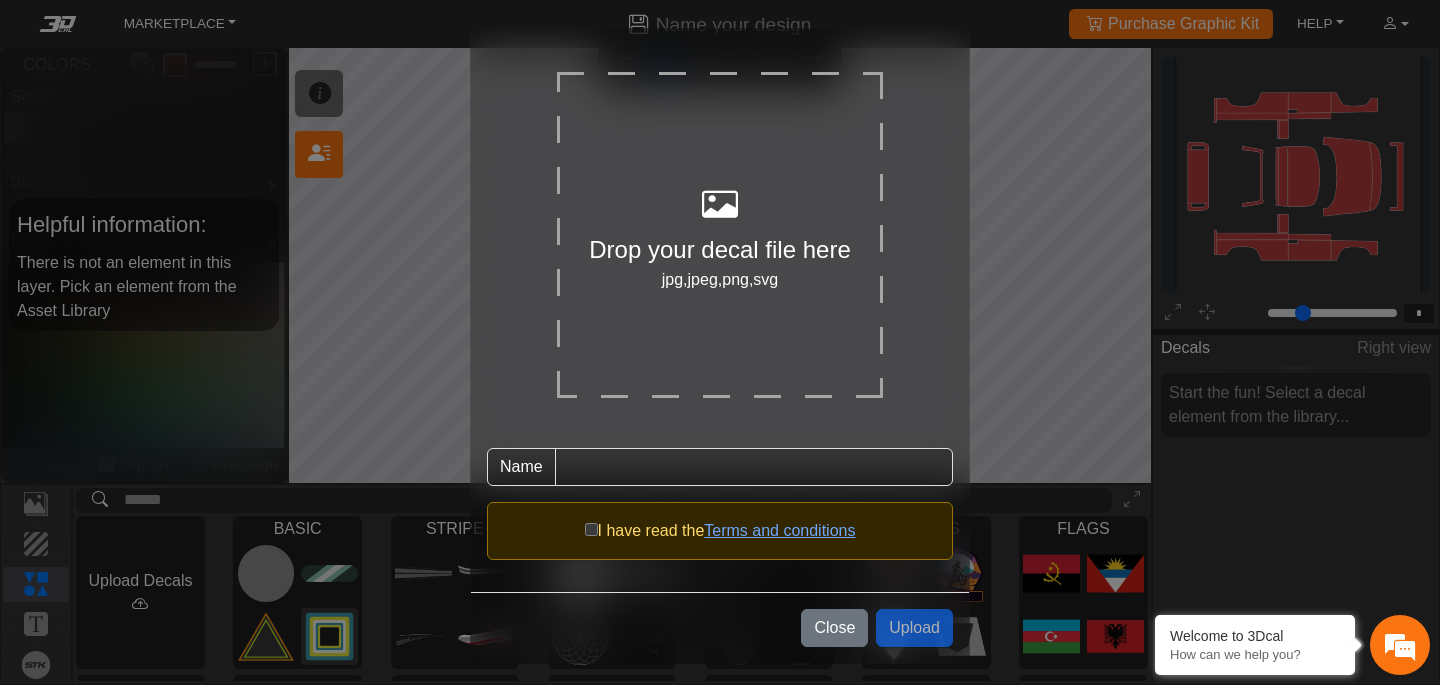 click at bounding box center (720, 205) 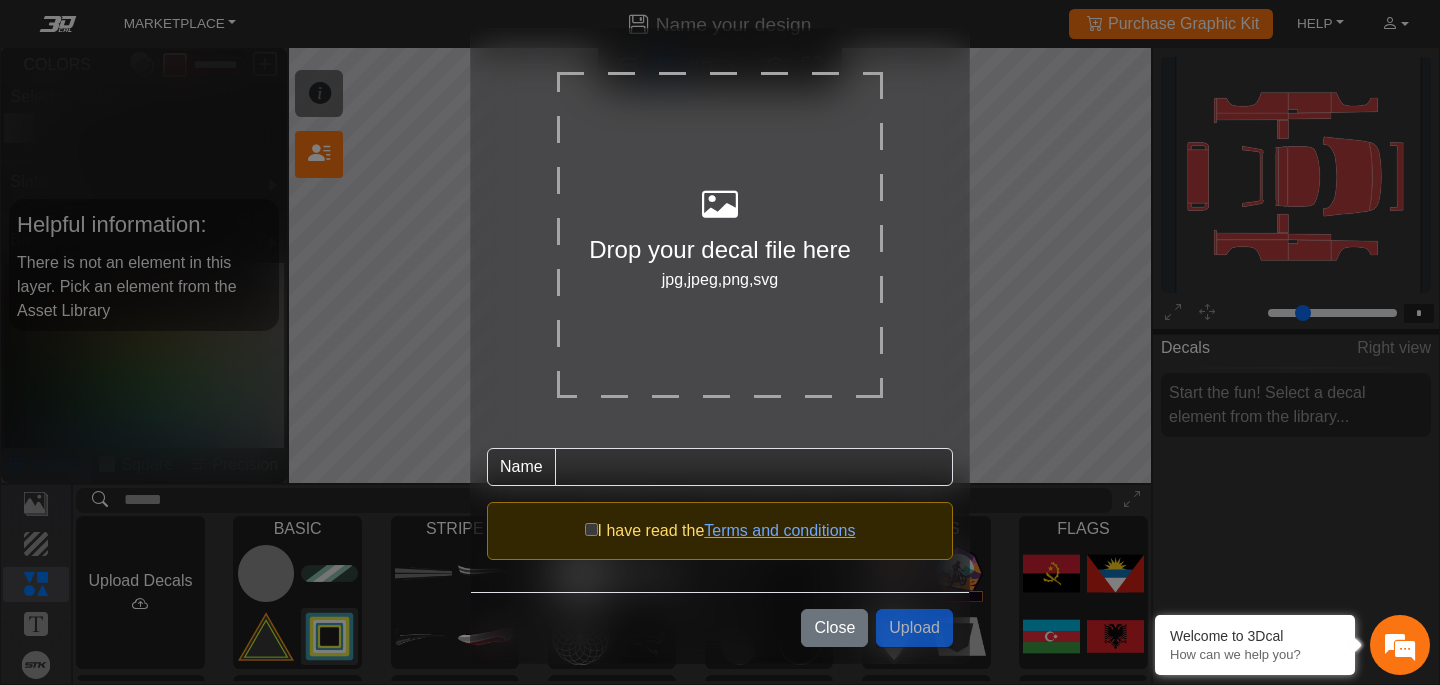 click at bounding box center (720, 204) 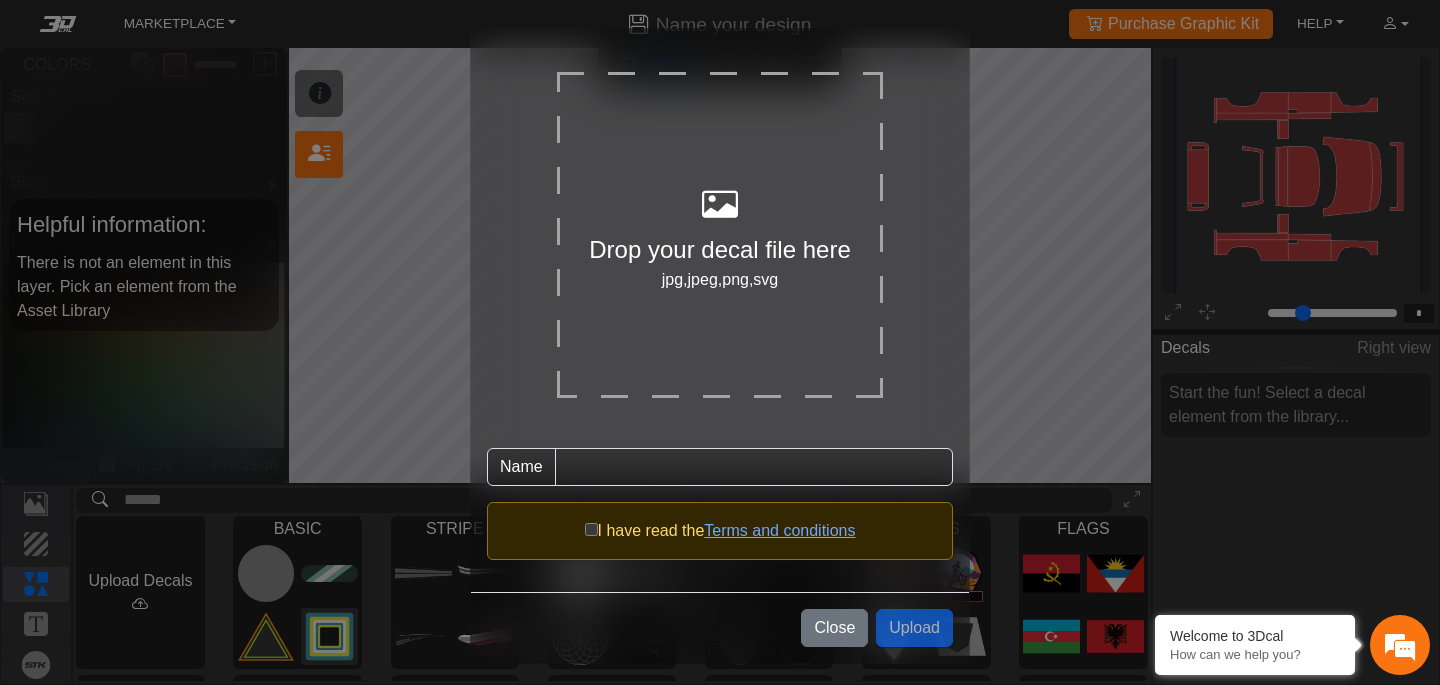 type on "**********" 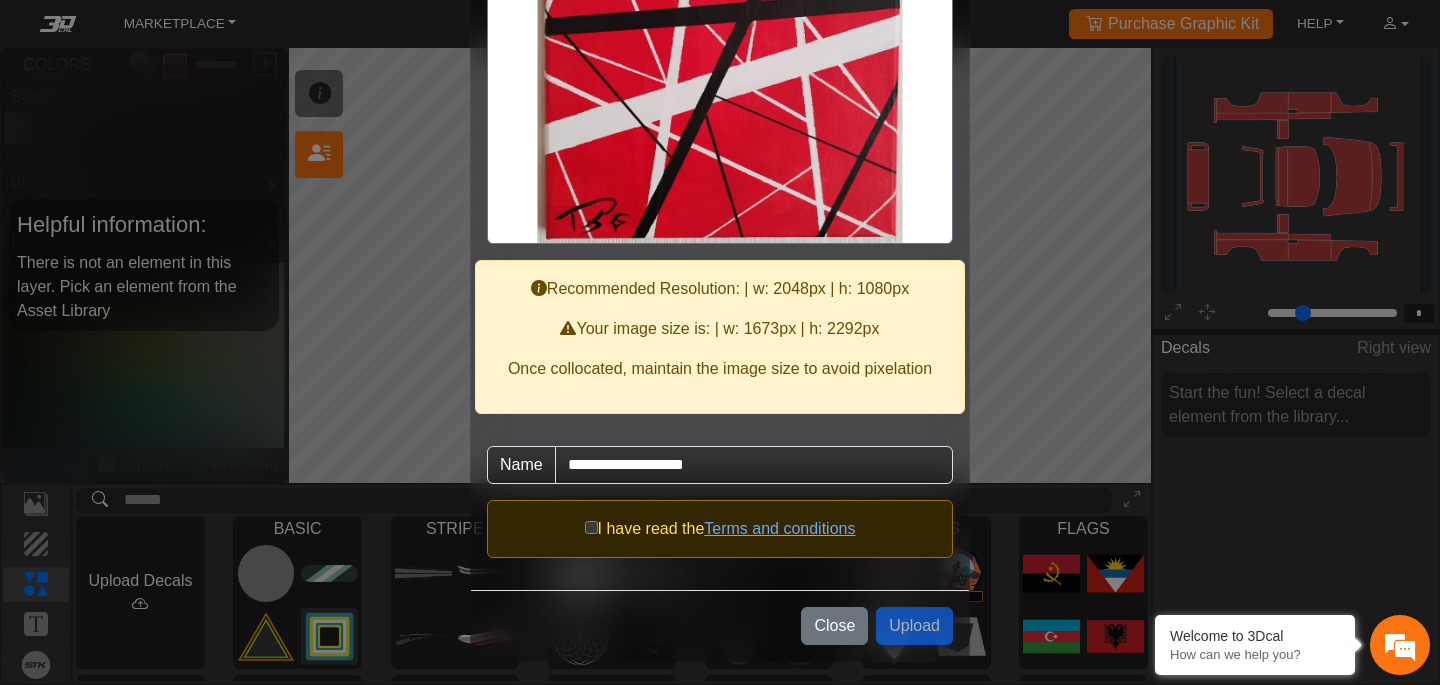 scroll, scrollTop: 335, scrollLeft: 0, axis: vertical 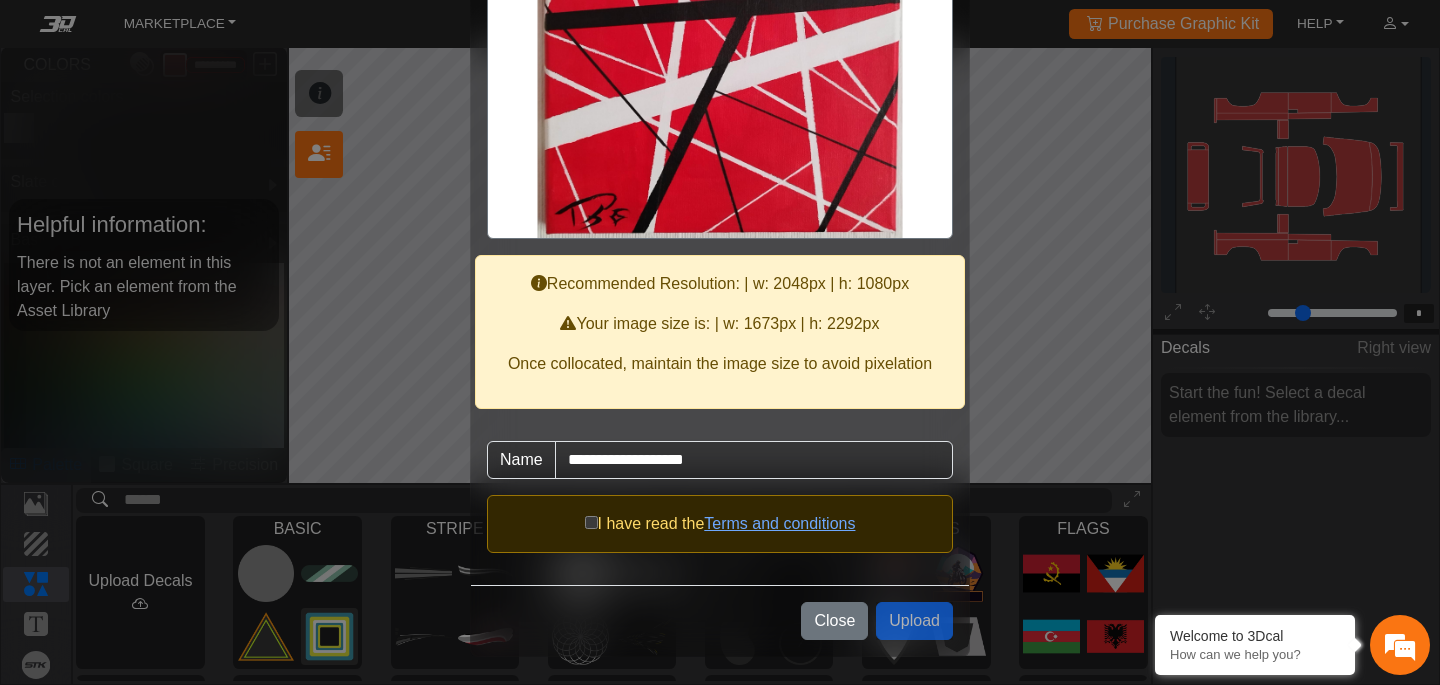click on "I have read the" at bounding box center [651, 523] 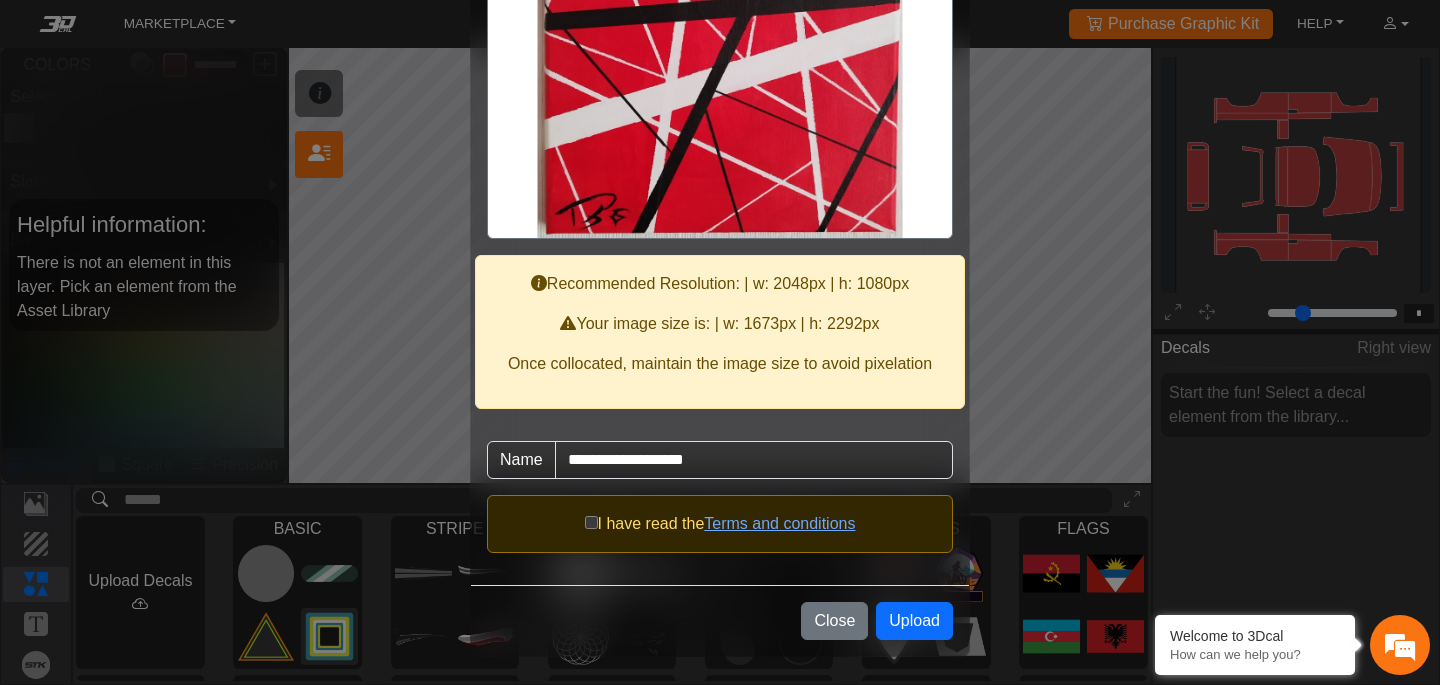 click on "Upload" at bounding box center (914, 621) 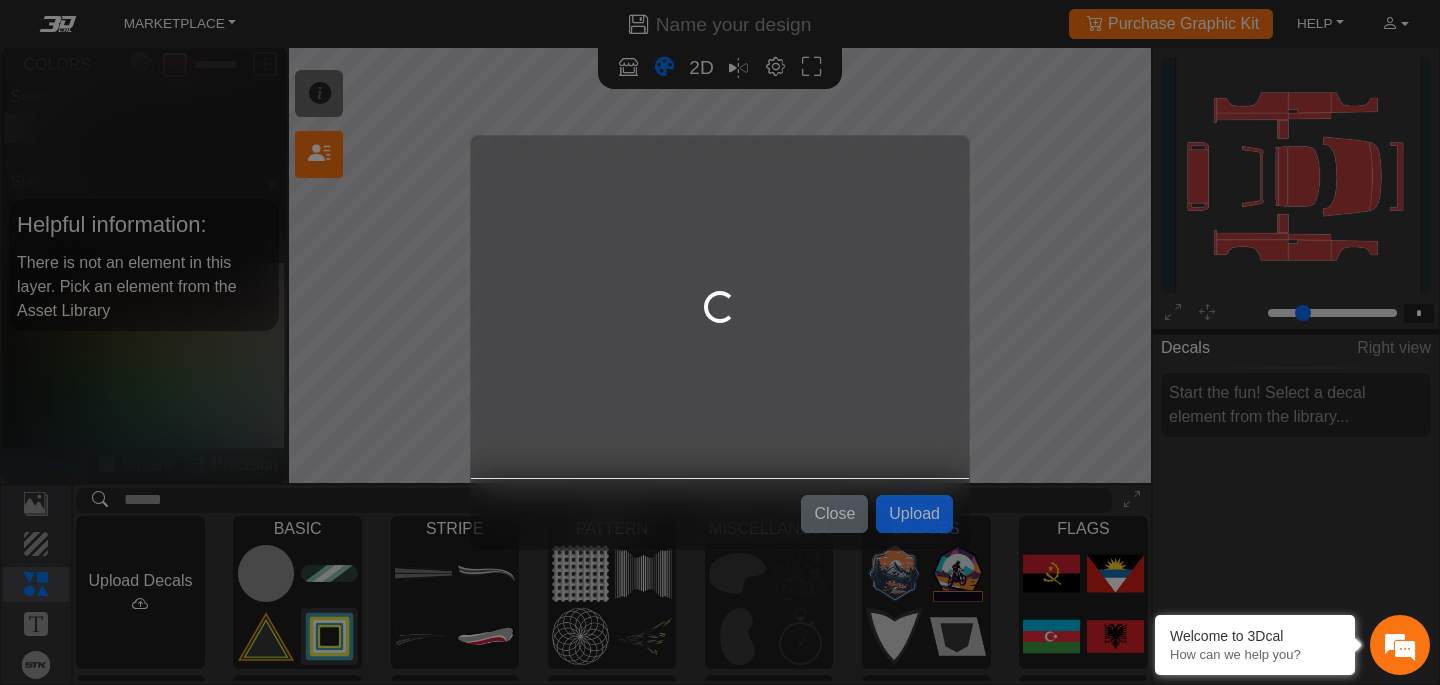 scroll, scrollTop: 0, scrollLeft: 0, axis: both 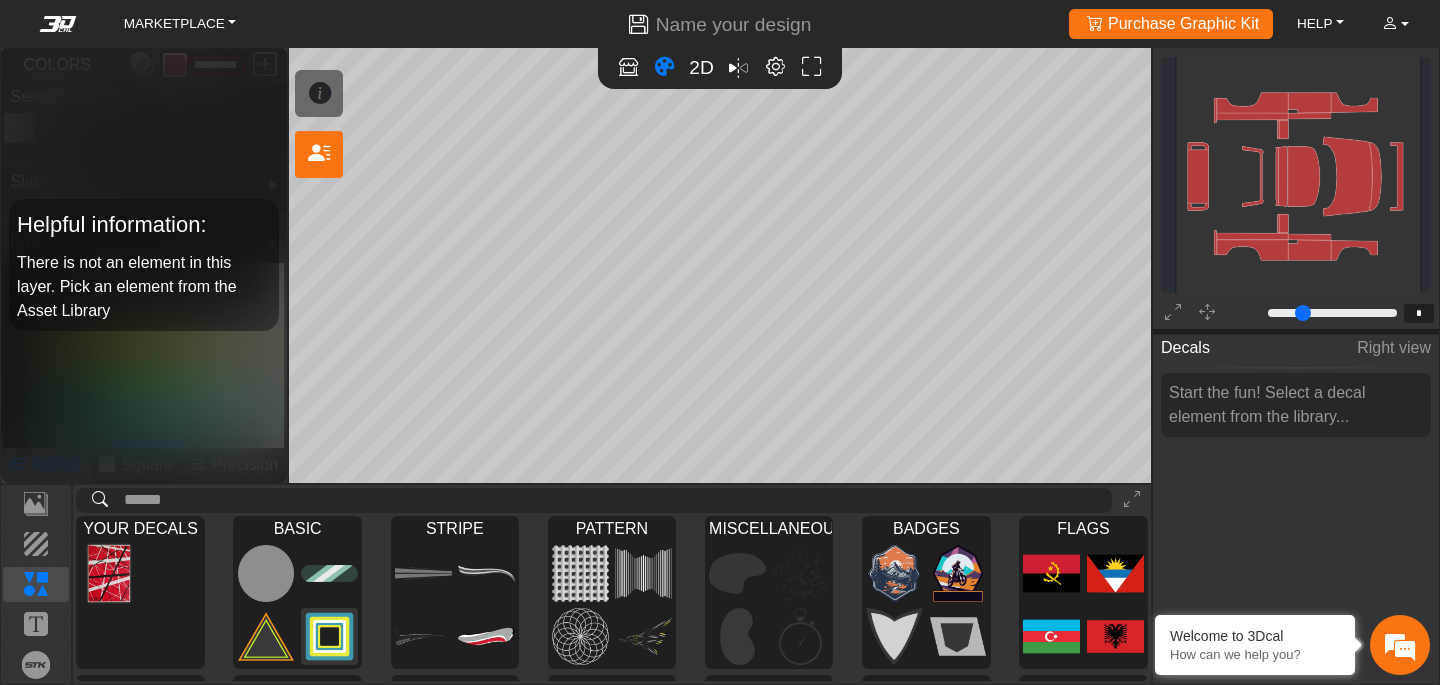 click on "Loading... SHORTCUTS: Press  F  key to activate Focus Mode on a selected asset (except backgrounds). Hold  ctrl  + click for panning on the 2D editor. Hold  ctrl  + scroll for control zoom on 2D editor. Press  F2  for toggle between 2D and 3D. Press  C  for toggle the color tool. Press  ctrl  + 0 for fit the canvas to the screen. Work with a design expert 2D Decals Right view Start the fun! Select a decal element from the library... Template Background Elements Text Brands YOUR DECALS  BASIC Loading... STRIPE Loading... PATTERN Loading... MISCELLANEOUS Loading... BADGES Loading... FLAGS Loading... MAPS Loading... CULTURES Loading... ANIMAL Loading... NATURE Loading... LANDSCAPE Loading... CONTOUR MAP Loading... COMERCIAL CONTENT Loading...
background_wire_template_bg decal_slate_right decal_slate_left decal_slate_front decal_slate_top decal_slate_back text_slate_right 0 *" at bounding box center [720, 342] 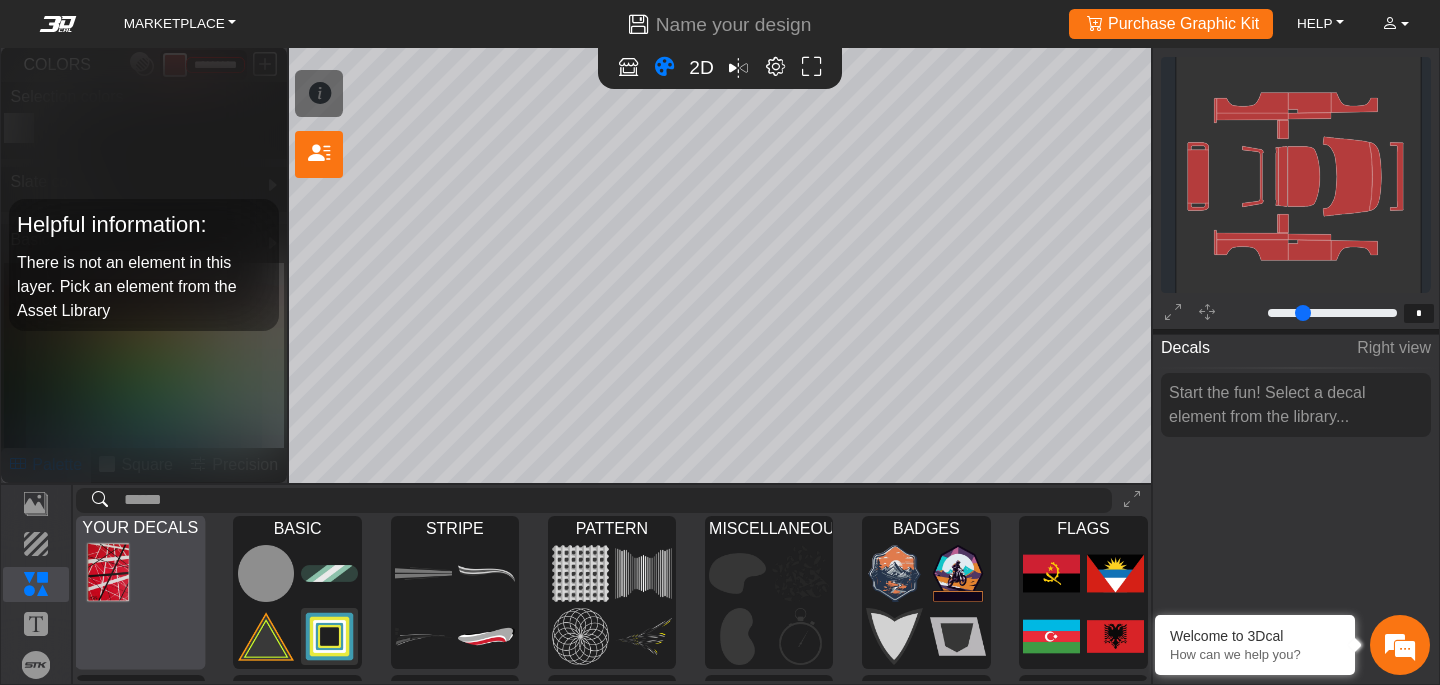 click at bounding box center [108, 572] 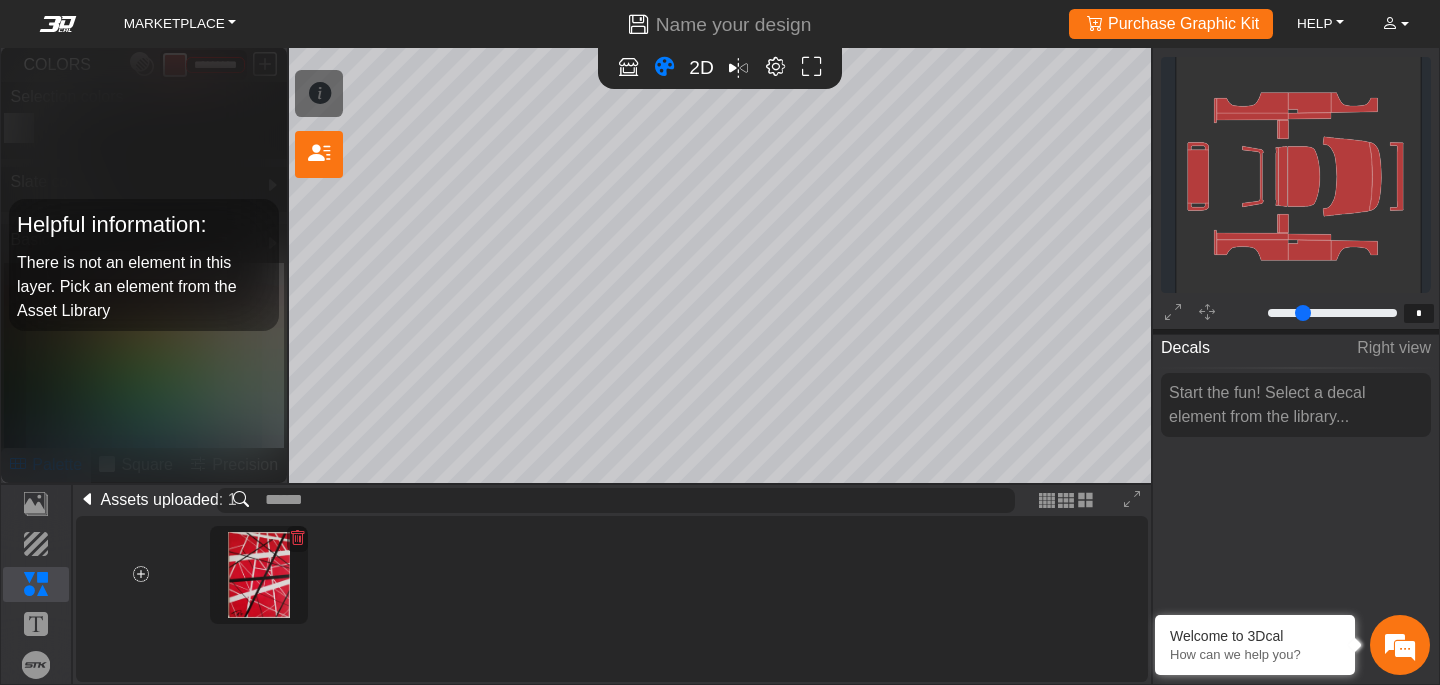 click at bounding box center [258, 574] 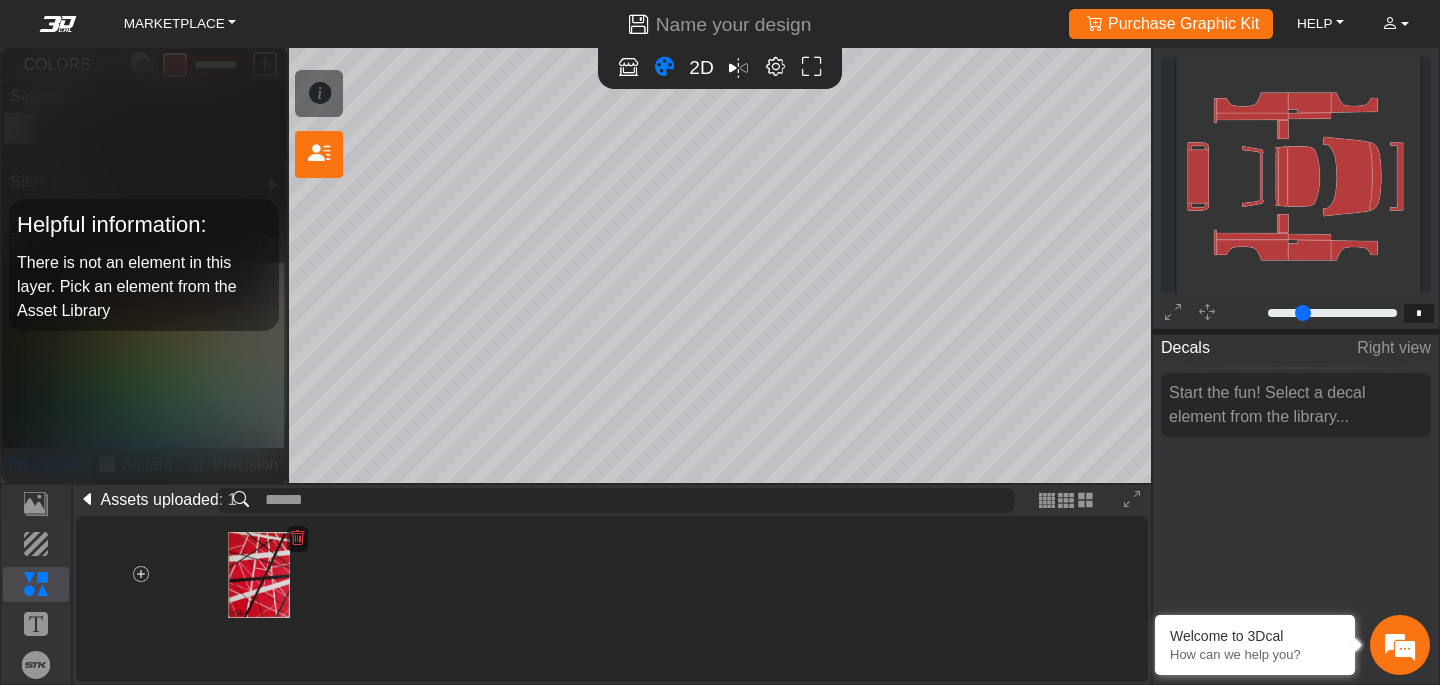drag, startPoint x: 1189, startPoint y: 91, endPoint x: 1218, endPoint y: 110, distance: 34.669872 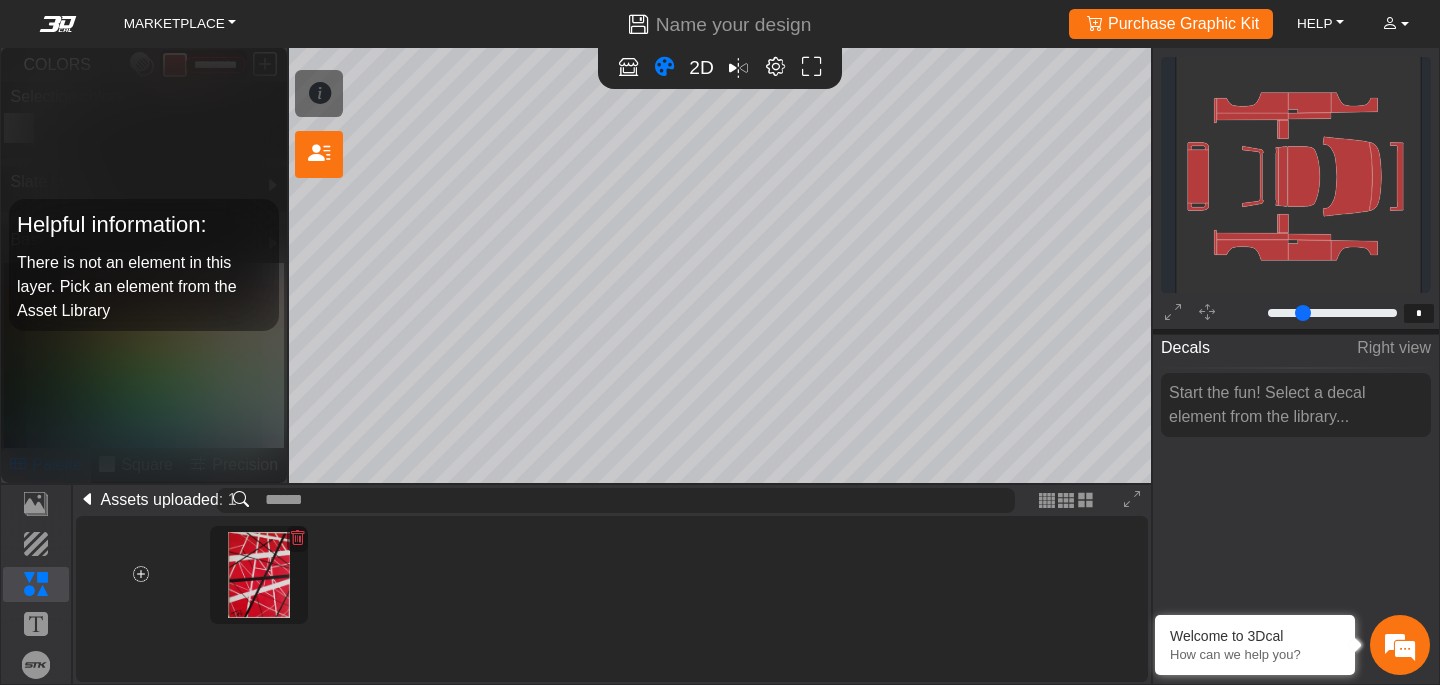 click at bounding box center (258, 574) 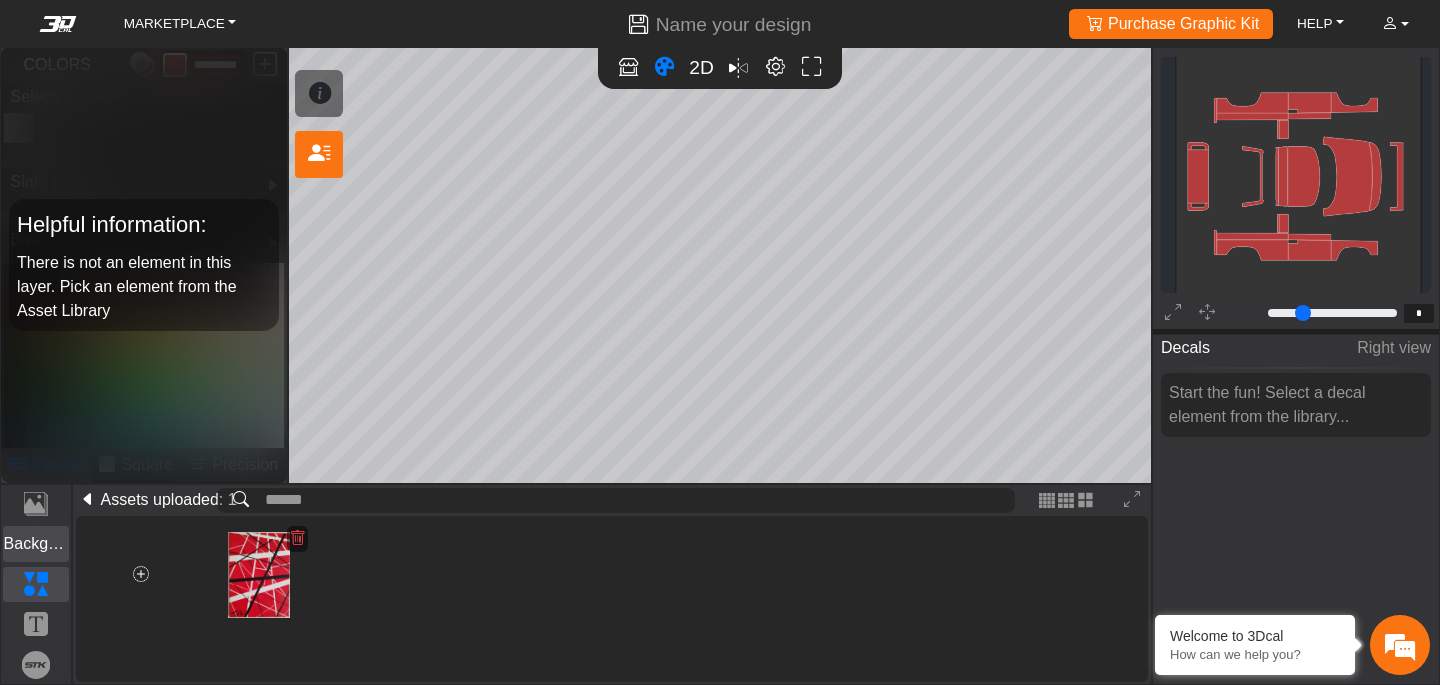 click on "Background" at bounding box center (36, 544) 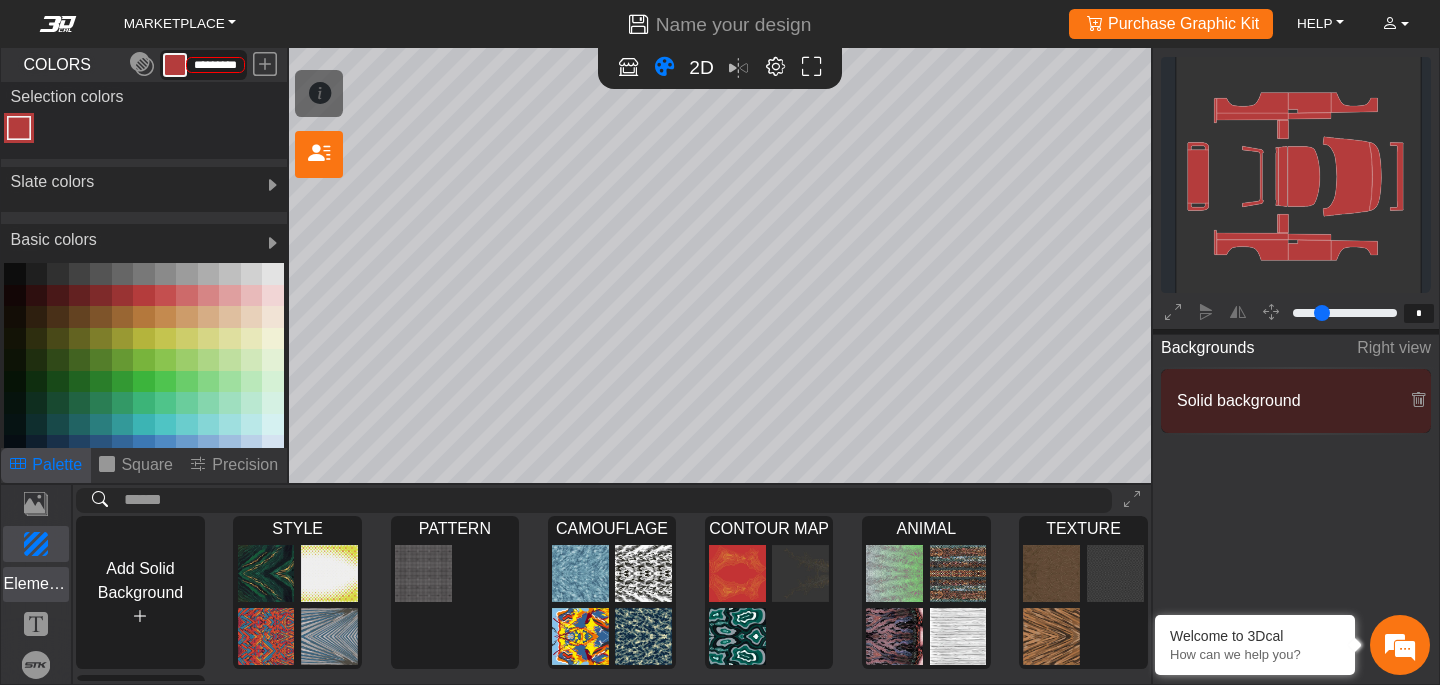 click on "Elements" at bounding box center (36, 584) 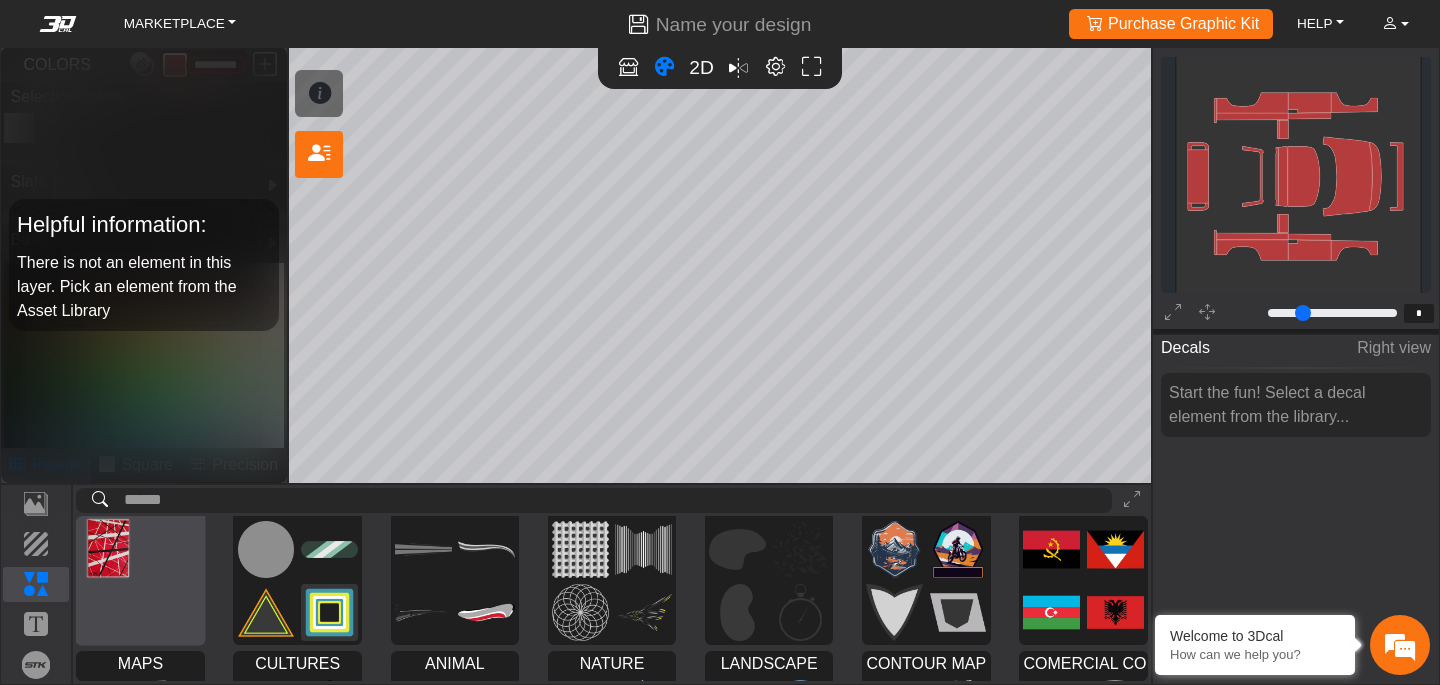 scroll, scrollTop: 19, scrollLeft: 0, axis: vertical 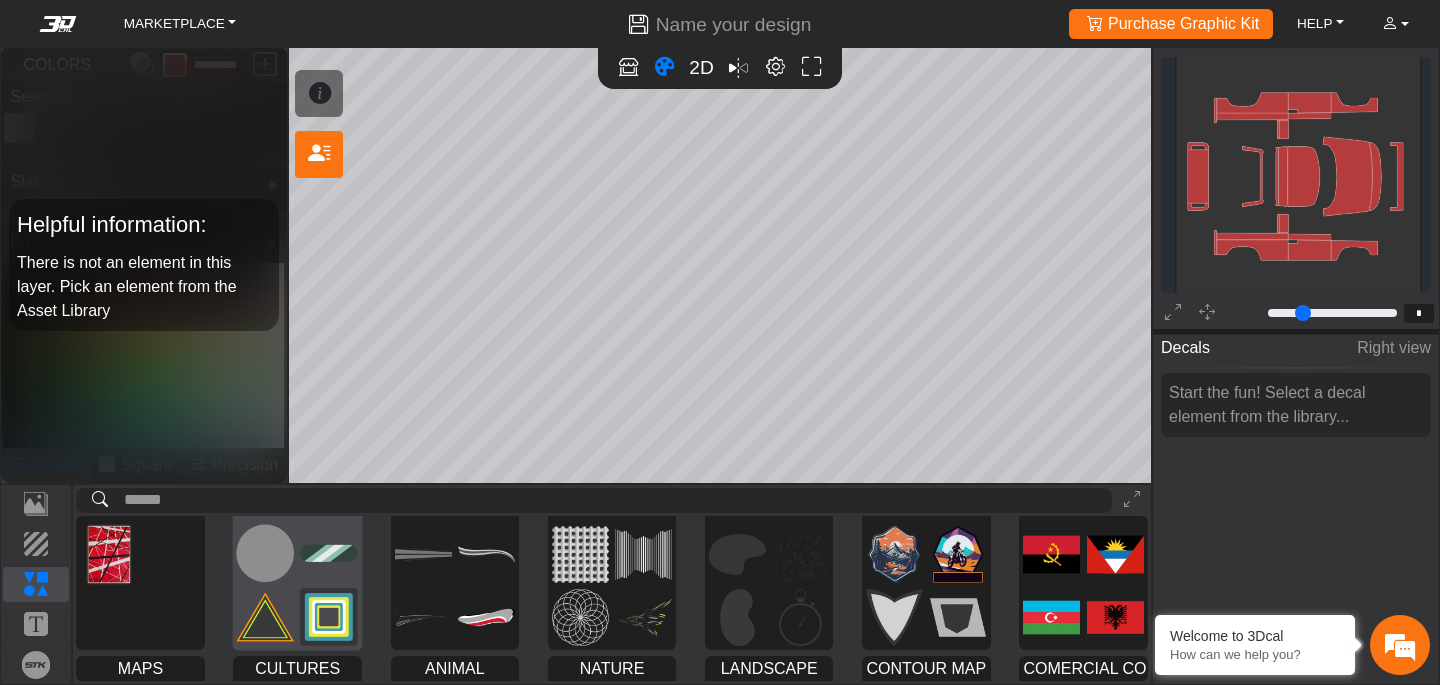 click at bounding box center (265, 617) 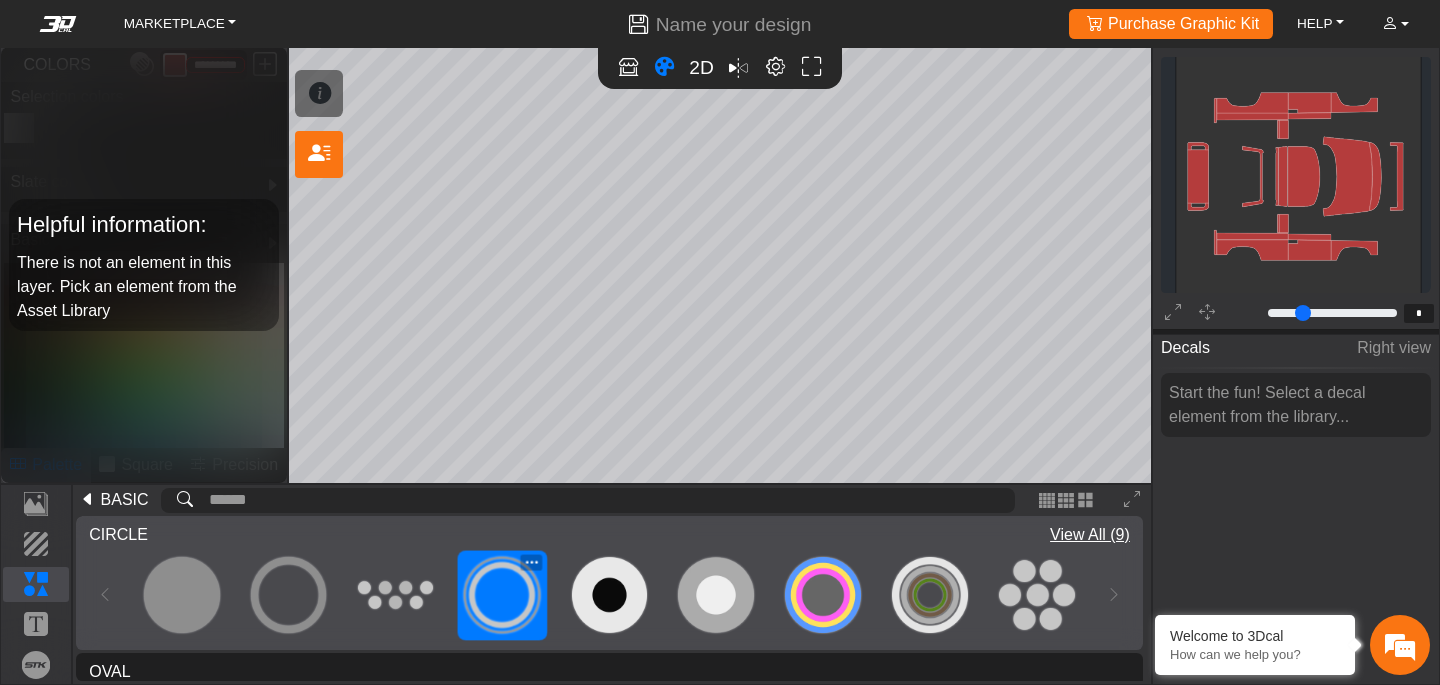 type on "**" 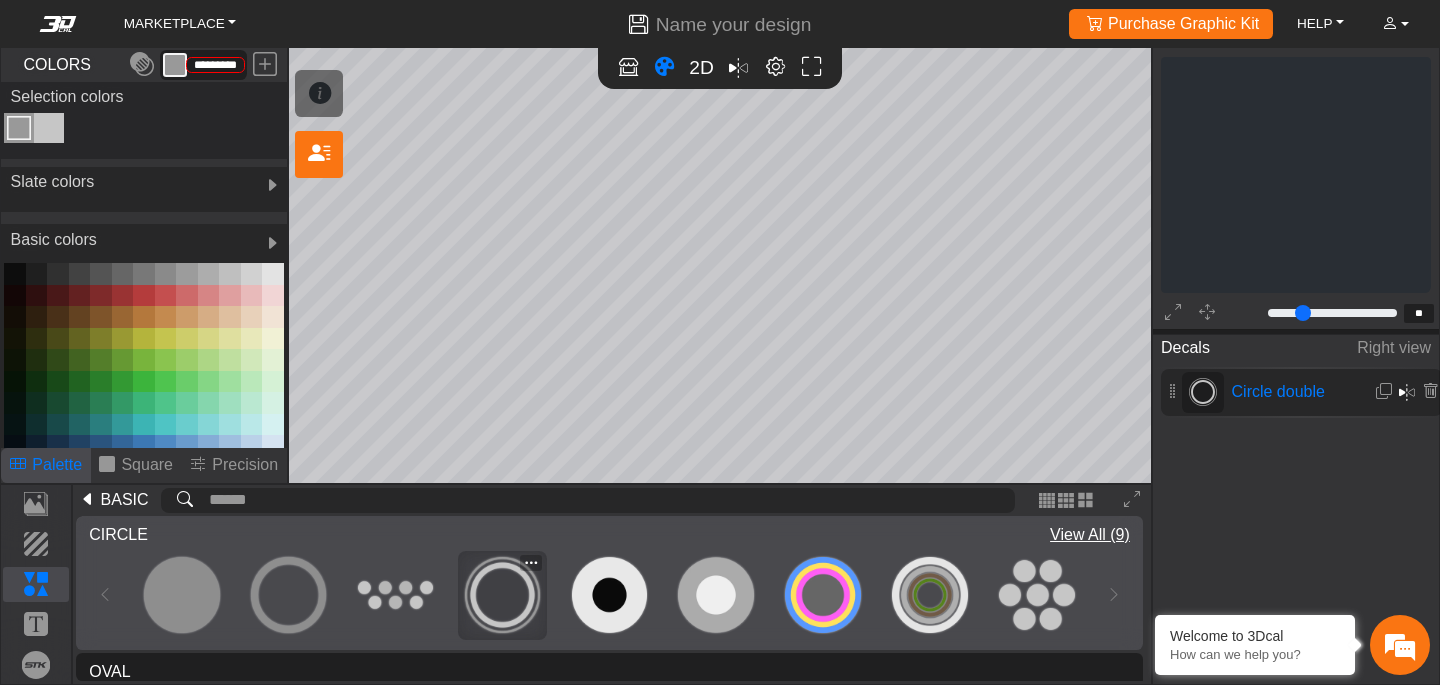 type on "*********" 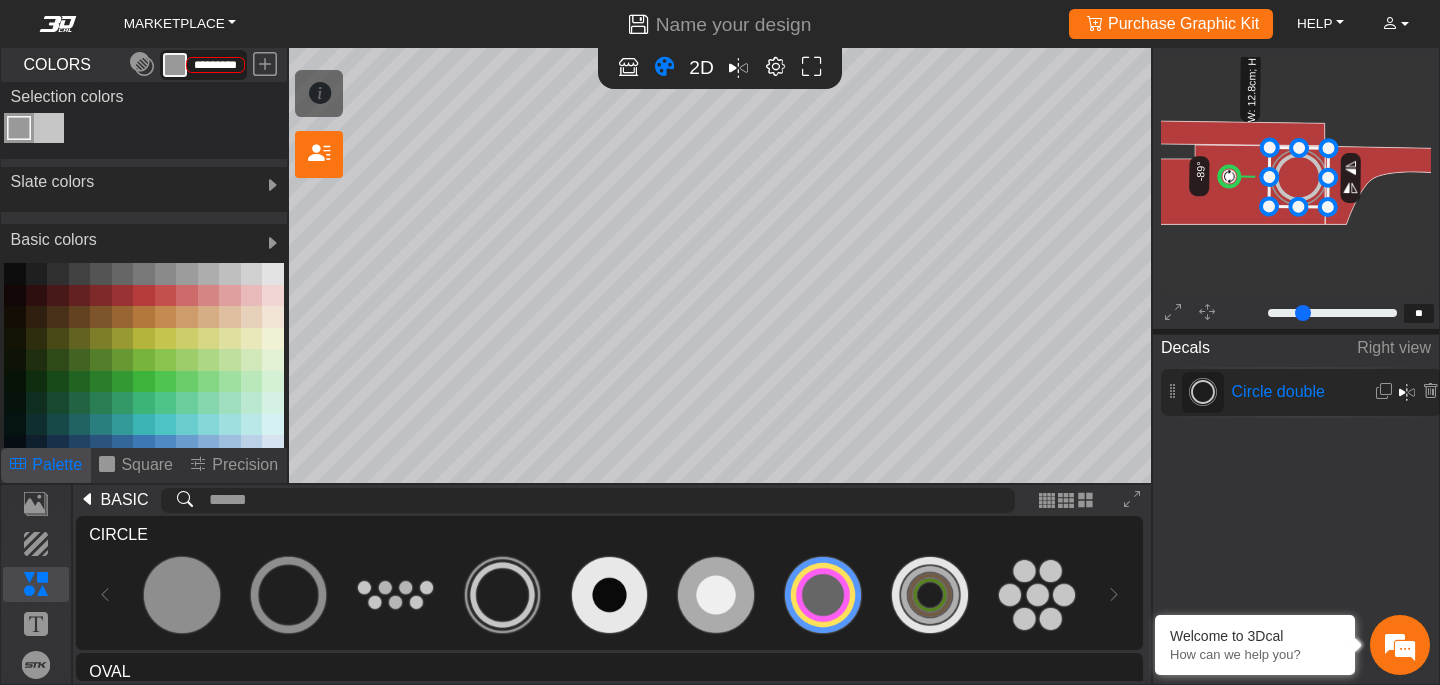 drag, startPoint x: 1300, startPoint y: 103, endPoint x: 1262, endPoint y: 177, distance: 83.18654 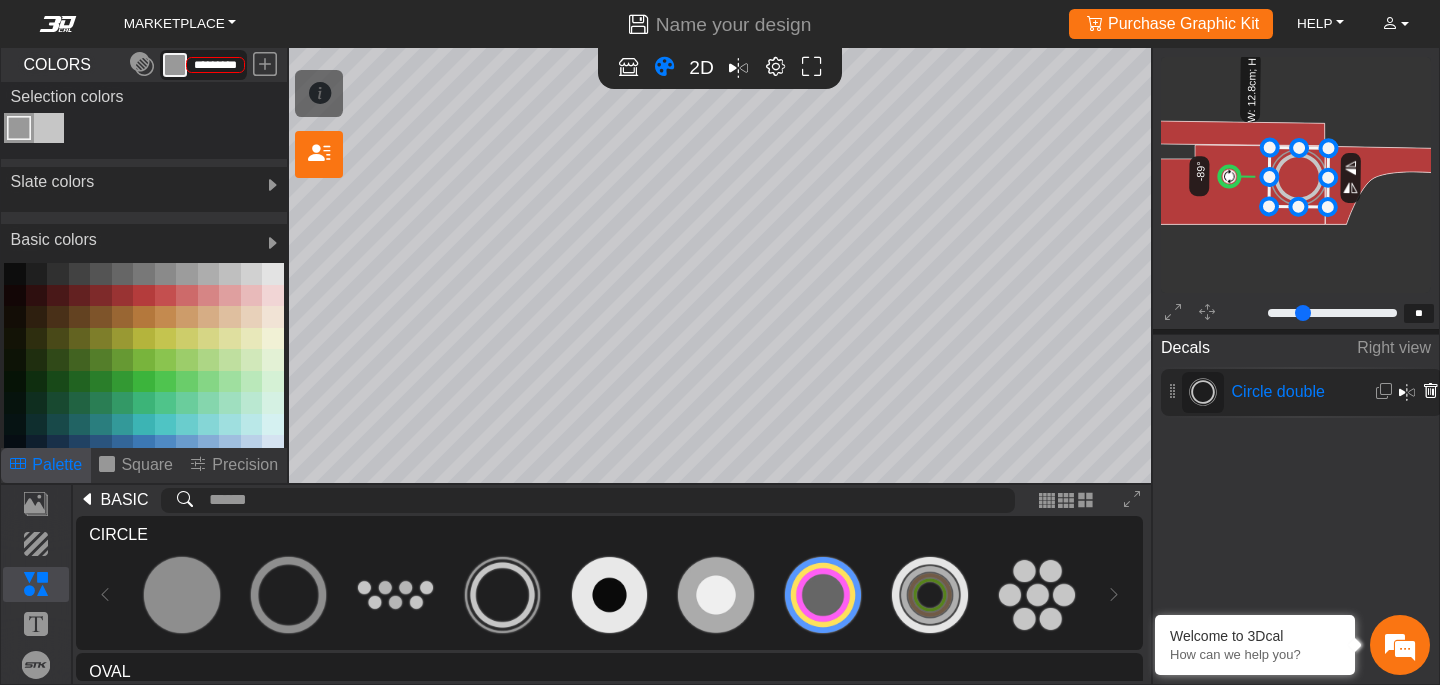 click at bounding box center (1430, 391) 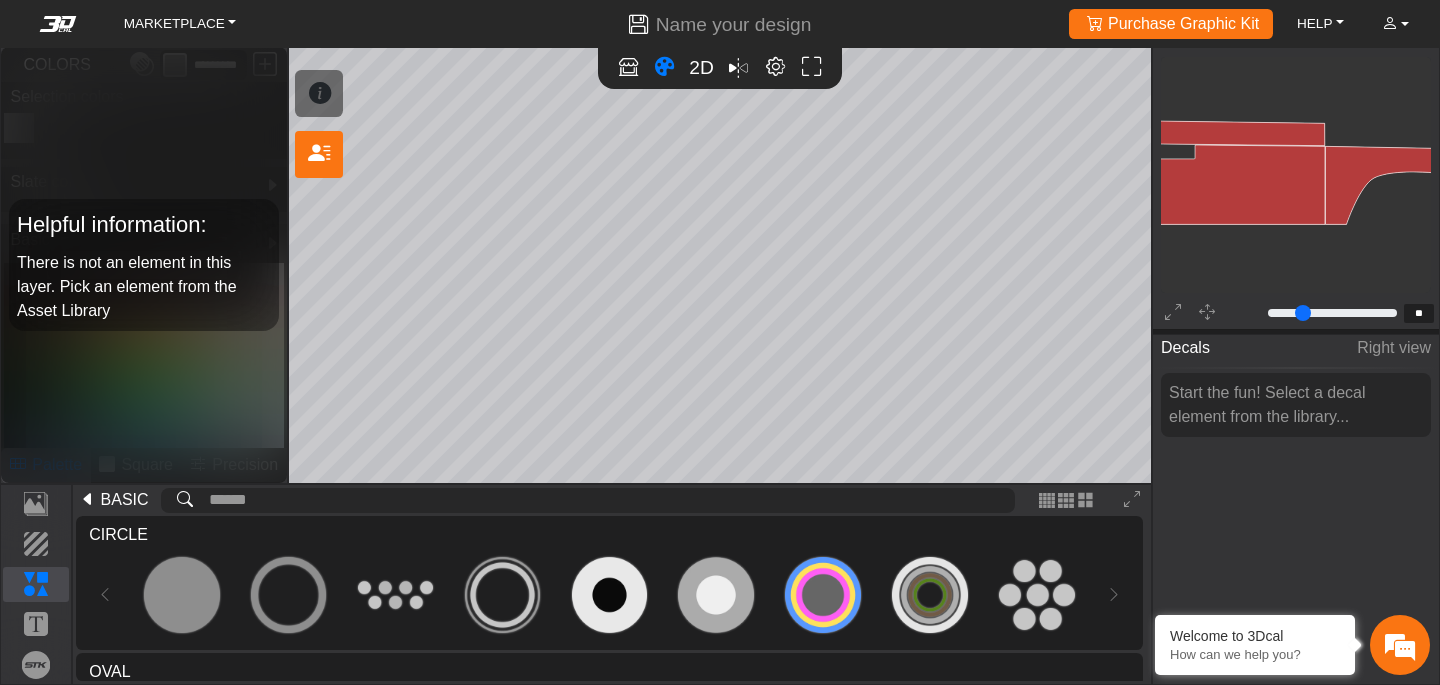 click on "BASIC" at bounding box center (125, 500) 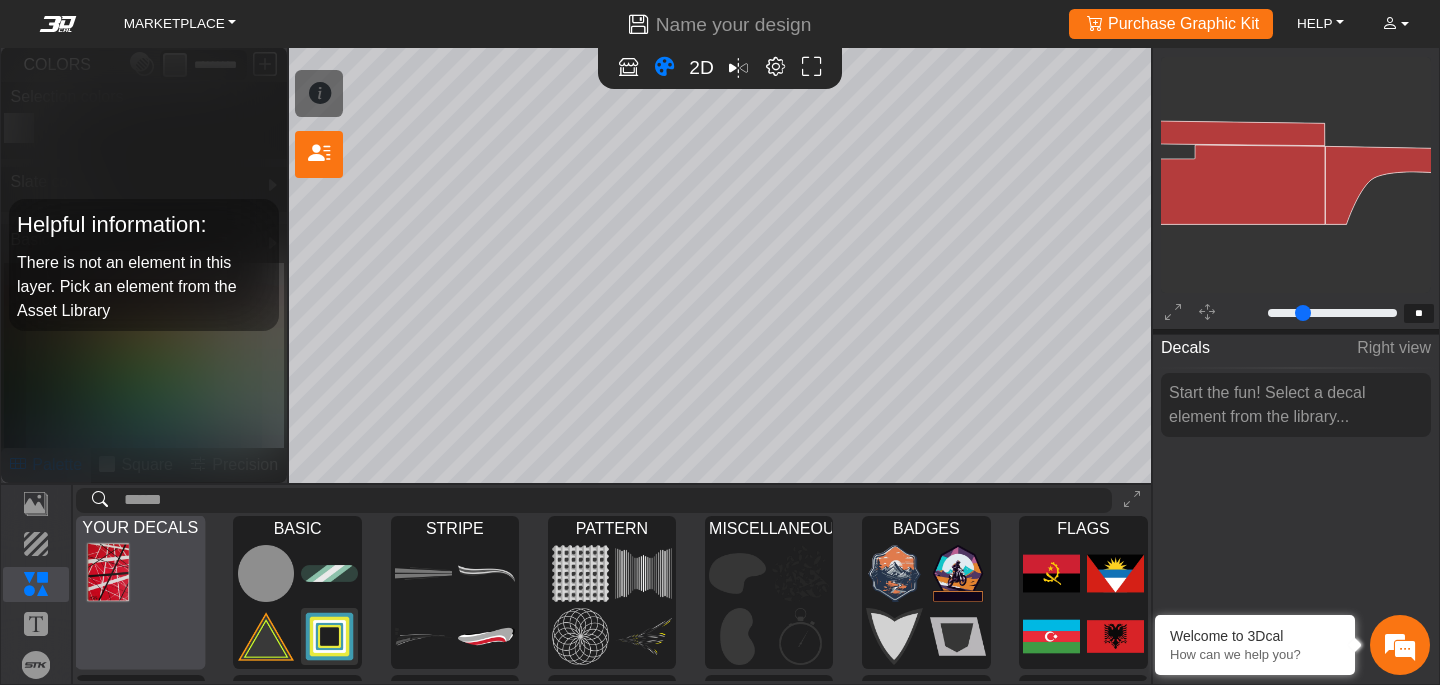 click at bounding box center [108, 572] 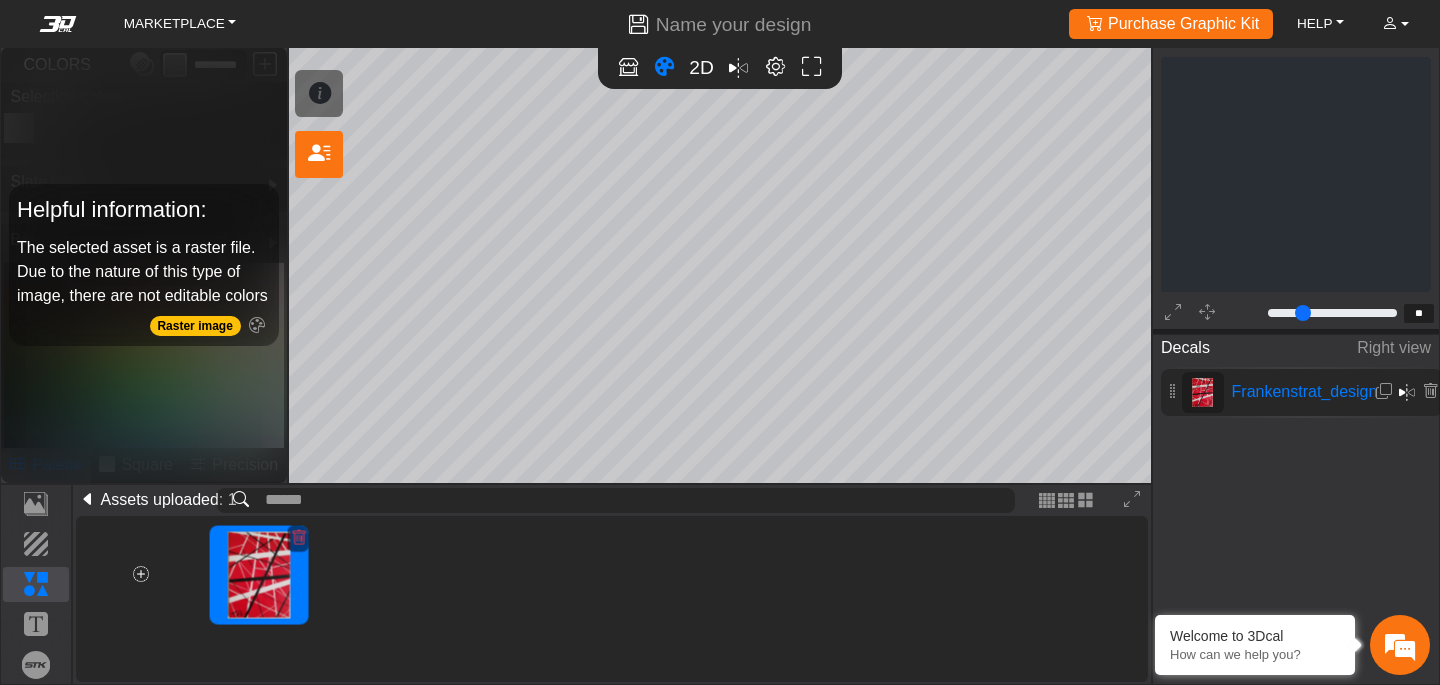 type on "*" 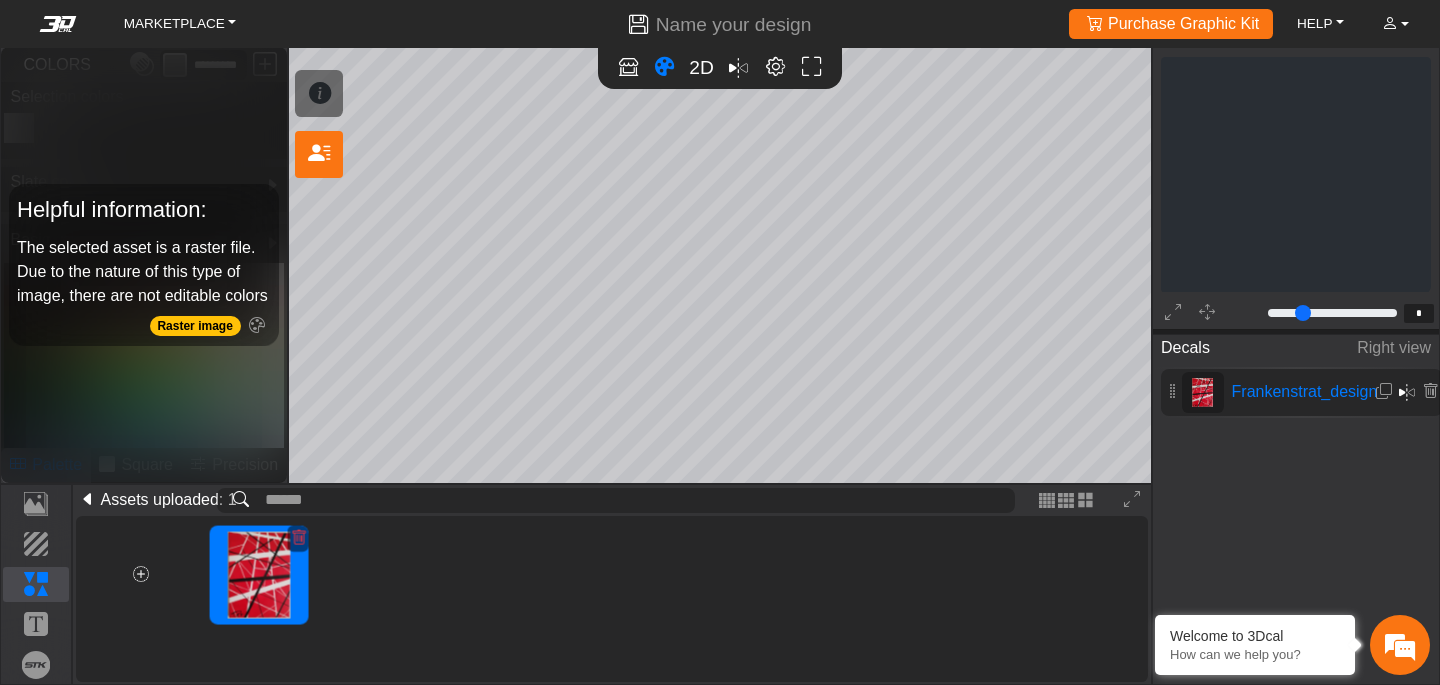 scroll, scrollTop: 319, scrollLeft: 233, axis: both 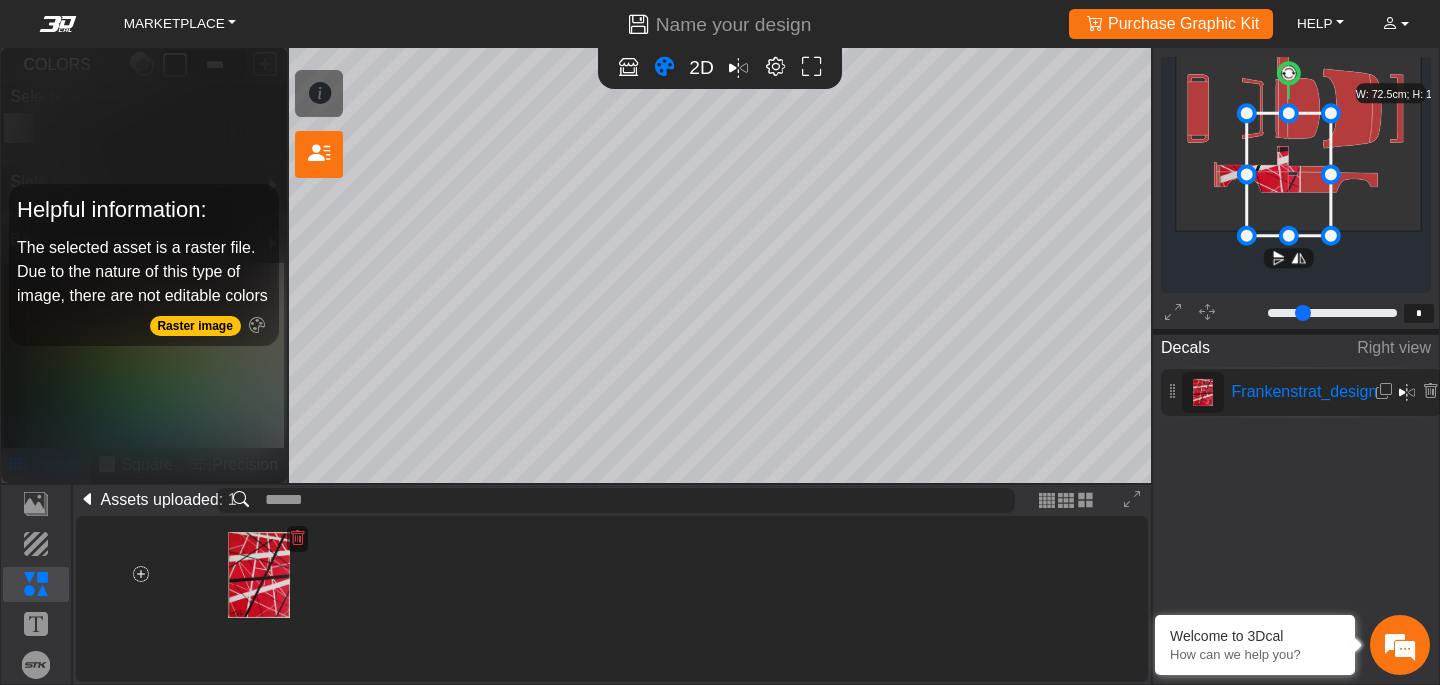 click 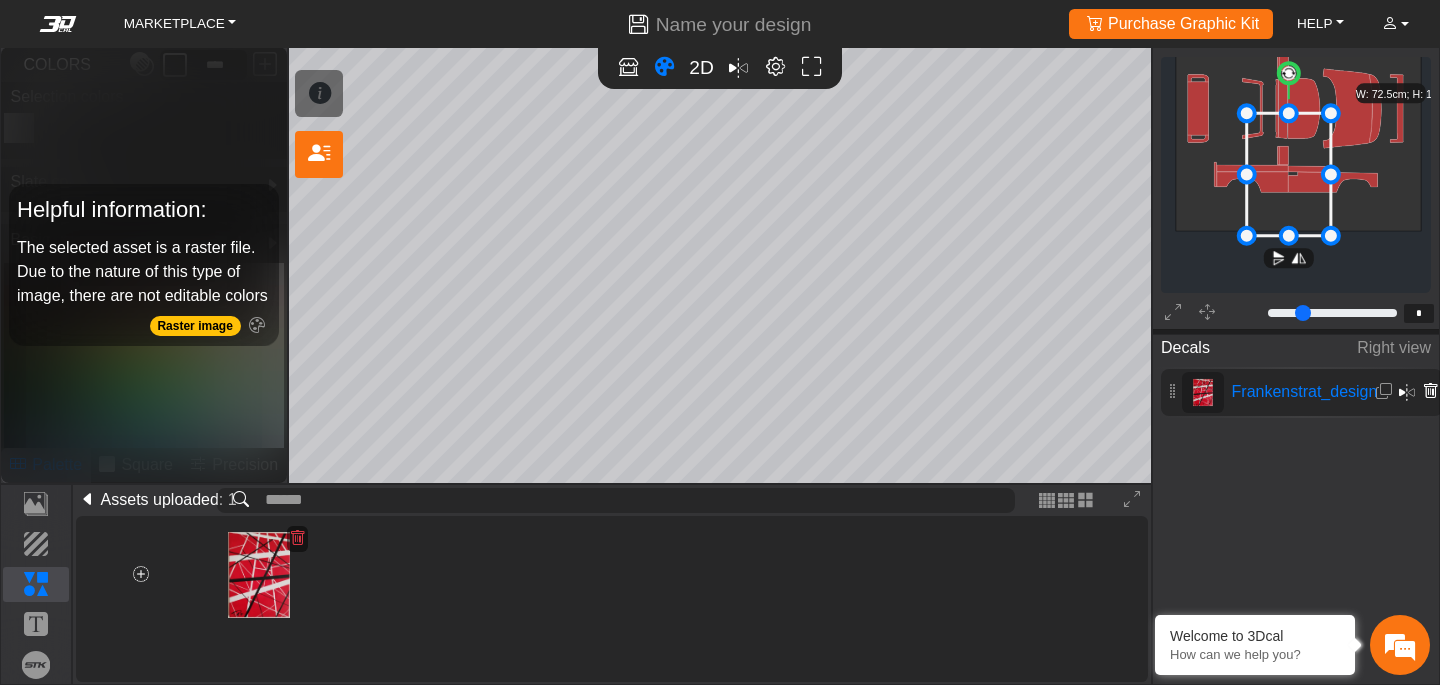 click at bounding box center (1430, 391) 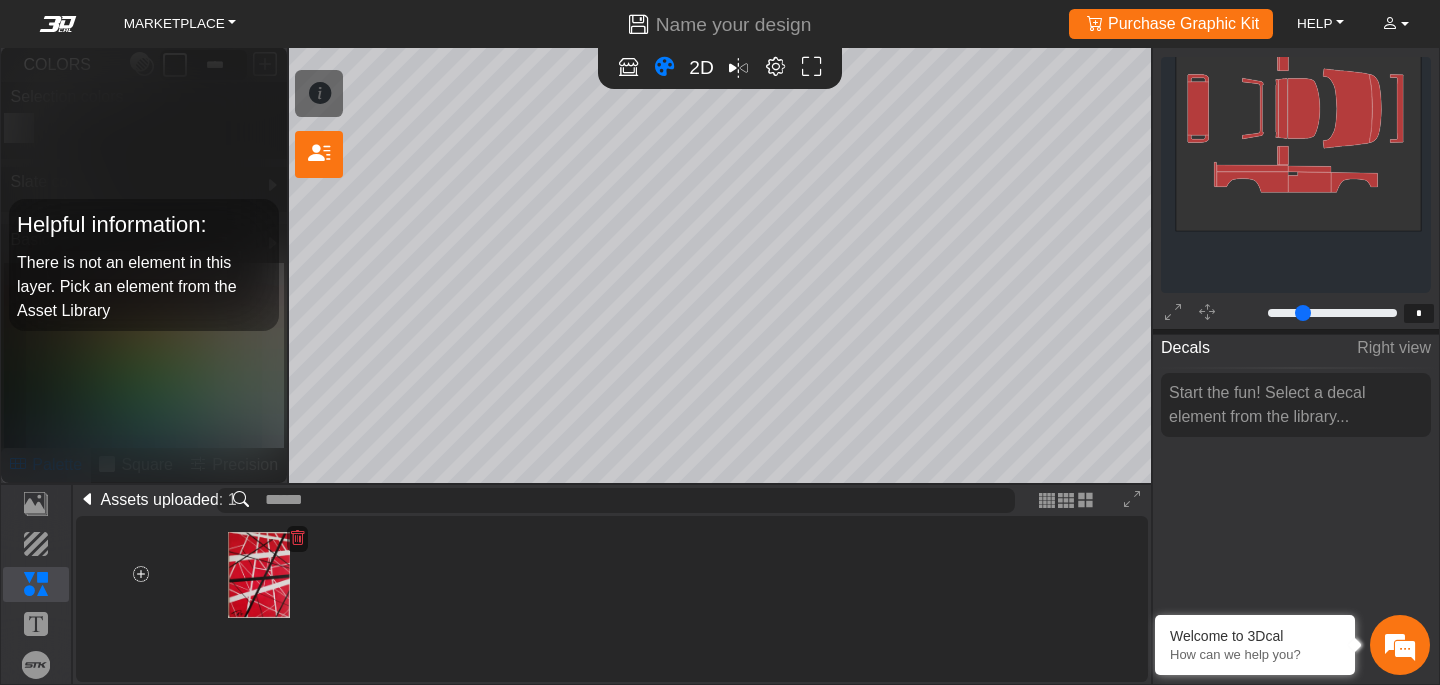 click on "background_wire_template_bg decal_slate_right decal_slate_left decal_slate_front decal_slate_top decal_slate_back text_slate_right text_slate_left text_slate_front text_slate_top text_slate_back brand_slate_right brand_slate_left brand_slate_front brand_slate_top brand_slate_back Wire Template 0° W: 72.5cm; H: 106.3cm" 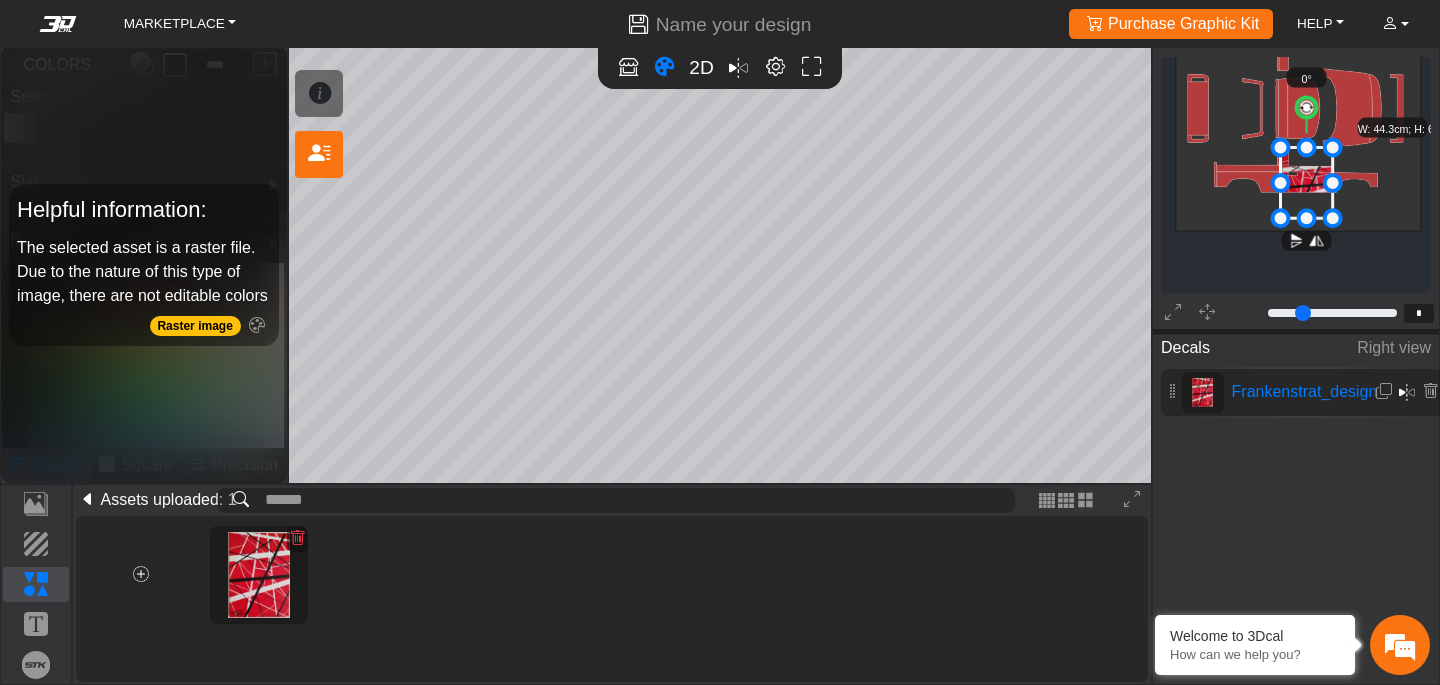 scroll, scrollTop: 325, scrollLeft: 241, axis: both 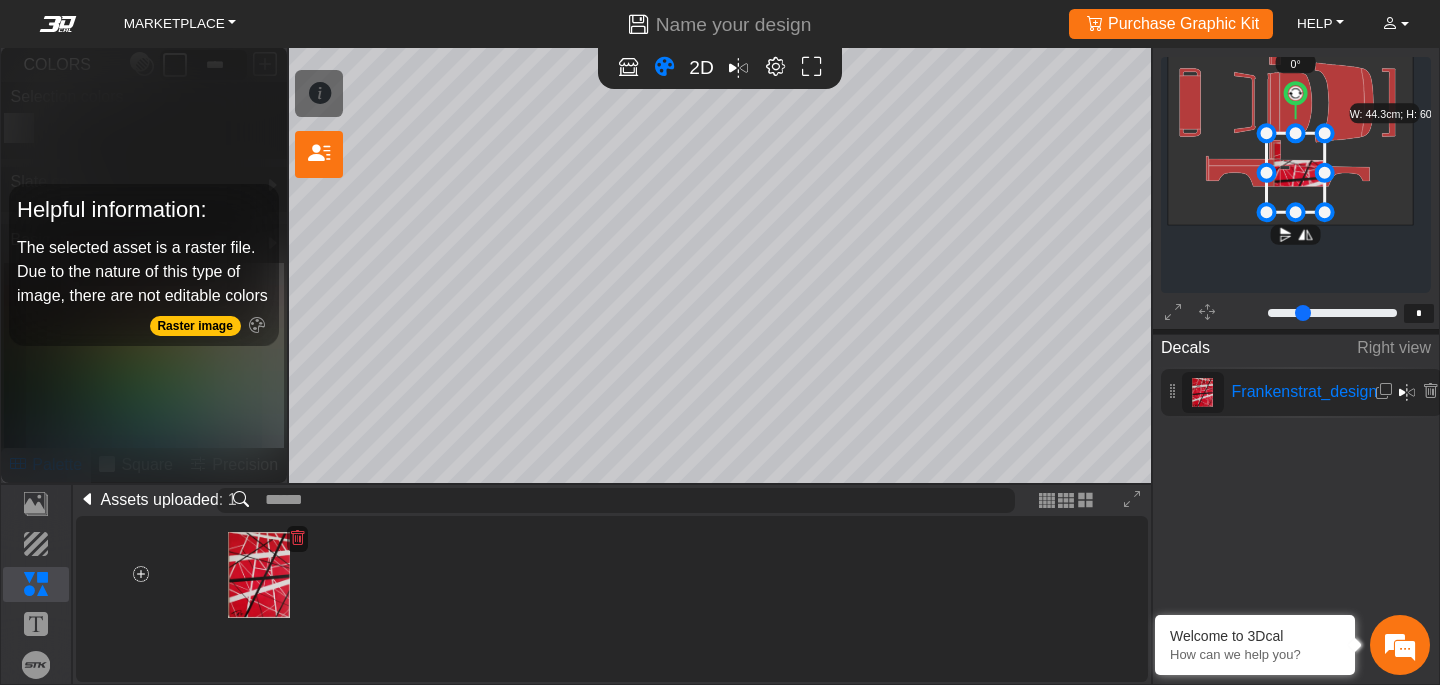 drag, startPoint x: 1268, startPoint y: 141, endPoint x: 1262, endPoint y: 169, distance: 28.635643 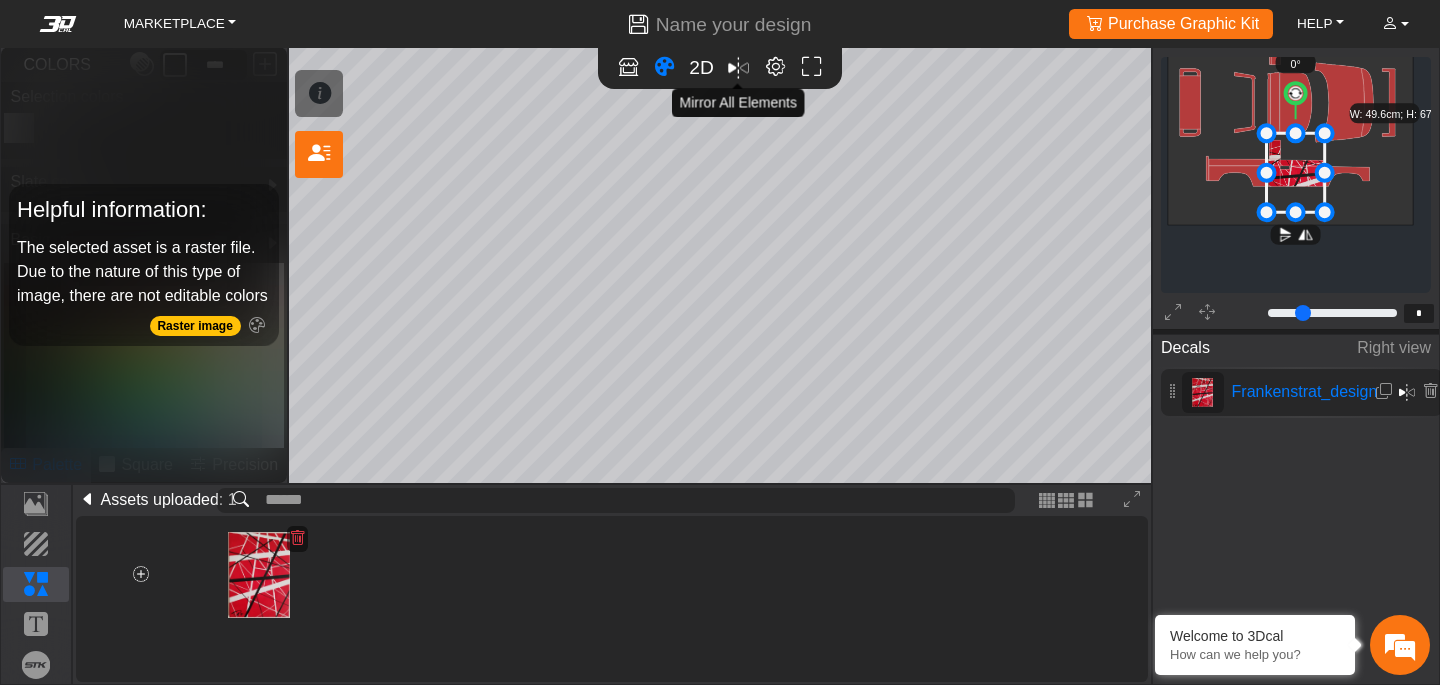 click at bounding box center (738, 68) 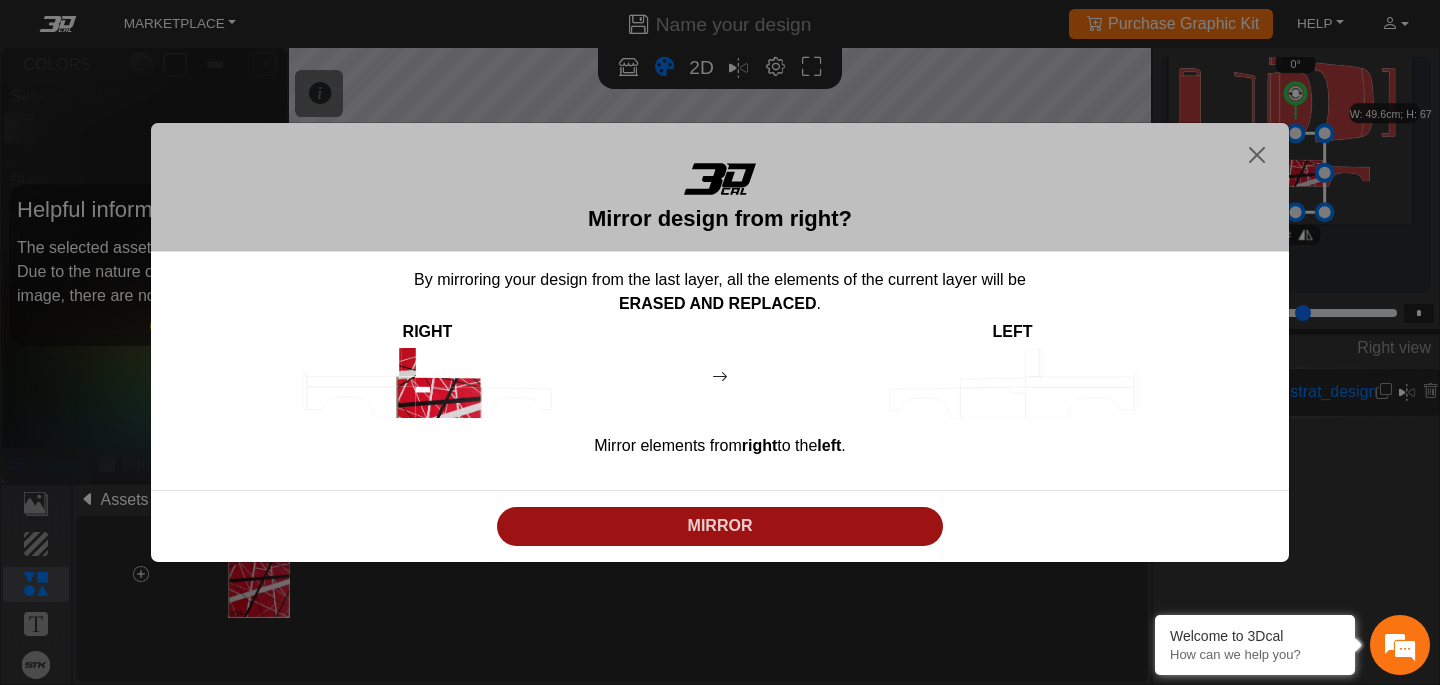 click on "MIRROR" at bounding box center (720, 526) 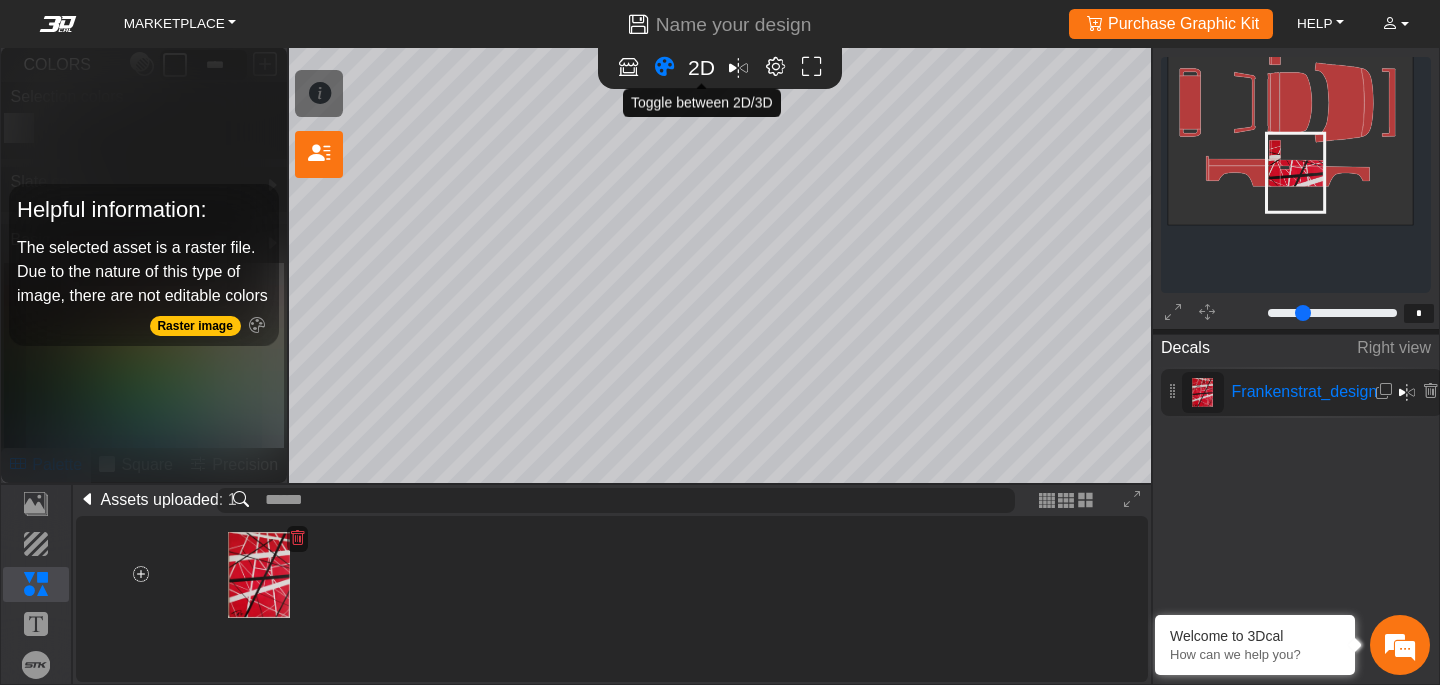 click on "2D" at bounding box center (701, 67) 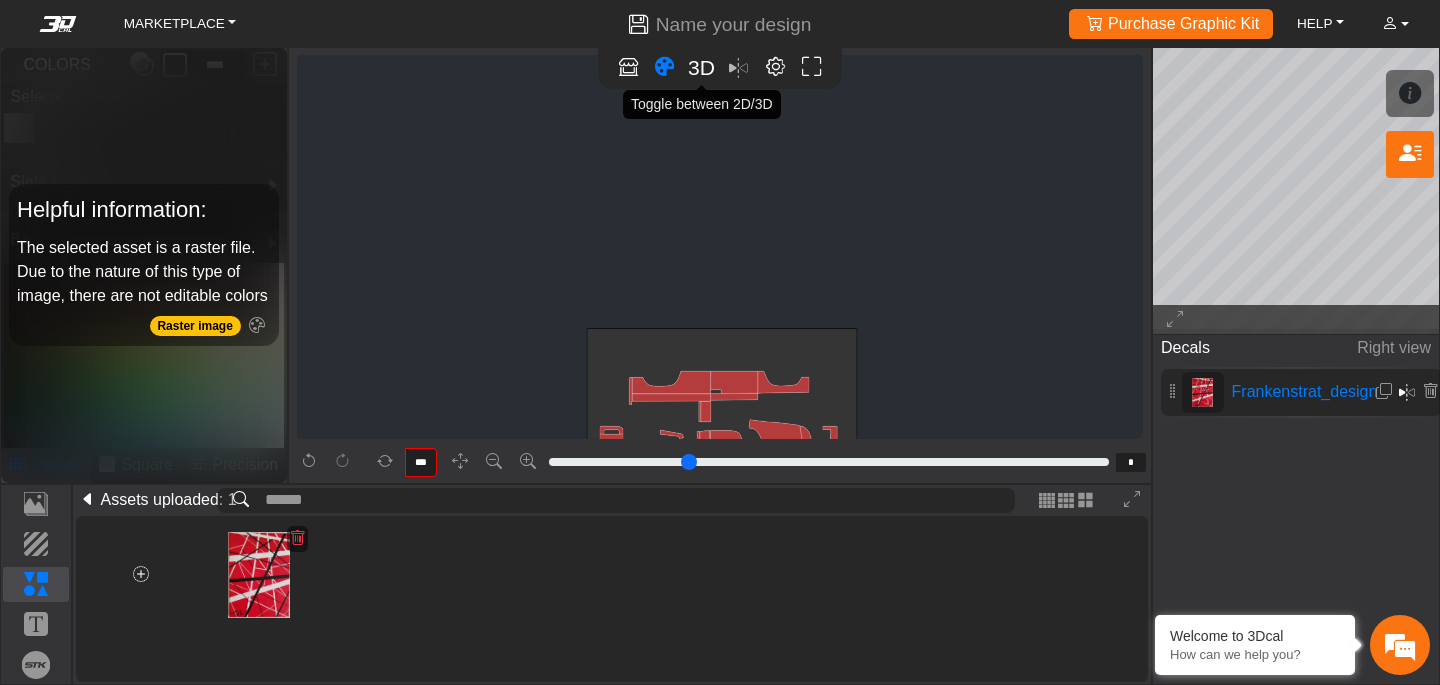 scroll, scrollTop: 302, scrollLeft: 5, axis: both 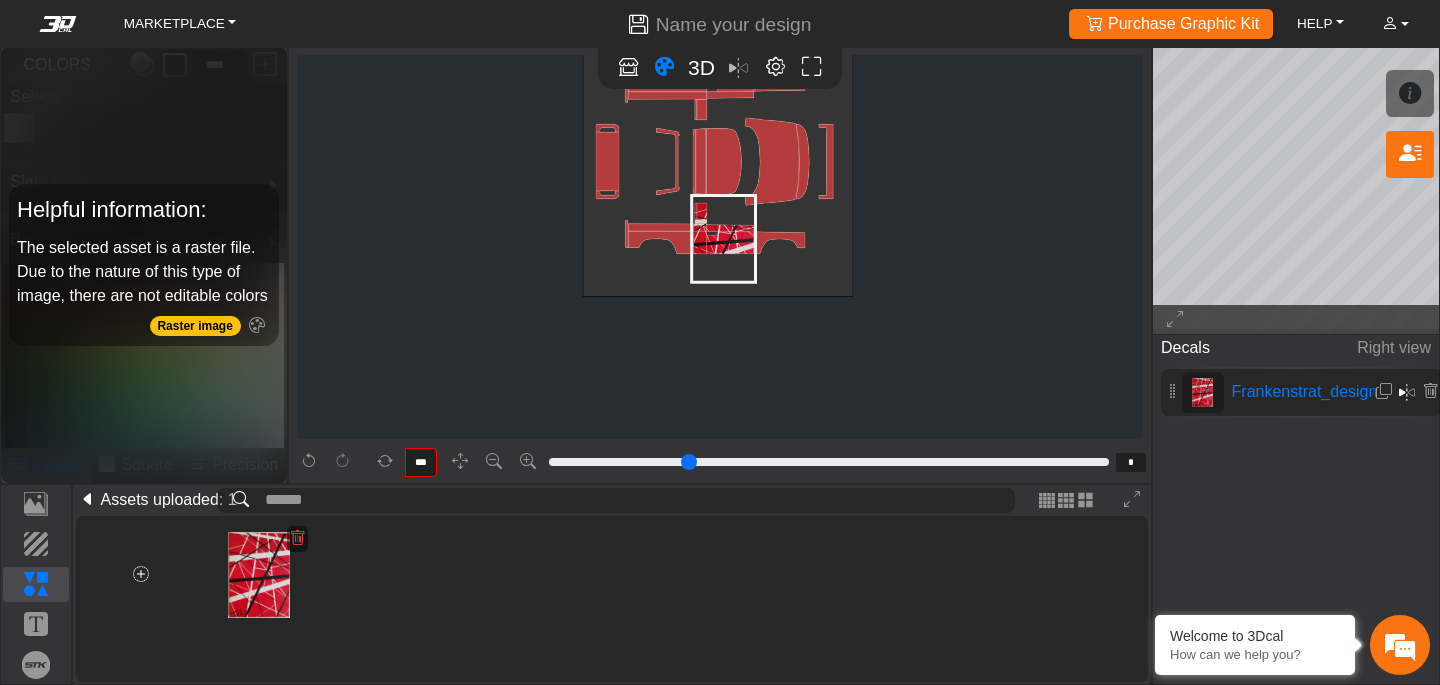 click on "background_wire_template_bg decal_slate_right decal_slate_left decal_slate_front decal_slate_top decal_slate_back text_slate_right text_slate_left text_slate_front text_slate_top text_slate_back brand_slate_right brand_slate_left brand_slate_front brand_slate_top brand_slate_back Wire Template" 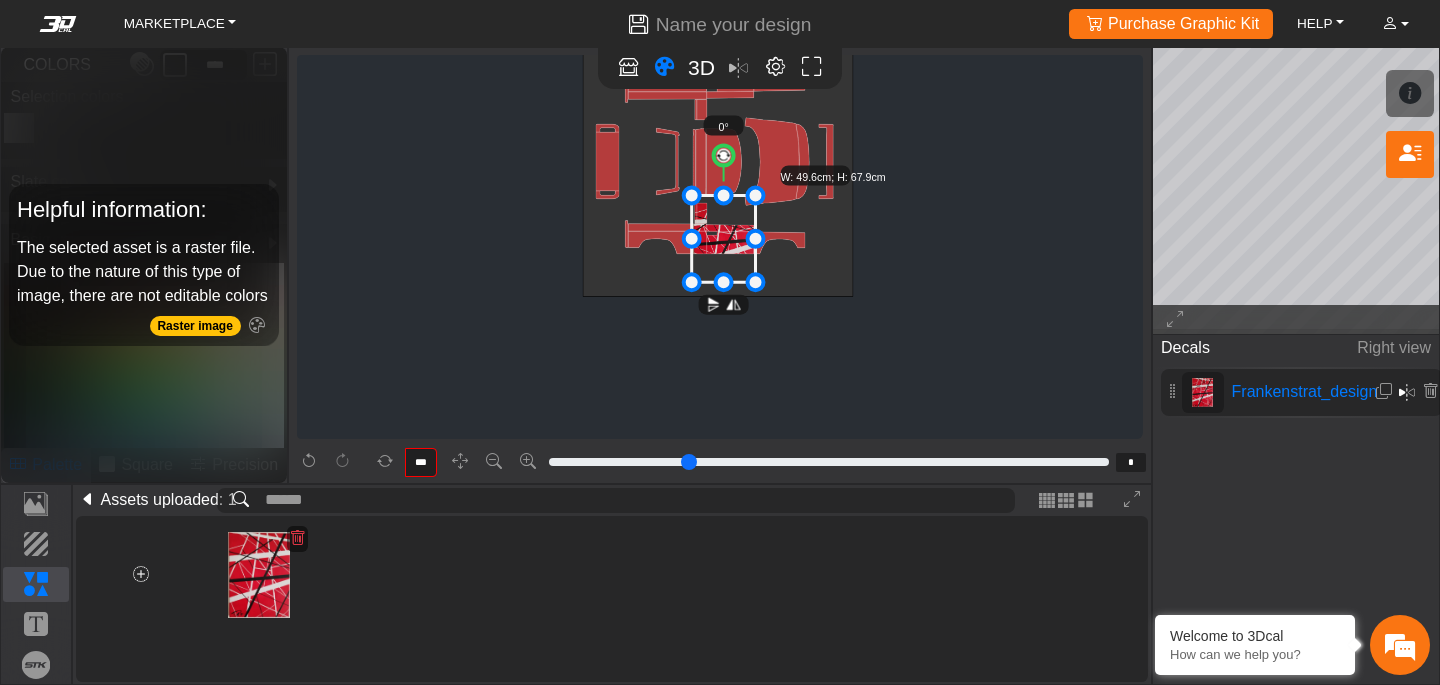type on "*" 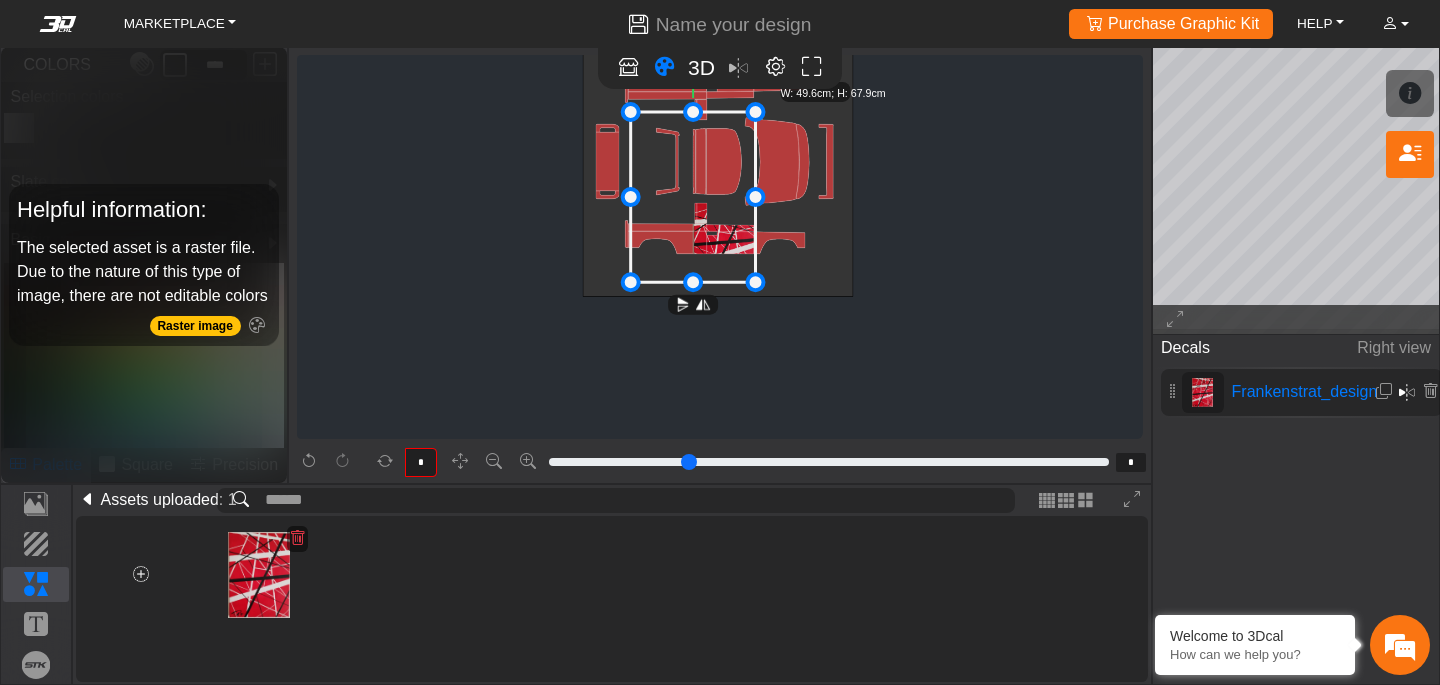 drag, startPoint x: 693, startPoint y: 193, endPoint x: 632, endPoint y: 247, distance: 81.46779 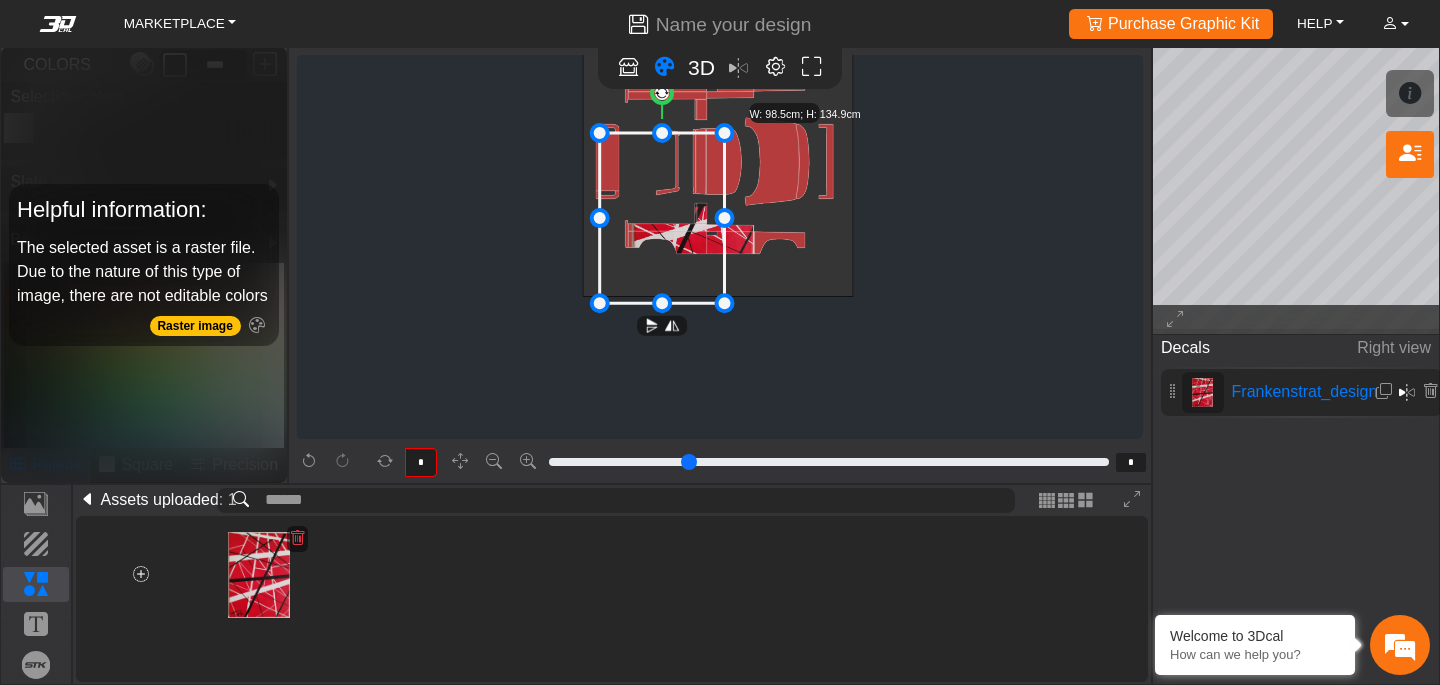 drag, startPoint x: 659, startPoint y: 223, endPoint x: 628, endPoint y: 244, distance: 37.44329 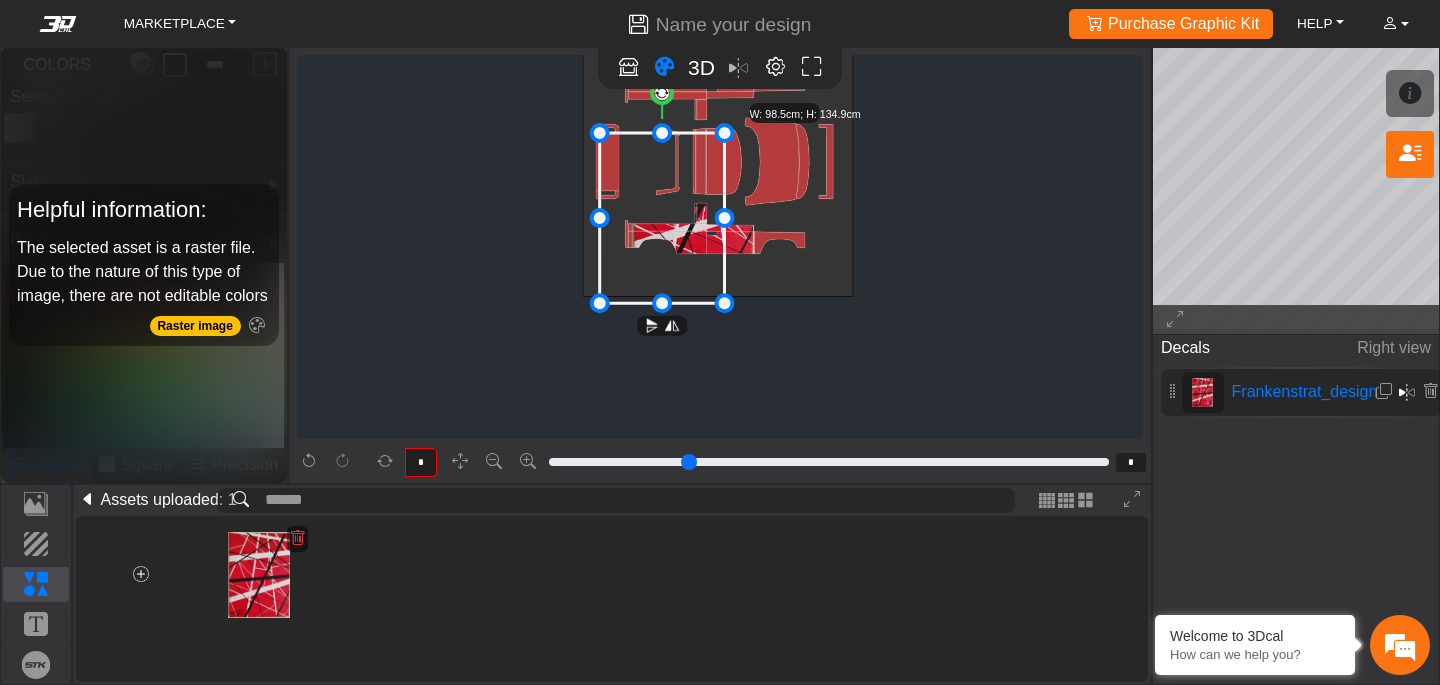 click 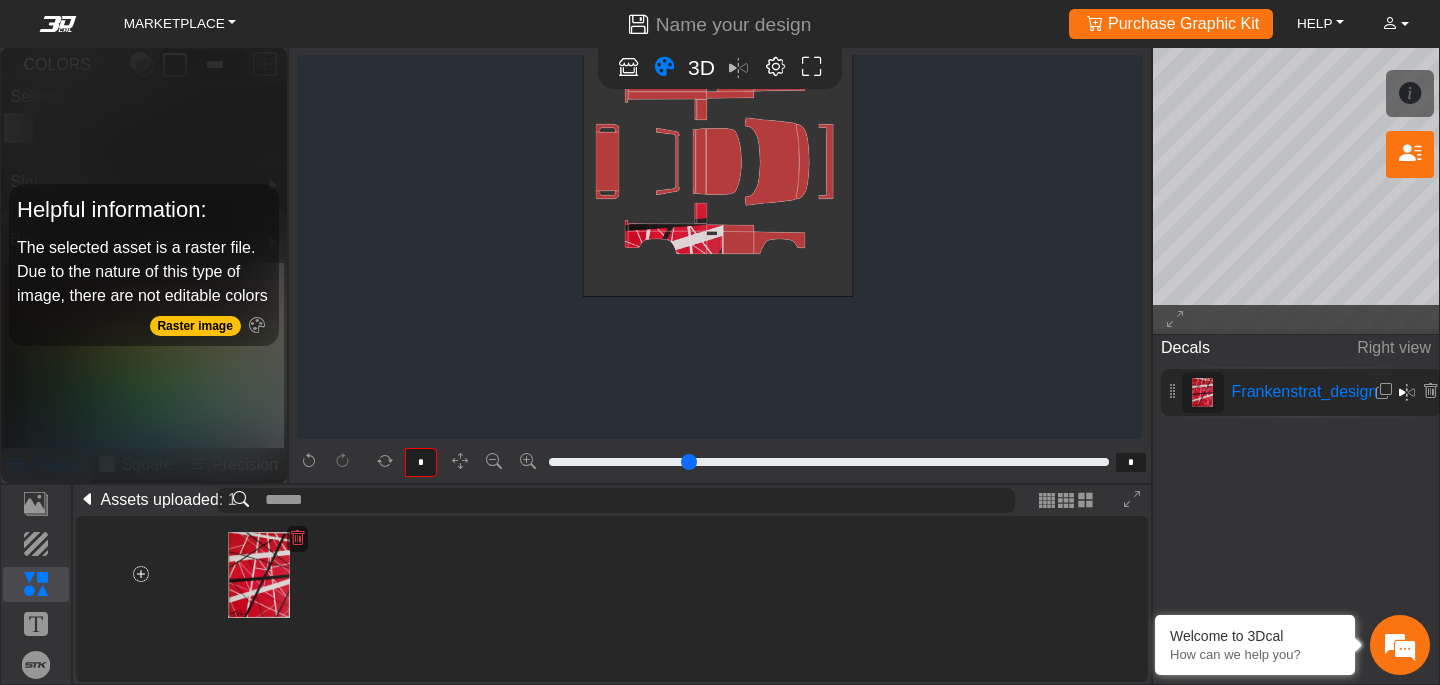 click on "background_wire_template_bg decal_slate_right decal_slate_left decal_slate_front decal_slate_top decal_slate_back text_slate_right text_slate_left text_slate_front text_slate_top text_slate_back brand_slate_right brand_slate_left brand_slate_front brand_slate_top brand_slate_back Wire Template 0° W: 98.5cm; H: 134.9cm" 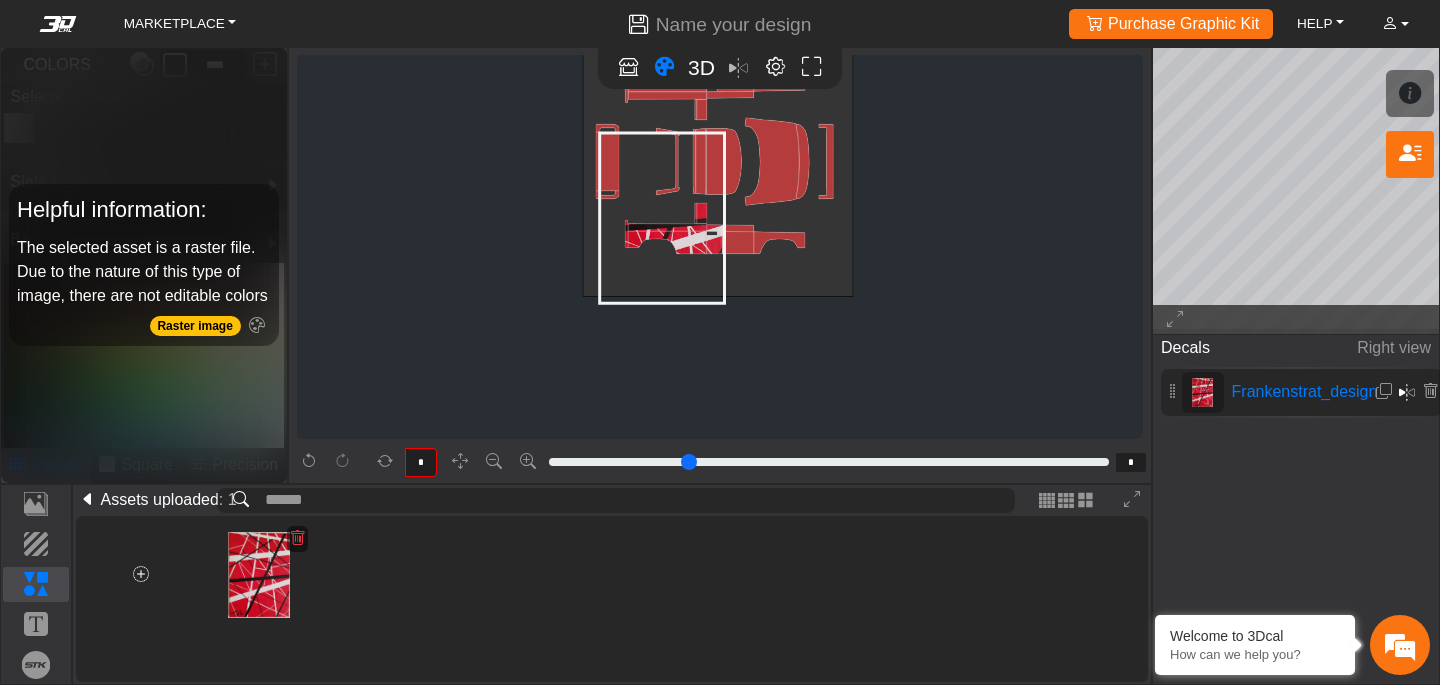 click 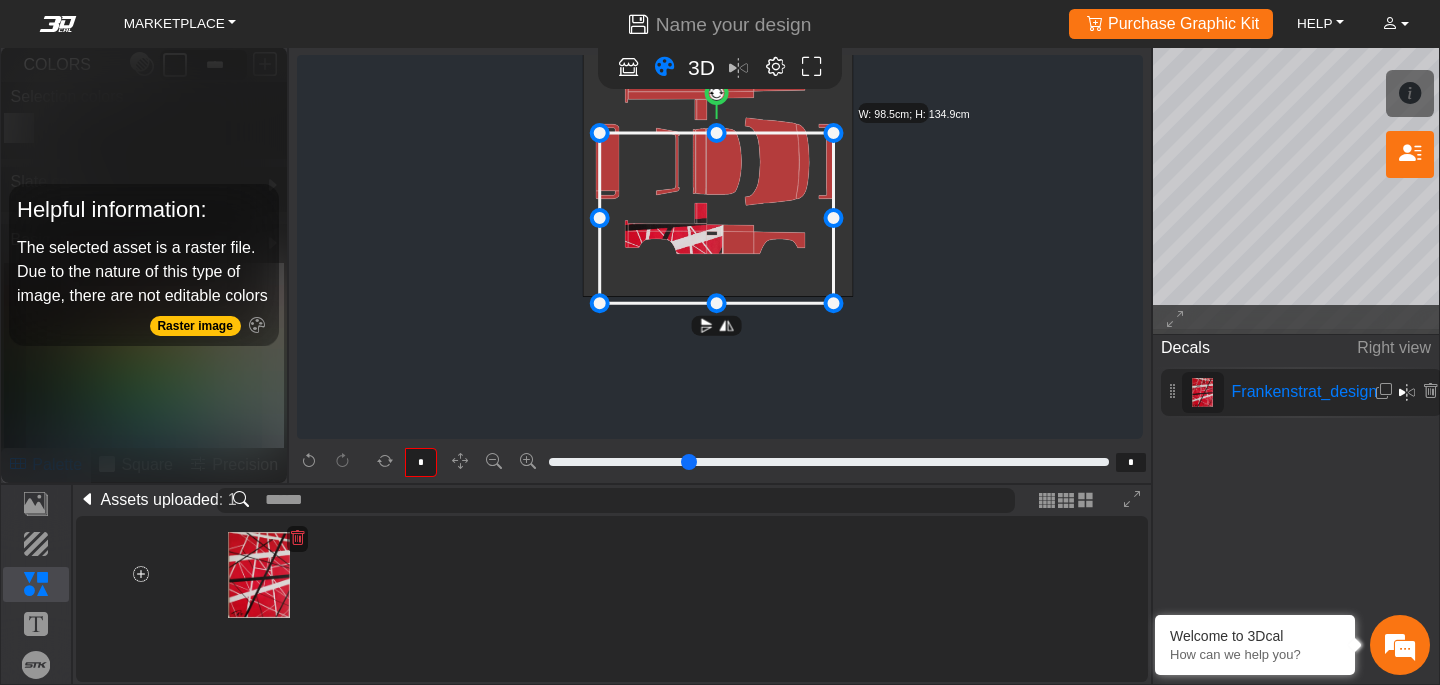 drag, startPoint x: 722, startPoint y: 212, endPoint x: 831, endPoint y: 214, distance: 109.01835 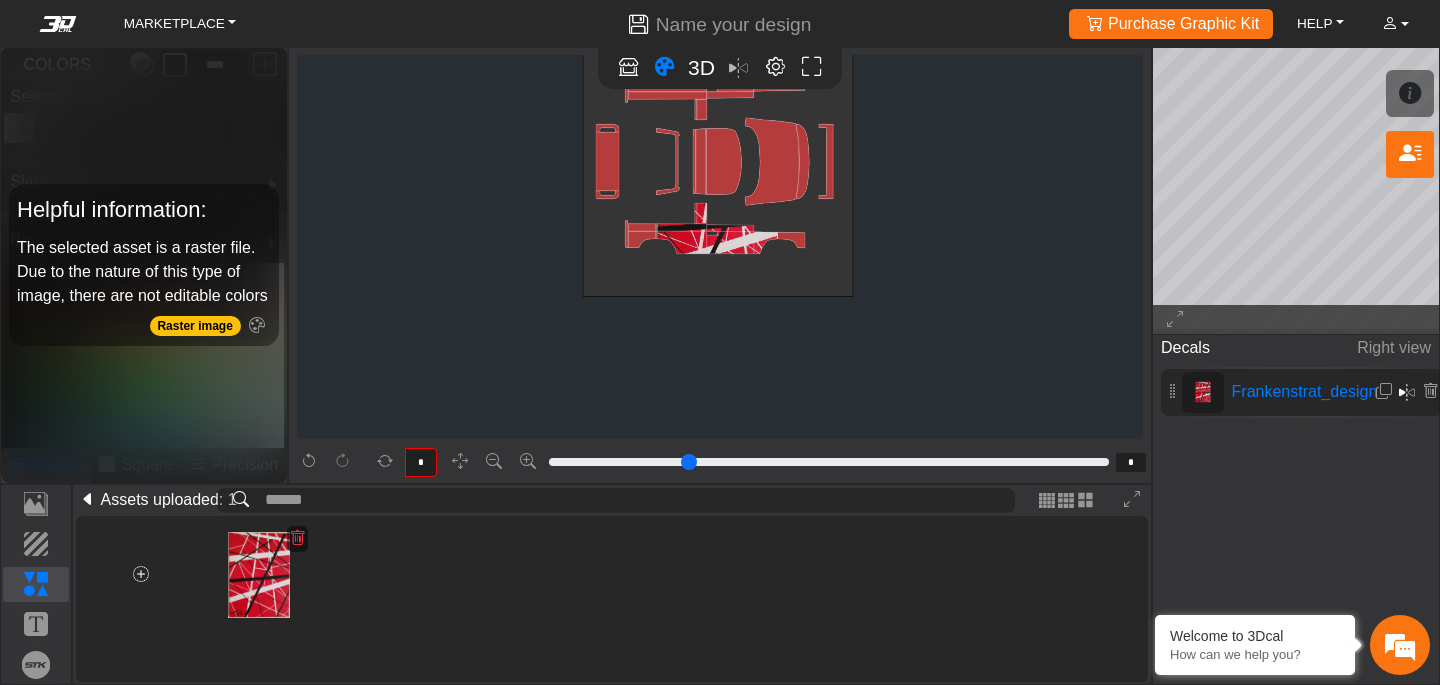 click on "background_wire_template_bg decal_slate_right decal_slate_left decal_slate_front decal_slate_top decal_slate_back text_slate_right text_slate_left text_slate_front text_slate_top text_slate_back brand_slate_right brand_slate_left brand_slate_front brand_slate_top brand_slate_back Wire Template 0° W: 185.9cm; H: 134.9cm" 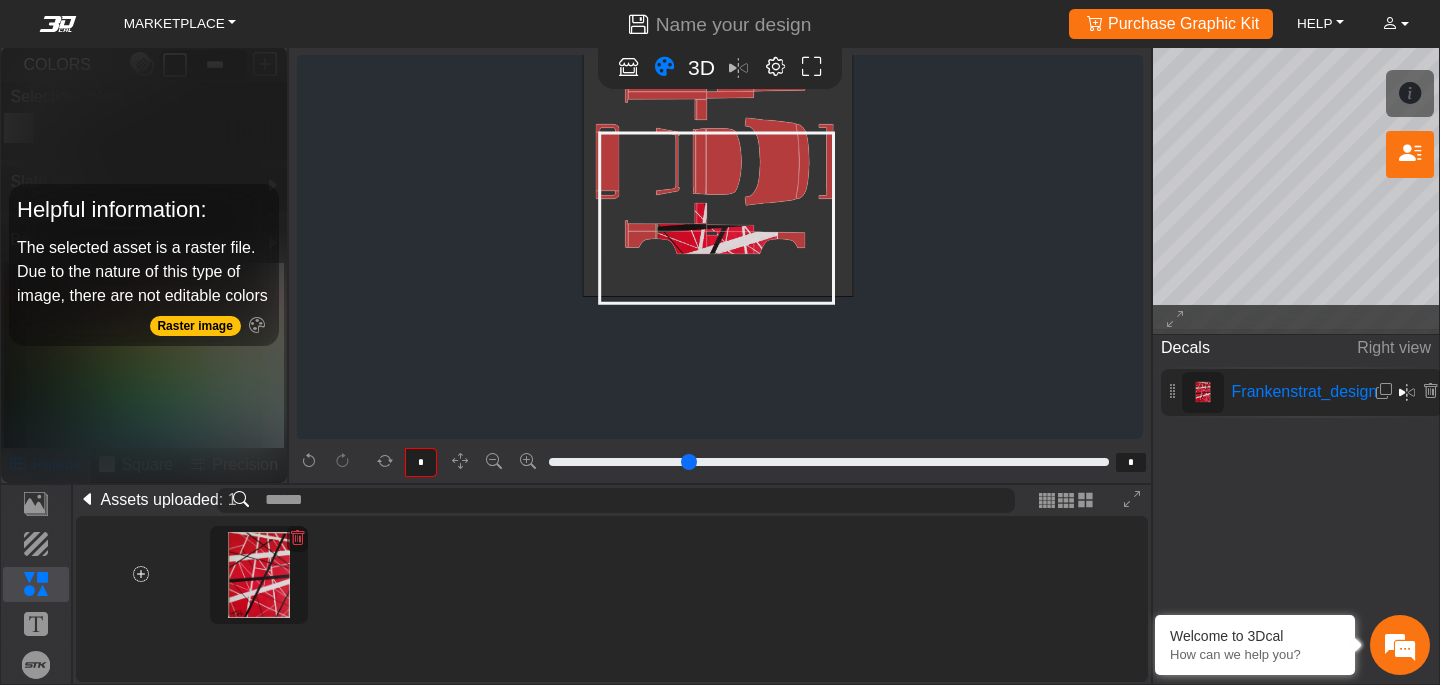 drag, startPoint x: 295, startPoint y: 574, endPoint x: 303, endPoint y: 560, distance: 16.124516 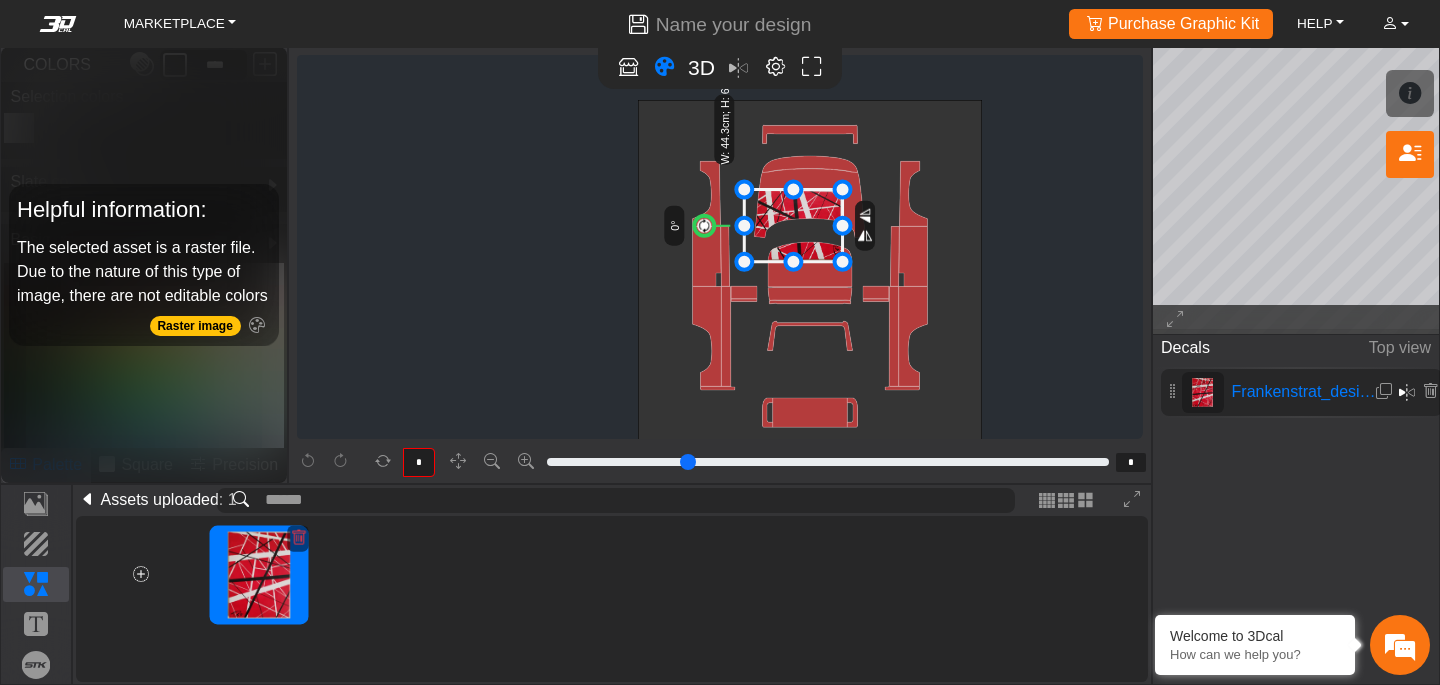 type on "*" 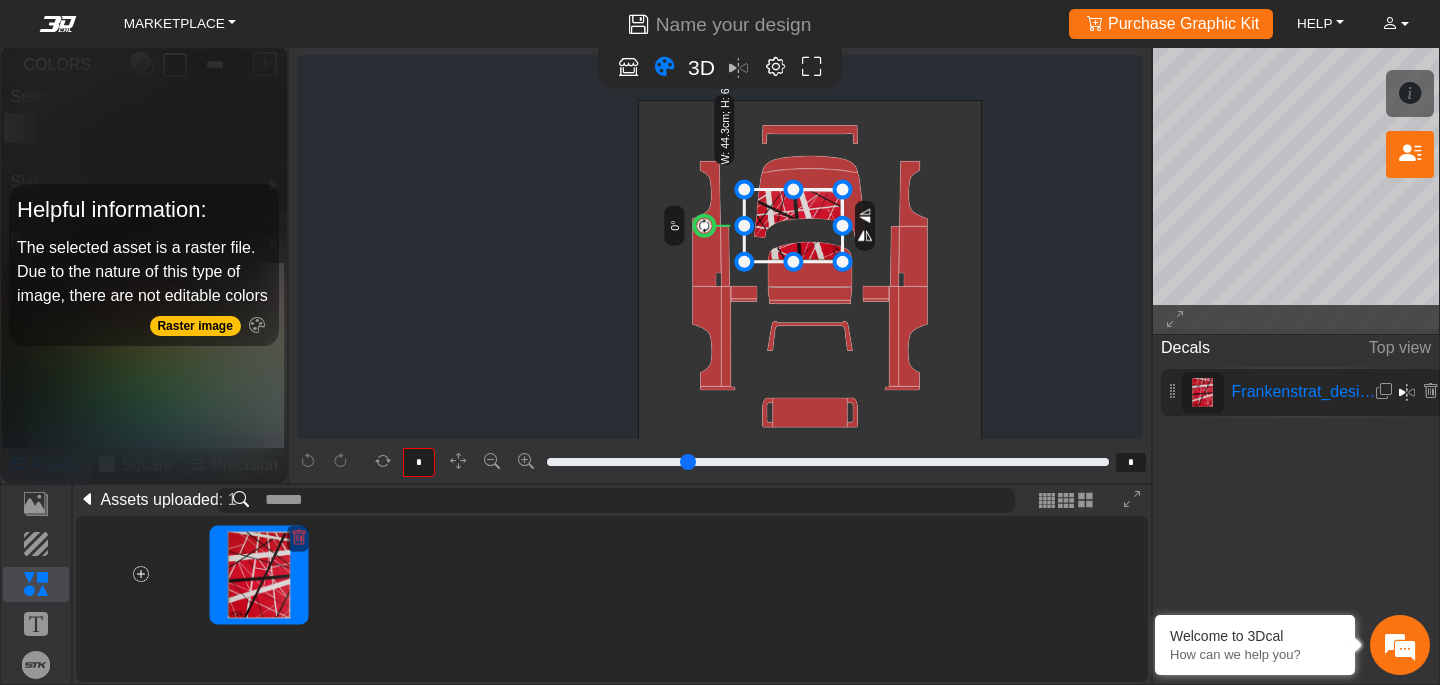 type on "*" 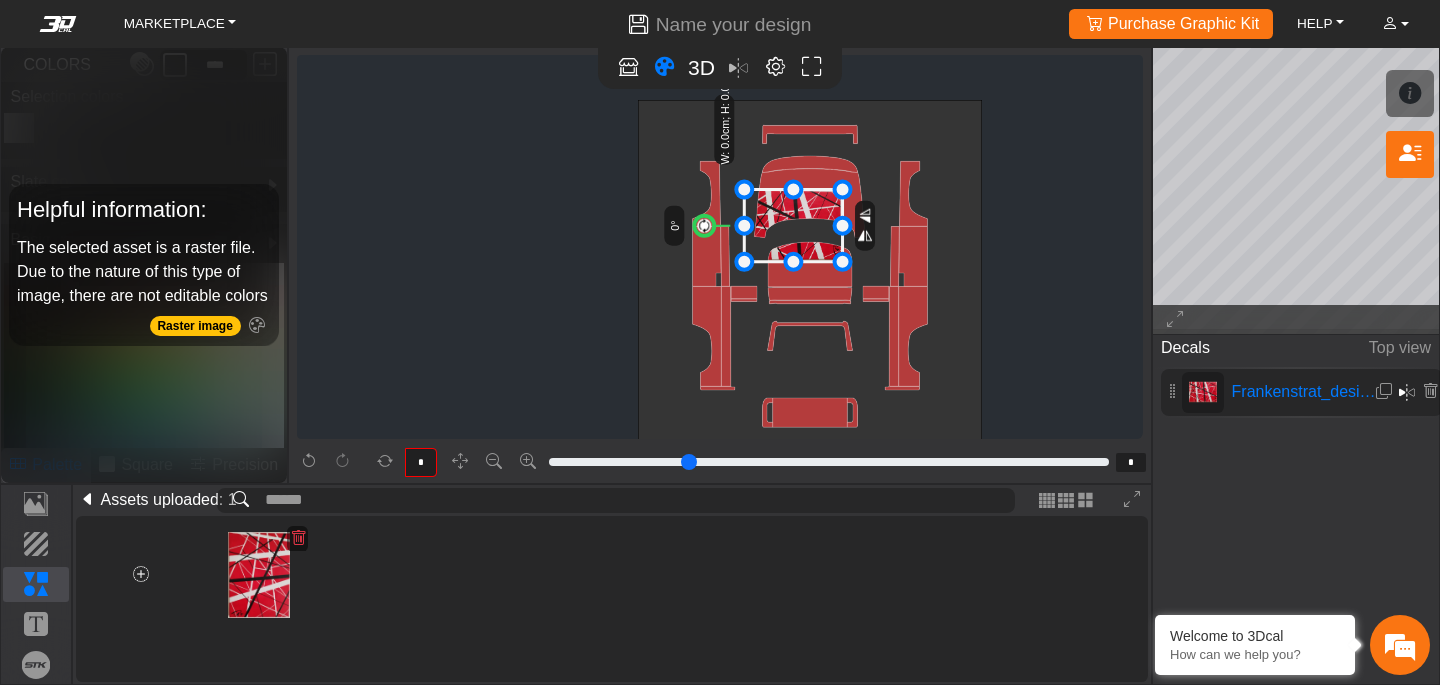 scroll, scrollTop: 282, scrollLeft: 76, axis: both 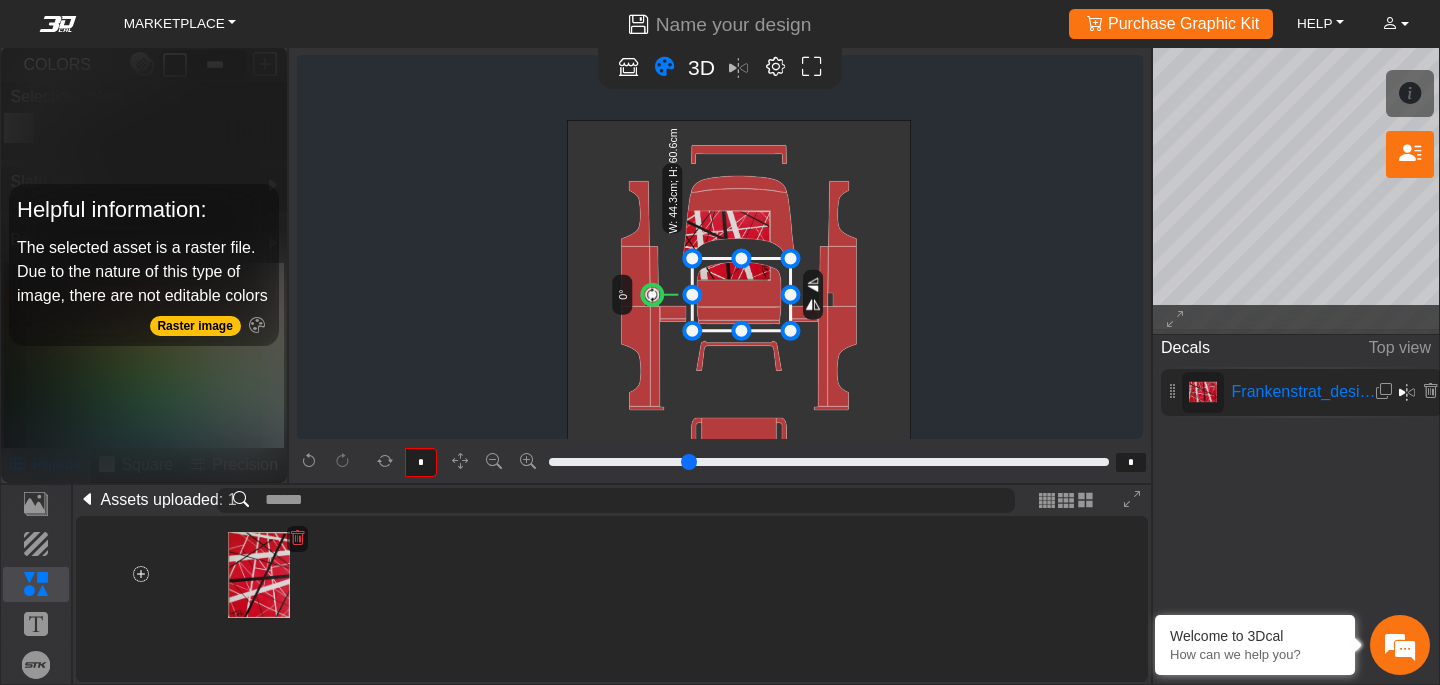 drag, startPoint x: 724, startPoint y: 223, endPoint x: 743, endPoint y: 272, distance: 52.554733 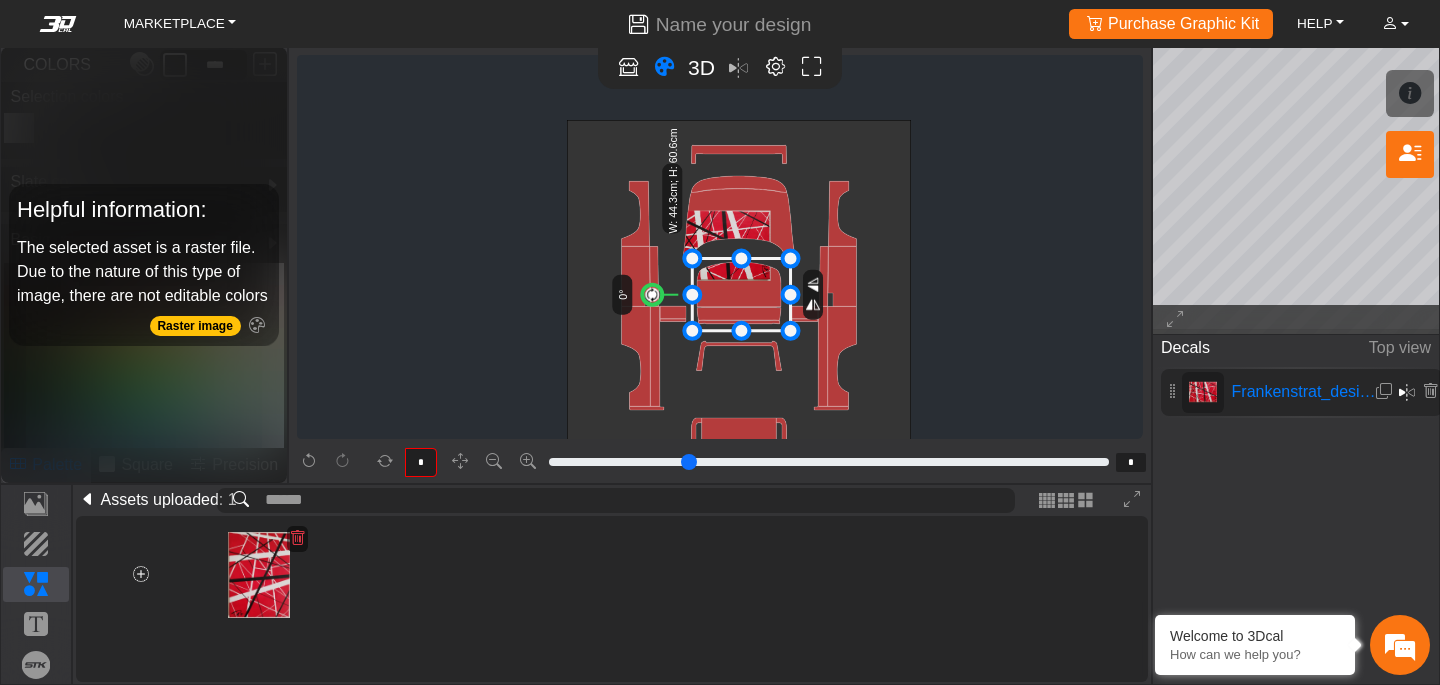 click 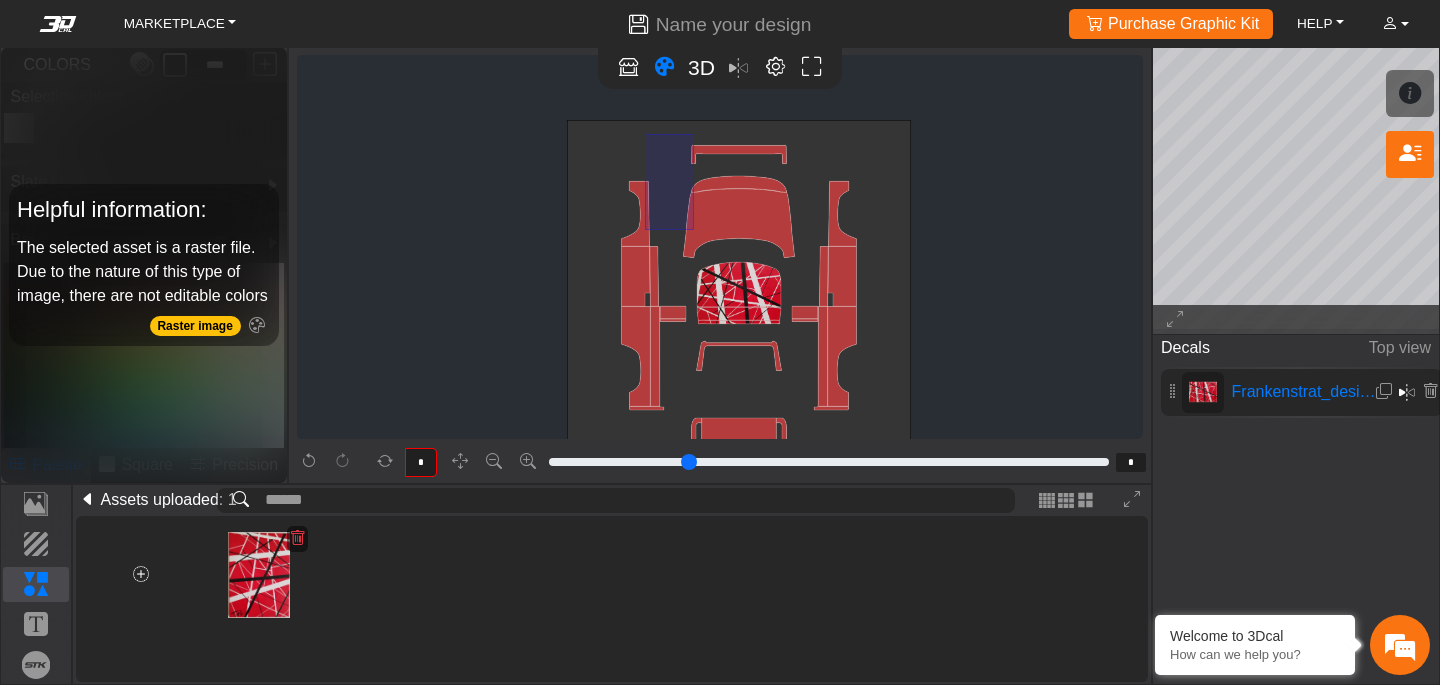 drag, startPoint x: 645, startPoint y: 229, endPoint x: 707, endPoint y: 128, distance: 118.511604 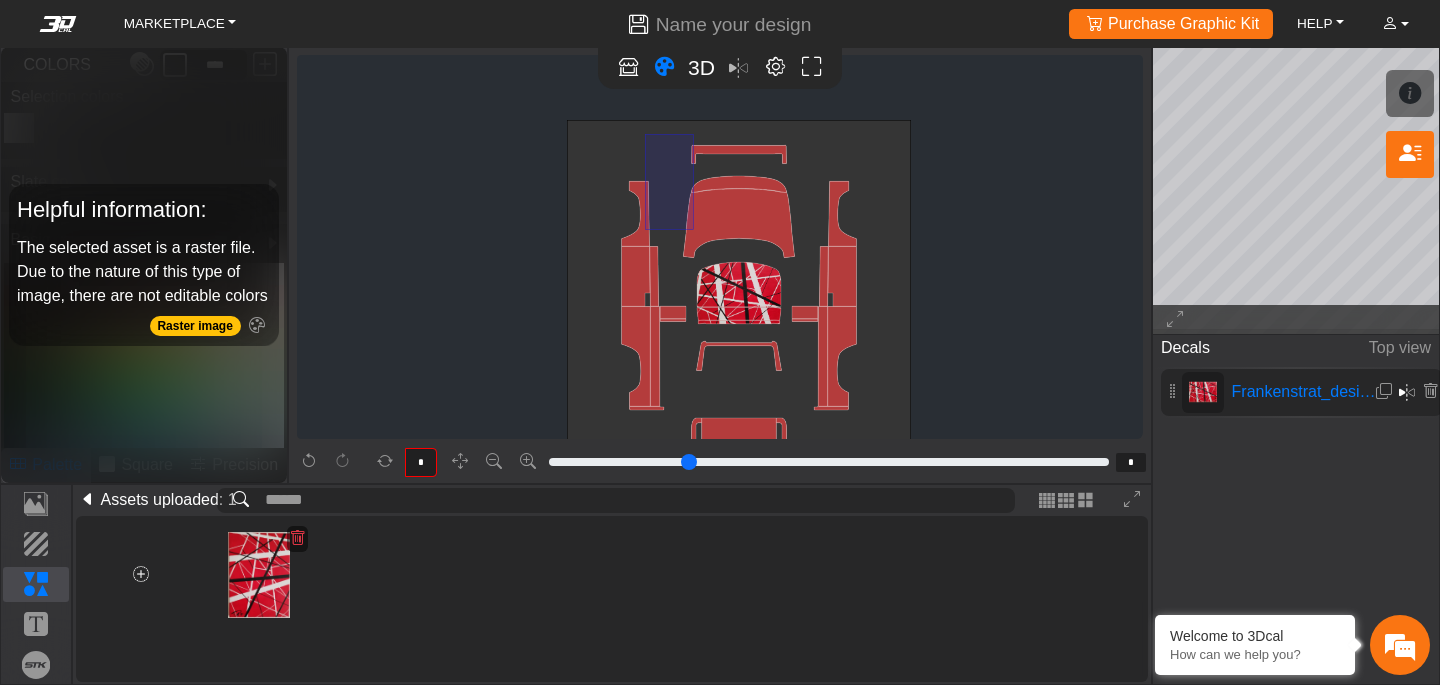 click on "background_wire_template_bg decal_slate_right decal_slate_left decal_slate_front decal_slate_top decal_slate_back text_slate_right text_slate_left text_slate_front text_slate_top text_slate_back brand_slate_right brand_slate_left brand_slate_front brand_slate_top brand_slate_back Wire Template 0° W: 44.3cm; H: 60.6cm" 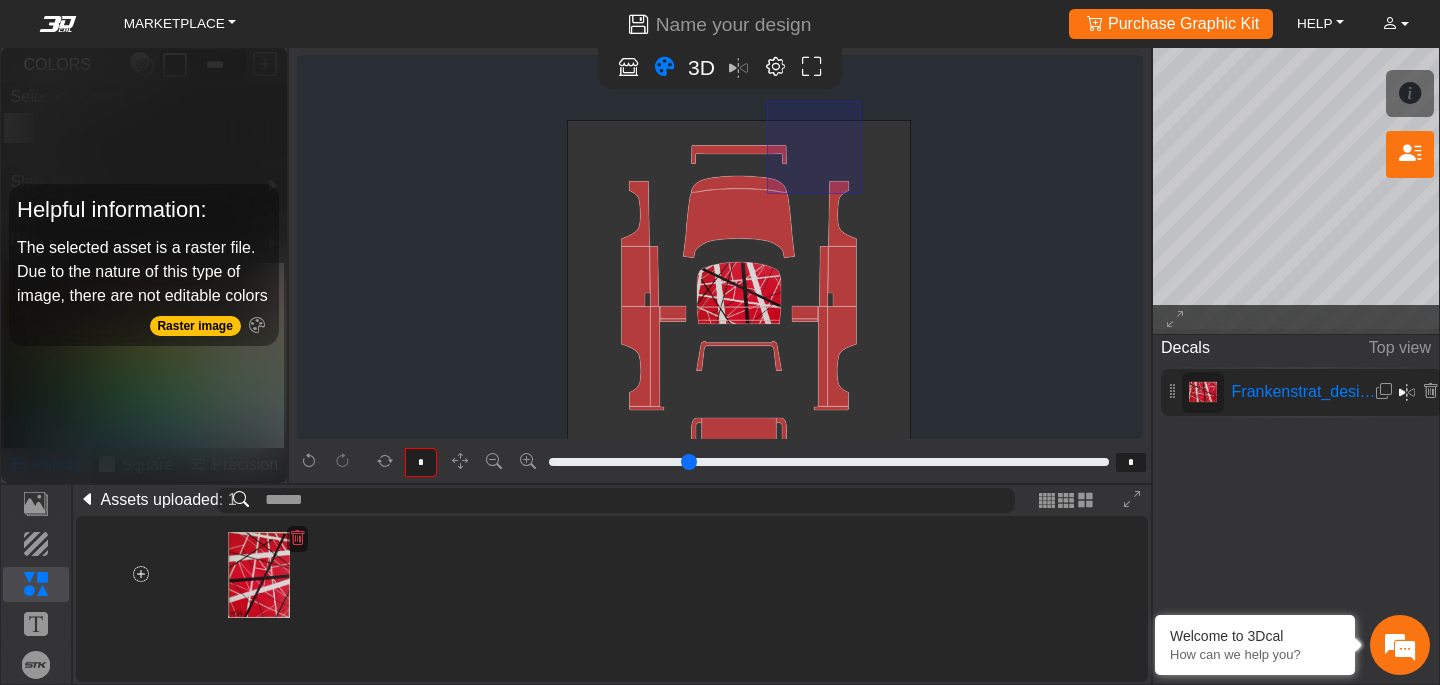drag, startPoint x: 767, startPoint y: 193, endPoint x: 864, endPoint y: 106, distance: 130.29965 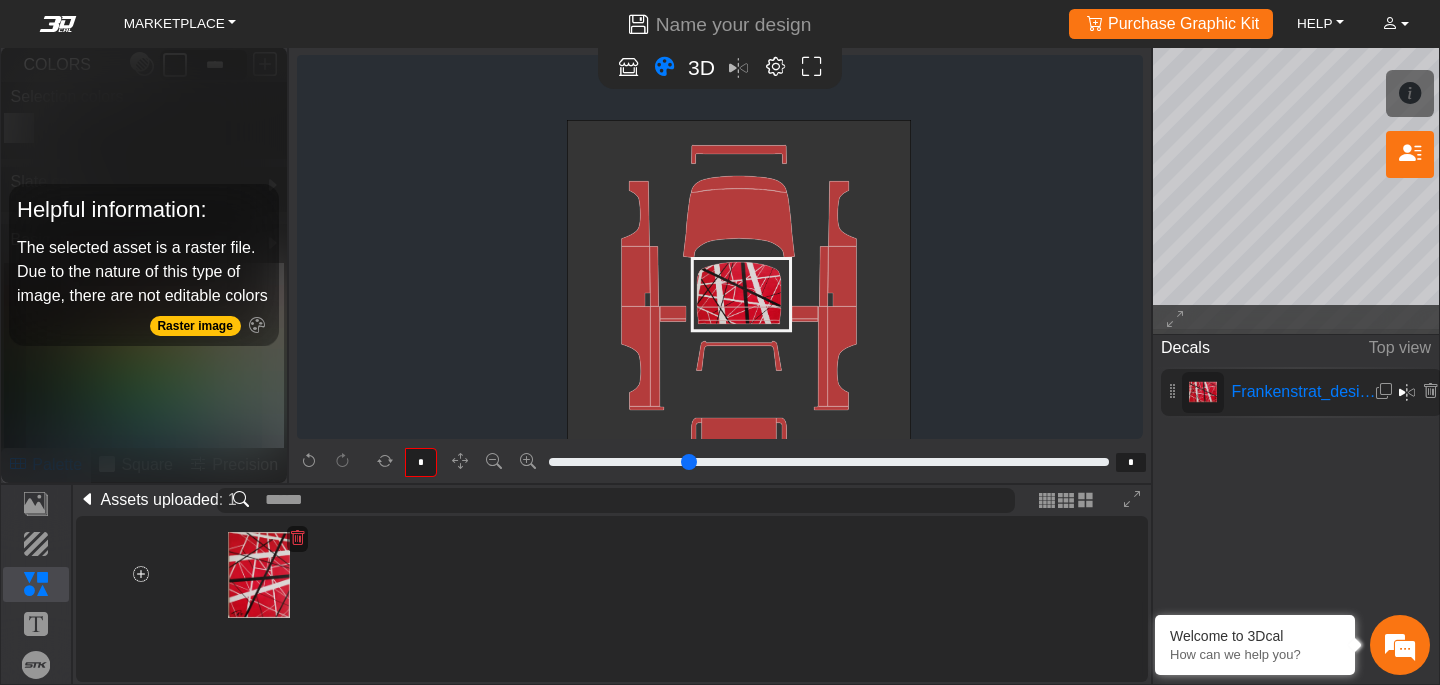 type on "*" 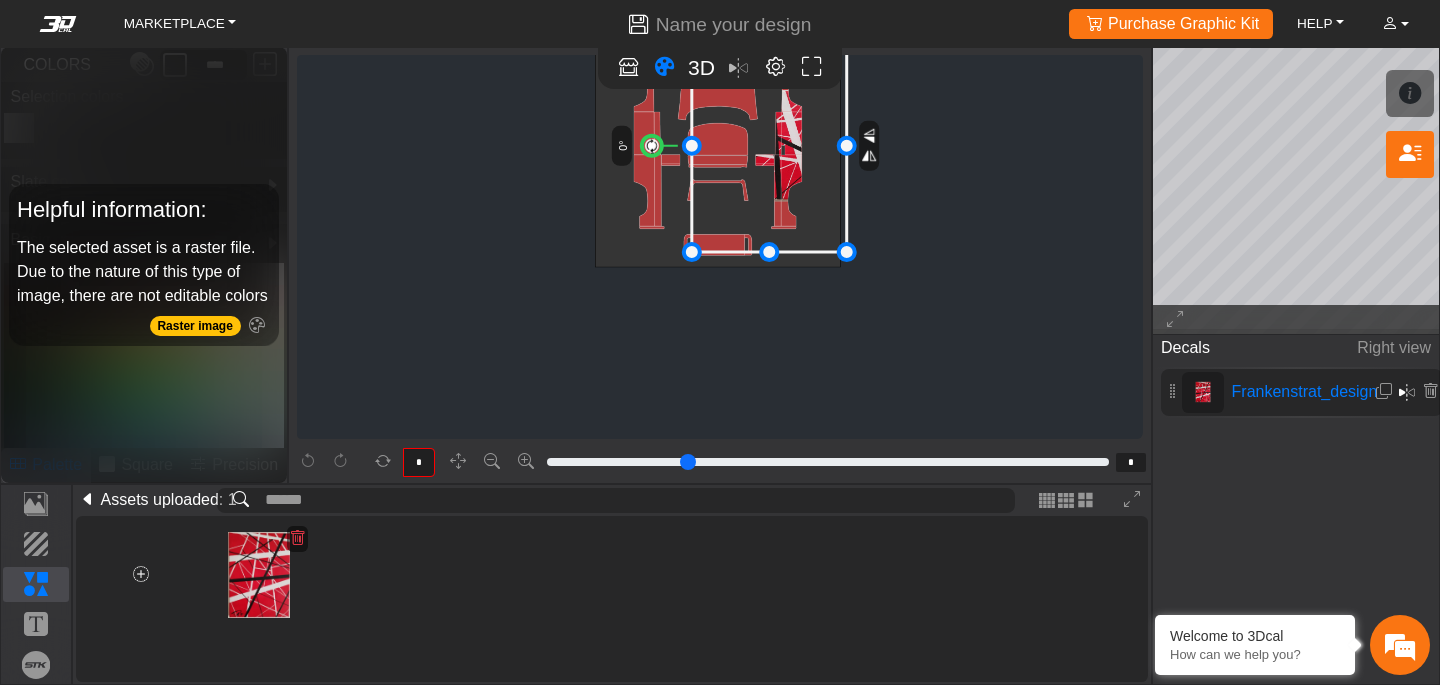 scroll, scrollTop: 128, scrollLeft: 0, axis: vertical 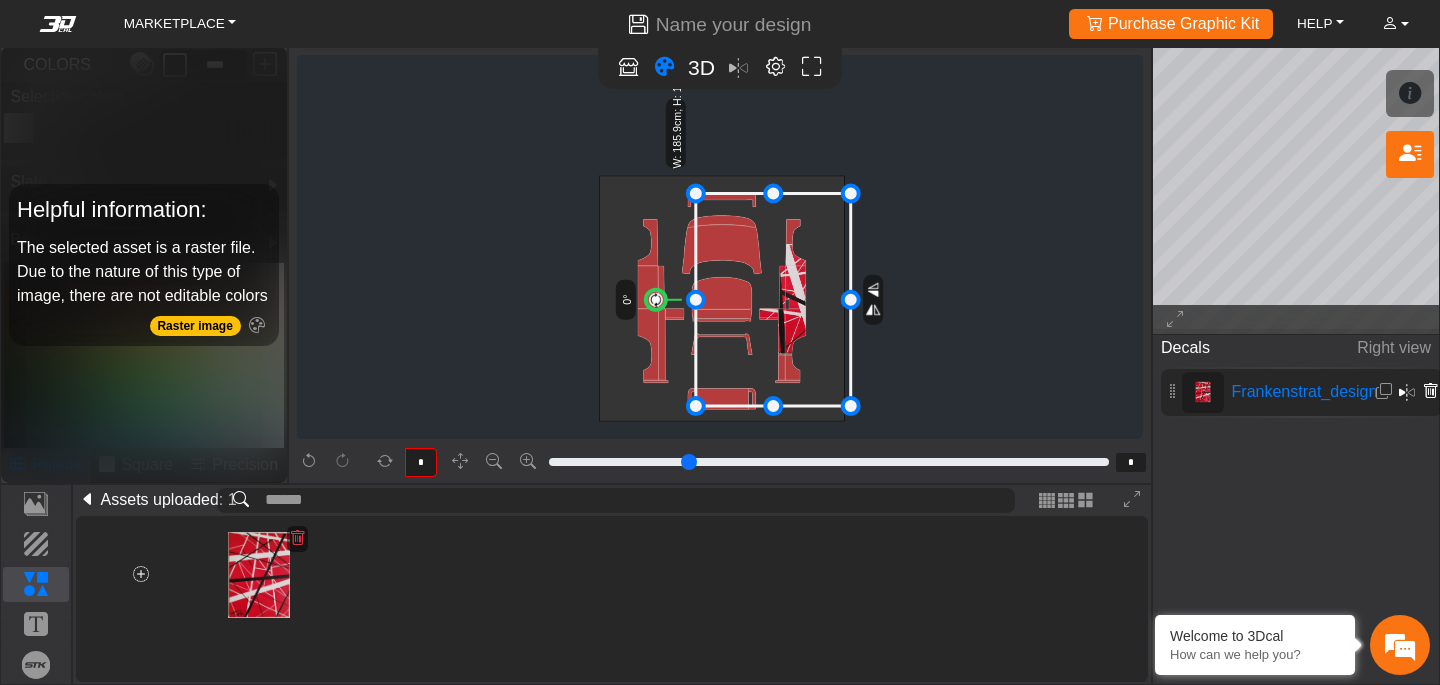 click at bounding box center [1430, 391] 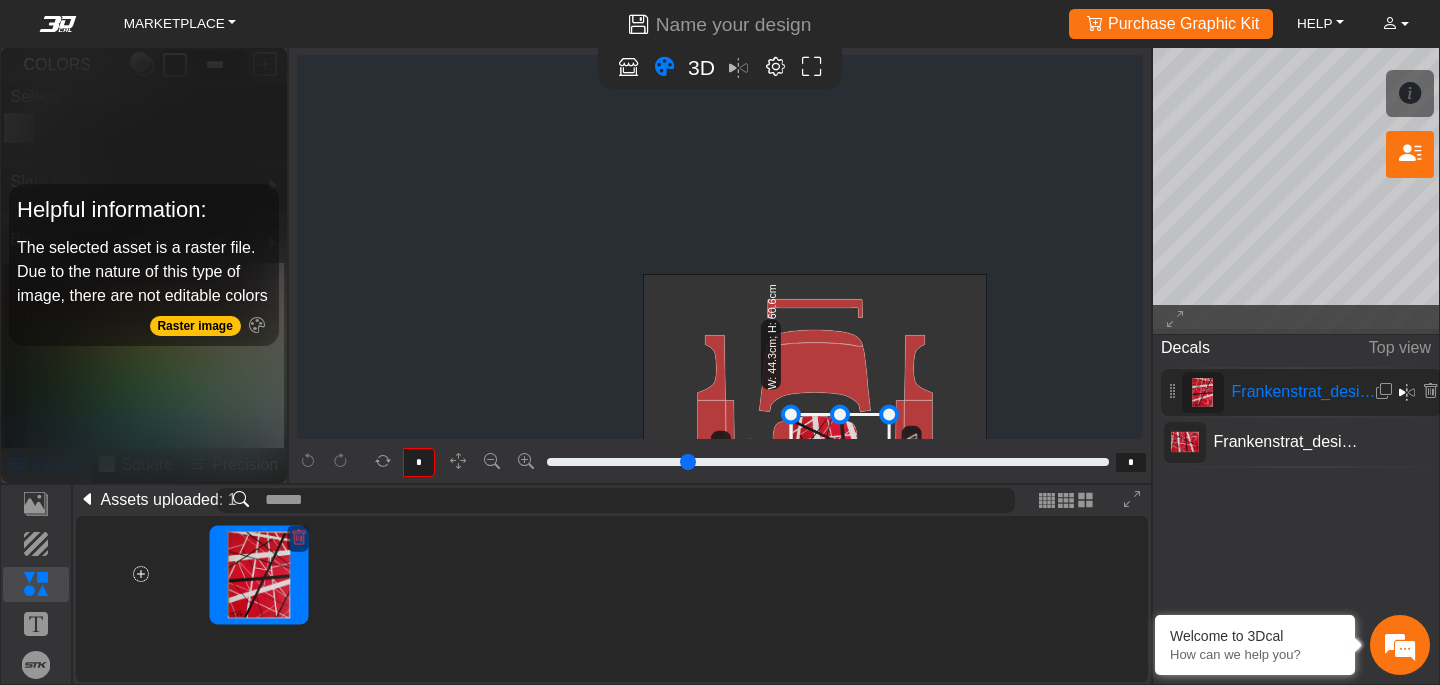 type on "*" 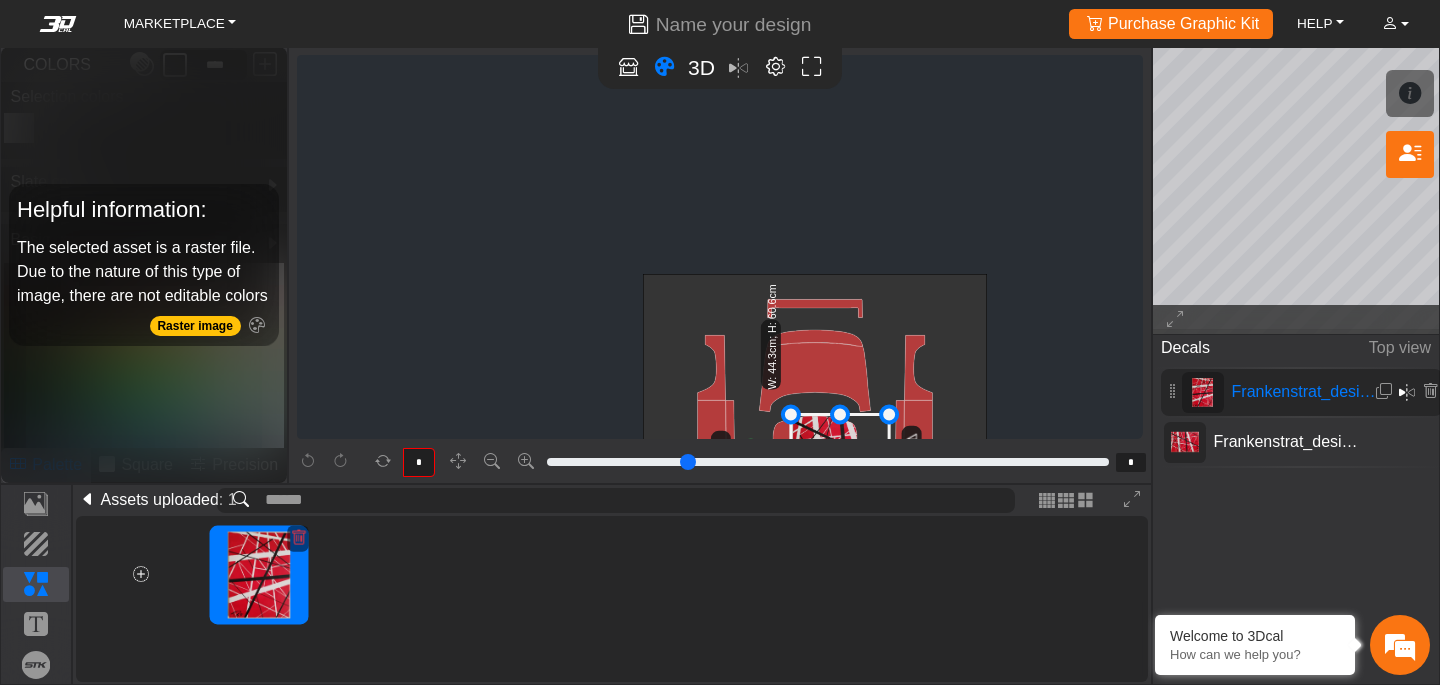 type on "*" 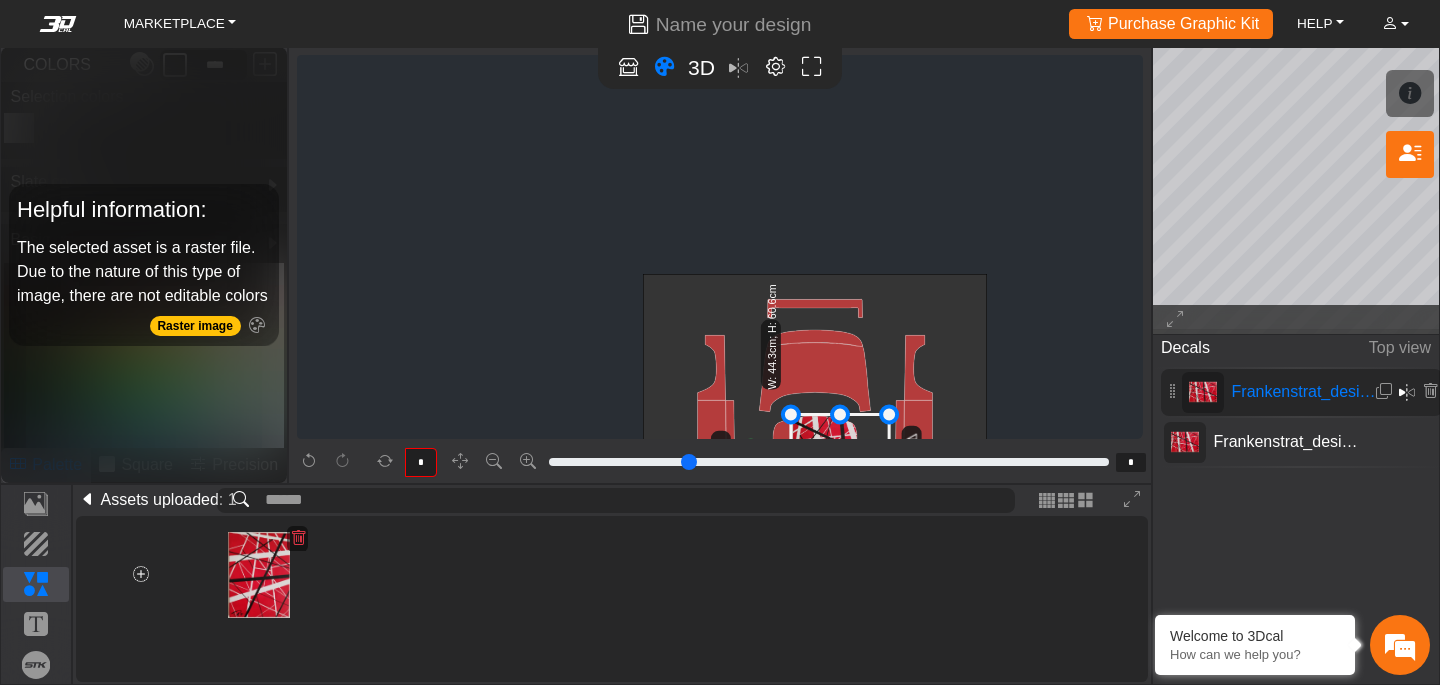 scroll, scrollTop: 333, scrollLeft: 118, axis: both 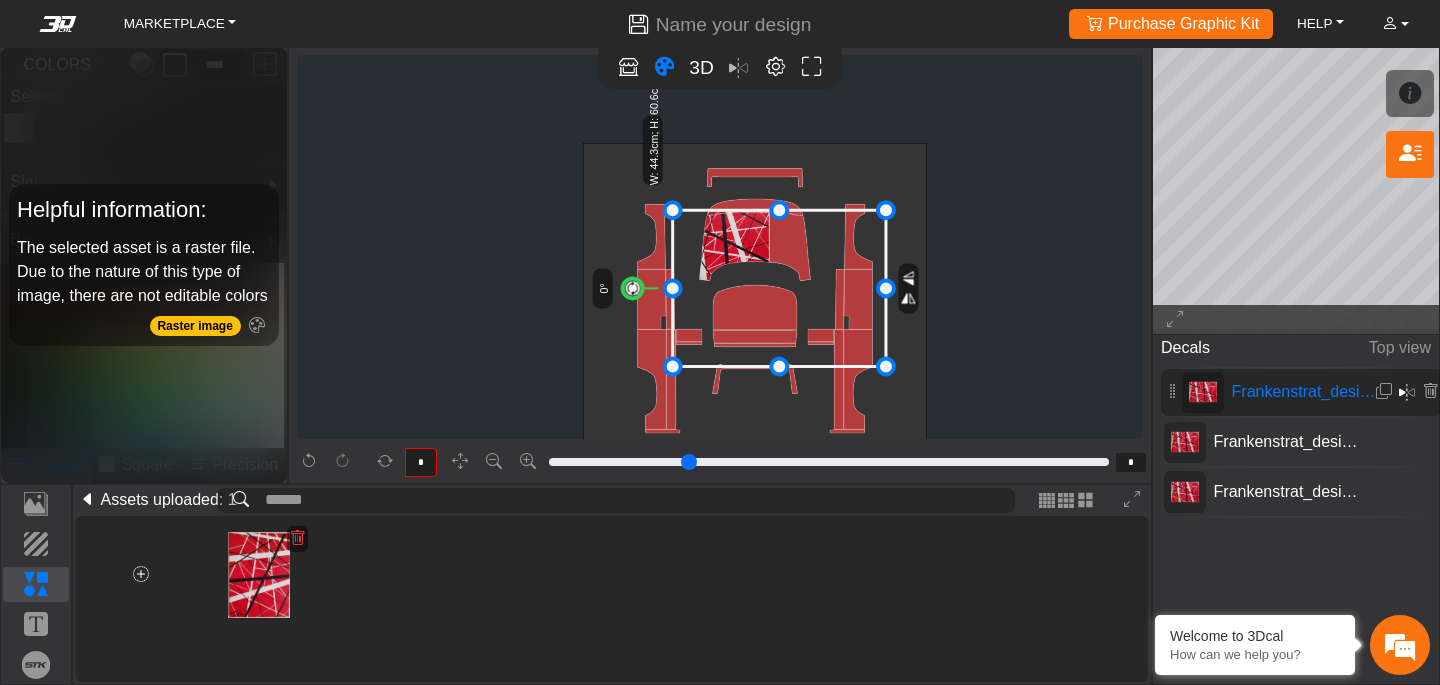 drag, startPoint x: 778, startPoint y: 283, endPoint x: 894, endPoint y: 367, distance: 143.22011 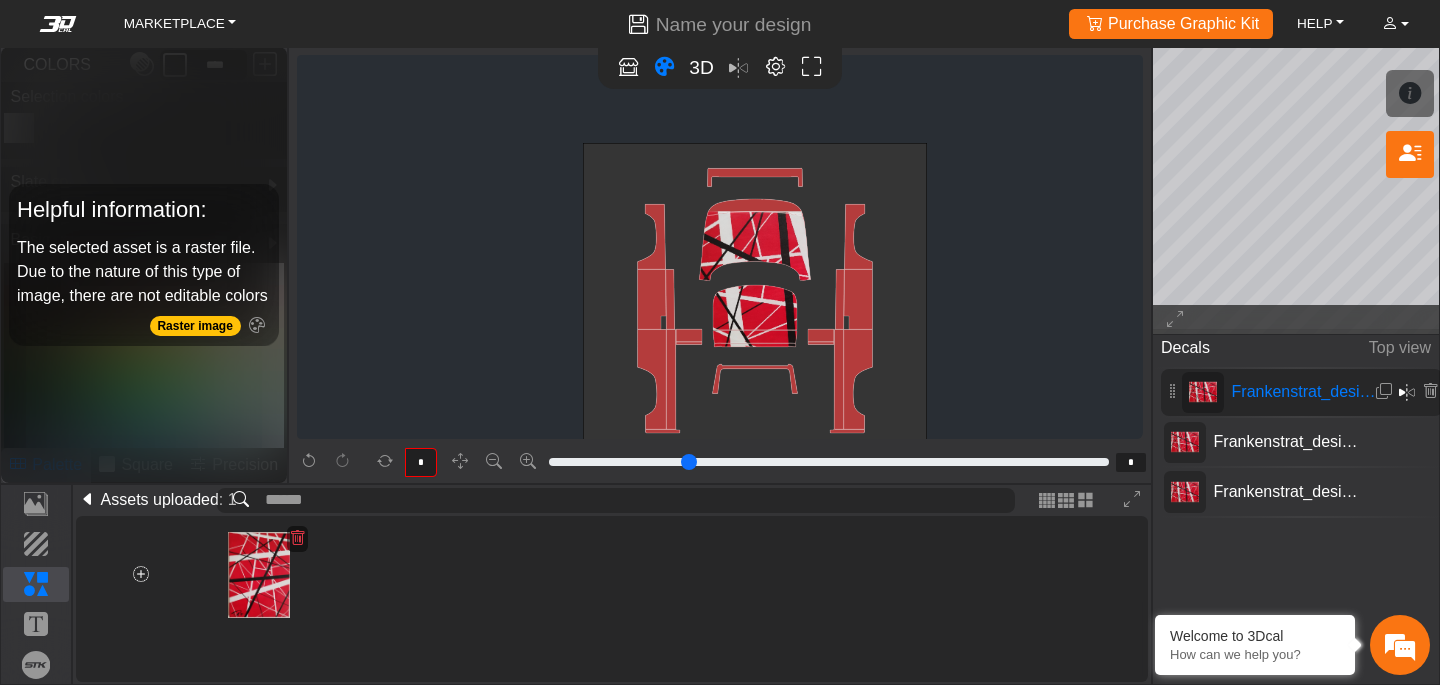 click on "background_wire_template_bg decal_slate_right decal_slate_left decal_slate_front decal_slate_top decal_slate_back text_slate_right text_slate_left text_slate_front text_slate_top text_slate_back brand_slate_right brand_slate_left brand_slate_front brand_slate_top brand_slate_back Wire Template 0° W: 97.2cm; H: 133.1cm" 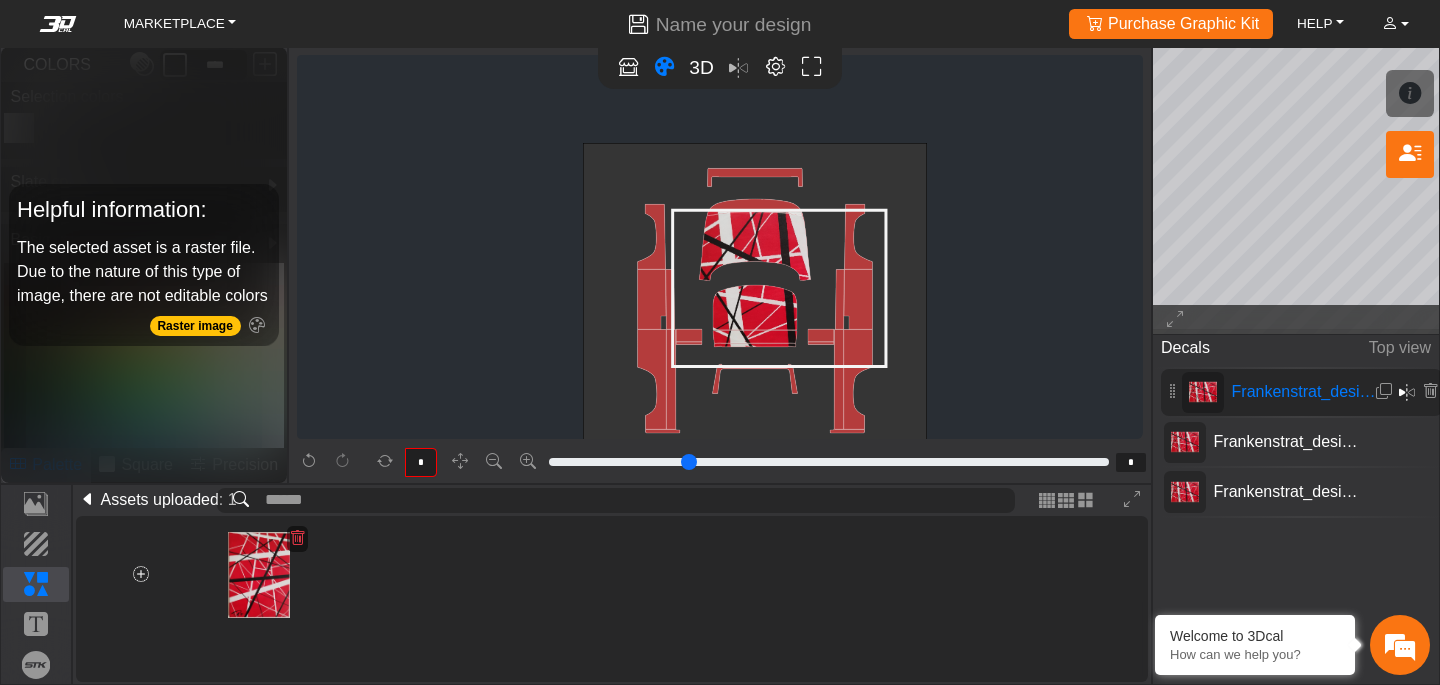 click 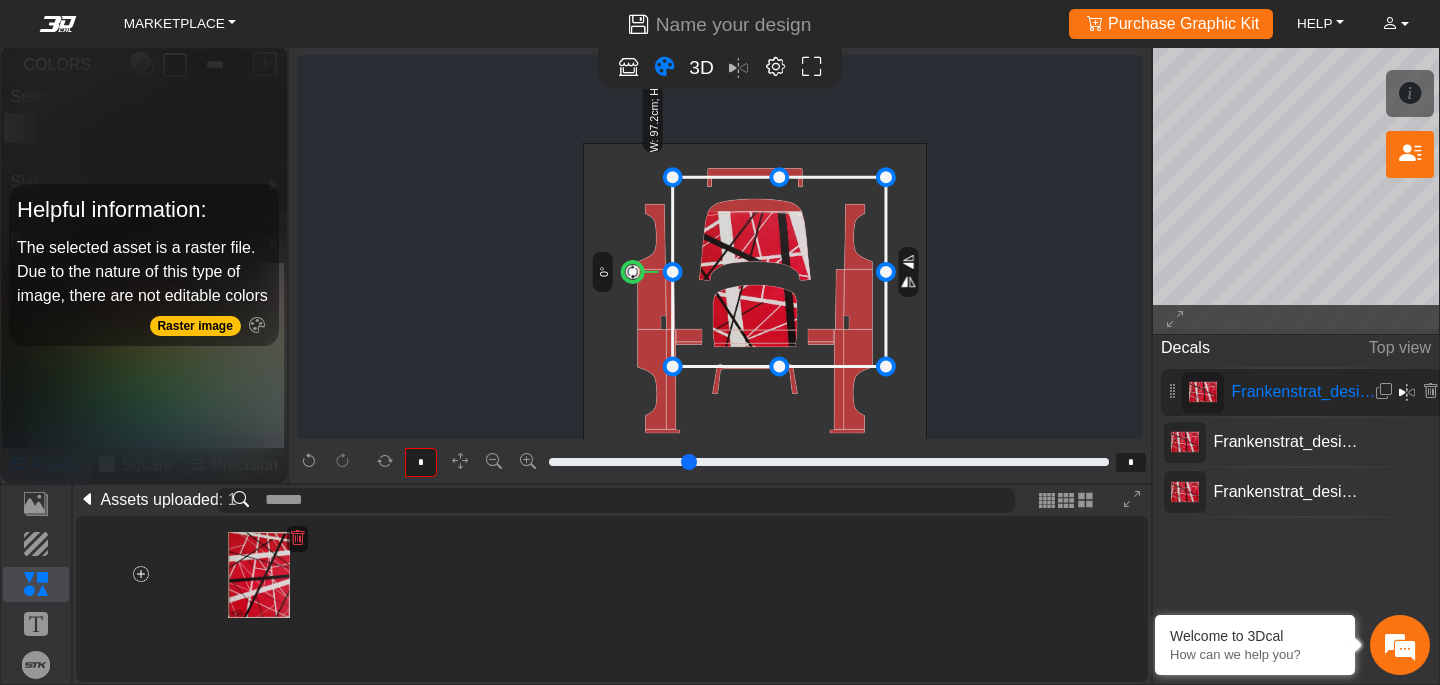 drag, startPoint x: 778, startPoint y: 206, endPoint x: 766, endPoint y: 173, distance: 35.1141 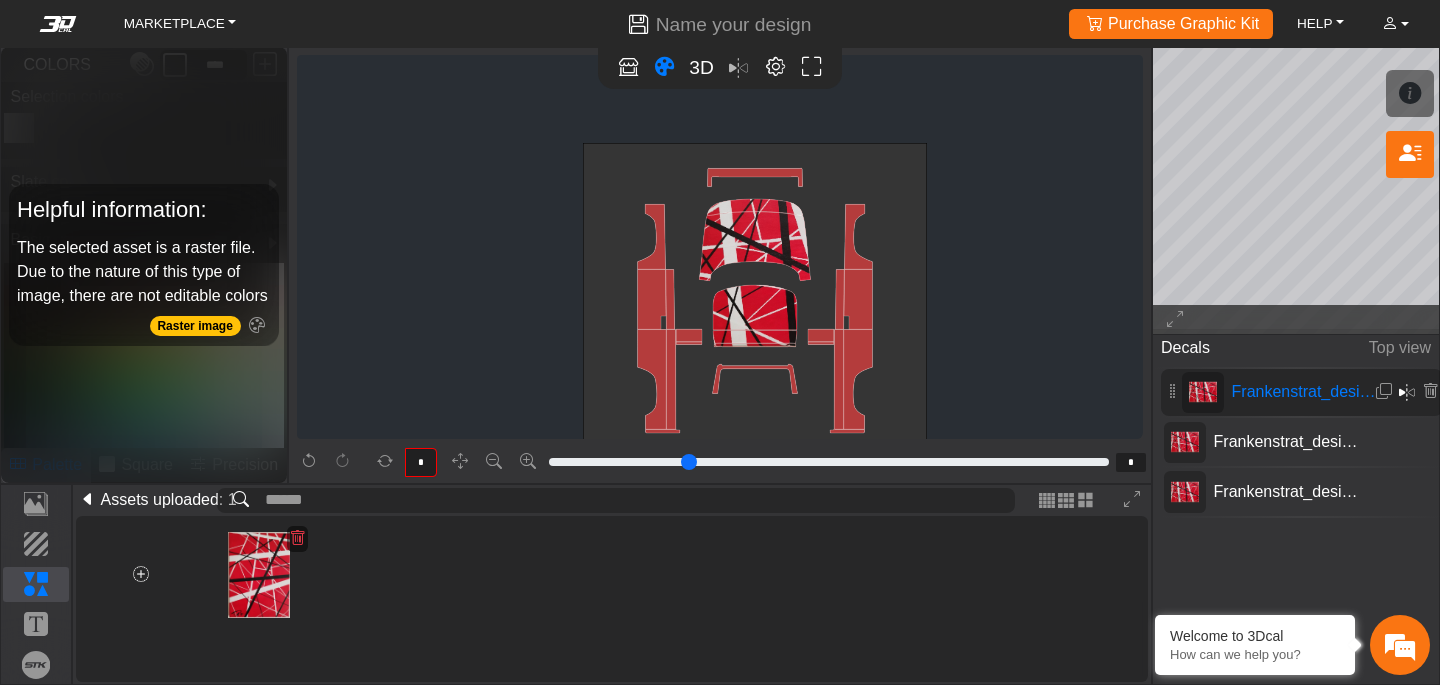 click on "background_wire_template_bg decal_slate_right decal_slate_left decal_slate_front decal_slate_top decal_slate_back text_slate_right text_slate_left text_slate_front text_slate_top text_slate_back brand_slate_right brand_slate_left brand_slate_front brand_slate_top brand_slate_back Wire Template 0° W: 118.0cm; H: 133.1cm" 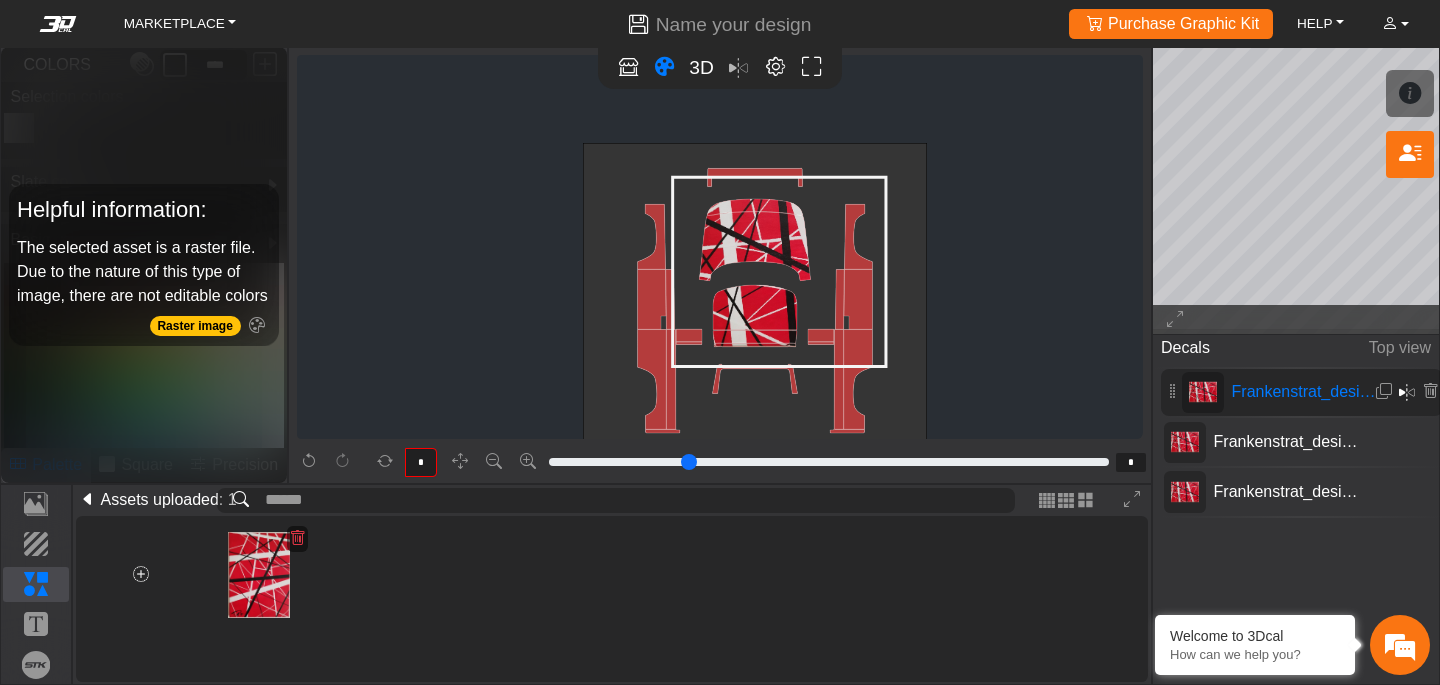 click on "3D" at bounding box center (720, 68) 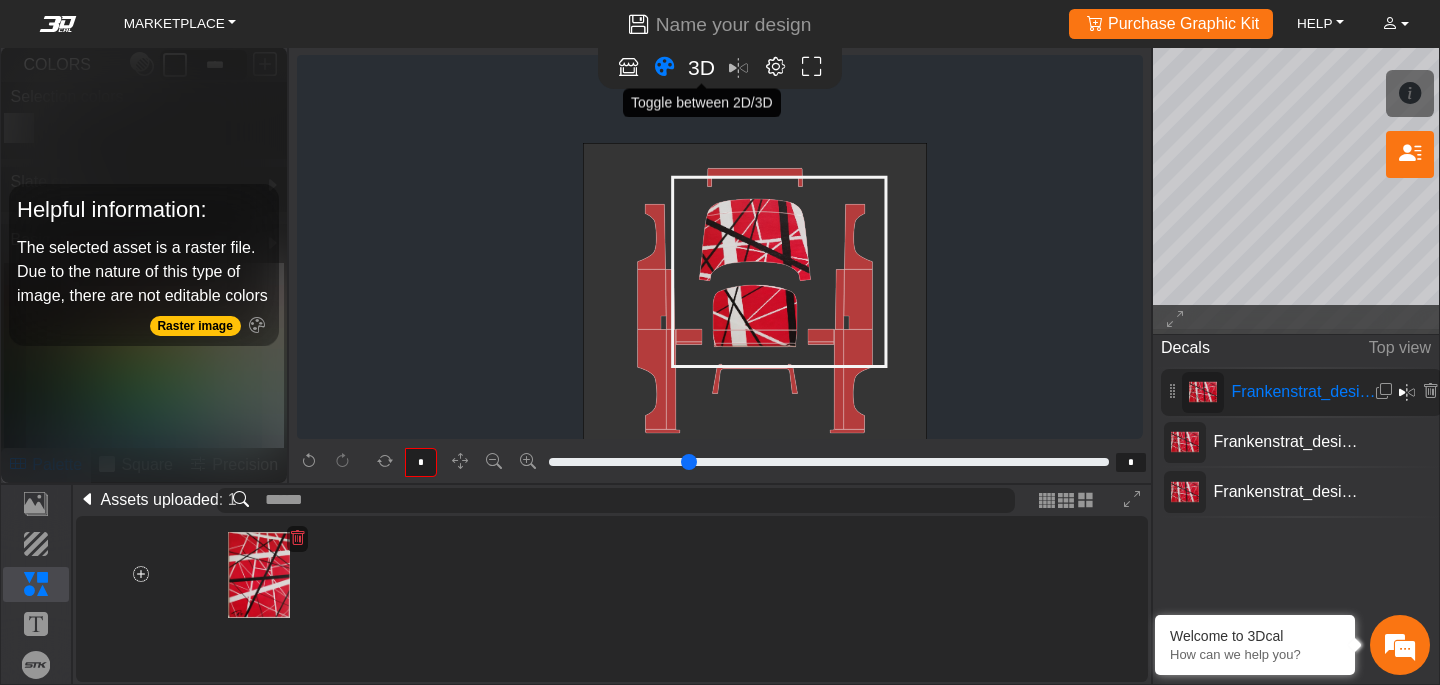 click on "3D" at bounding box center [701, 67] 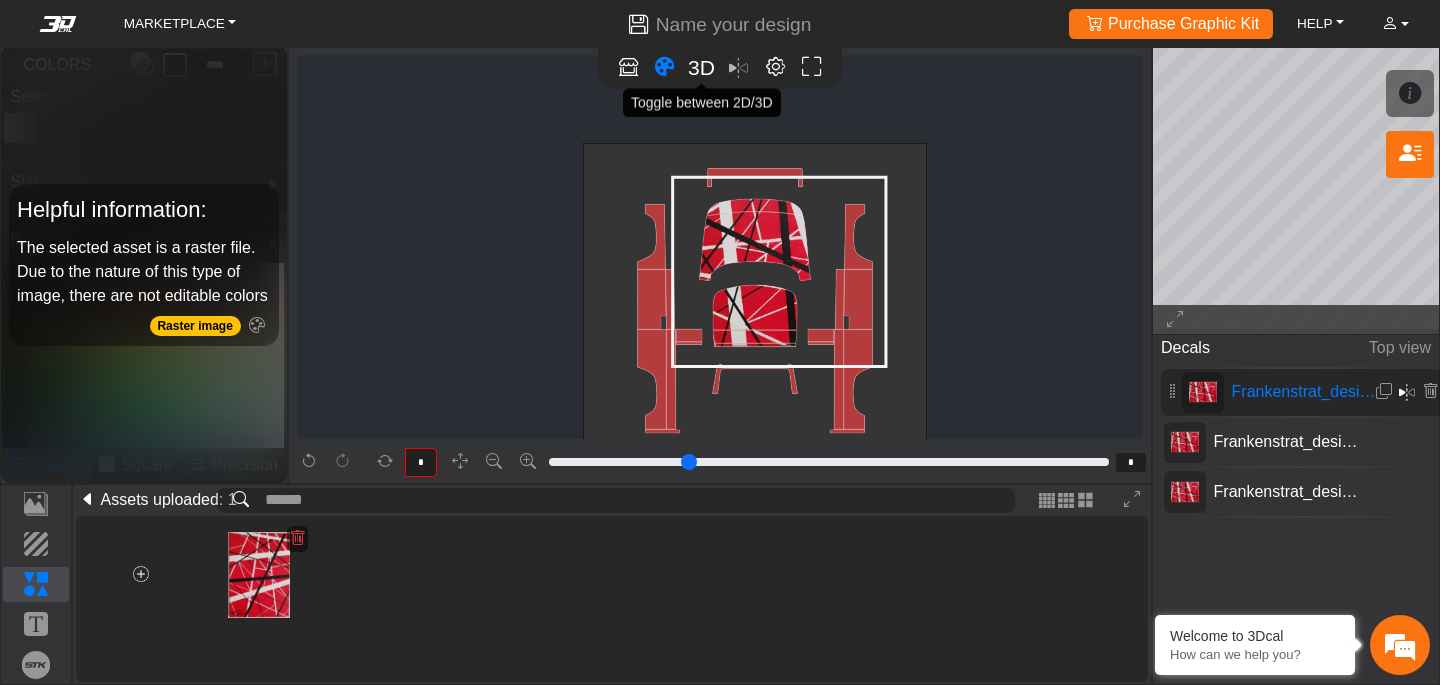 type on "*" 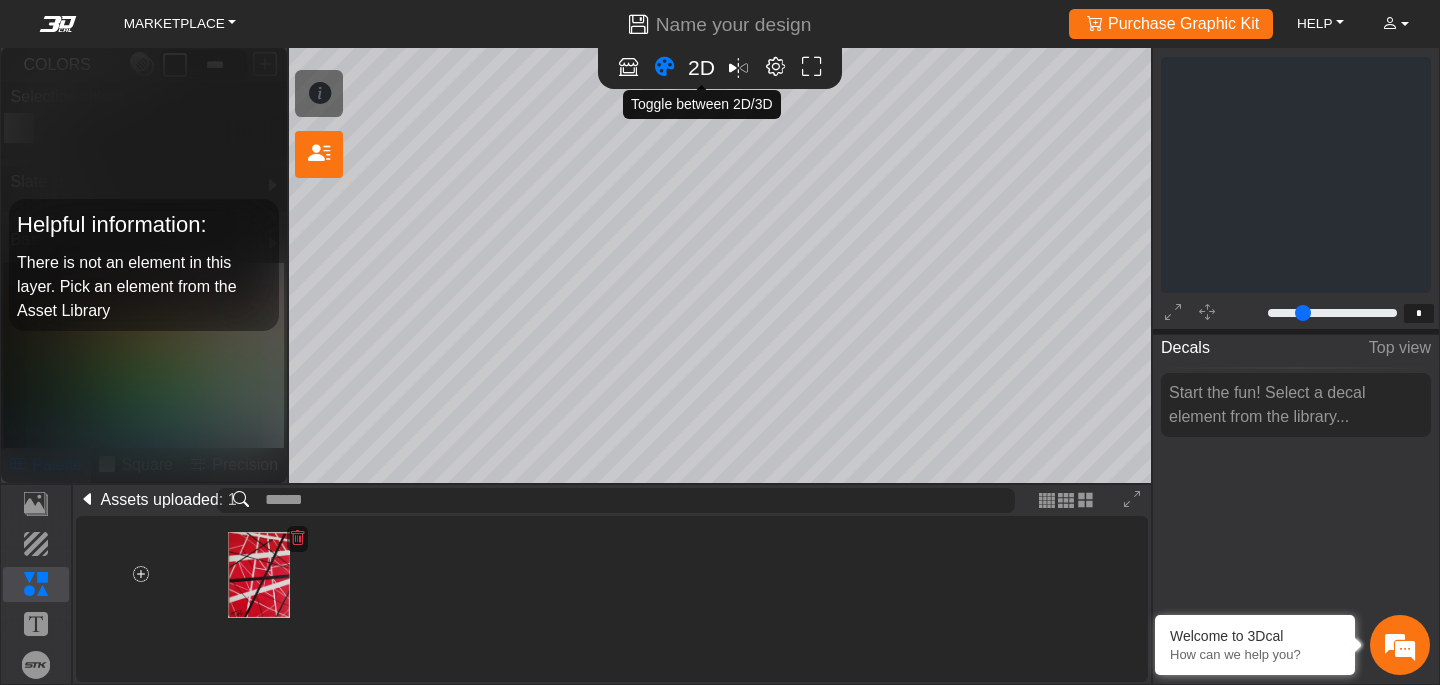 scroll, scrollTop: 217, scrollLeft: 251, axis: both 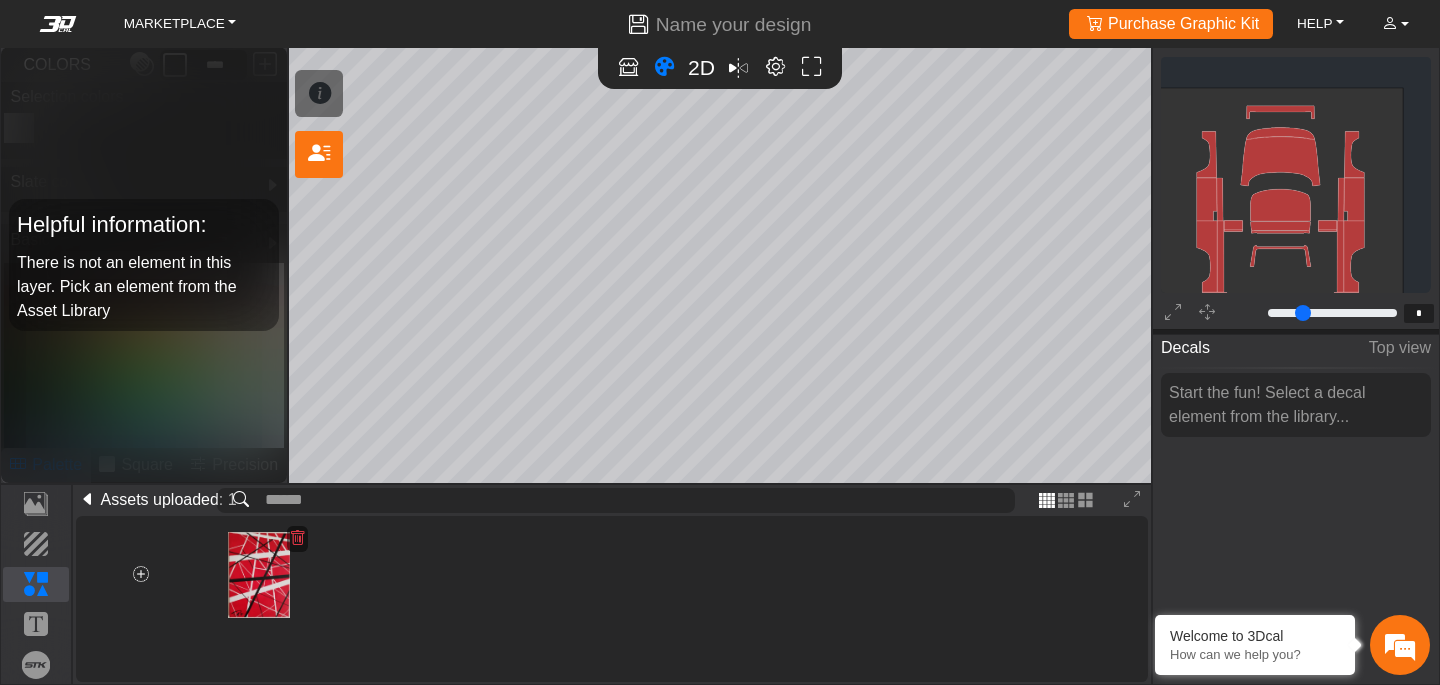 click at bounding box center (1046, 501) 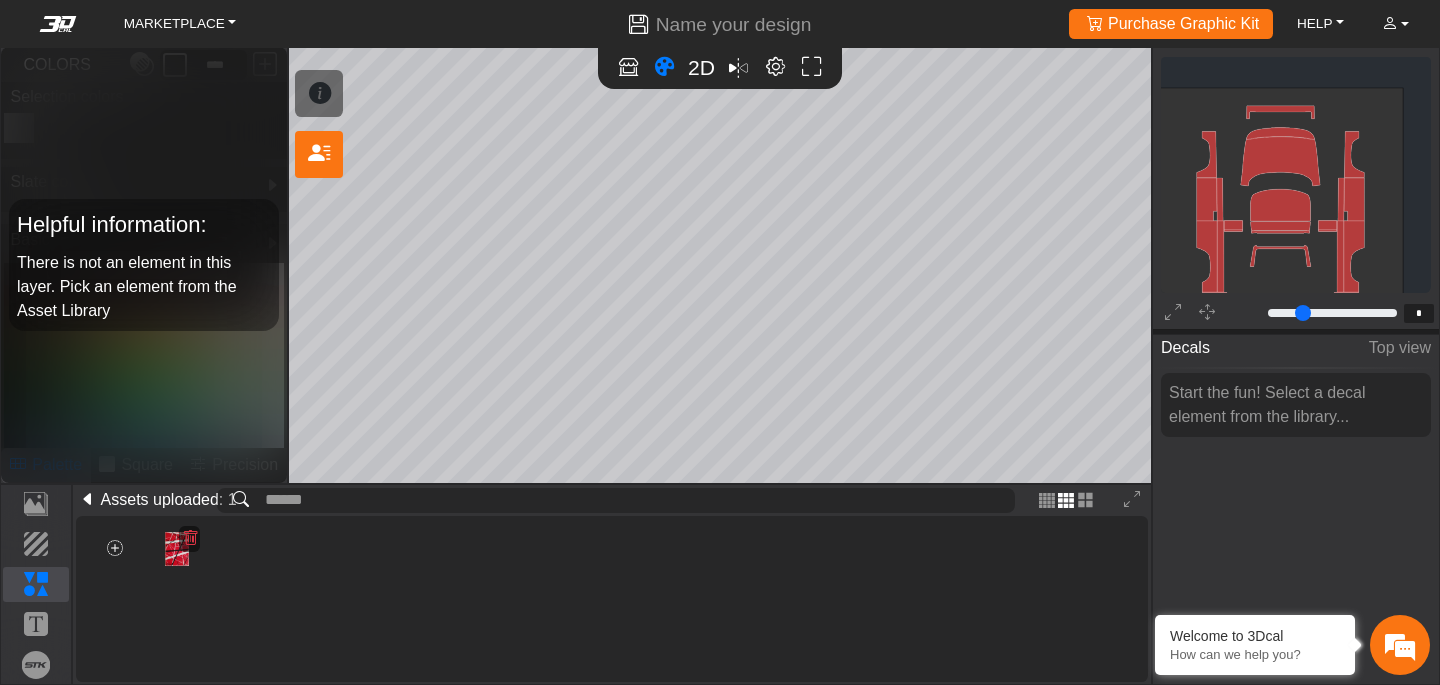 click at bounding box center [1065, 501] 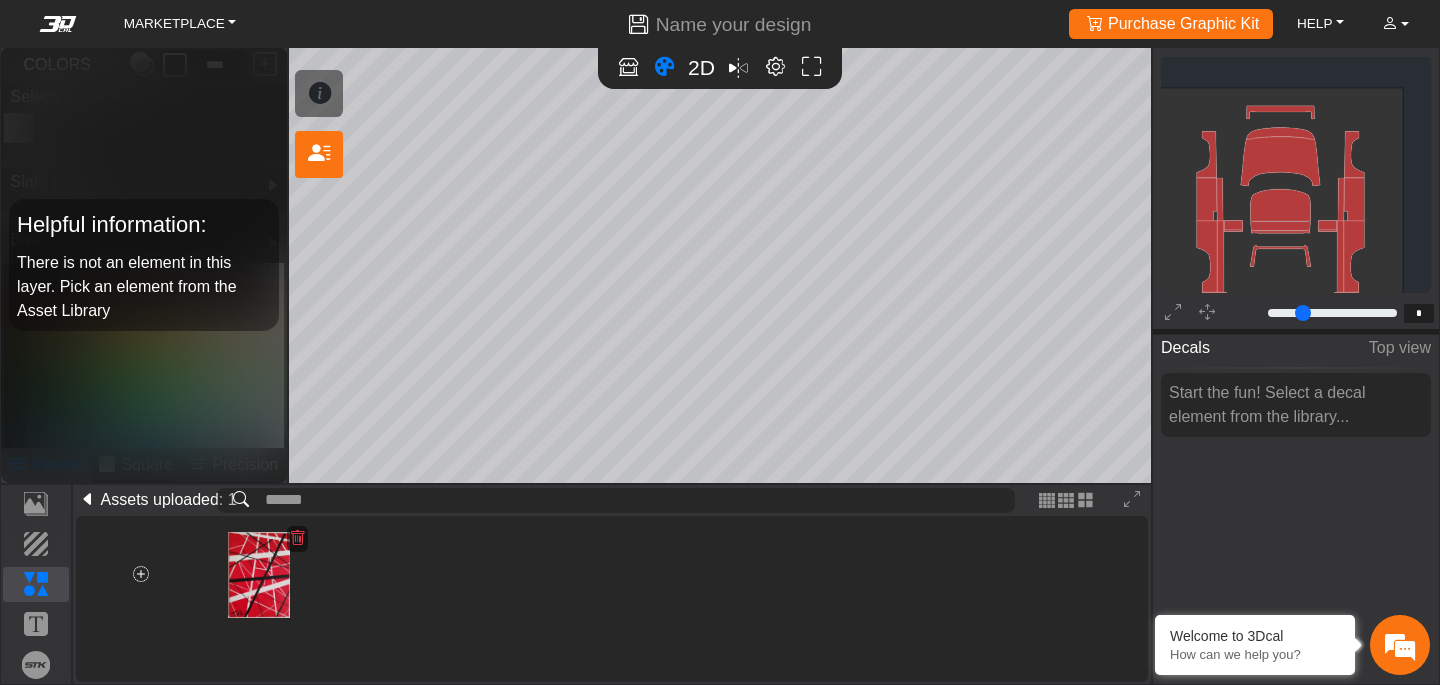 click at bounding box center [1065, 501] 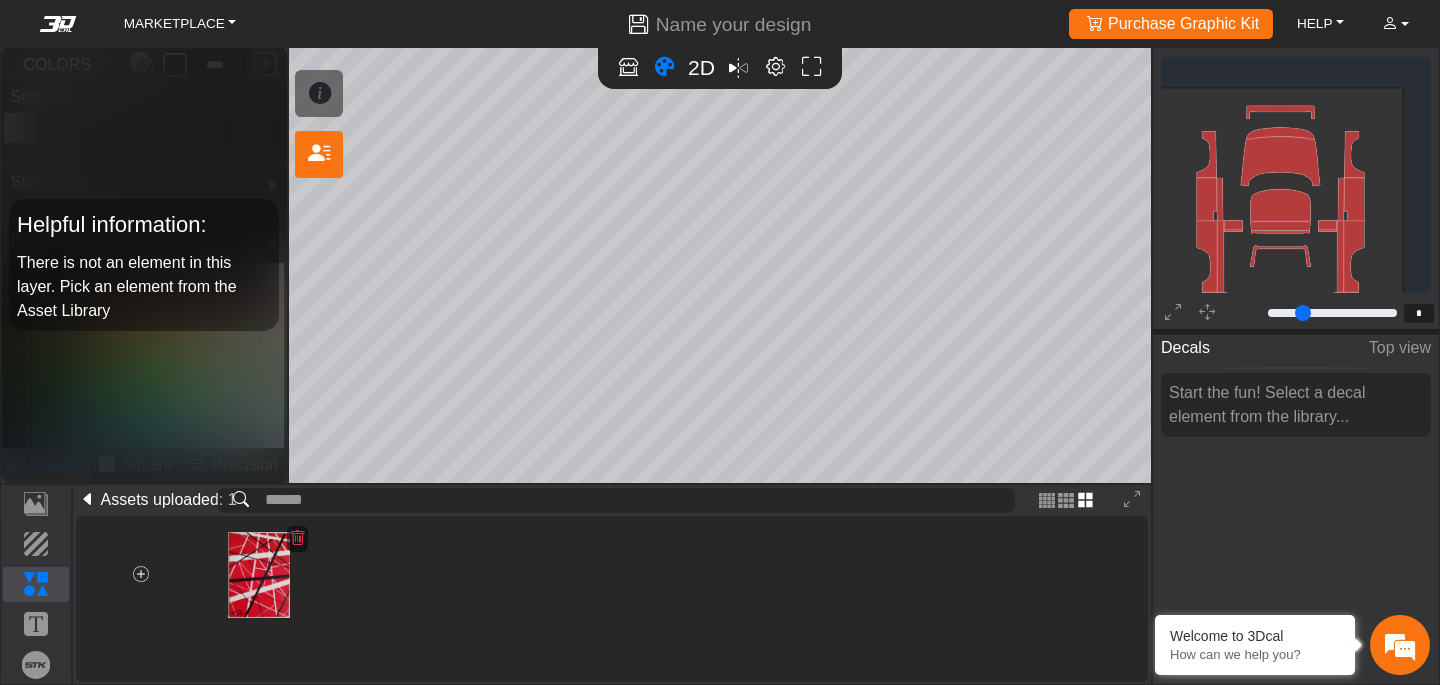 click at bounding box center (1085, 501) 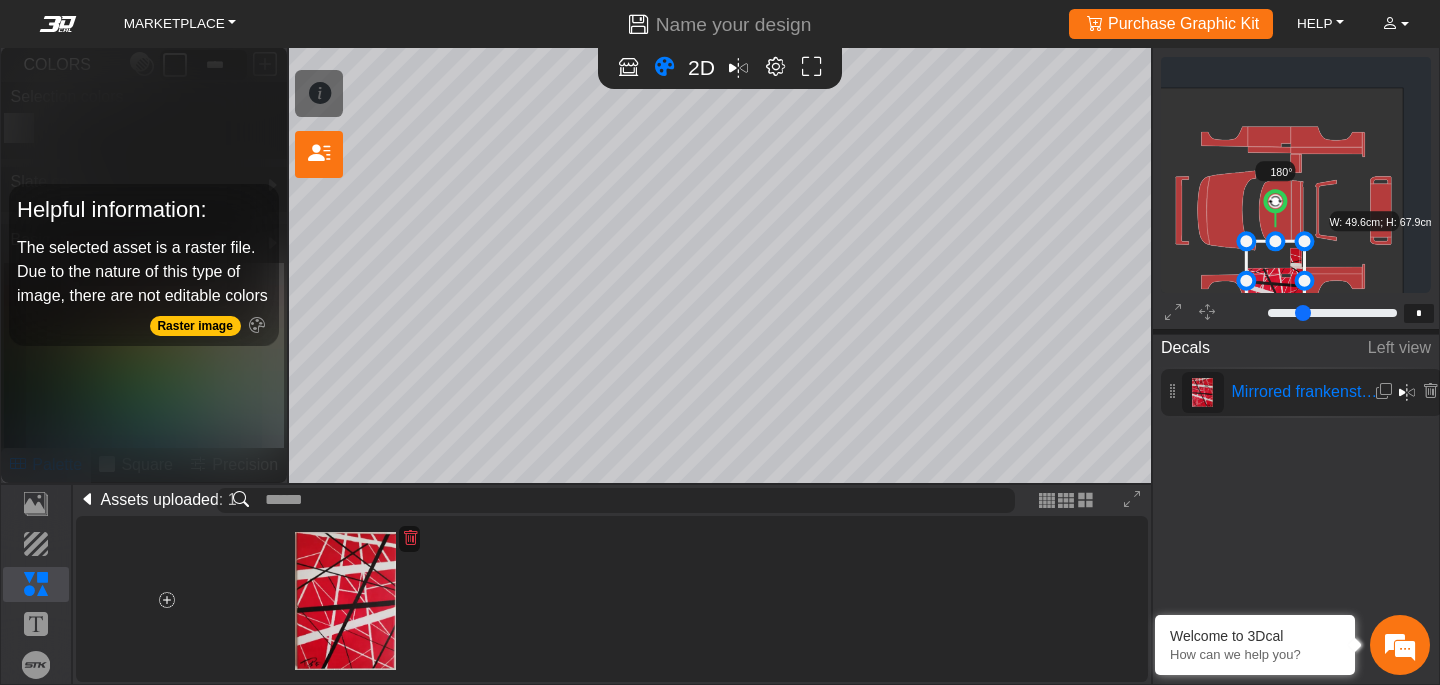 scroll, scrollTop: 326, scrollLeft: 233, axis: both 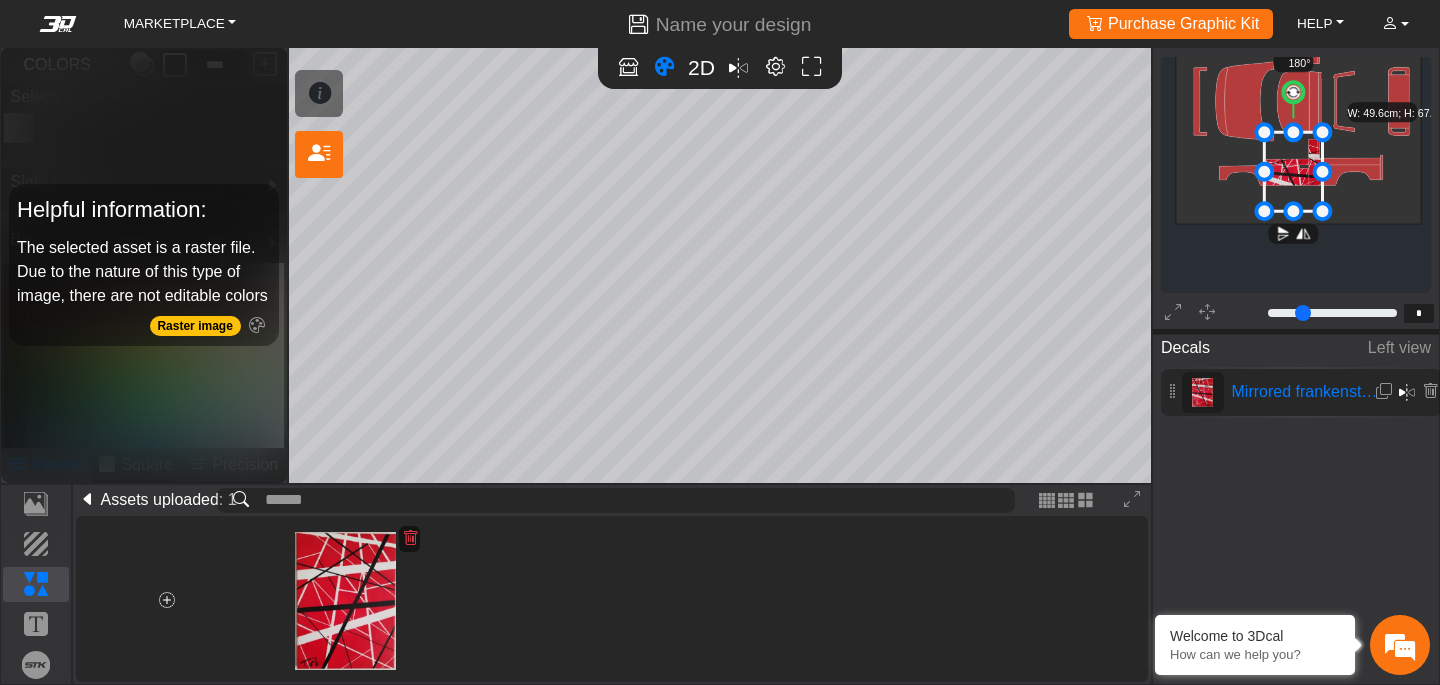 click on "Left view" at bounding box center (1399, 348) 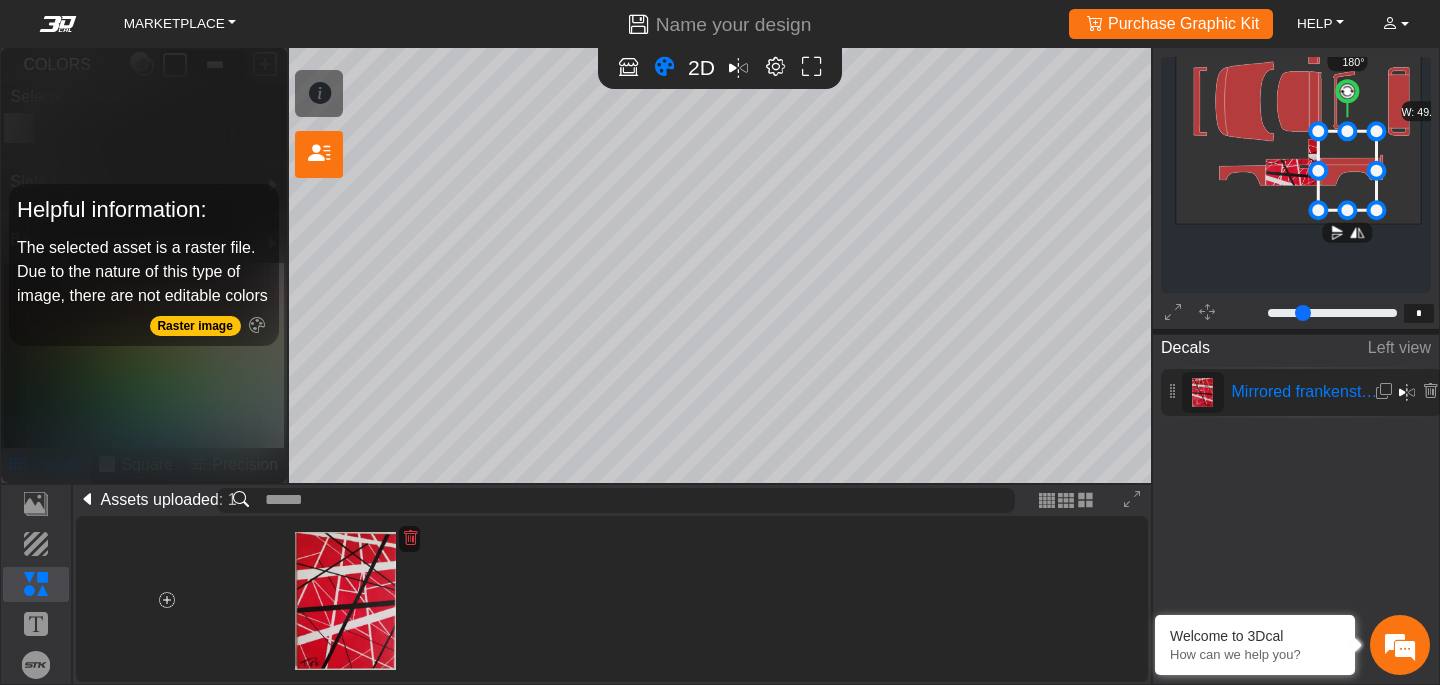 drag, startPoint x: 1300, startPoint y: 164, endPoint x: 1354, endPoint y: 163, distance: 54.00926 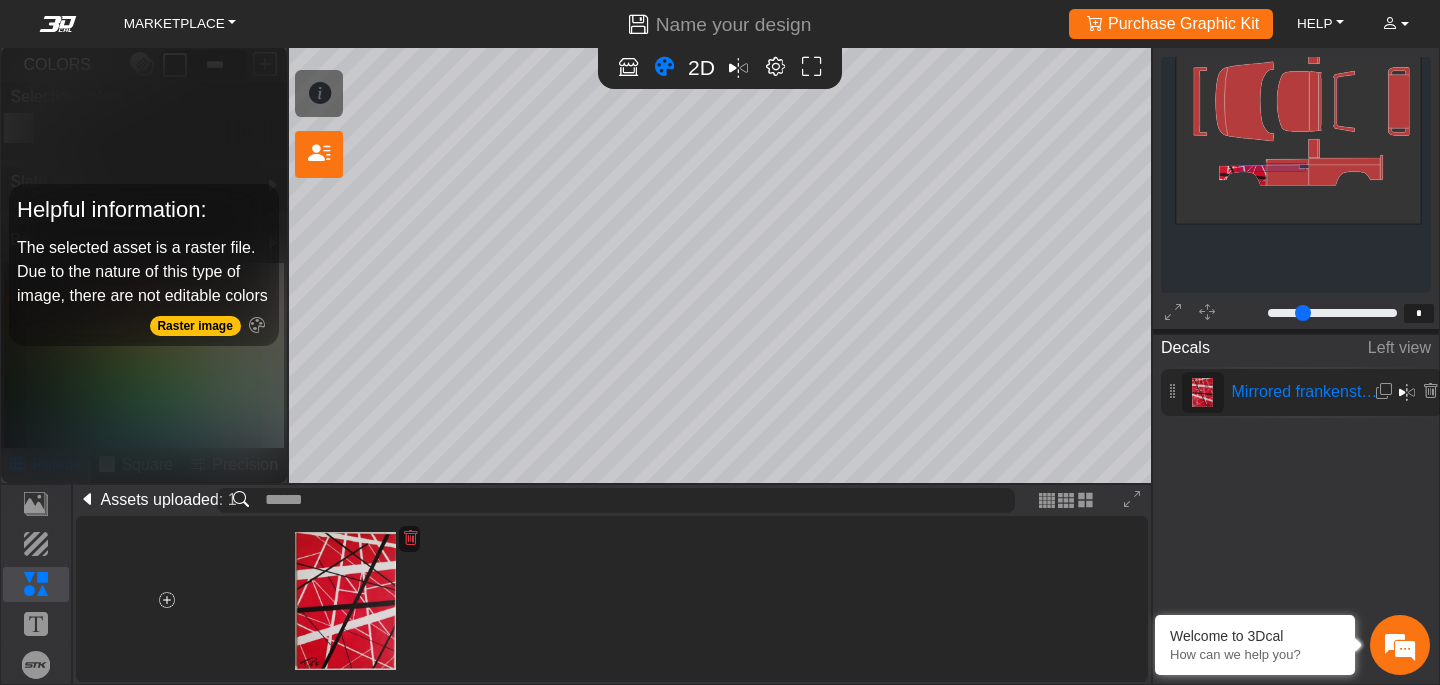 drag, startPoint x: 1298, startPoint y: 165, endPoint x: 1237, endPoint y: 172, distance: 61.400326 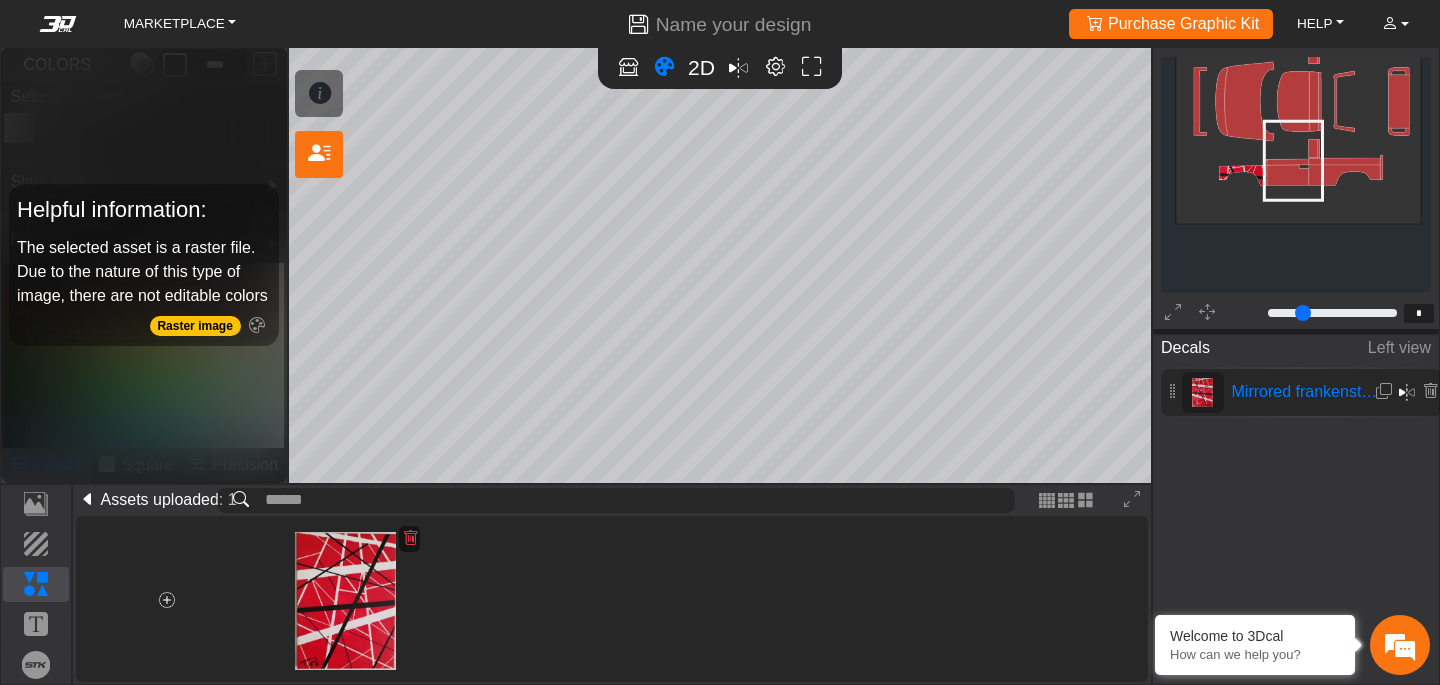 drag, startPoint x: 1355, startPoint y: 163, endPoint x: 1301, endPoint y: 153, distance: 54.91812 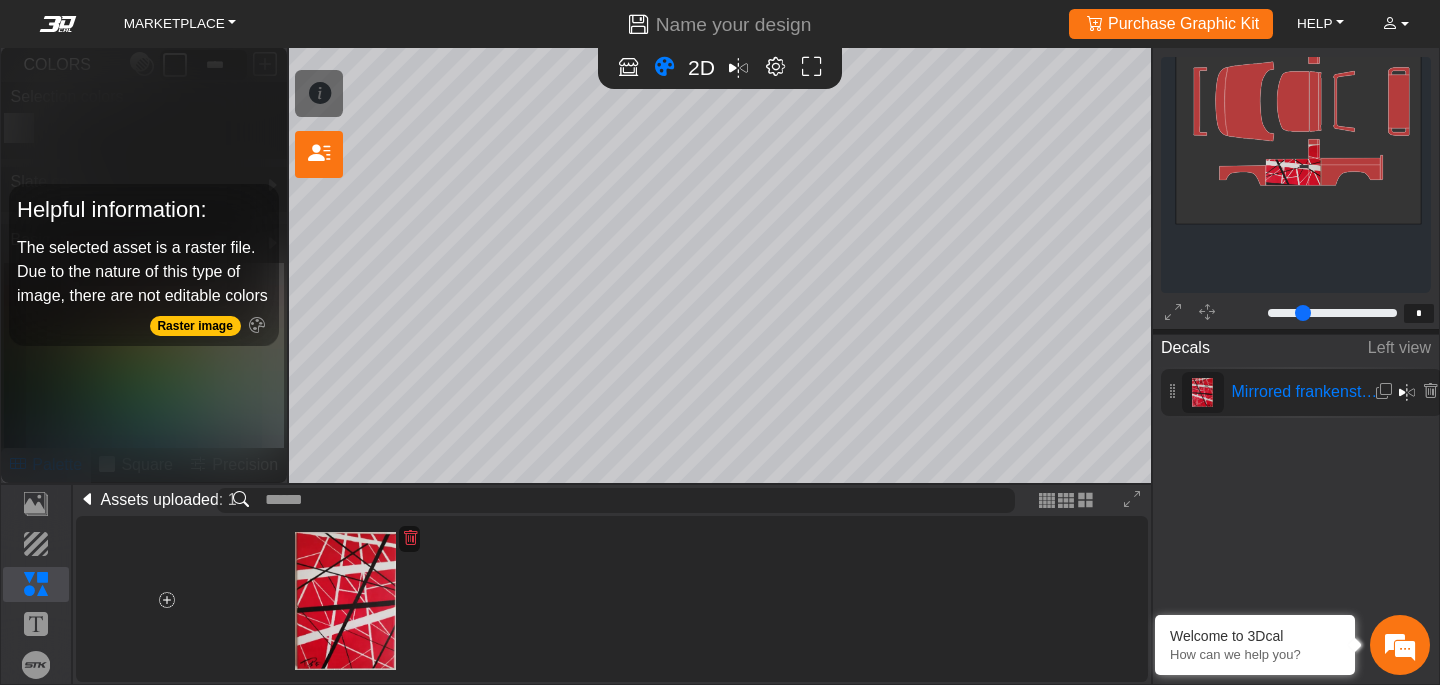 click on "background_wire_template_bg decal_slate_right decal_slate_left decal_slate_front decal_slate_top decal_slate_back text_slate_right text_slate_left text_slate_front text_slate_top text_slate_back brand_slate_right brand_slate_left brand_slate_front brand_slate_top brand_slate_back Wire Template 180° W: 49.6cm; H: 67.9cm" 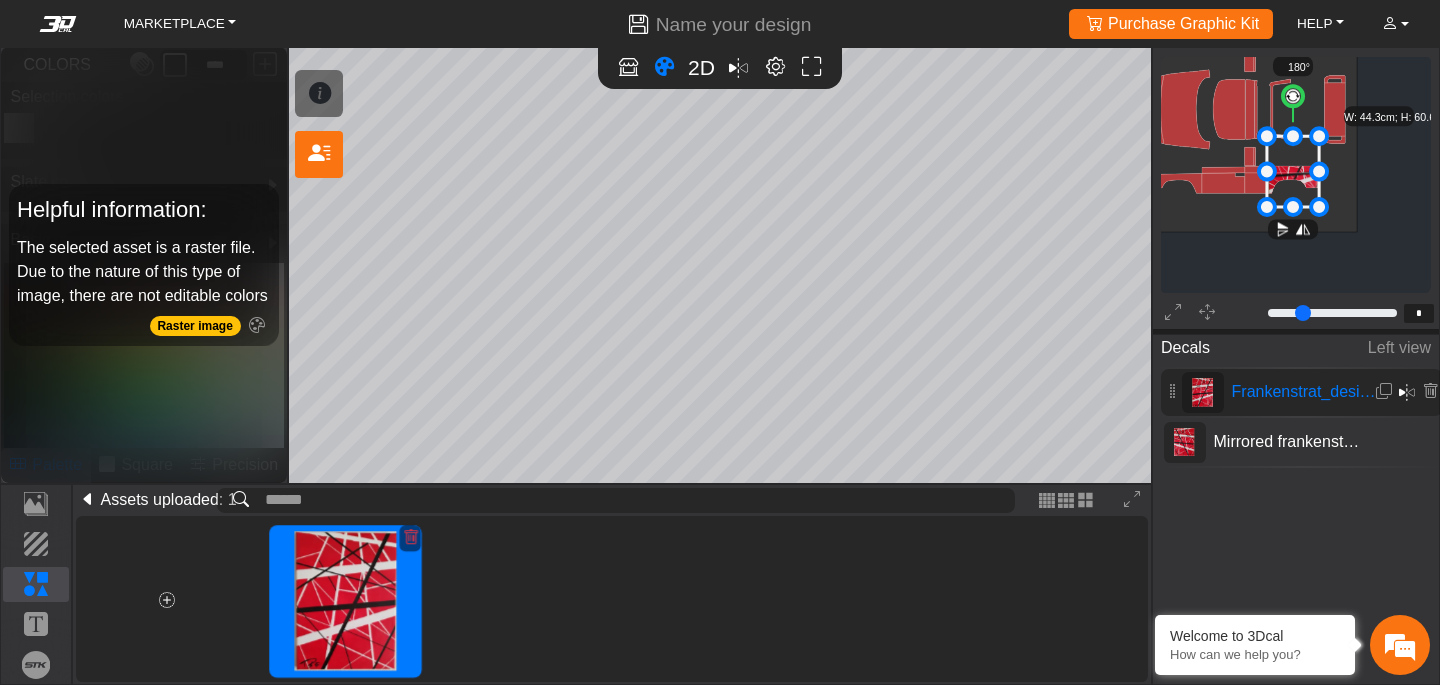scroll, scrollTop: 318, scrollLeft: 297, axis: both 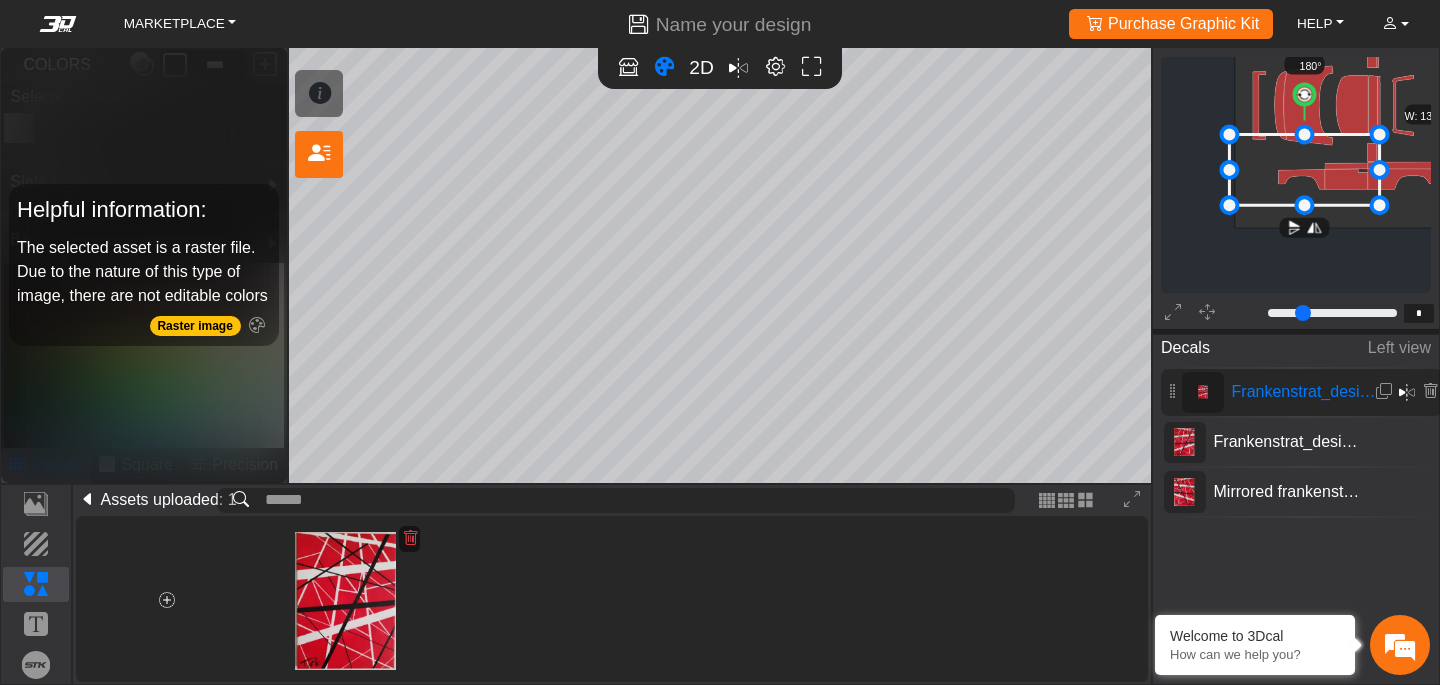 drag, startPoint x: 1344, startPoint y: 178, endPoint x: 1306, endPoint y: 176, distance: 38.052597 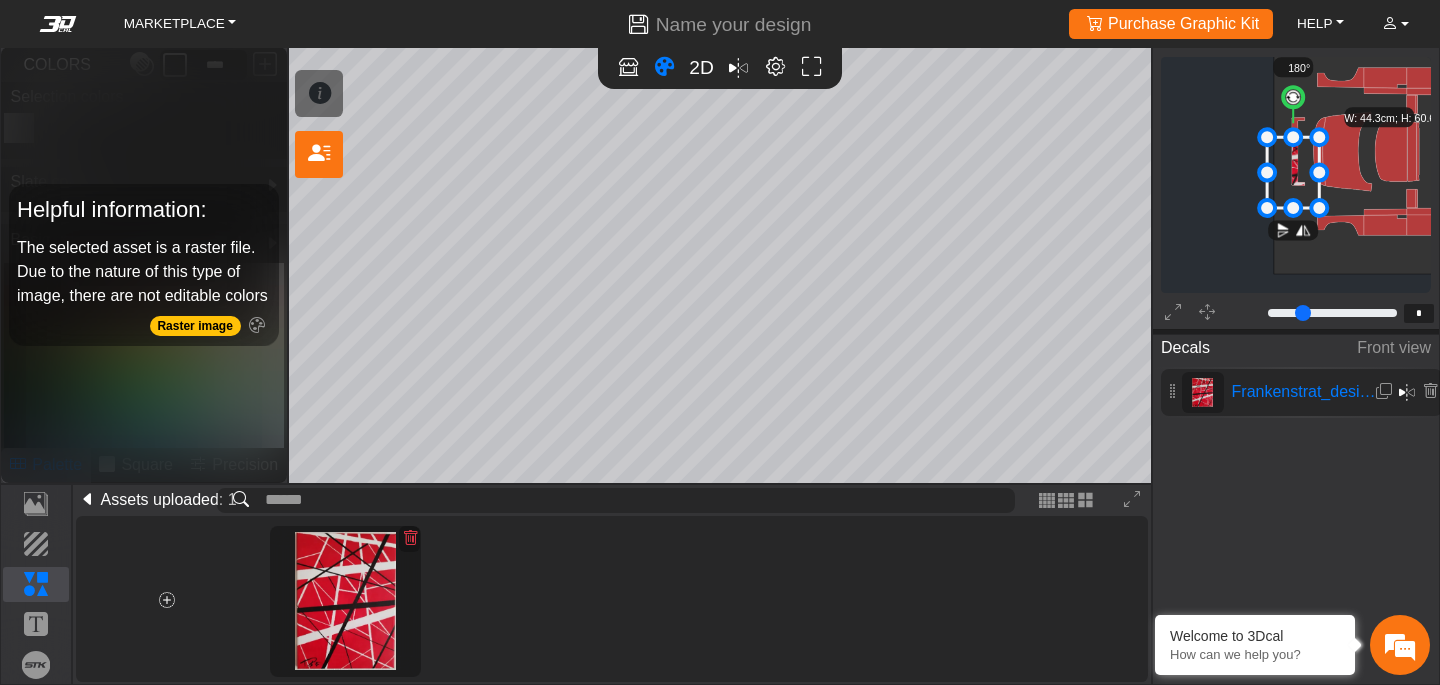 scroll, scrollTop: 276, scrollLeft: 135, axis: both 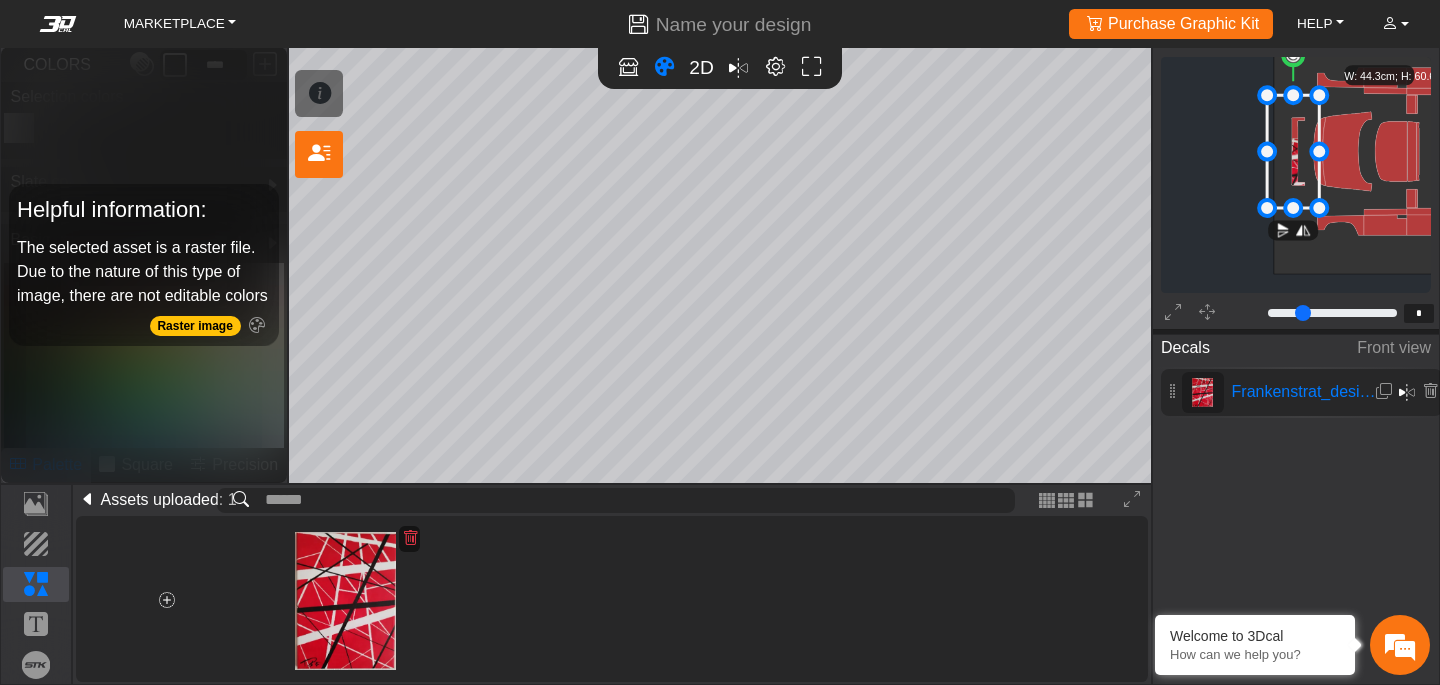 drag, startPoint x: 1292, startPoint y: 136, endPoint x: 1299, endPoint y: 94, distance: 42.579338 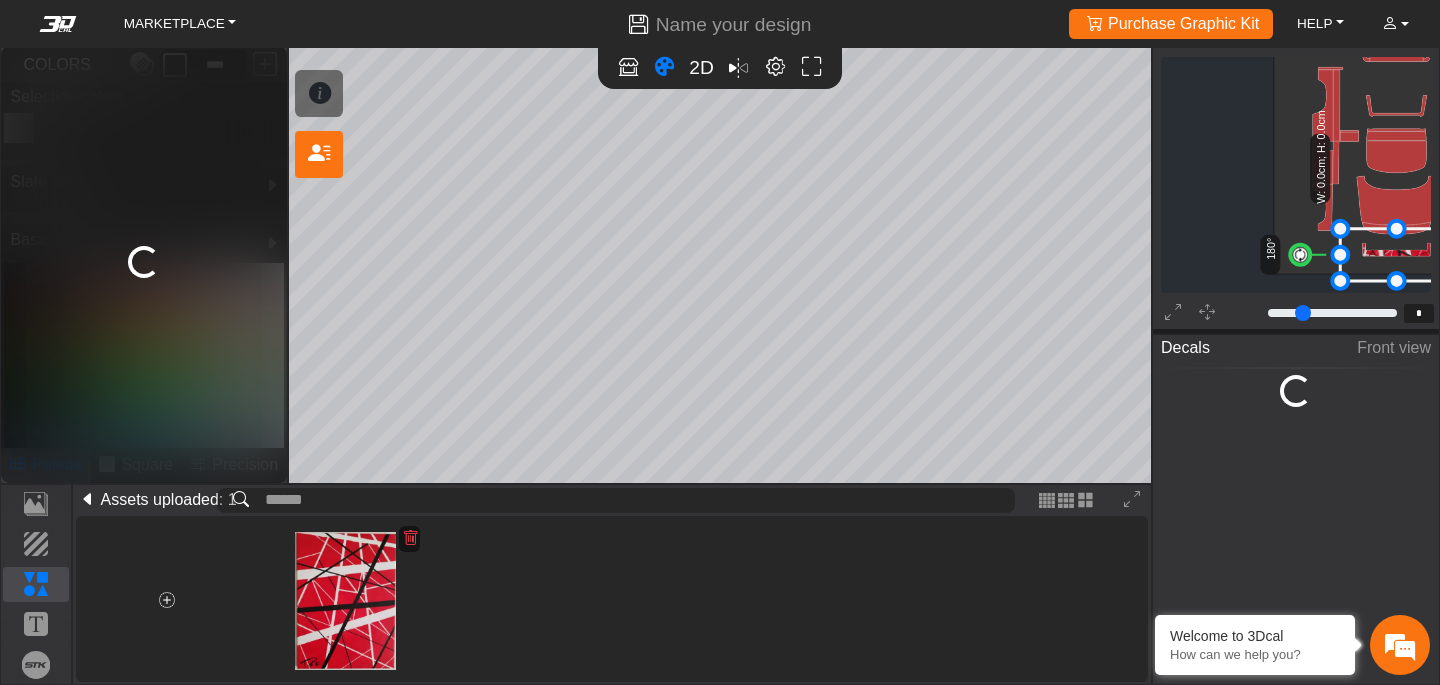 scroll, scrollTop: 337, scrollLeft: 238, axis: both 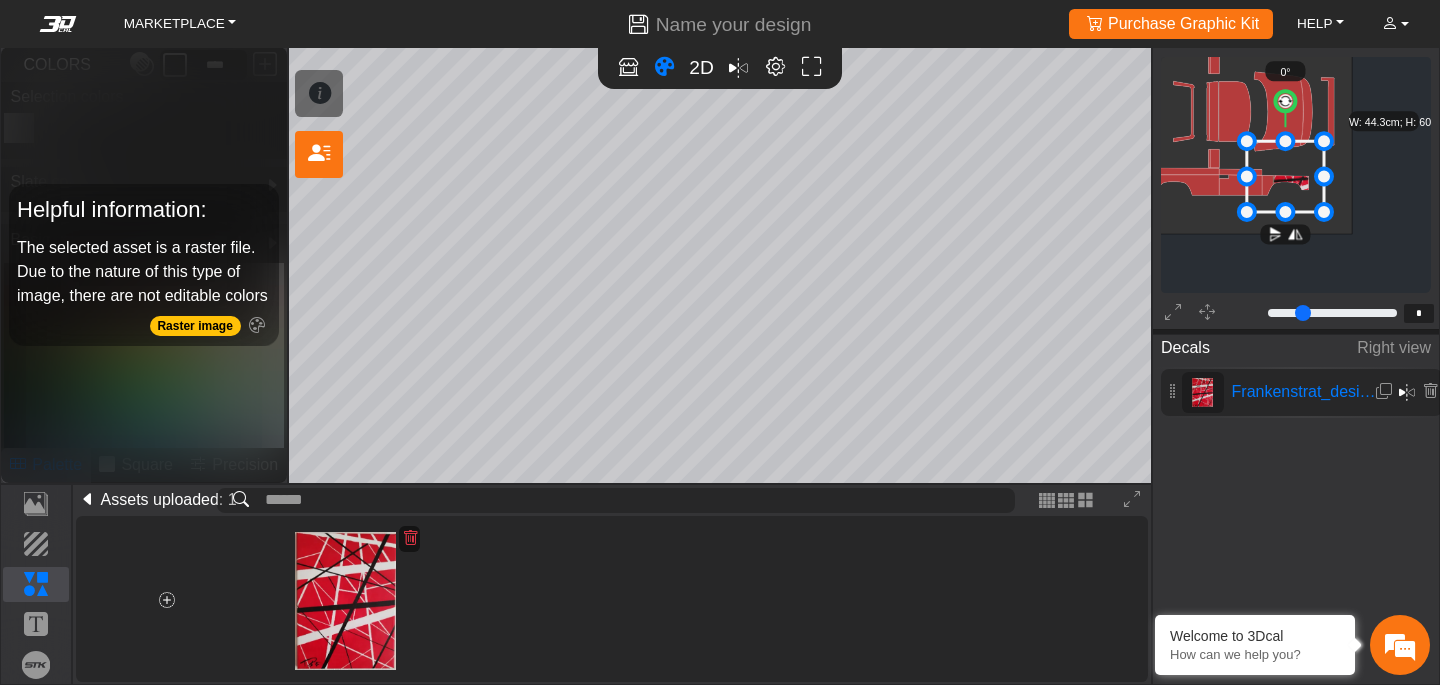 drag, startPoint x: 1269, startPoint y: 173, endPoint x: 1244, endPoint y: 176, distance: 25.179358 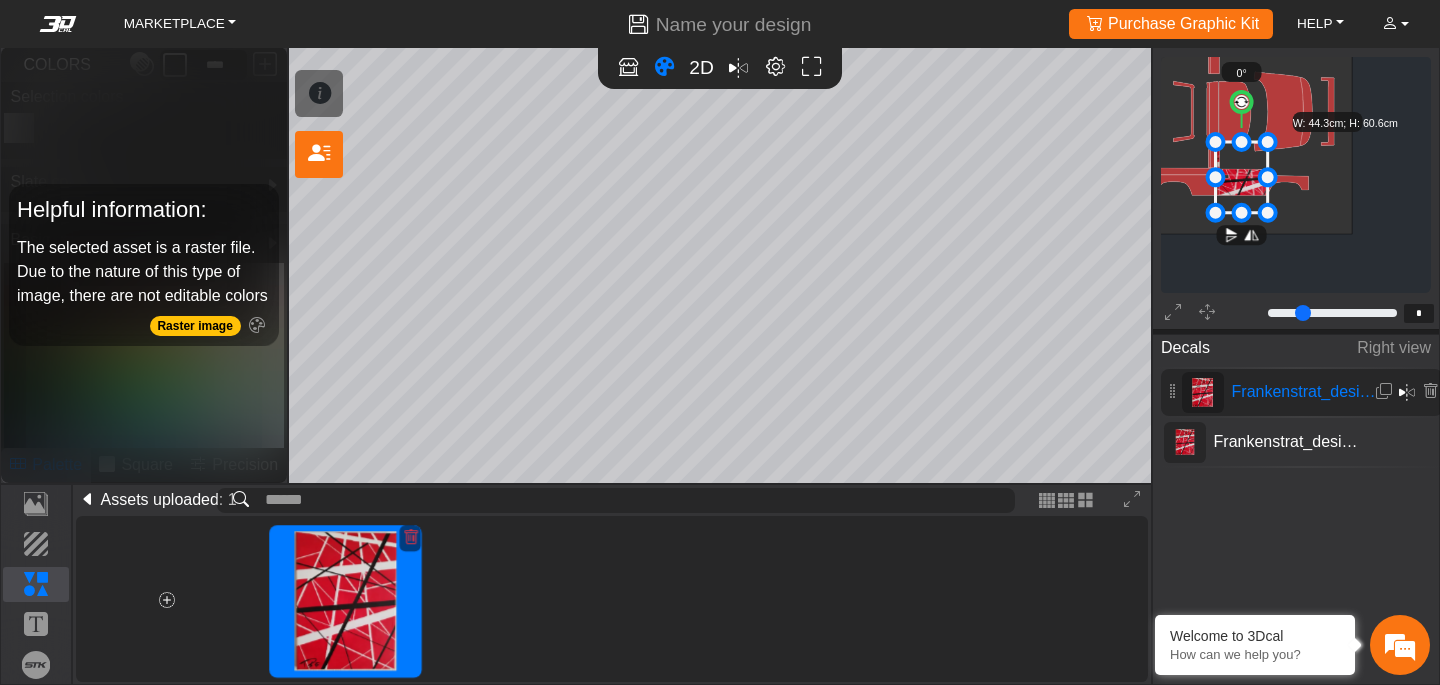 scroll, scrollTop: 317, scrollLeft: 245, axis: both 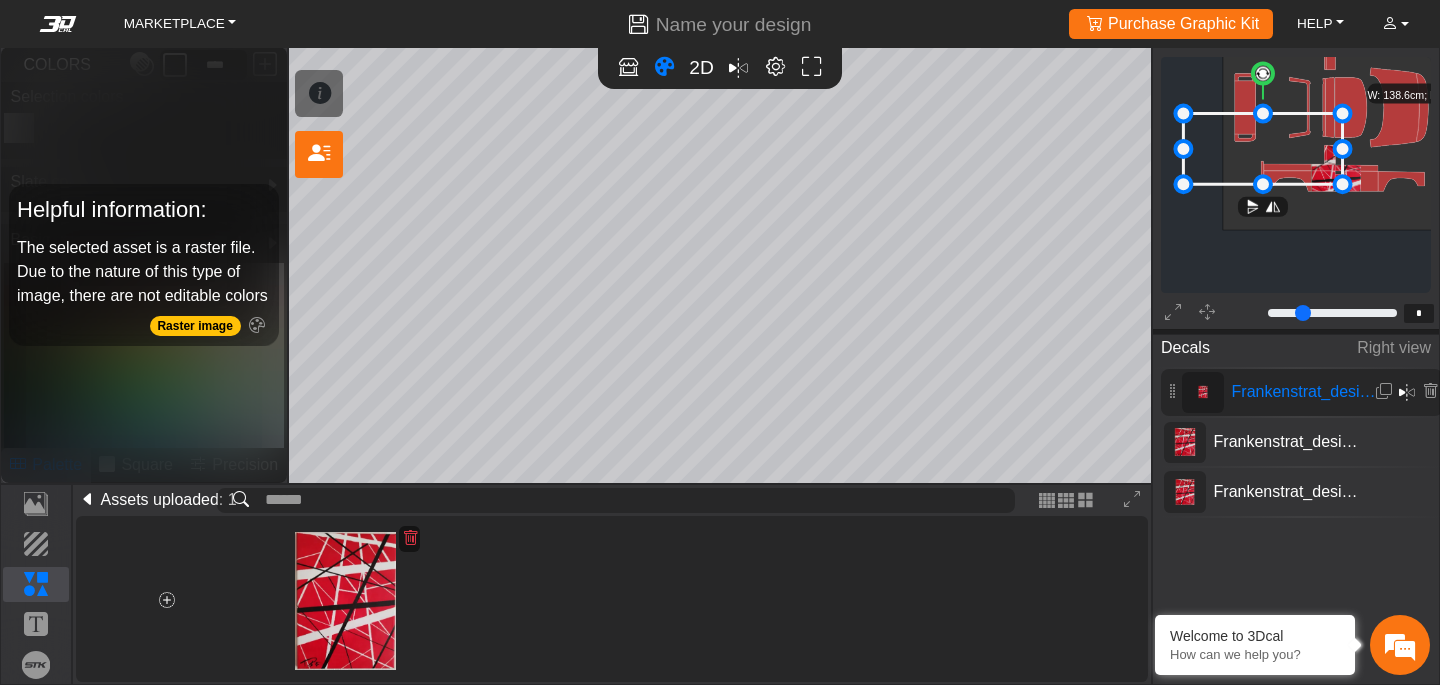 drag, startPoint x: 1304, startPoint y: 168, endPoint x: 1231, endPoint y: 140, distance: 78.18568 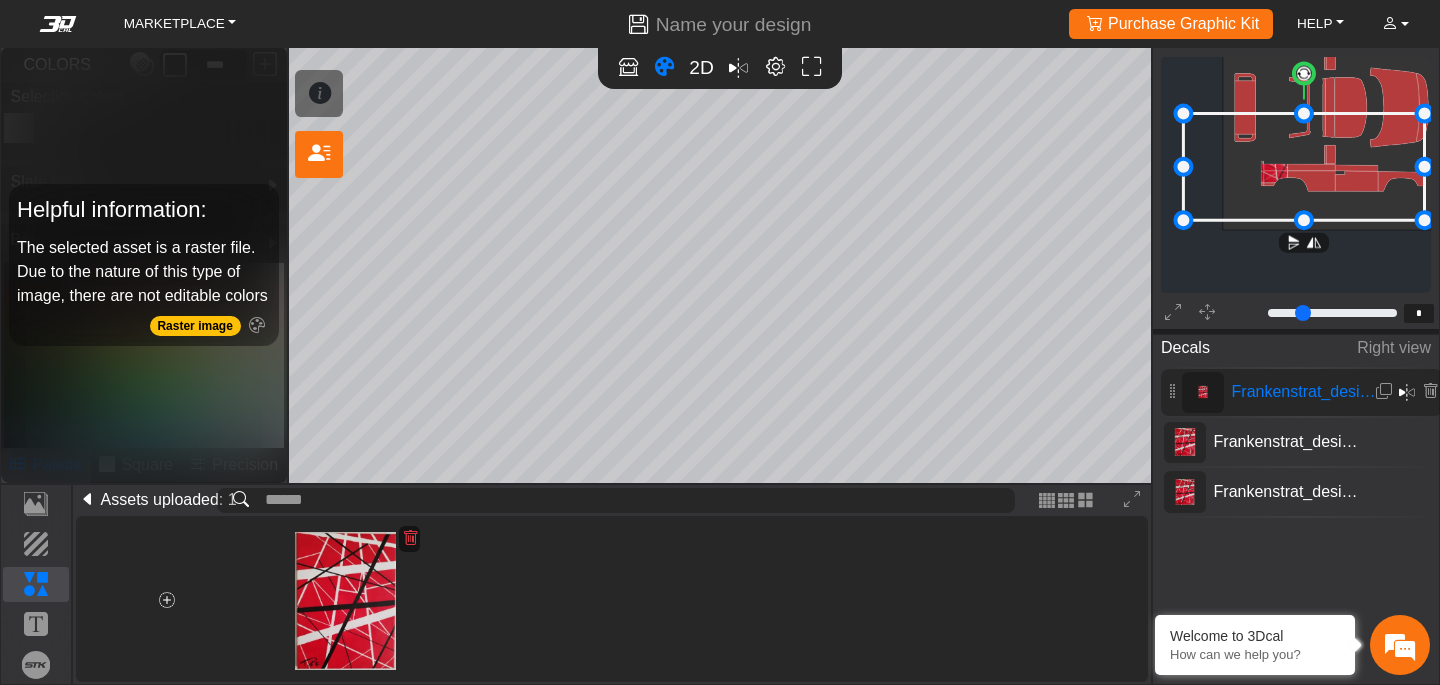 drag, startPoint x: 1339, startPoint y: 183, endPoint x: 1421, endPoint y: 172, distance: 82.73451 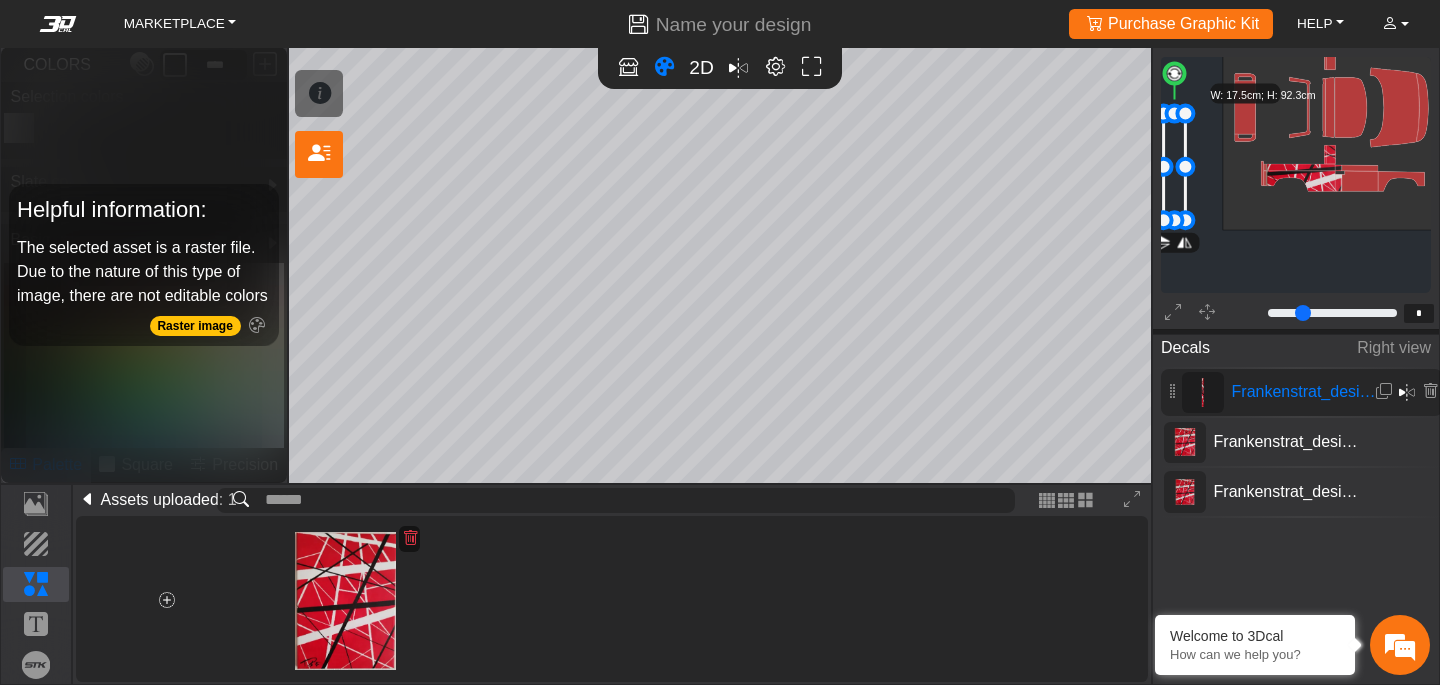 drag, startPoint x: 1421, startPoint y: 162, endPoint x: 1264, endPoint y: 204, distance: 162.52077 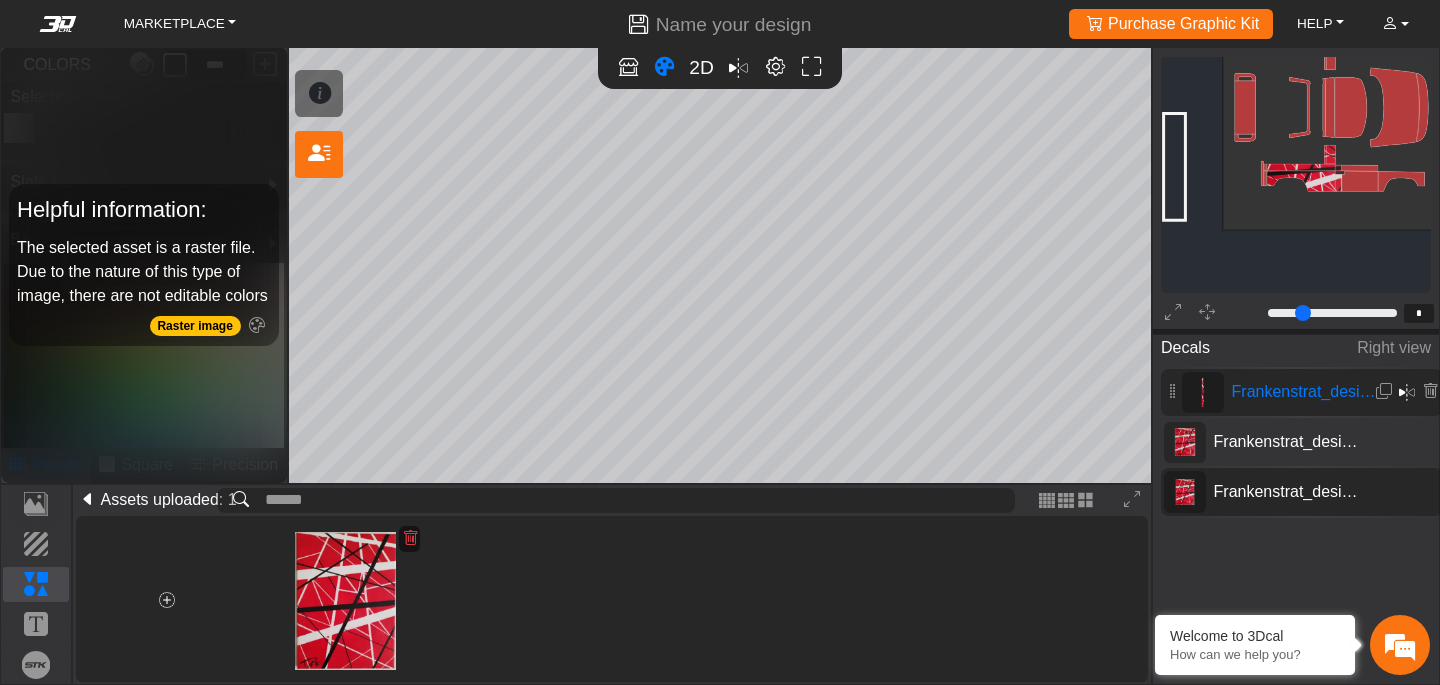 click on "Frankenstrat_design - 6" at bounding box center (1302, 492) 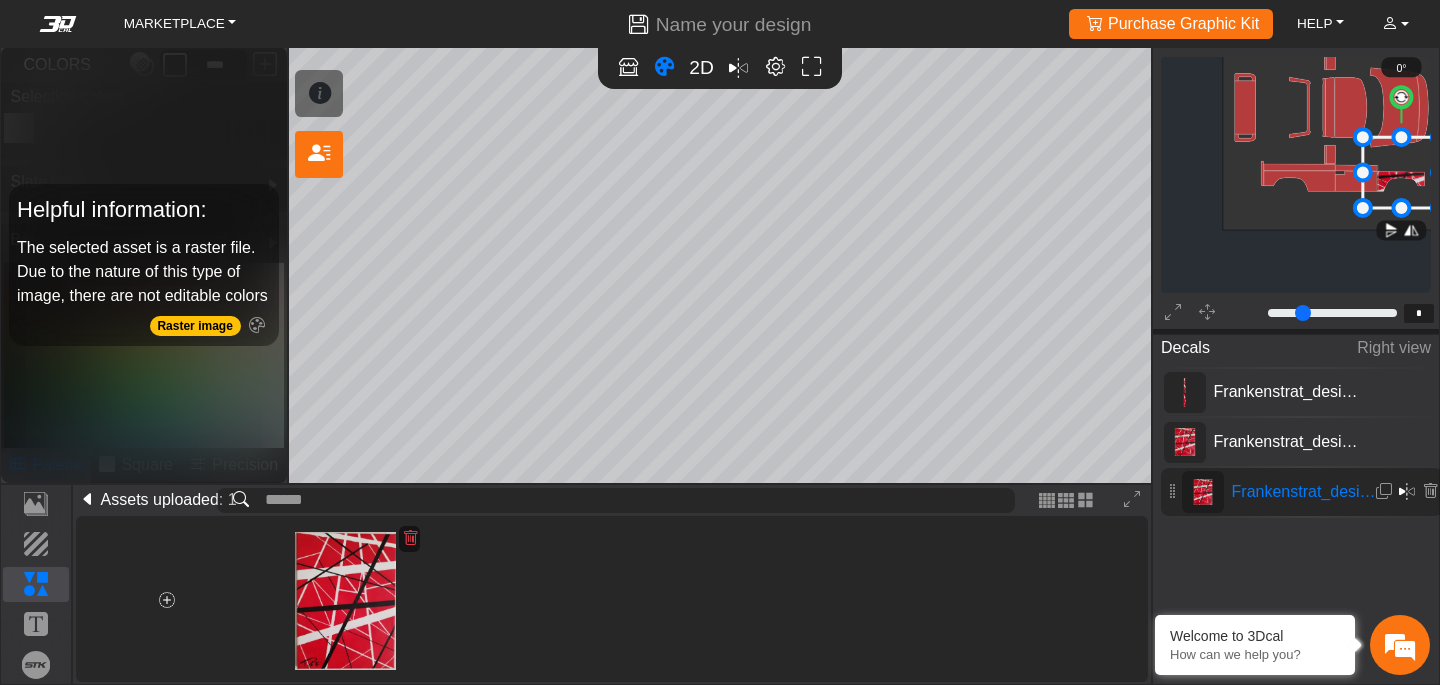 scroll, scrollTop: 316, scrollLeft: 289, axis: both 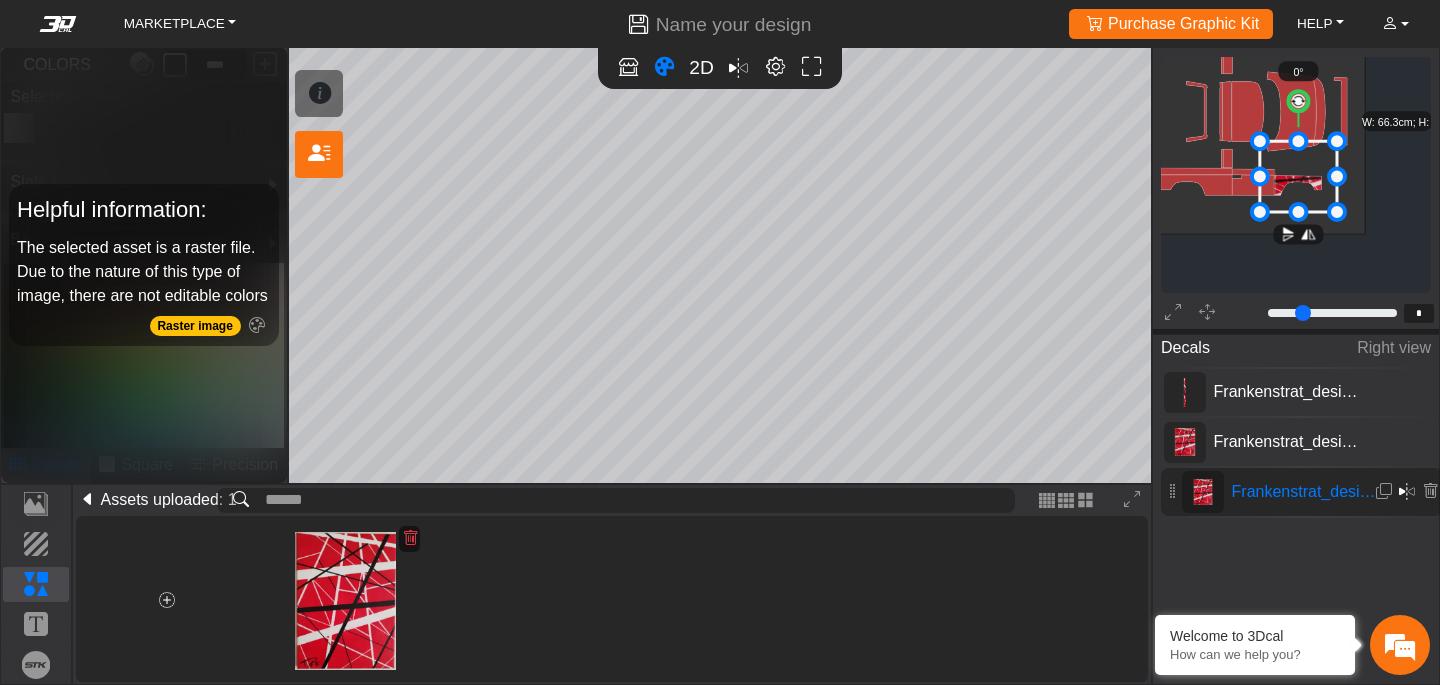 click on "Frankenstrat_design - 6" at bounding box center [1302, 492] 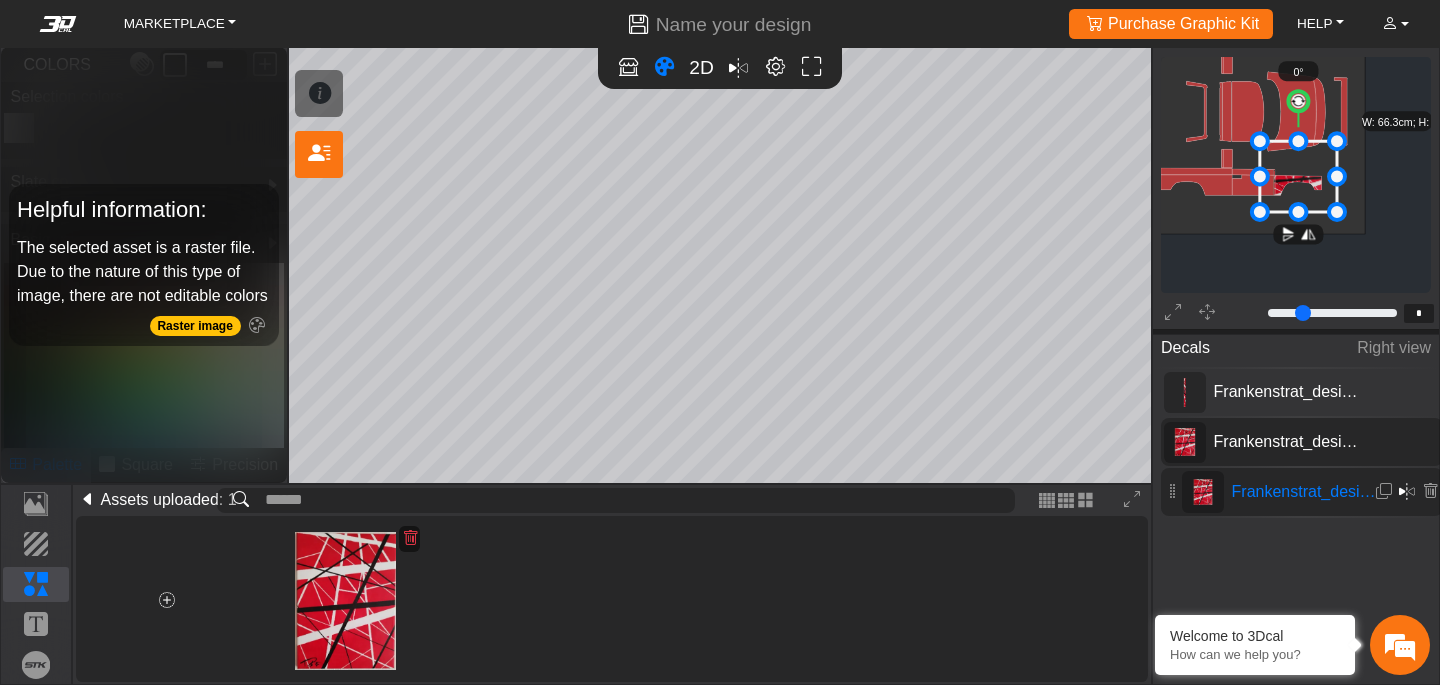 click on "Frankenstrat_design - 7" at bounding box center (1288, 442) 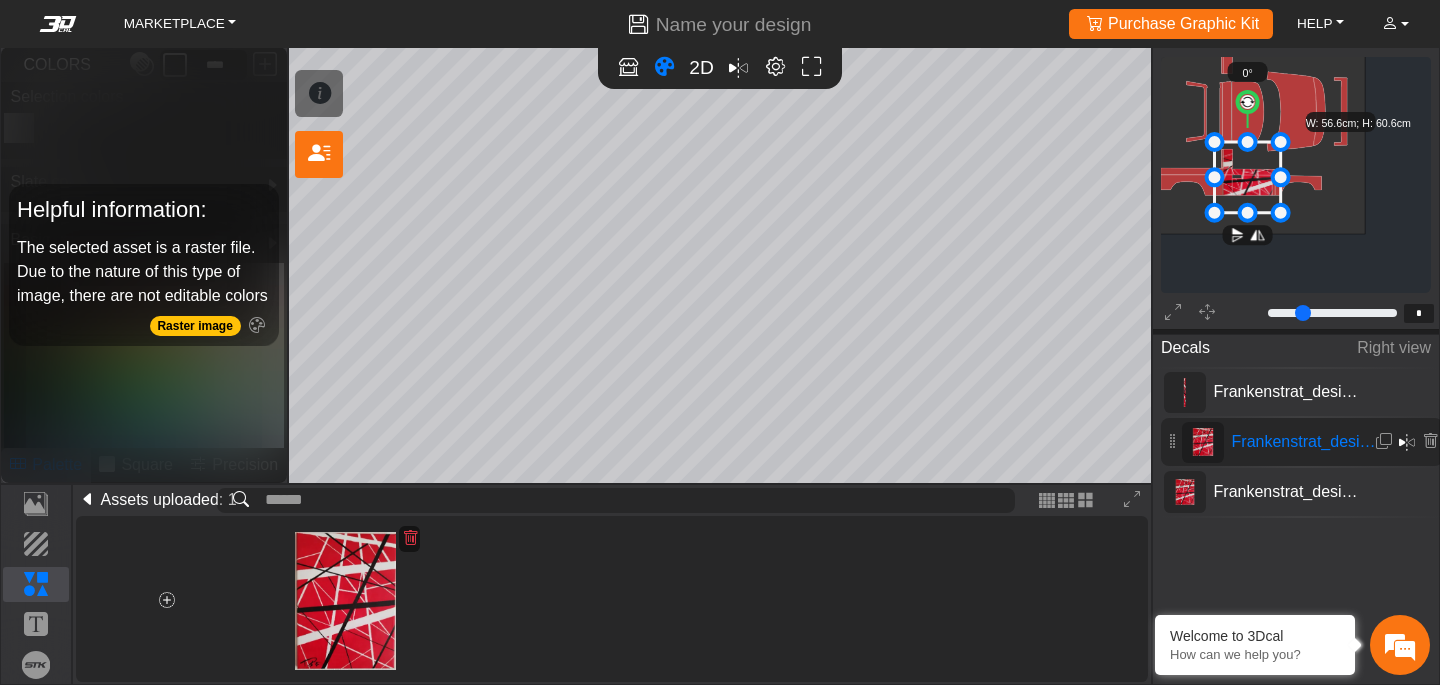 scroll, scrollTop: 317, scrollLeft: 238, axis: both 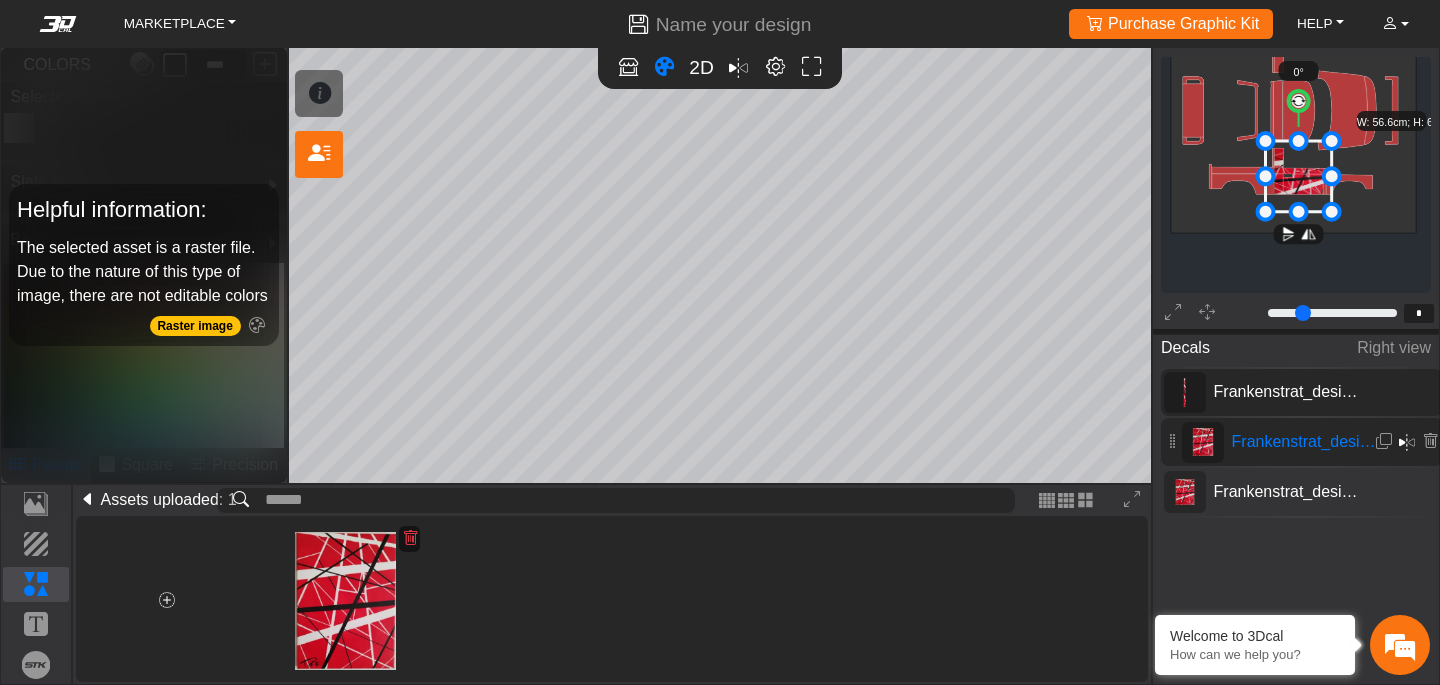 click on "Frankenstrat_design - 8" at bounding box center (1288, 392) 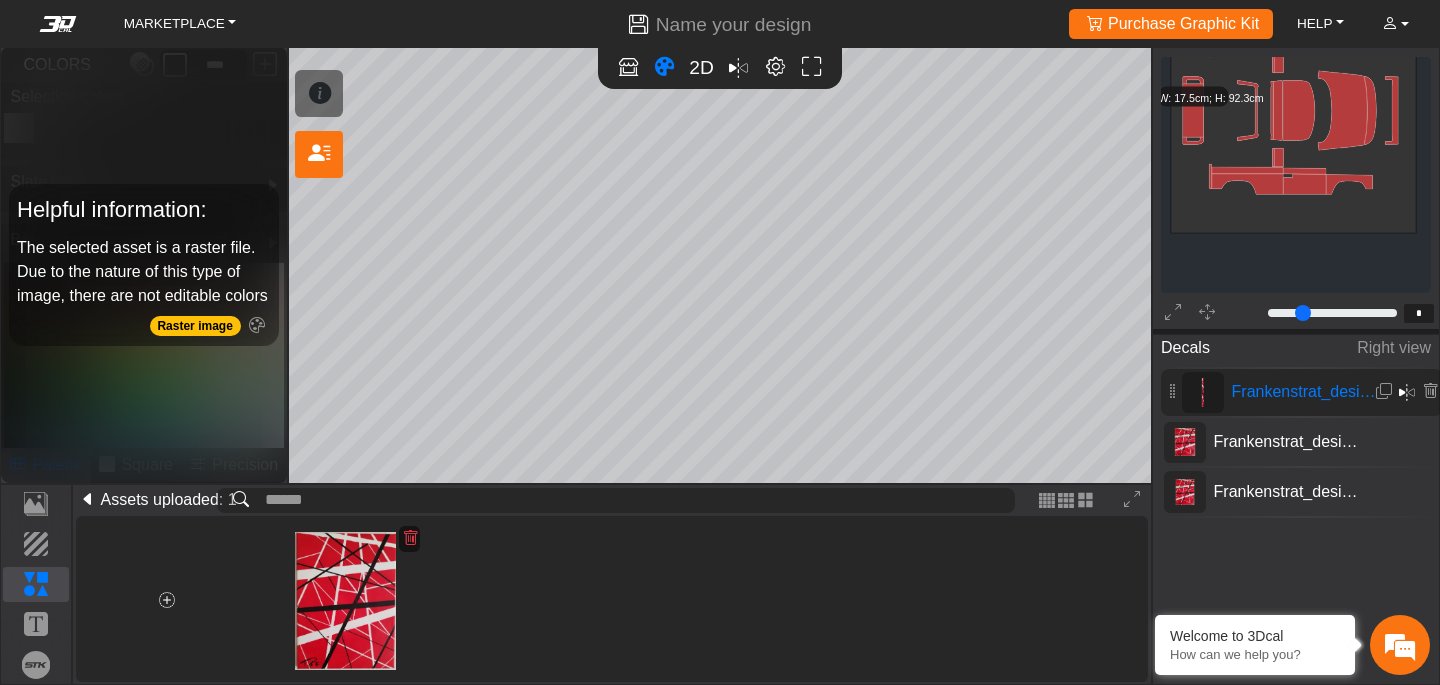 scroll, scrollTop: 310, scrollLeft: 62, axis: both 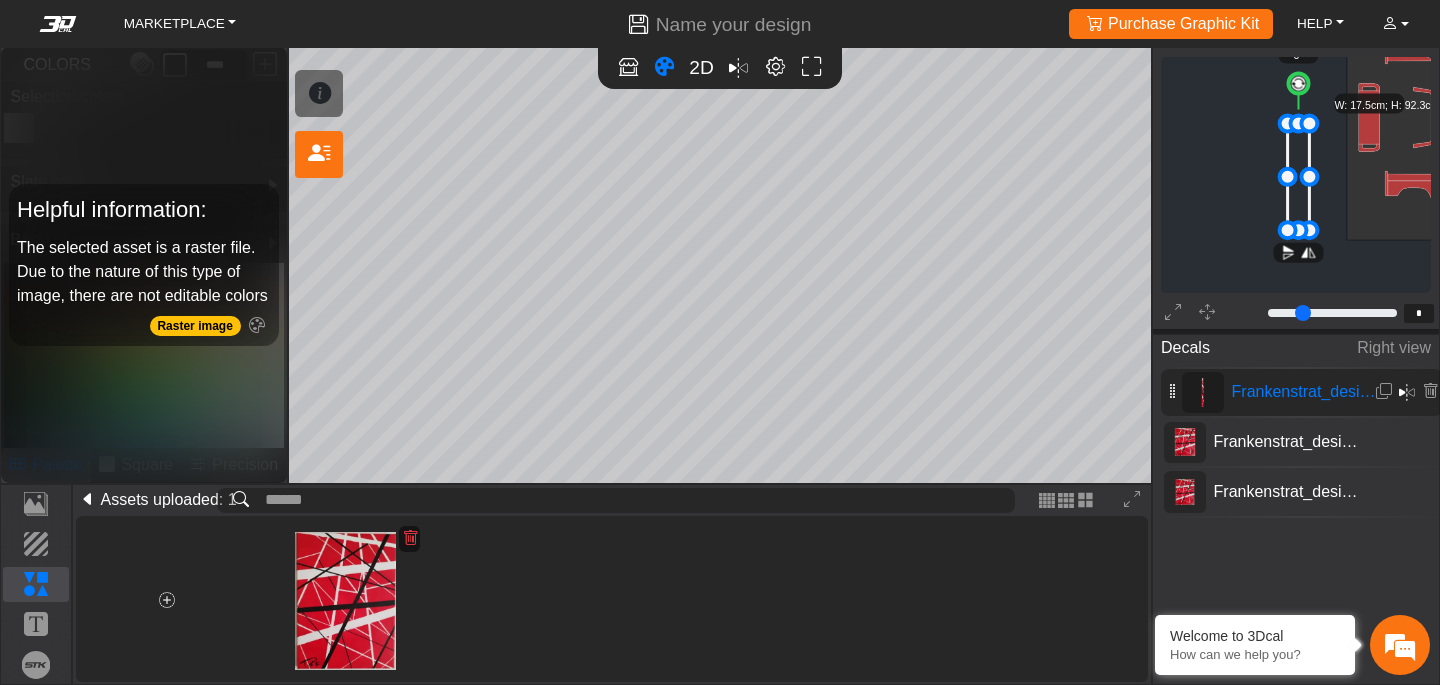 click at bounding box center (1173, 392) 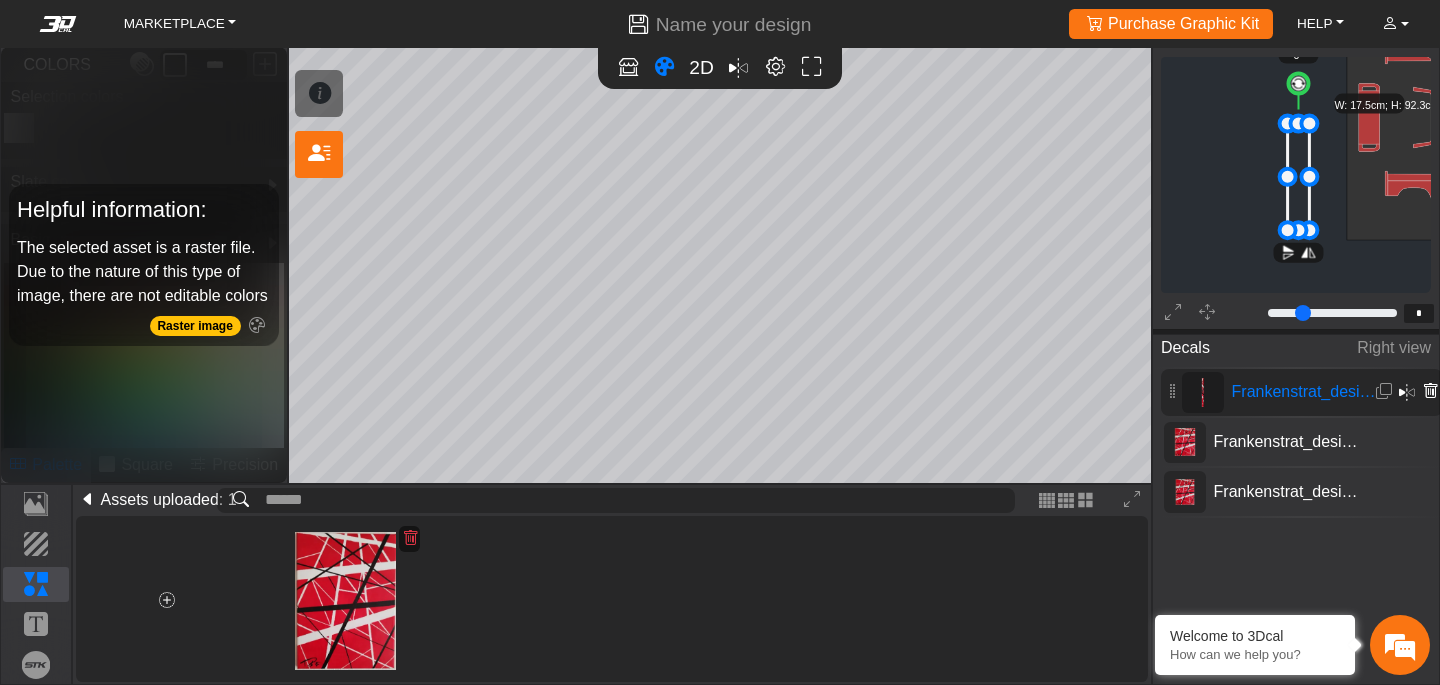 click at bounding box center [1430, 391] 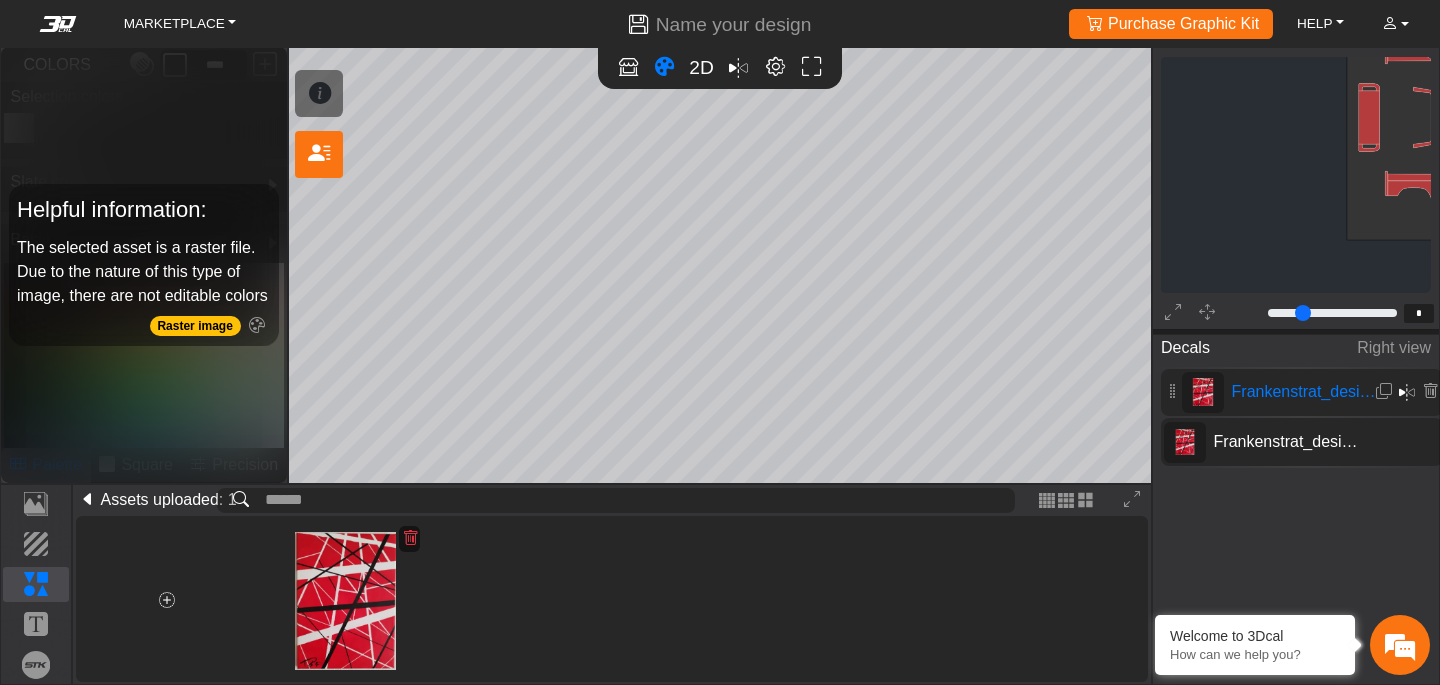 scroll, scrollTop: 317, scrollLeft: 238, axis: both 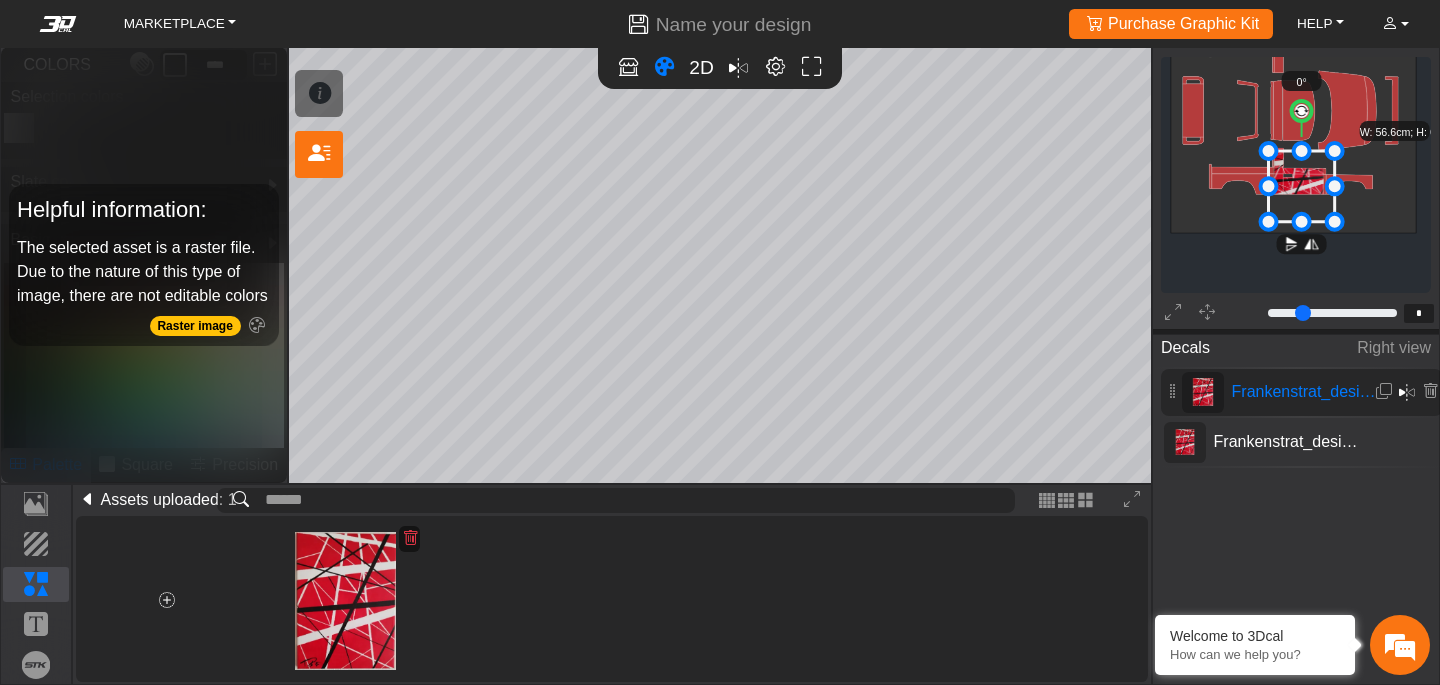 drag, startPoint x: 1318, startPoint y: 179, endPoint x: 1321, endPoint y: 189, distance: 10.440307 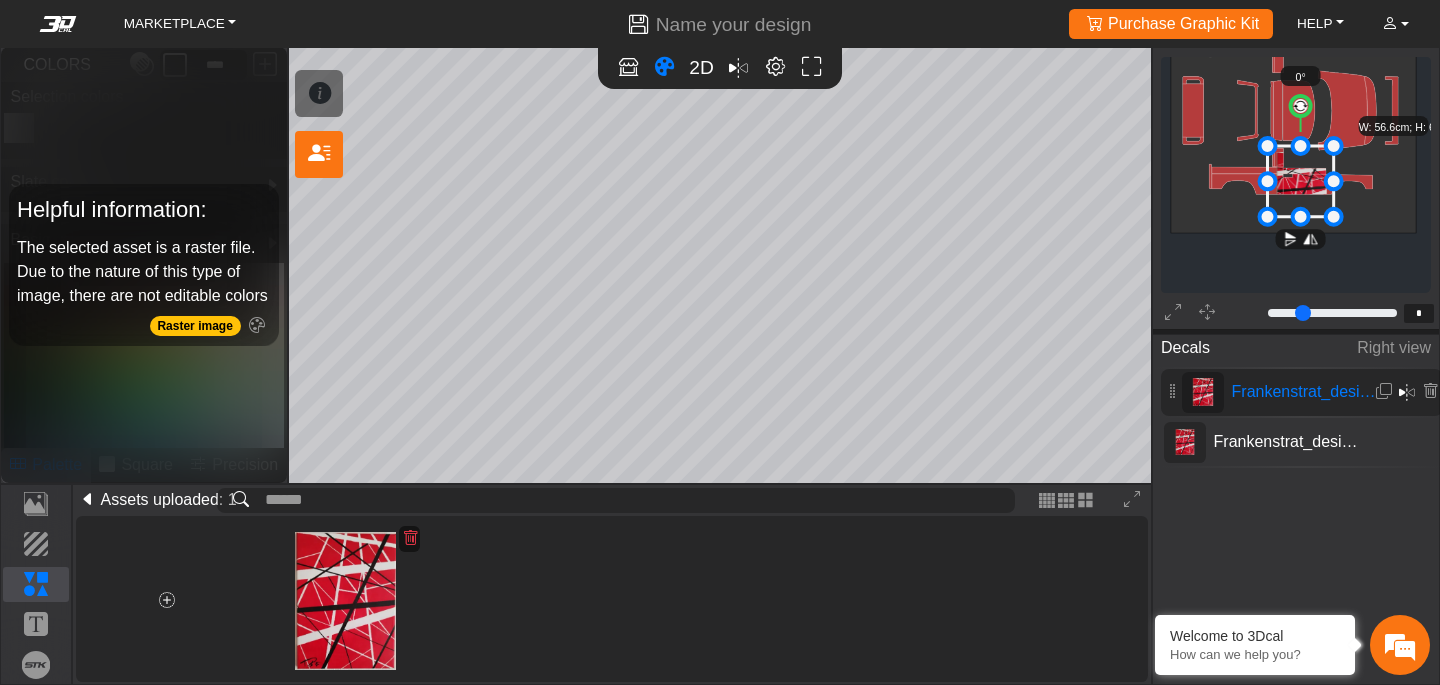 click 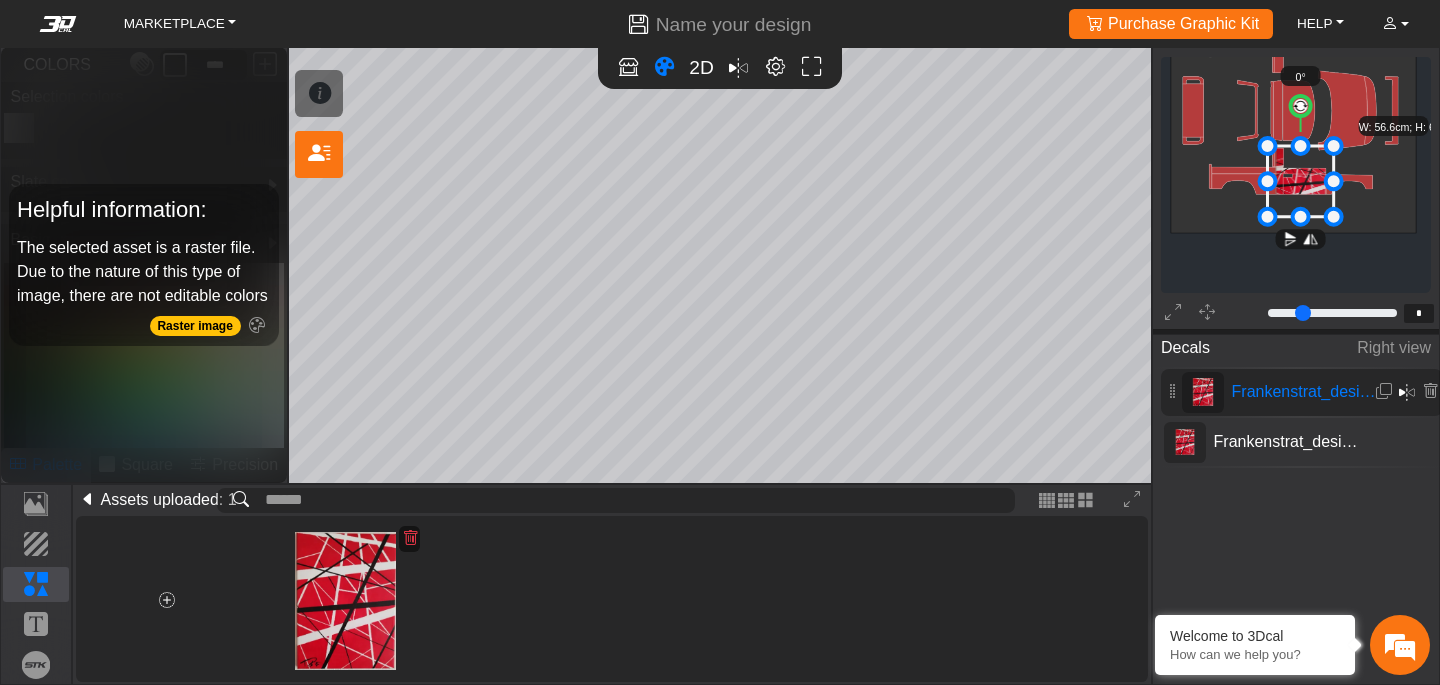 click 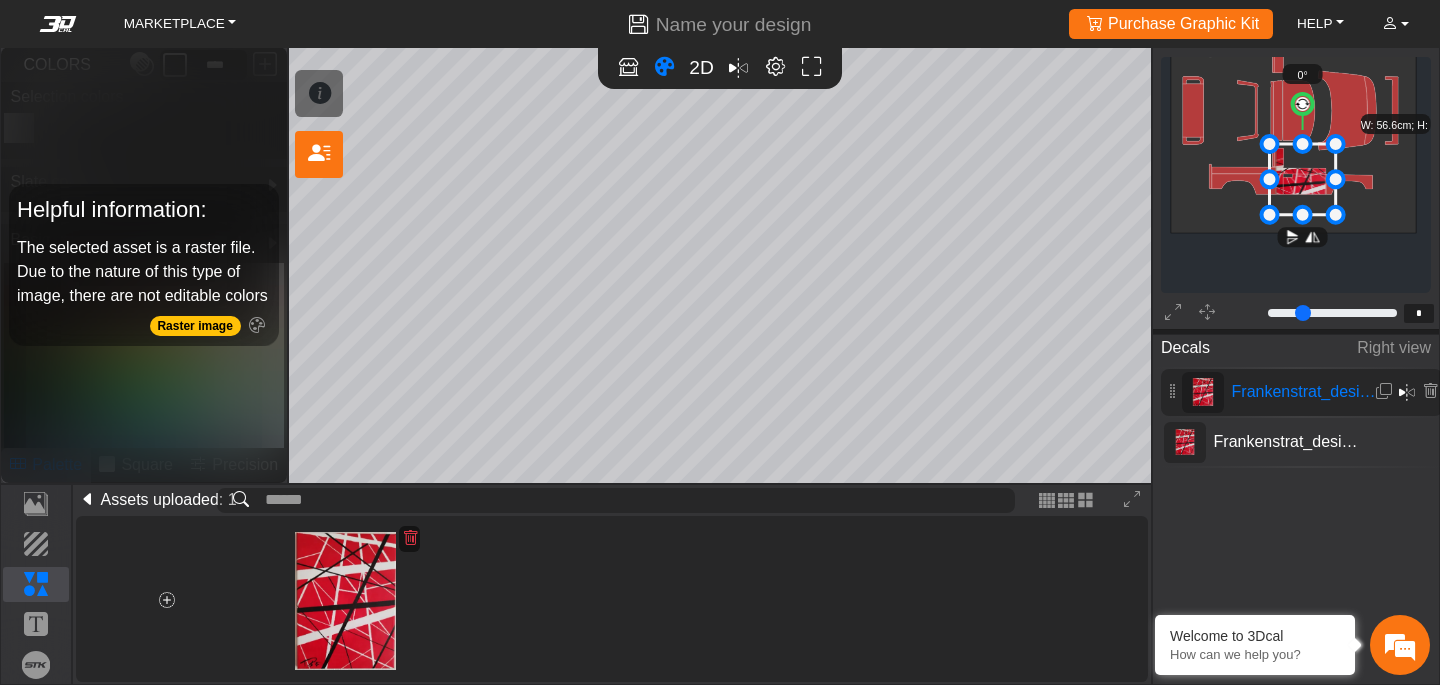 click 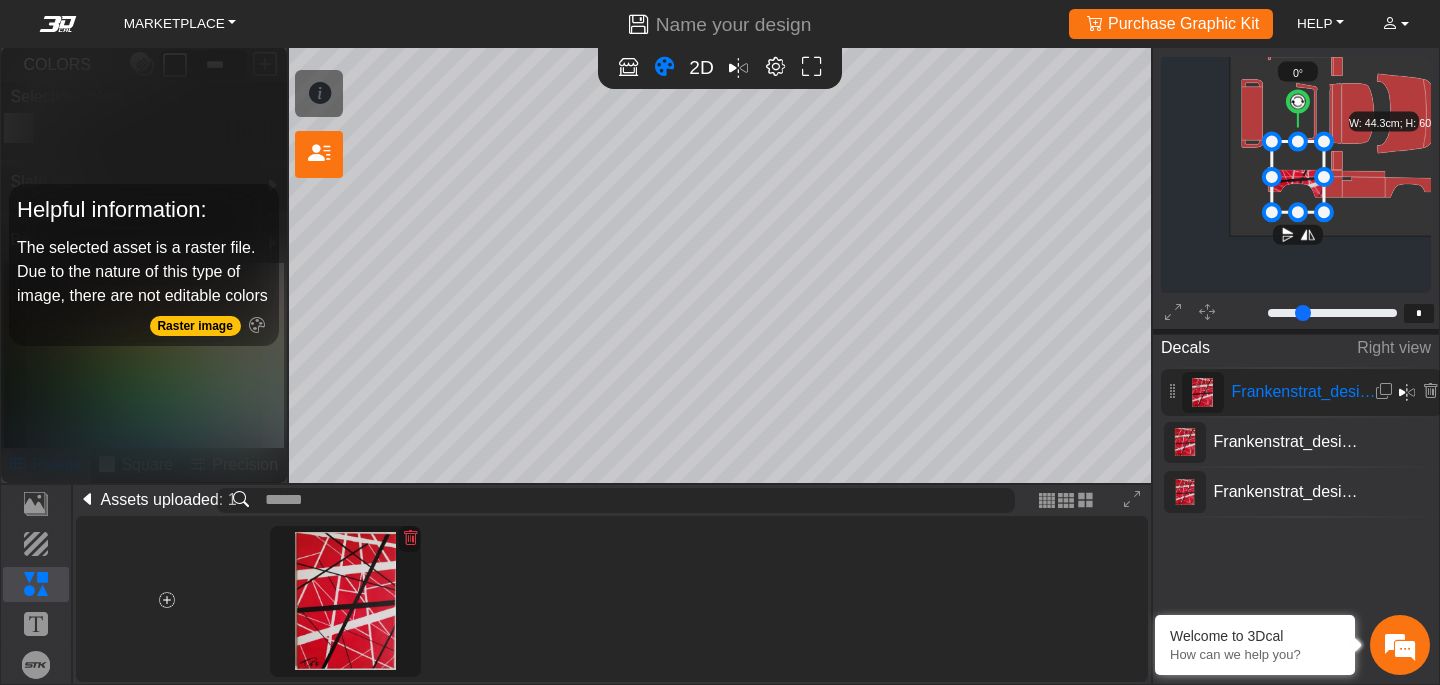 scroll, scrollTop: 314, scrollLeft: 179, axis: both 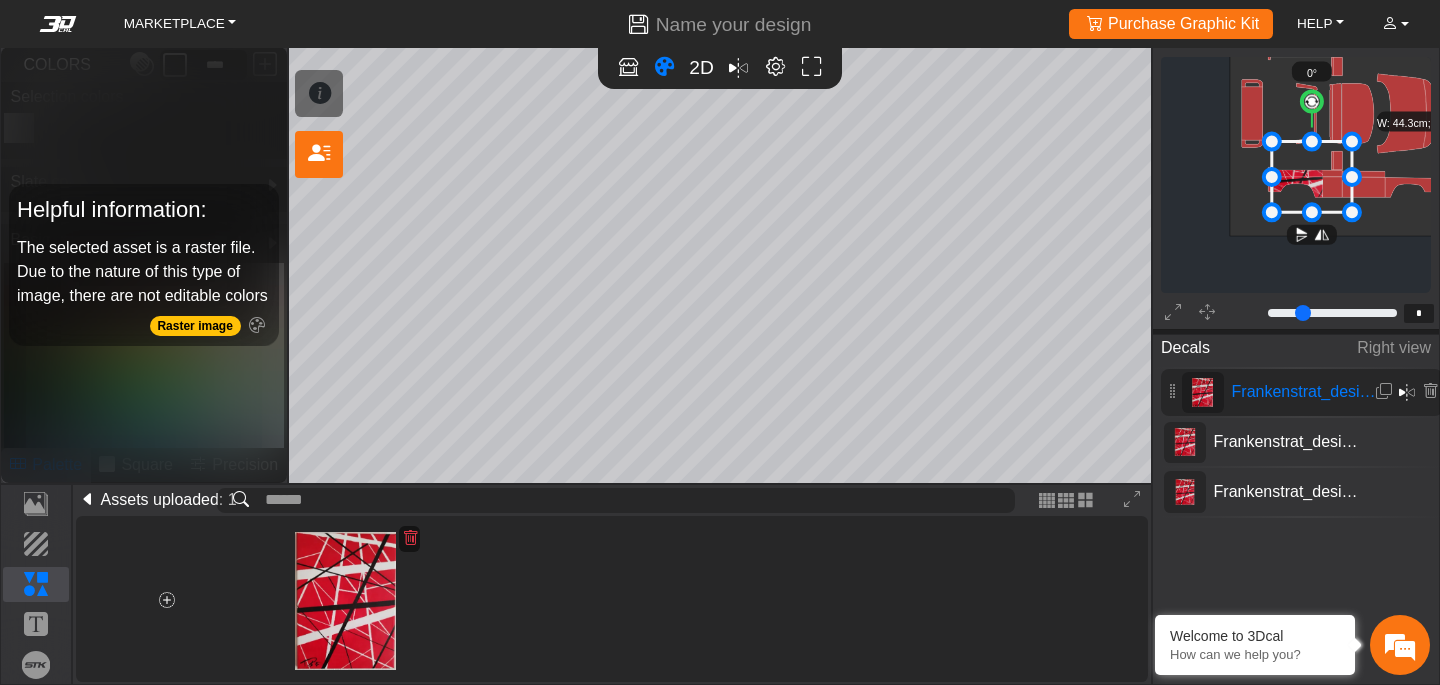 drag, startPoint x: 1326, startPoint y: 174, endPoint x: 1354, endPoint y: 179, distance: 28.442924 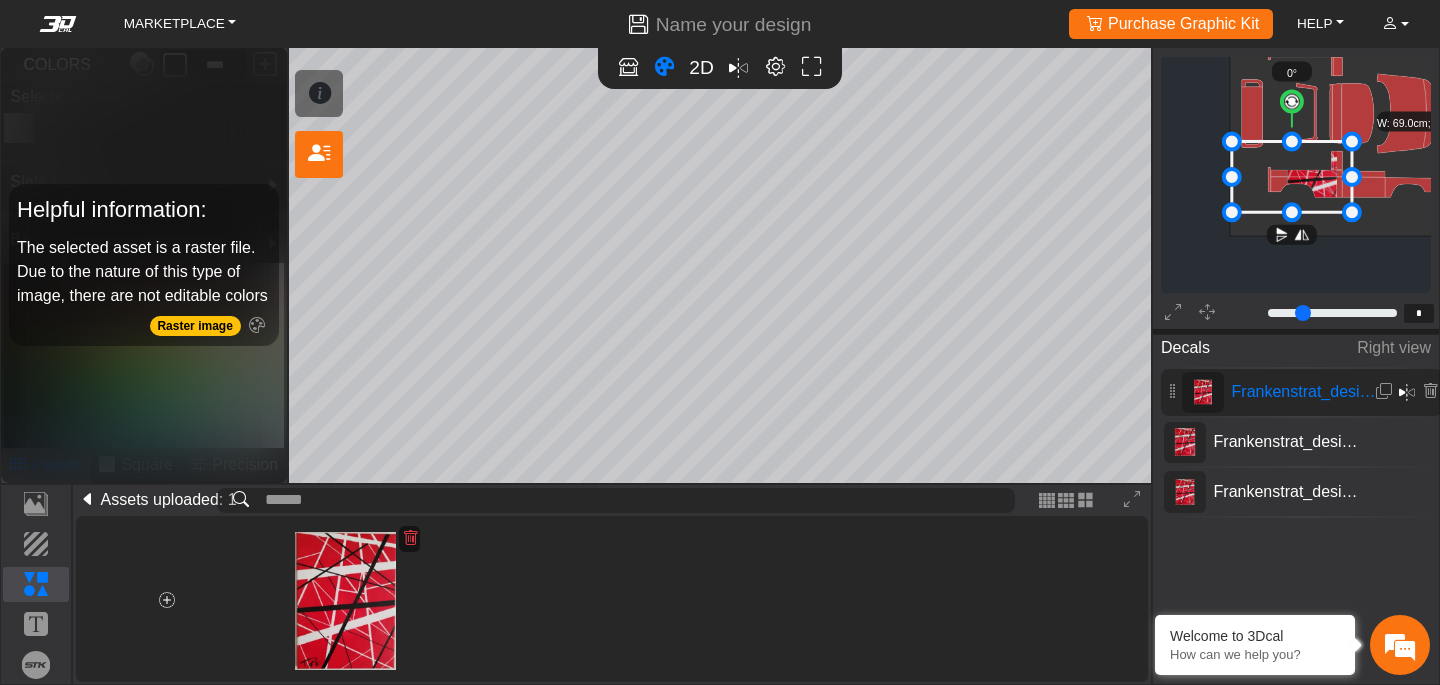 drag, startPoint x: 1276, startPoint y: 178, endPoint x: 1239, endPoint y: 185, distance: 37.65634 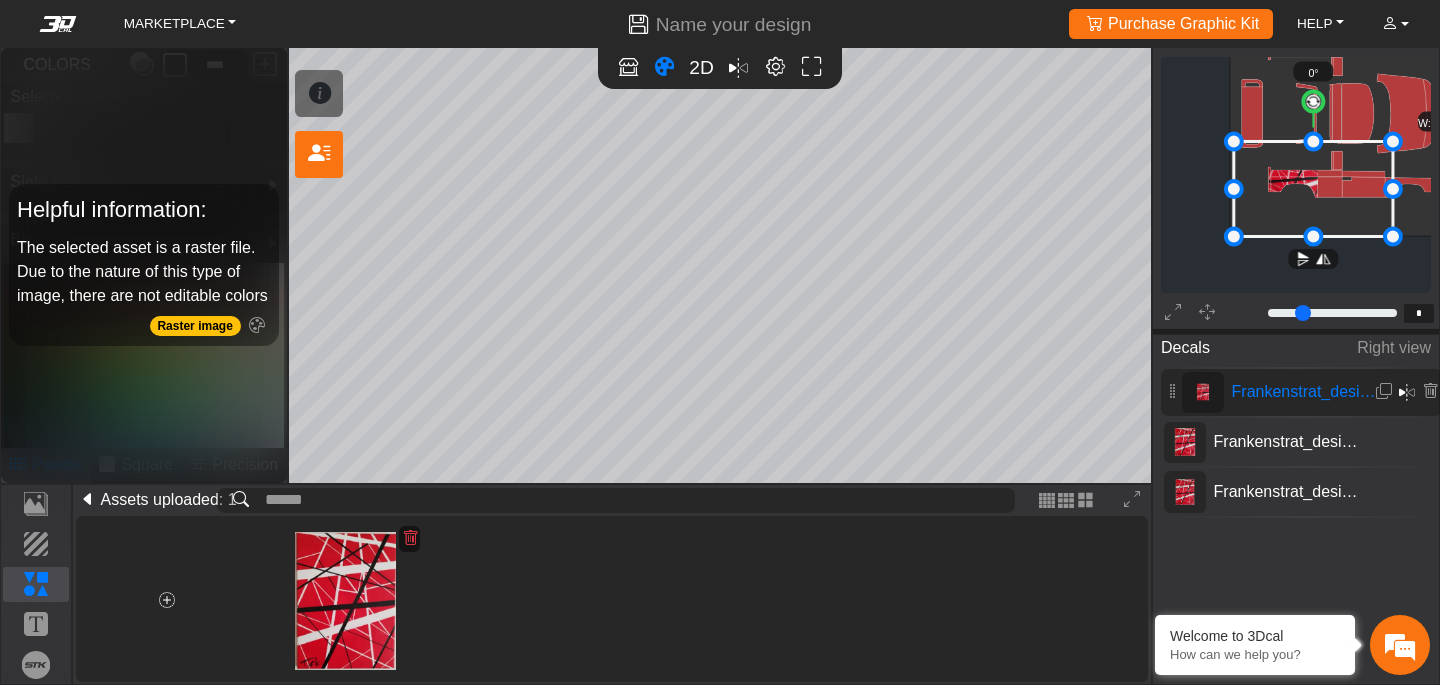drag, startPoint x: 1353, startPoint y: 210, endPoint x: 1391, endPoint y: 227, distance: 41.62932 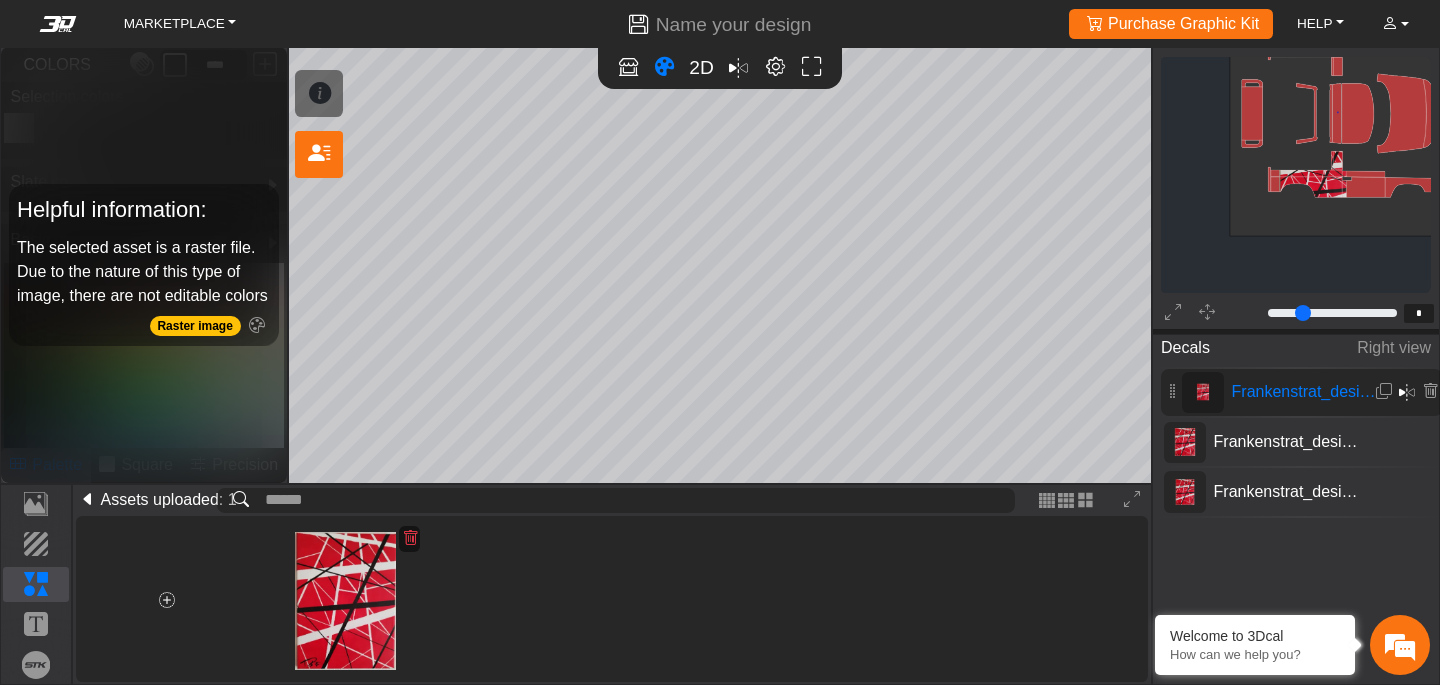 click on "background_wire_template_bg decal_slate_right decal_slate_left decal_slate_front decal_slate_top decal_slate_back text_slate_right text_slate_left text_slate_front text_slate_top text_slate_back brand_slate_right brand_slate_left brand_slate_front brand_slate_top brand_slate_back Wire Template 0° W: 137.8cm; H: 81.5cm" 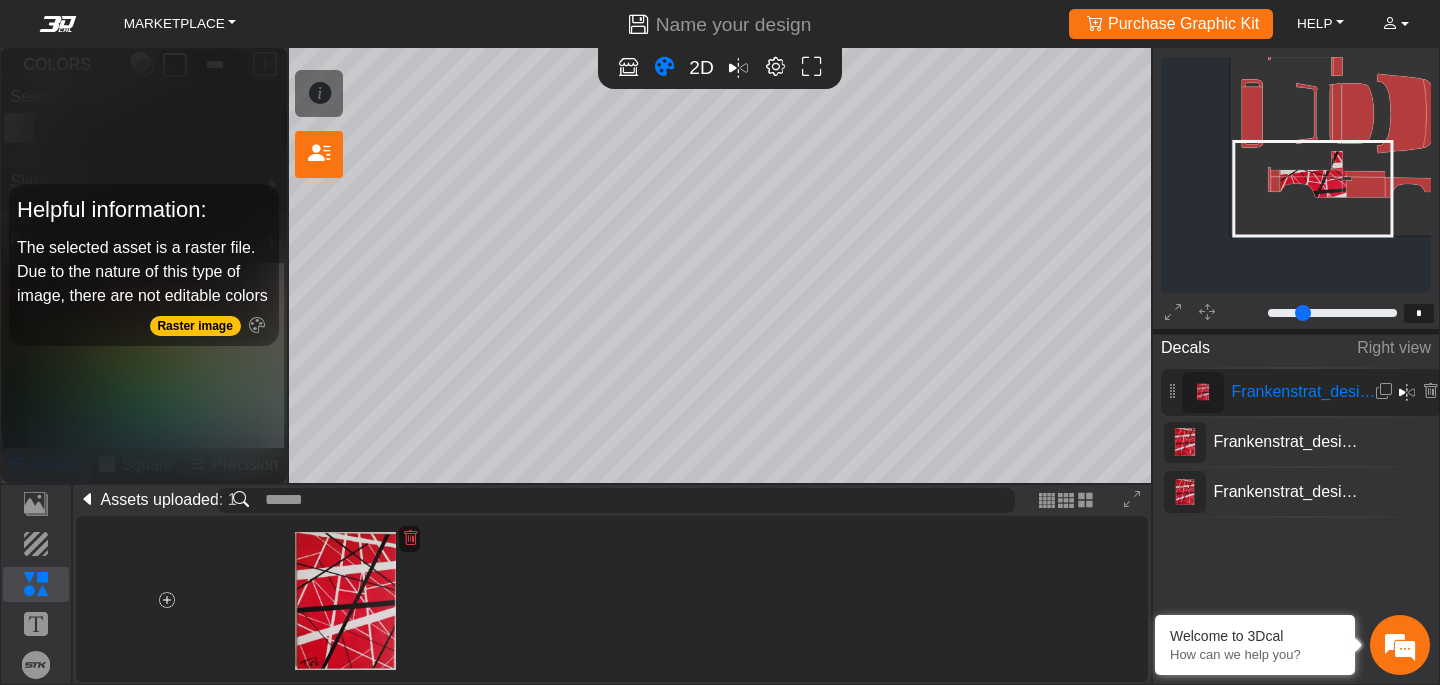 click 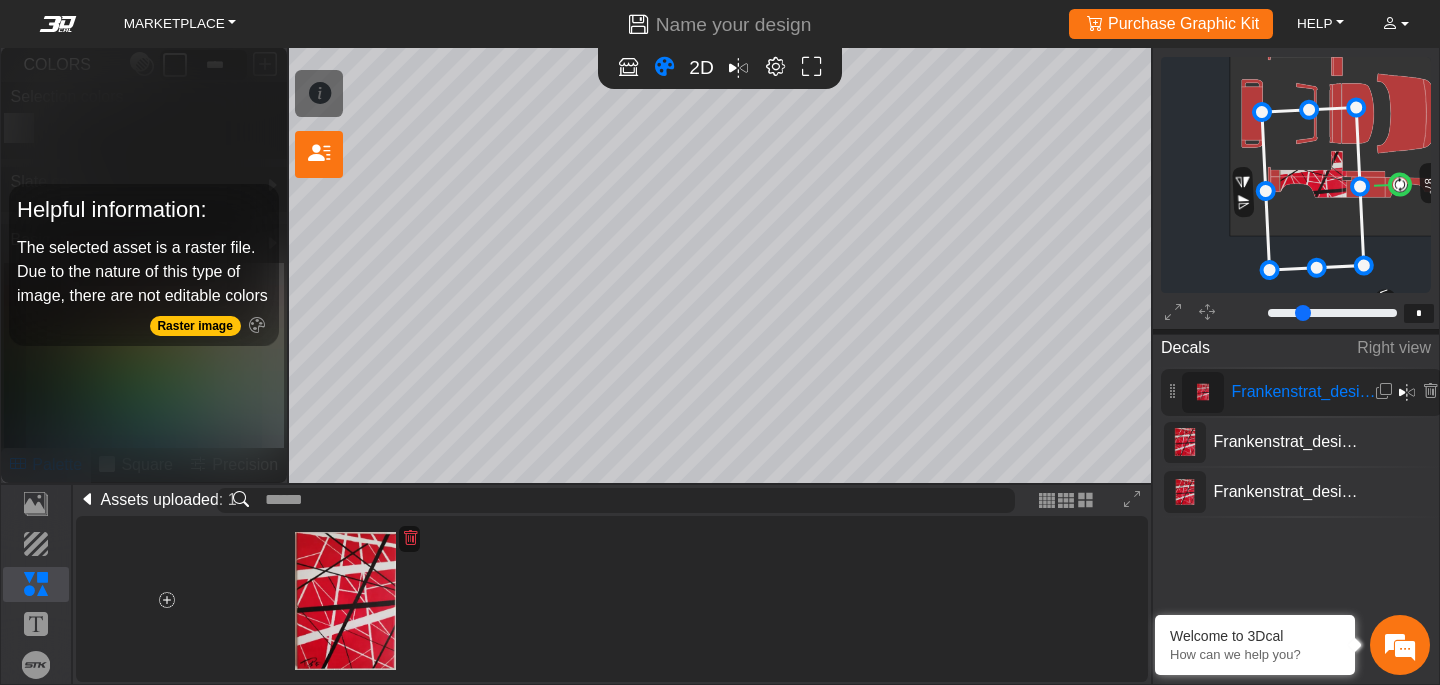 drag, startPoint x: 1319, startPoint y: 101, endPoint x: 1412, endPoint y: 183, distance: 123.9879 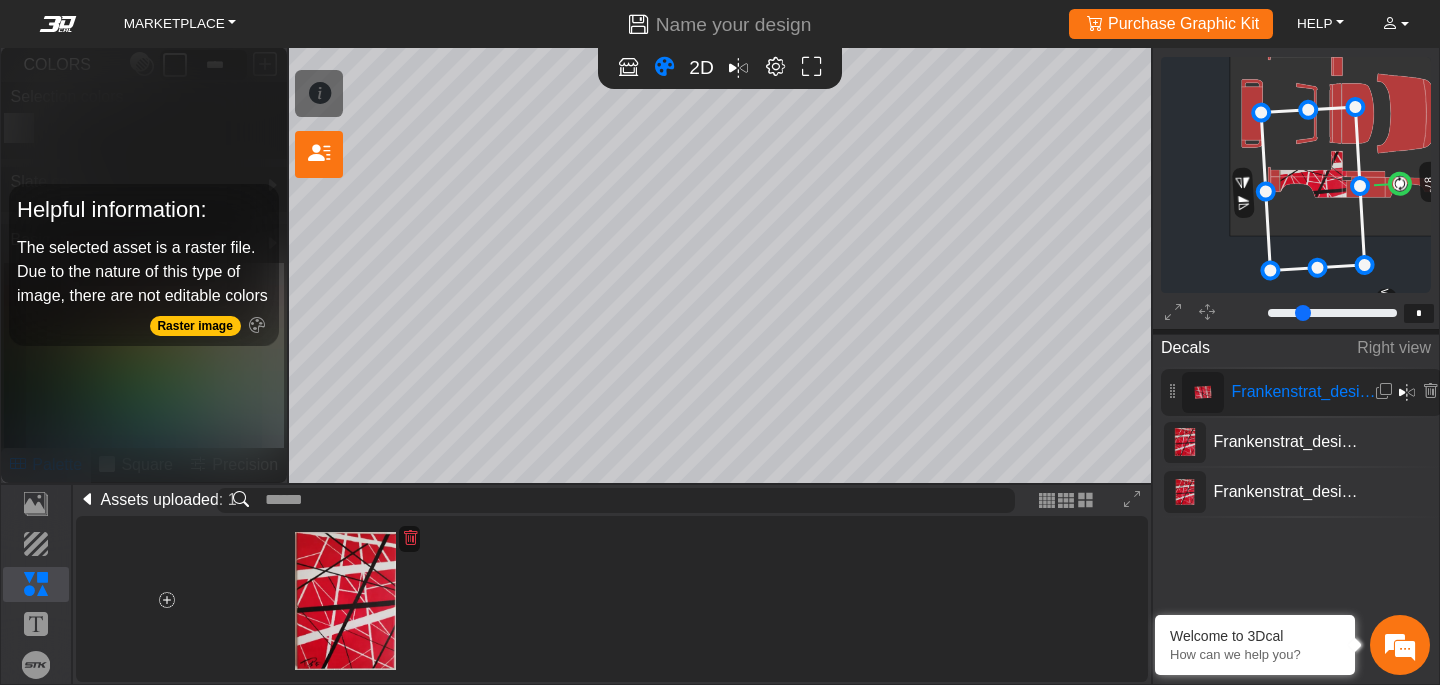 click 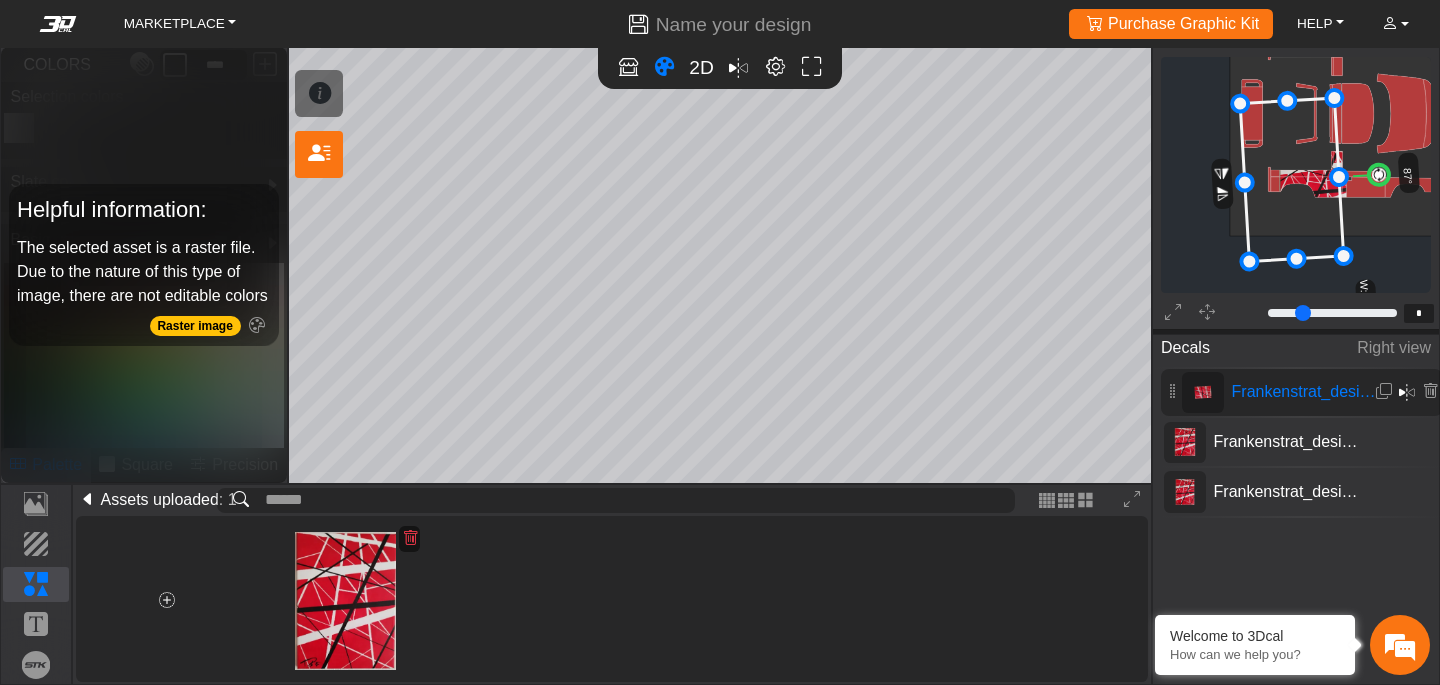drag, startPoint x: 1333, startPoint y: 171, endPoint x: 1315, endPoint y: 160, distance: 21.095022 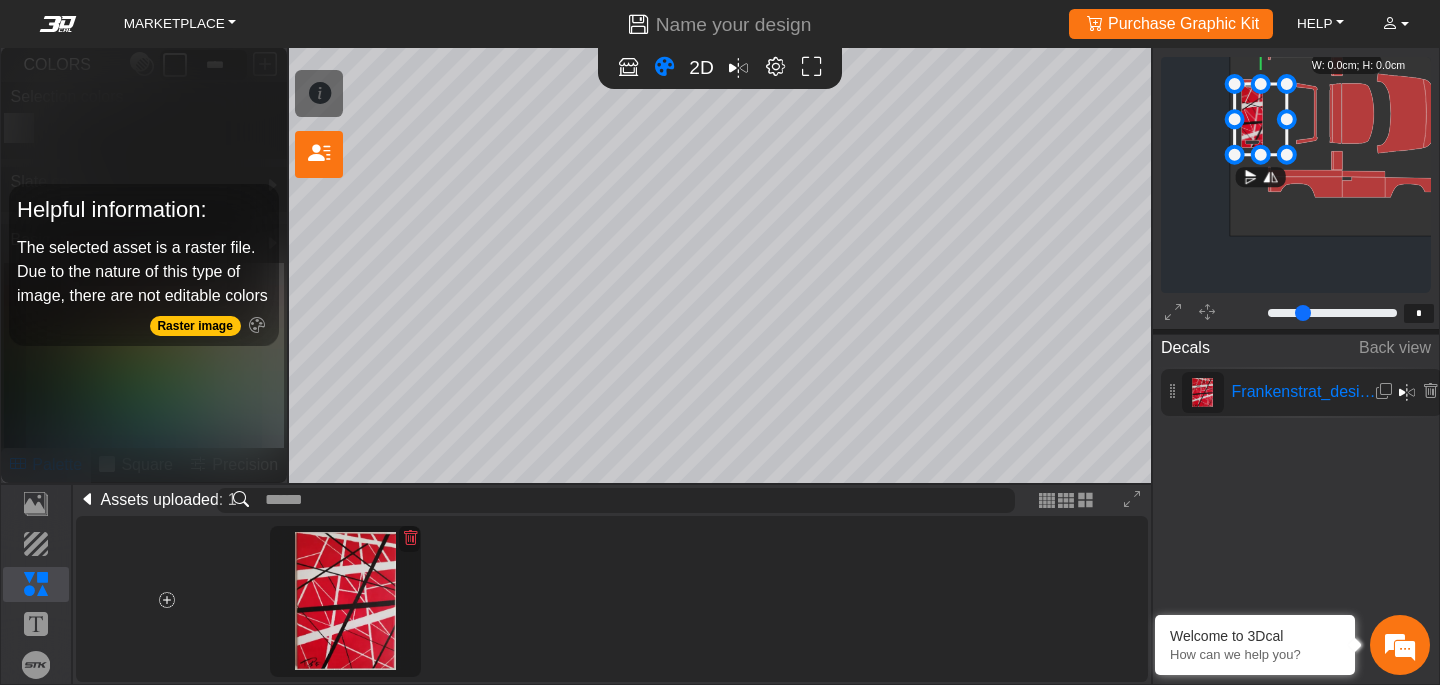 scroll, scrollTop: 256, scrollLeft: 142, axis: both 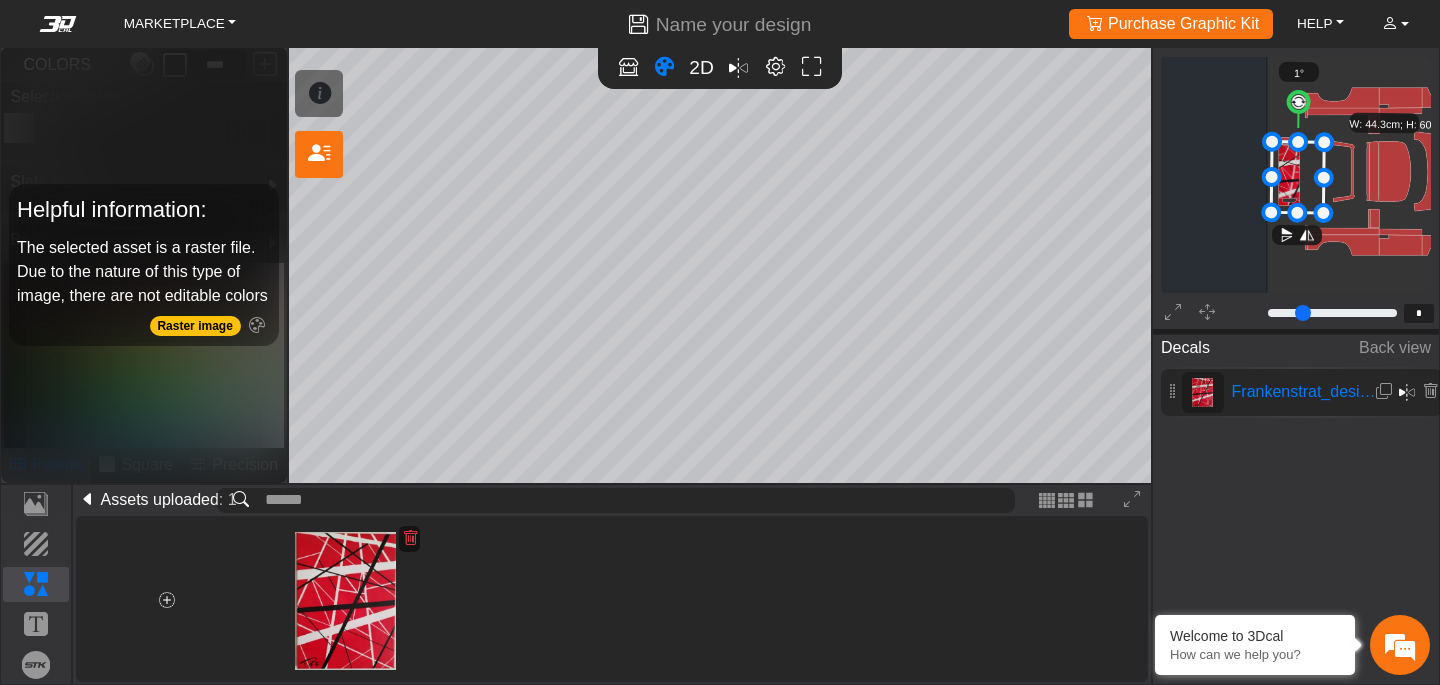drag, startPoint x: 1298, startPoint y: 101, endPoint x: 1299, endPoint y: 88, distance: 13.038404 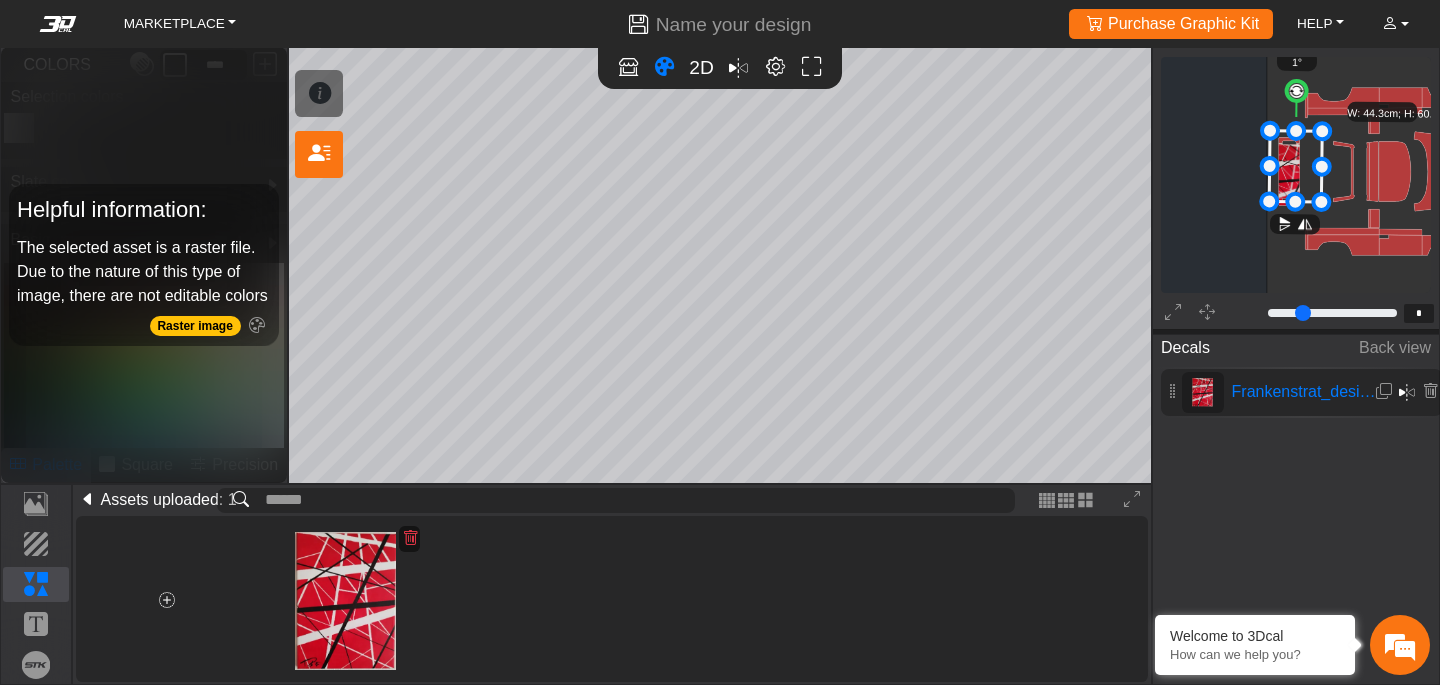 click 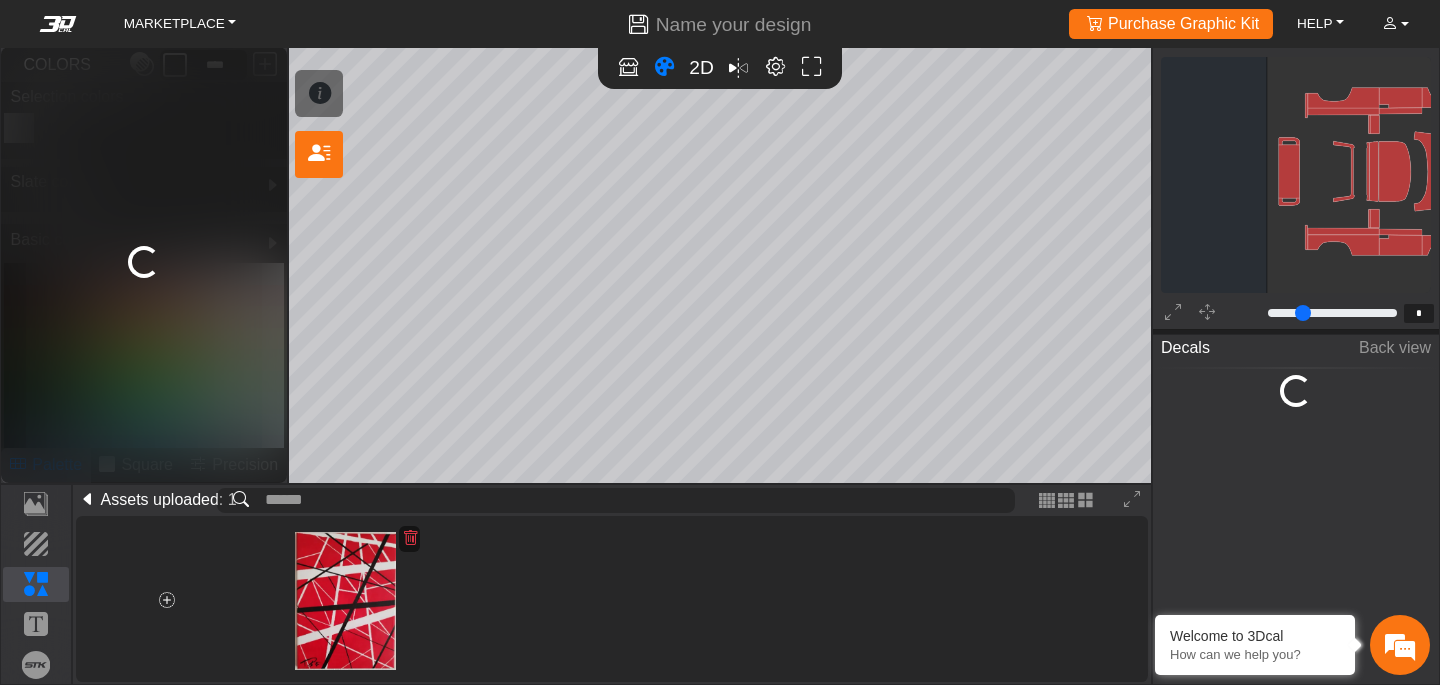 click on "Loading... SHORTCUTS: Press  F  key to activate Focus Mode on a selected asset (except backgrounds). Hold  ctrl  + click for panning on the 2D editor. Hold  ctrl  + scroll for control zoom on 2D editor. Press  F2  for toggle between 2D and 3D. Press  C  for toggle the color tool. Press  ctrl  + 0 for fit the canvas to the screen. Work with a design expert 2D Decals Back view Loading... Template Background Elements Text Brands Assets uploaded: 1 YOUR UPLOADS BASIC STRIPE PATTERN MISCELLANEOUS BADGES FLAGS MAPS CULTURES ANIMAL NATURE LANDSCAPE CONTOUR MAP
background_wire_template_bg decal_slate_right decal_slate_left decal_slate_front decal_slate_top decal_slate_back text_slate_right text_slate_left text_slate_front text_slate_top text_slate_back brand_slate_right brand_slate_left brand_slate_front brand_slate_top brand_slate_back Wire Template 1° W: 44.3cm; H: 68.6cm *" at bounding box center (720, 342) 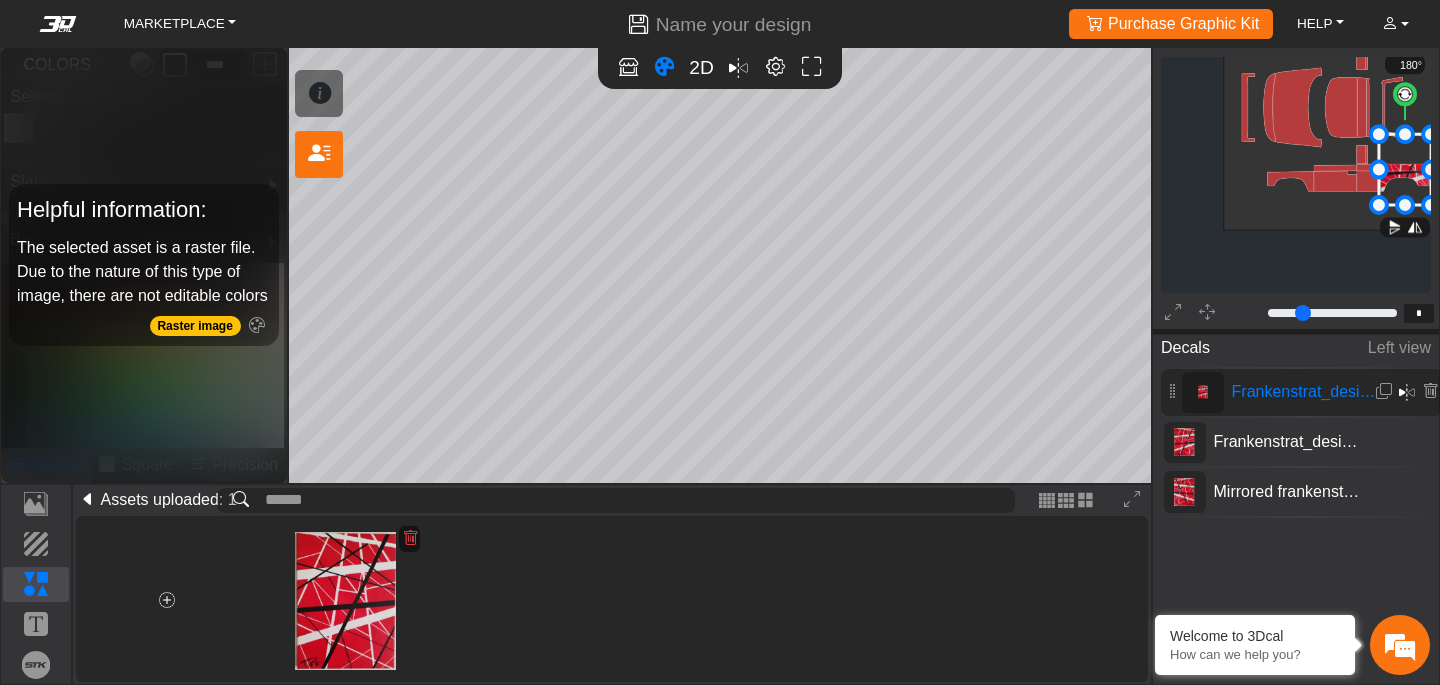 scroll, scrollTop: 318, scrollLeft: 297, axis: both 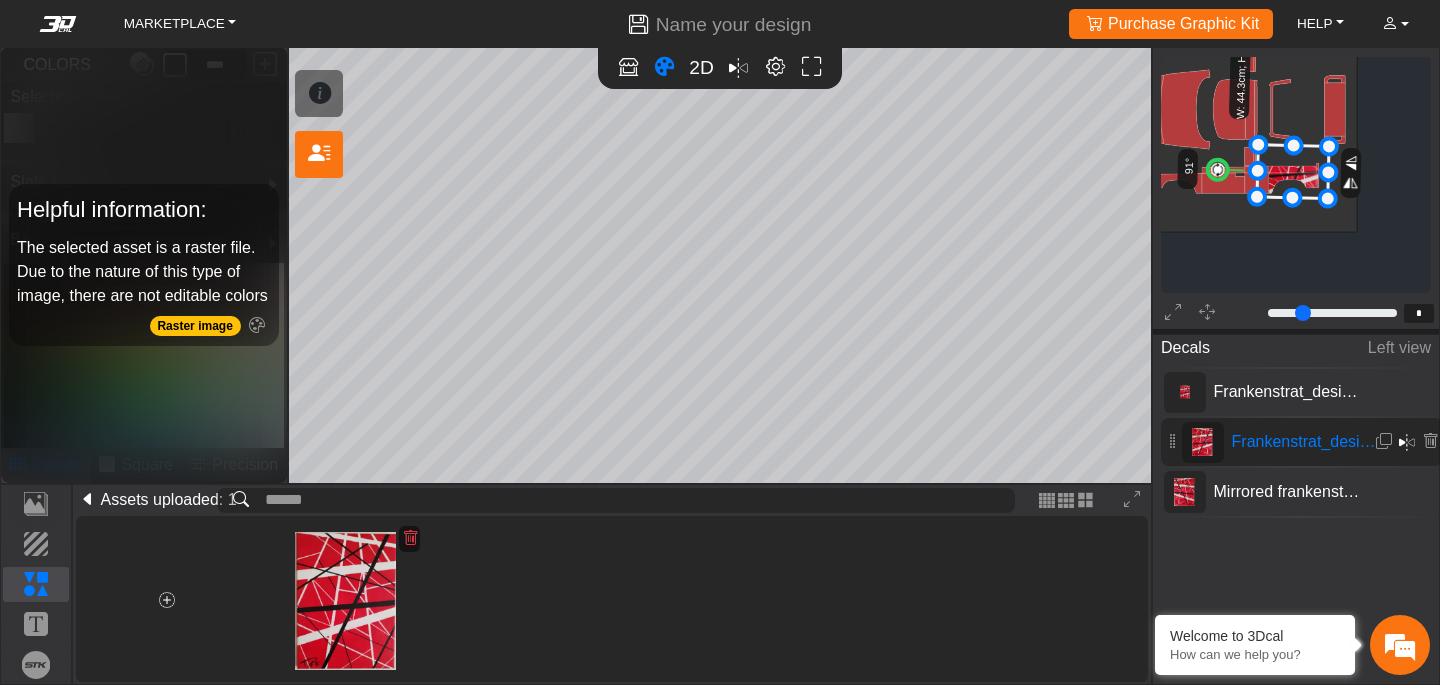 drag, startPoint x: 1295, startPoint y: 97, endPoint x: 1243, endPoint y: 171, distance: 90.44335 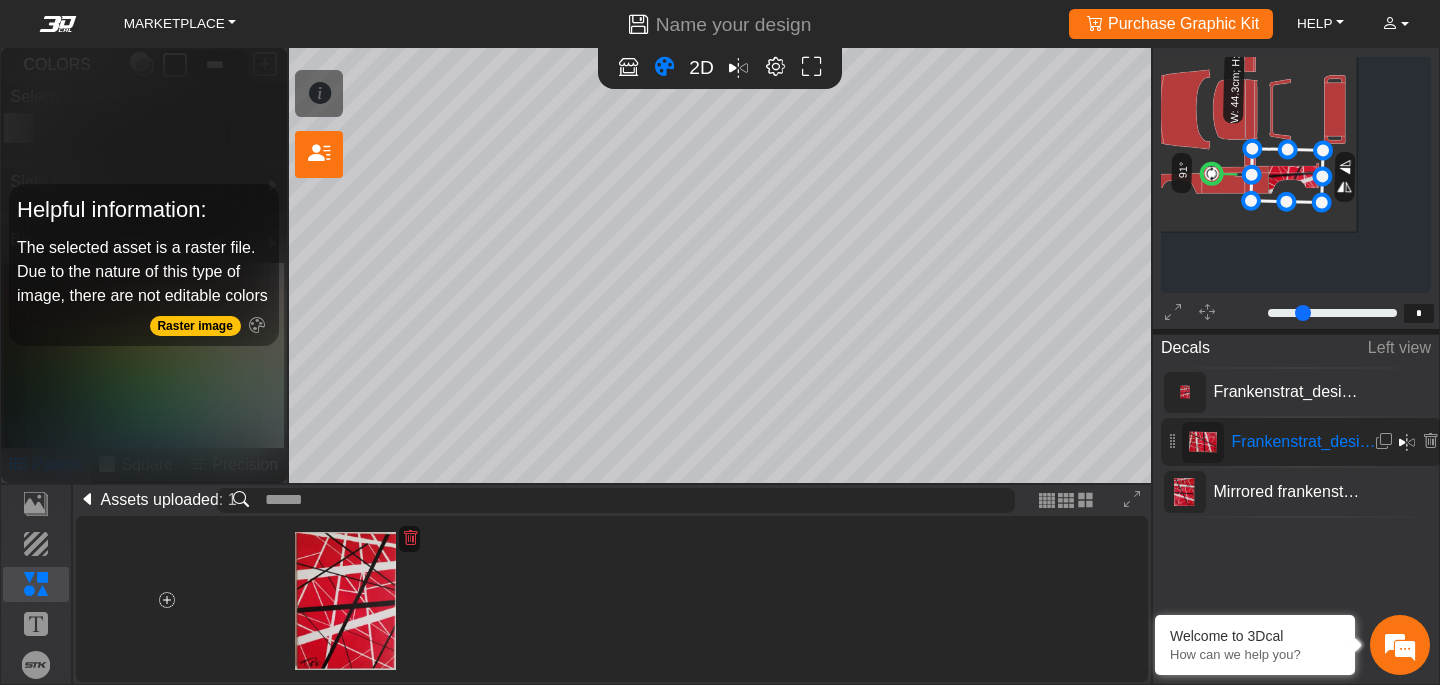 click 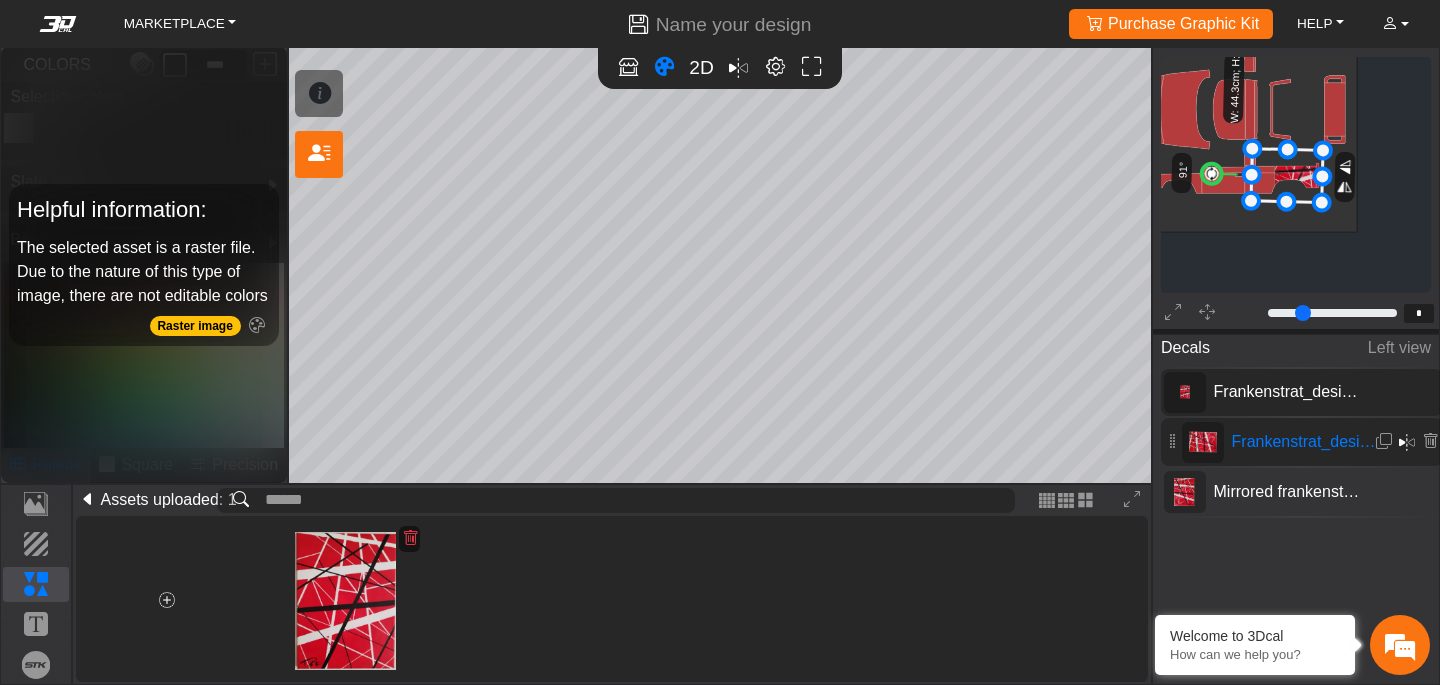 click on "Frankenstrat_design - 4" at bounding box center (1309, 392) 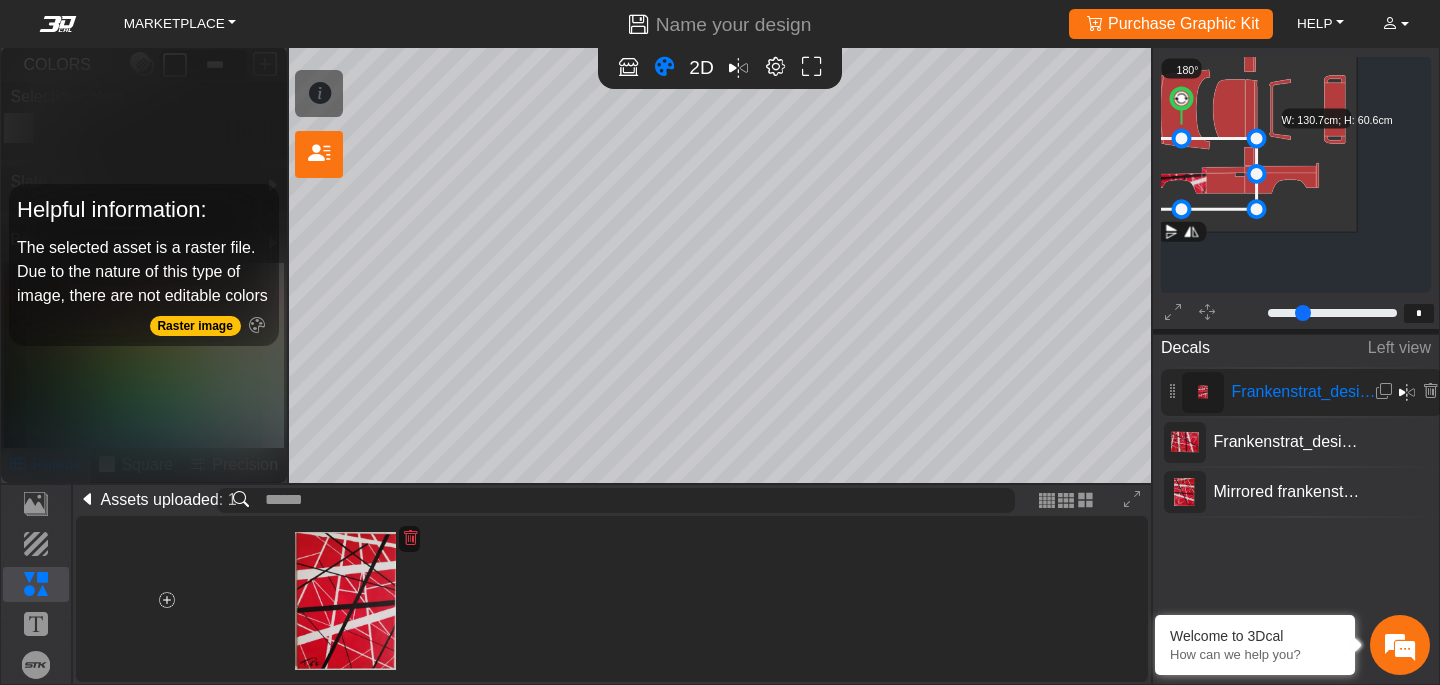 scroll, scrollTop: 320, scrollLeft: 185, axis: both 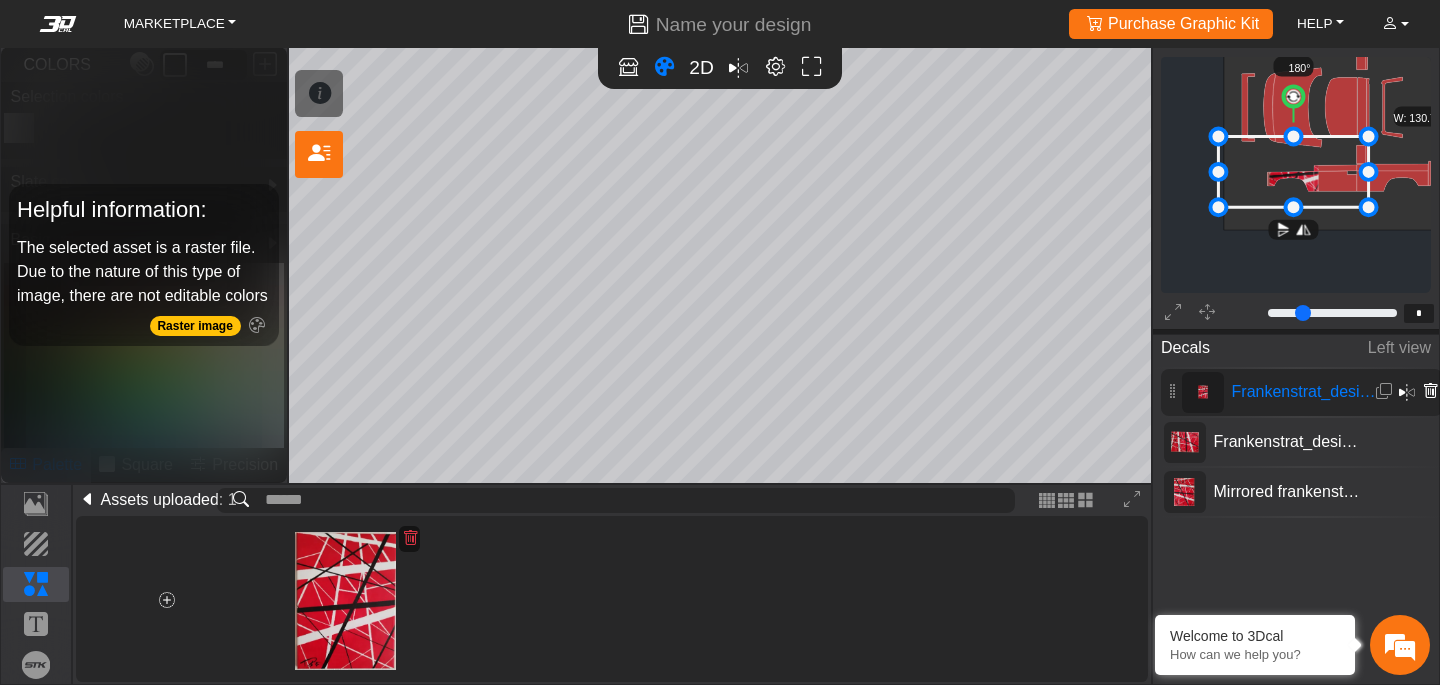 click at bounding box center (1430, 391) 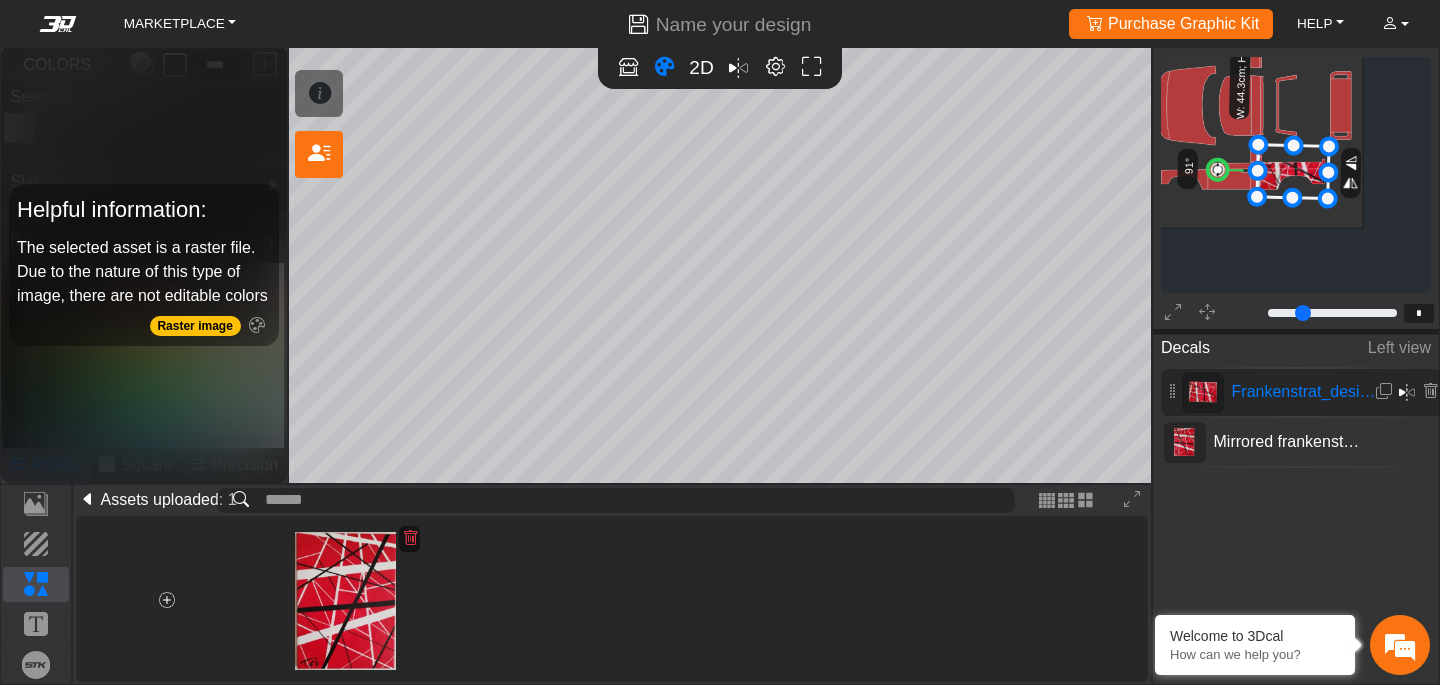 click at bounding box center [1430, 391] 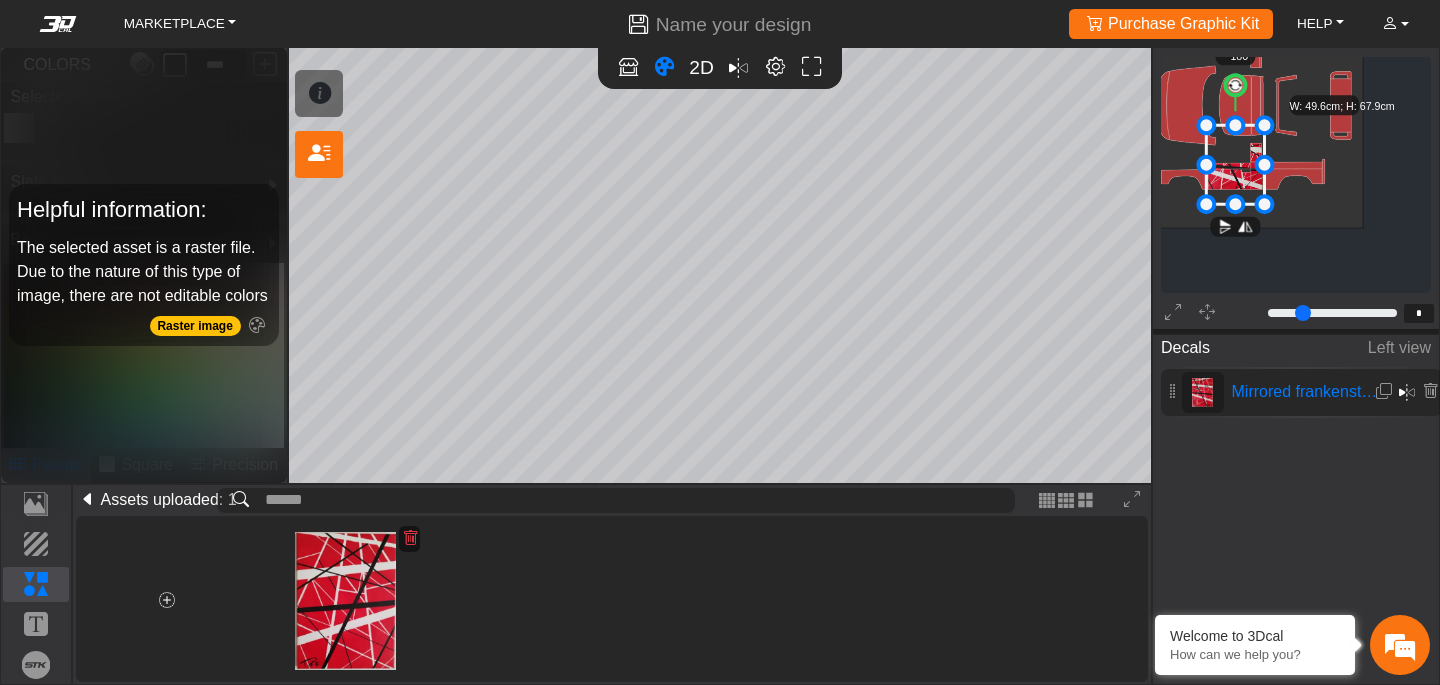 scroll, scrollTop: 315, scrollLeft: 233, axis: both 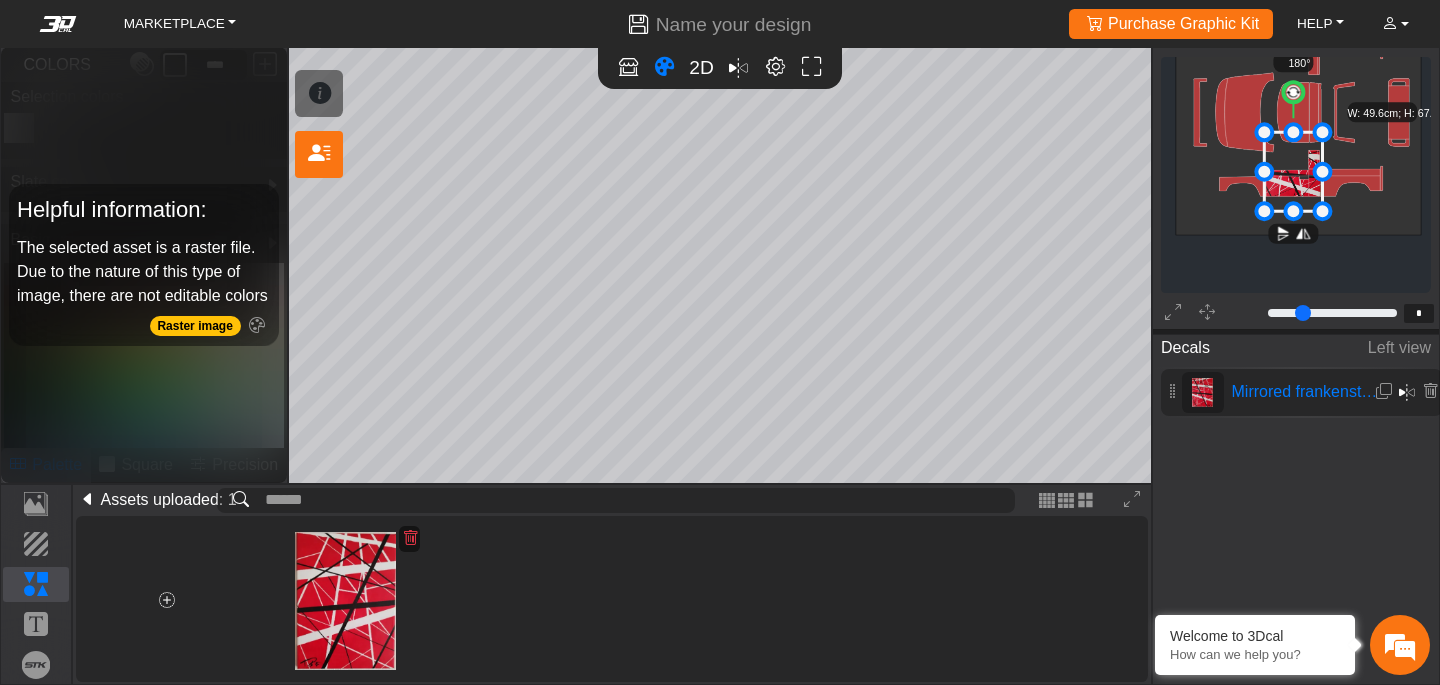 click at bounding box center (1430, 391) 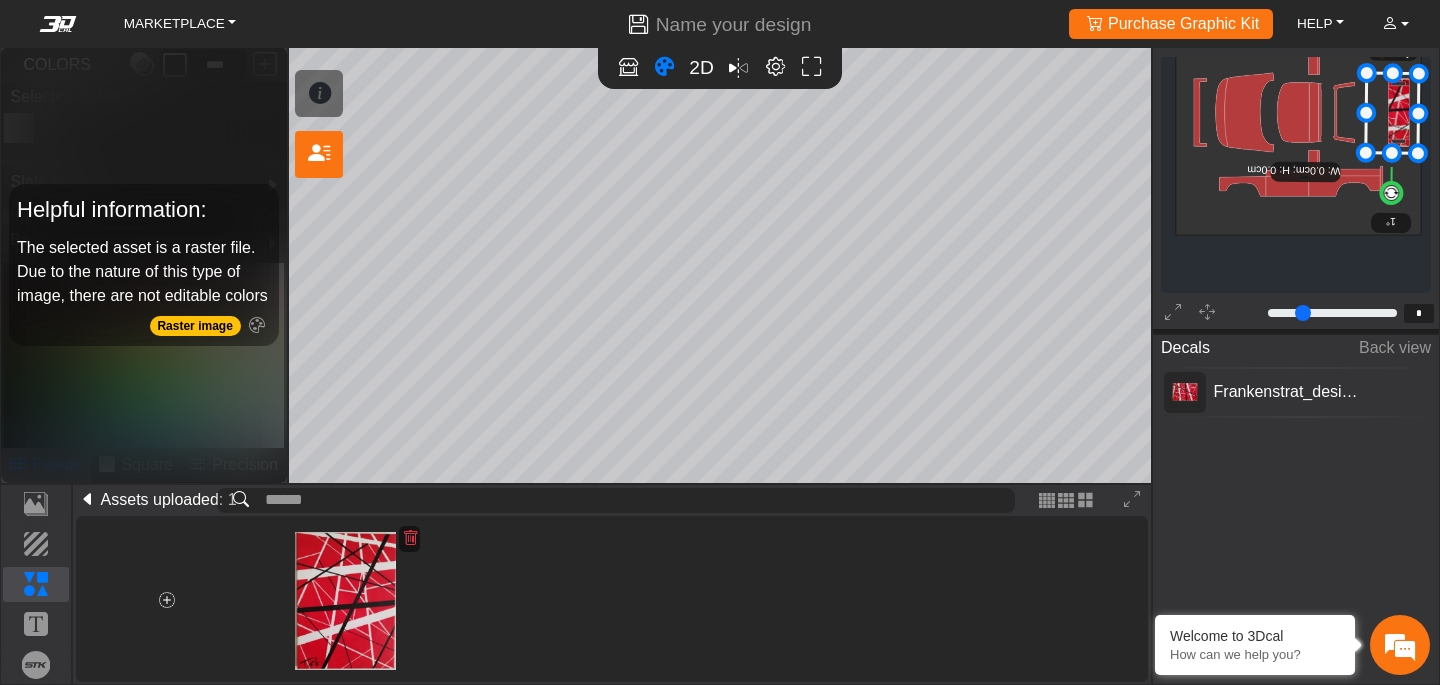 scroll, scrollTop: 256, scrollLeft: 332, axis: both 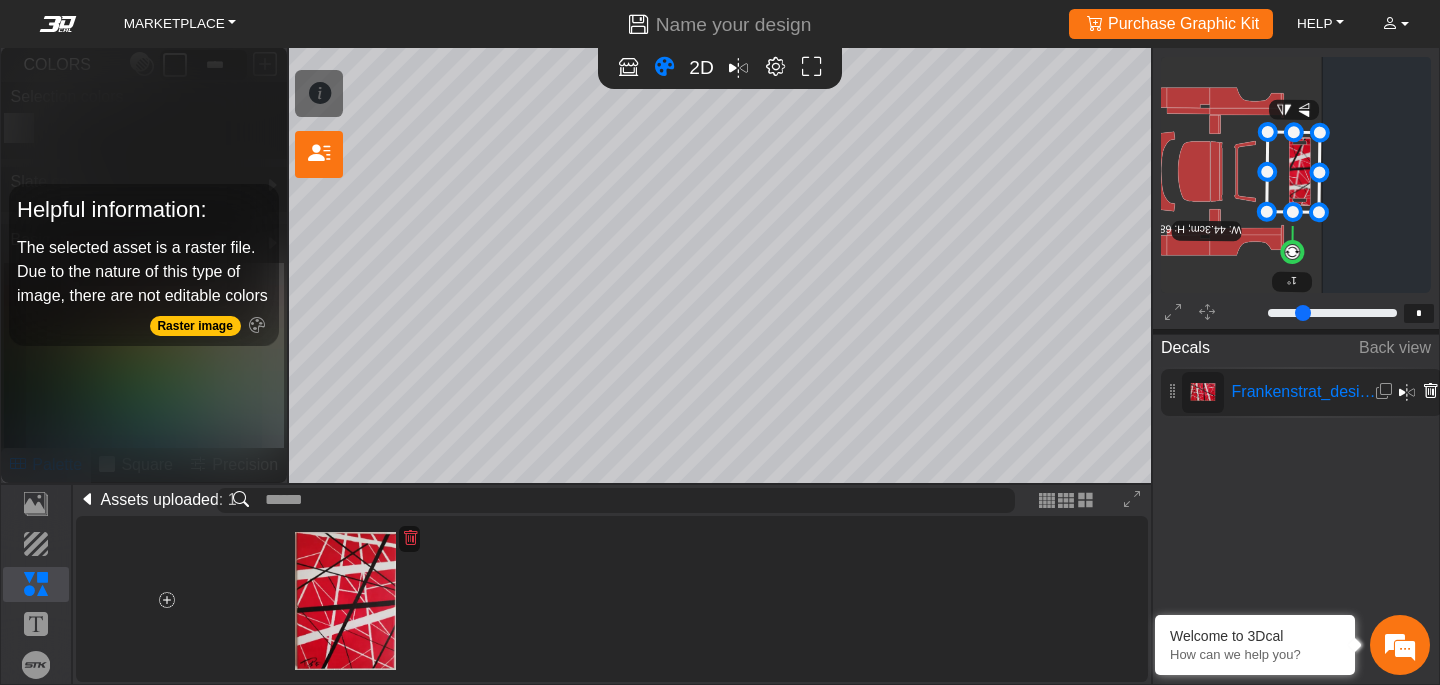 click at bounding box center [1430, 391] 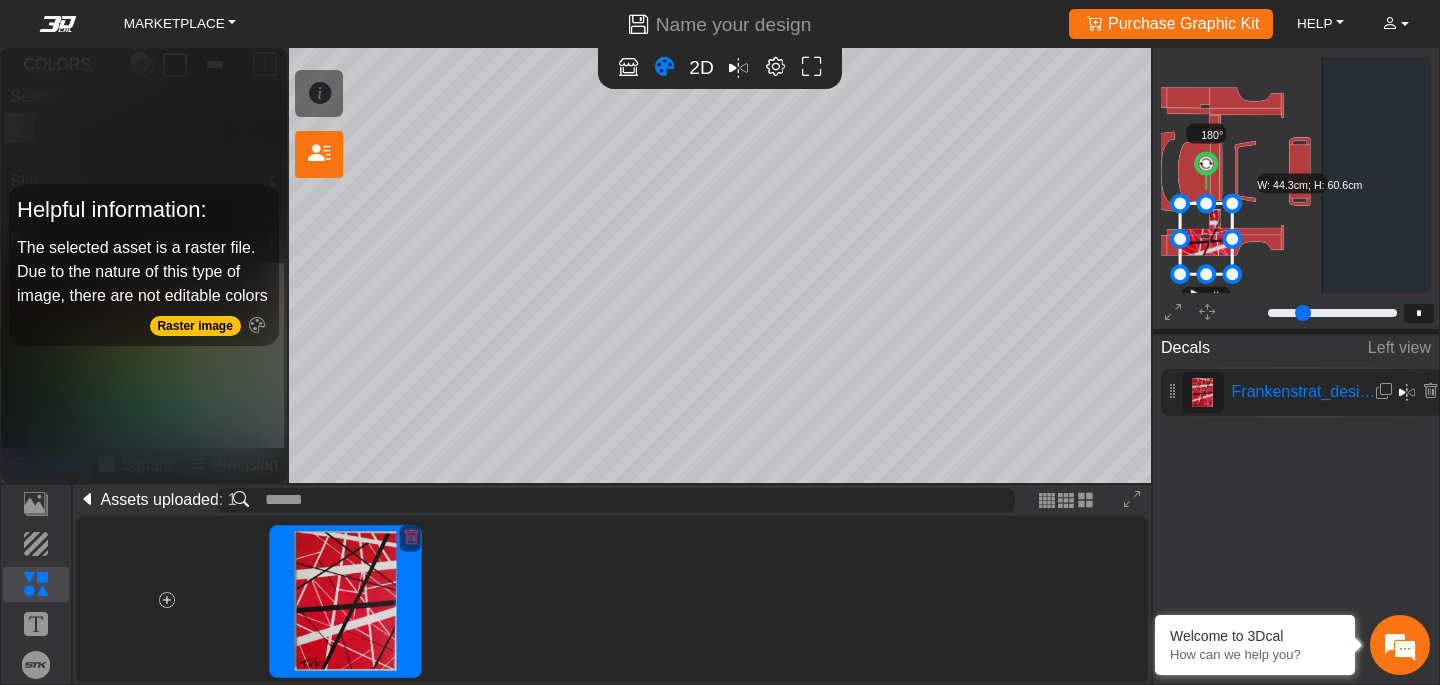 scroll, scrollTop: 323, scrollLeft: 245, axis: both 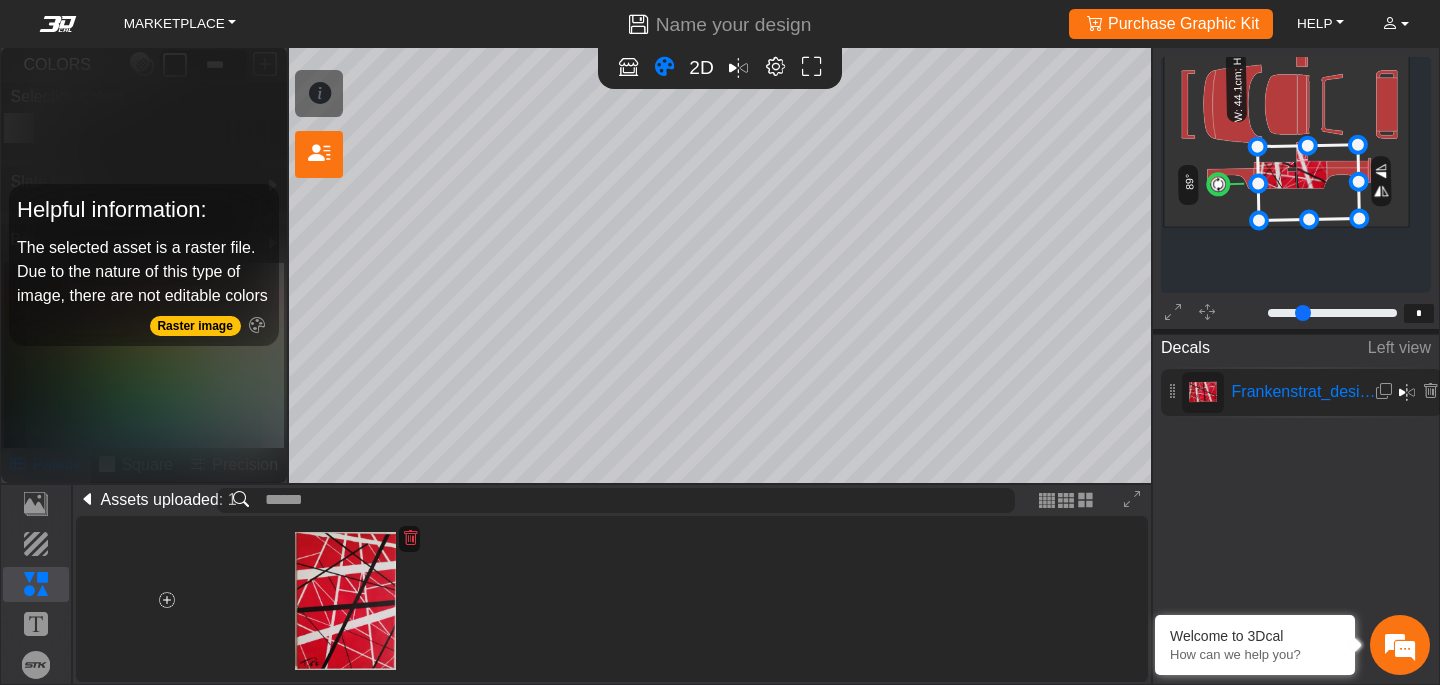 drag, startPoint x: 1332, startPoint y: 199, endPoint x: 1376, endPoint y: 220, distance: 48.754486 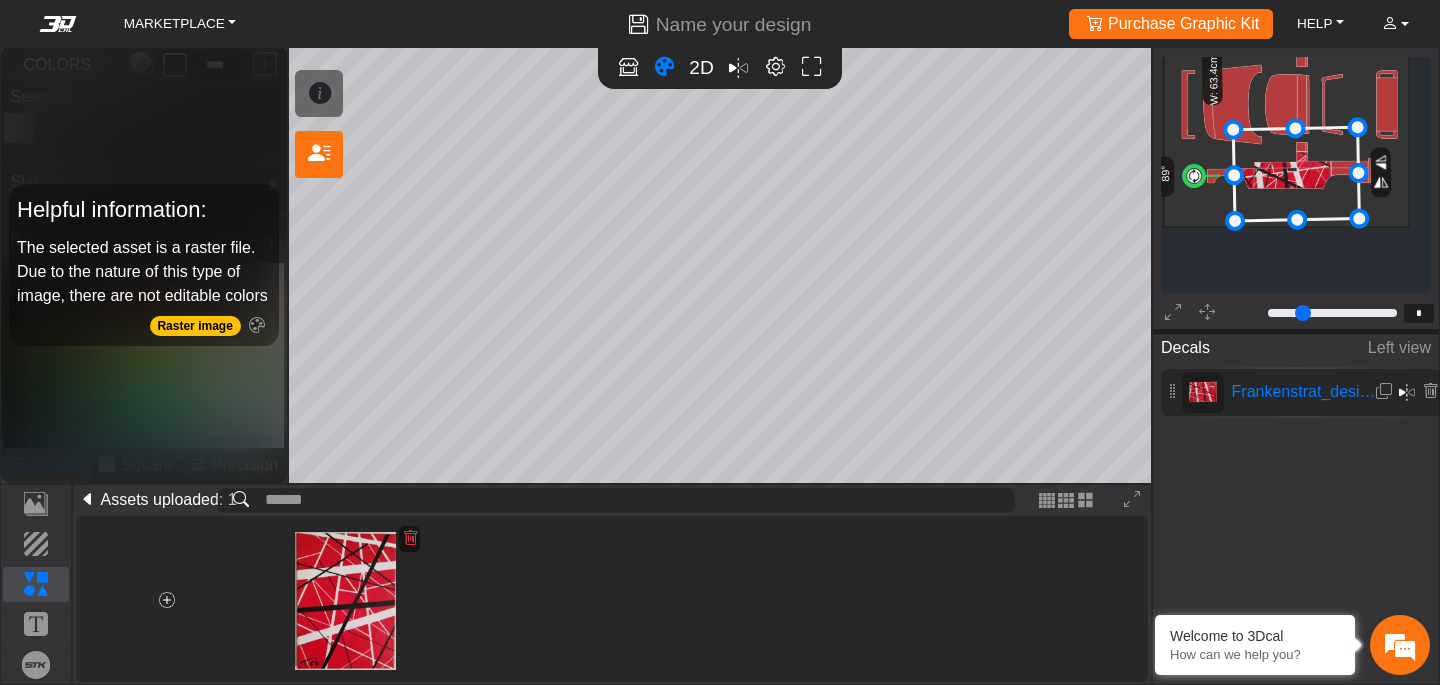 drag, startPoint x: 1256, startPoint y: 147, endPoint x: 1178, endPoint y: 131, distance: 79.624115 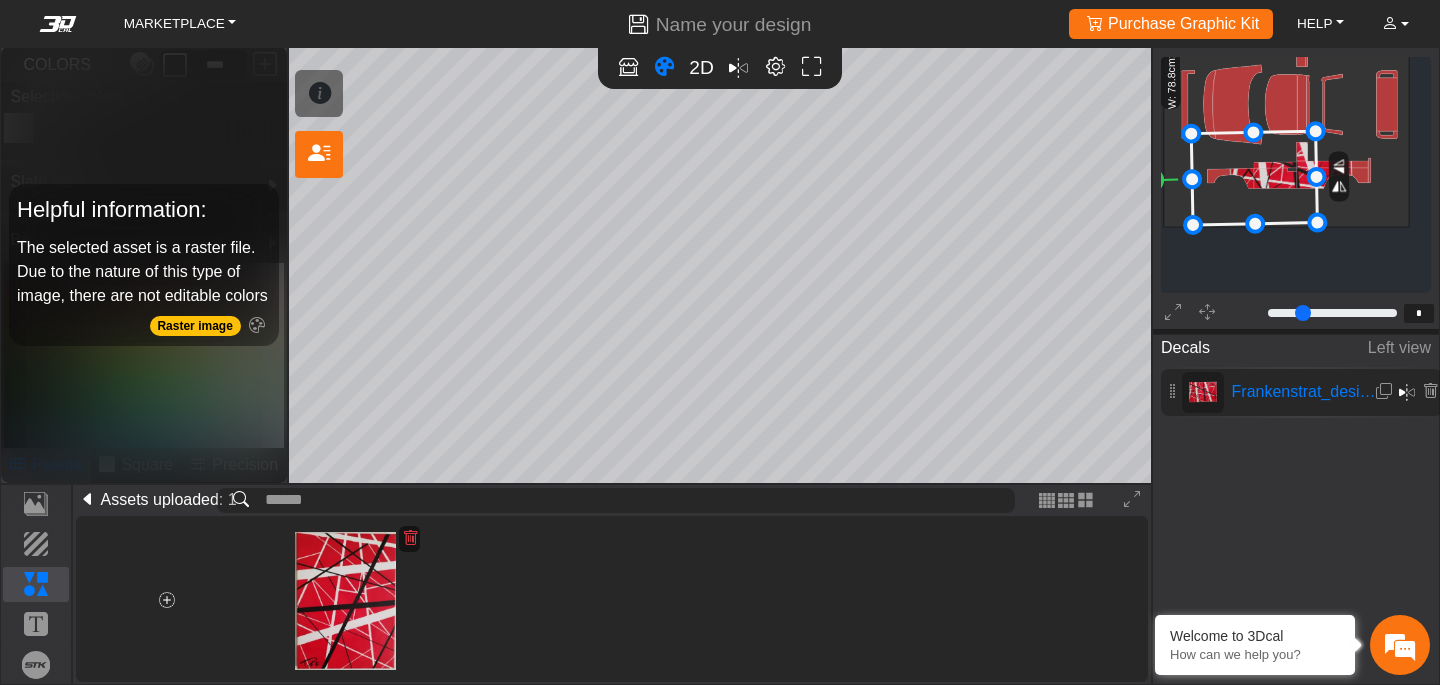 drag, startPoint x: 1287, startPoint y: 178, endPoint x: 1242, endPoint y: 184, distance: 45.39824 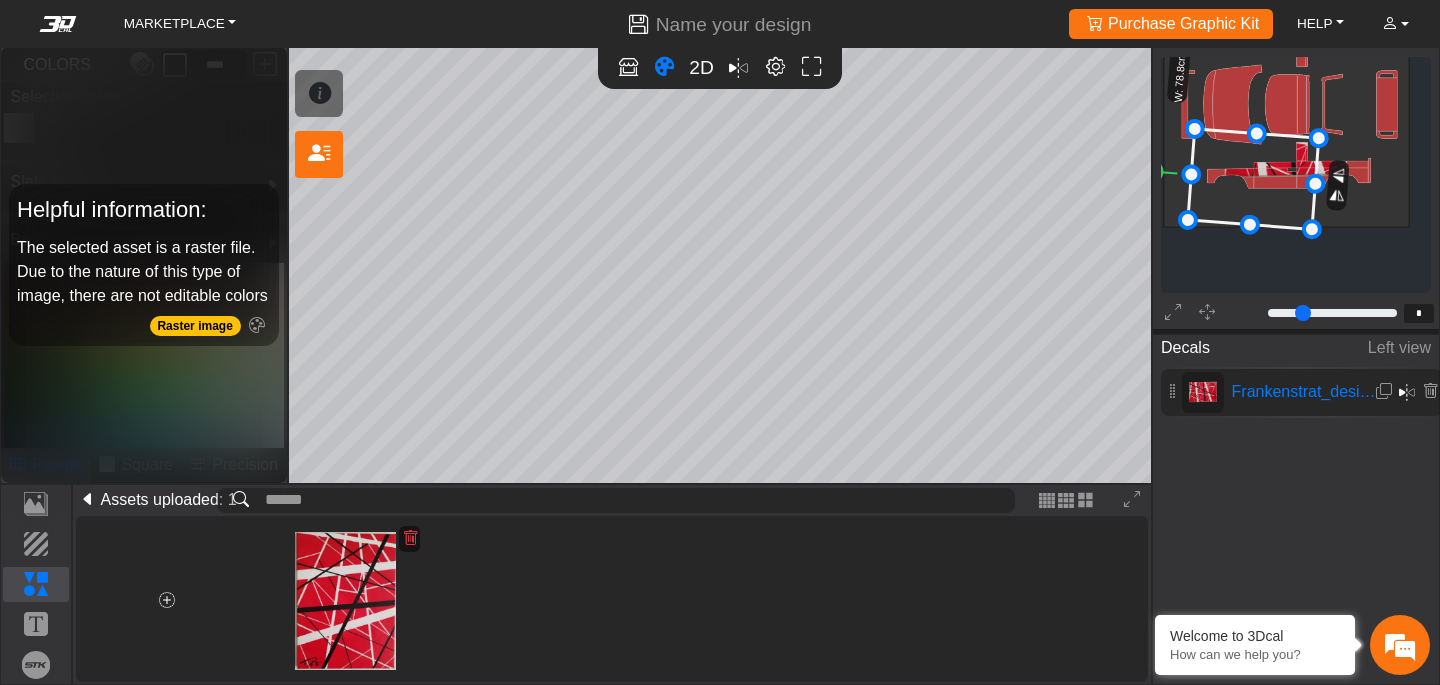 click on "94° W: 78.8cm; H: 108.0cm" 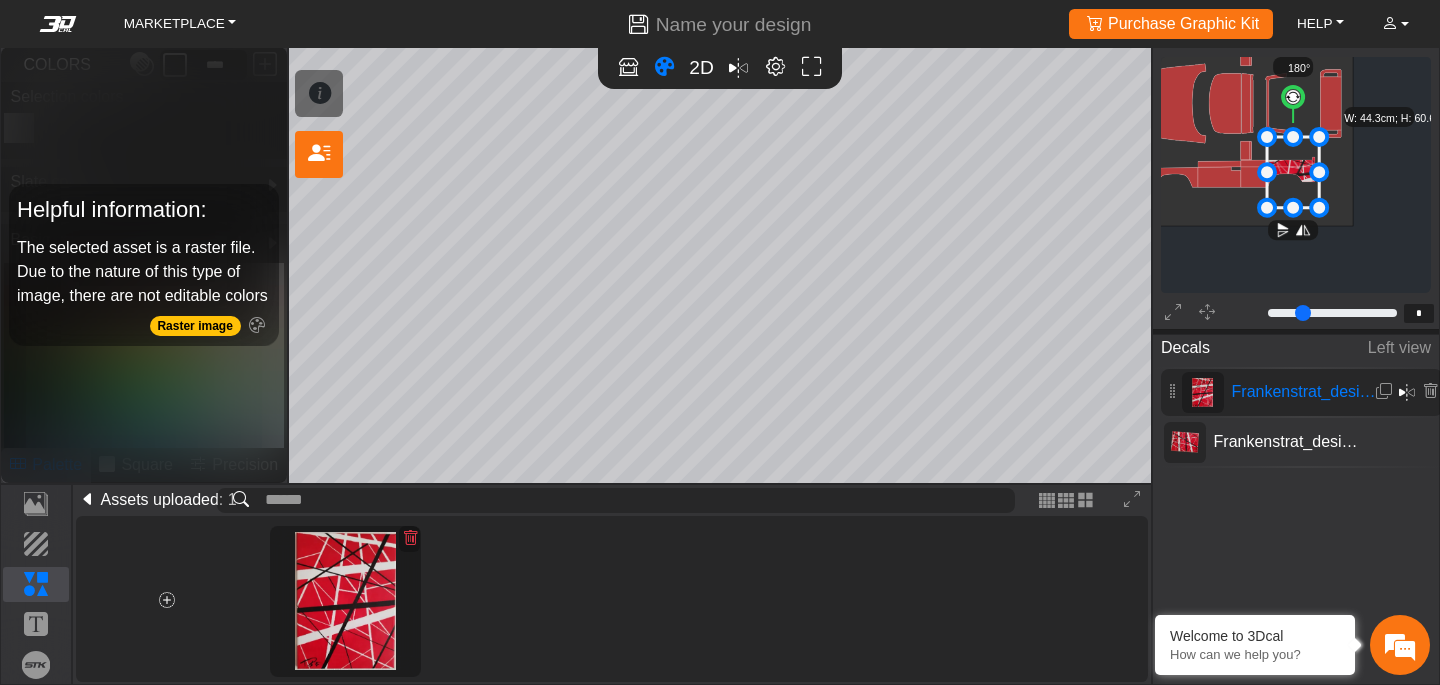 scroll, scrollTop: 324, scrollLeft: 301, axis: both 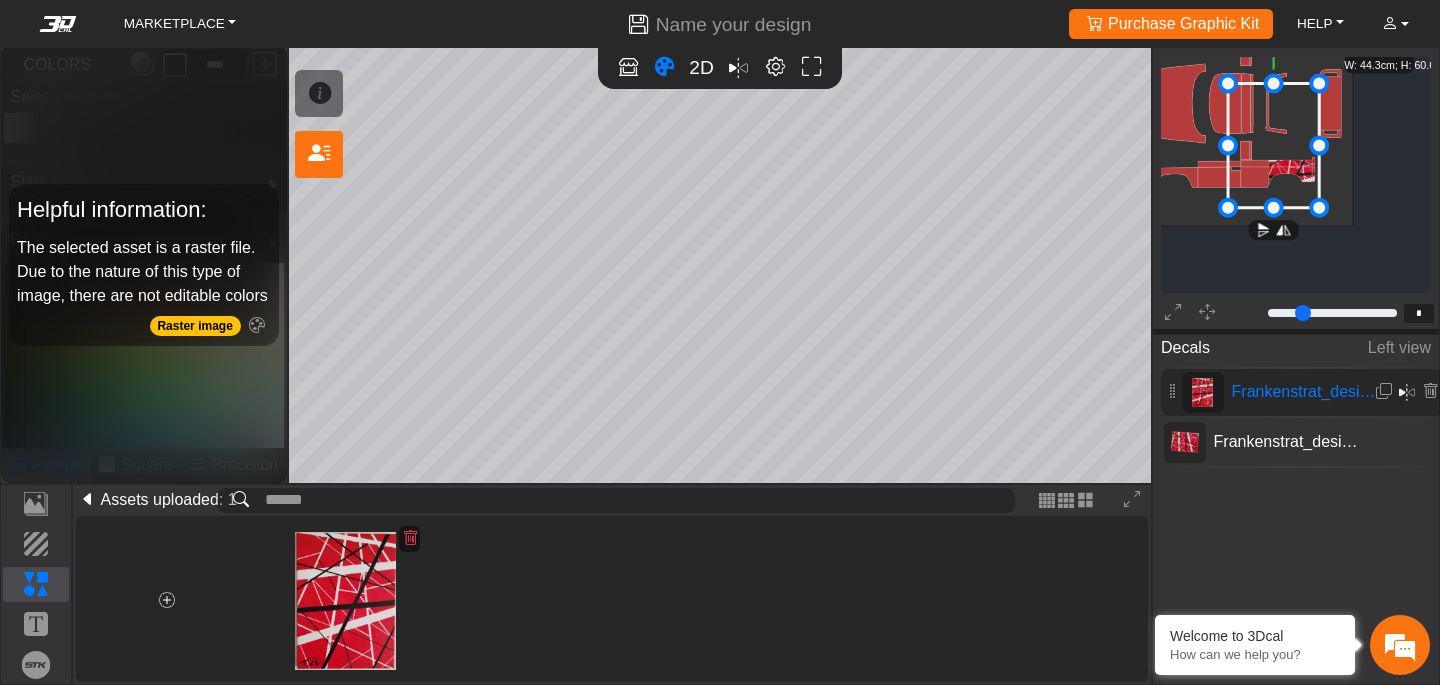 drag, startPoint x: 1267, startPoint y: 136, endPoint x: 1228, endPoint y: 129, distance: 39.623226 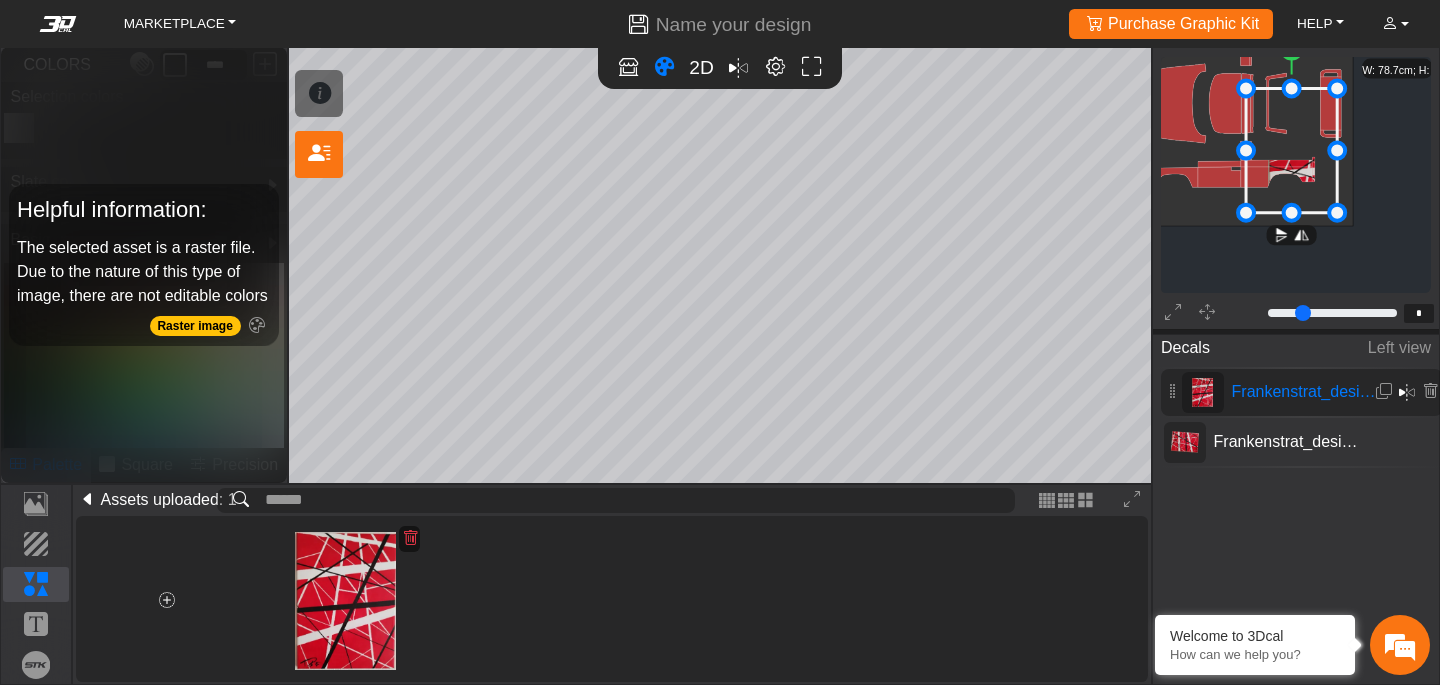 drag, startPoint x: 1242, startPoint y: 136, endPoint x: 1260, endPoint y: 138, distance: 18.110771 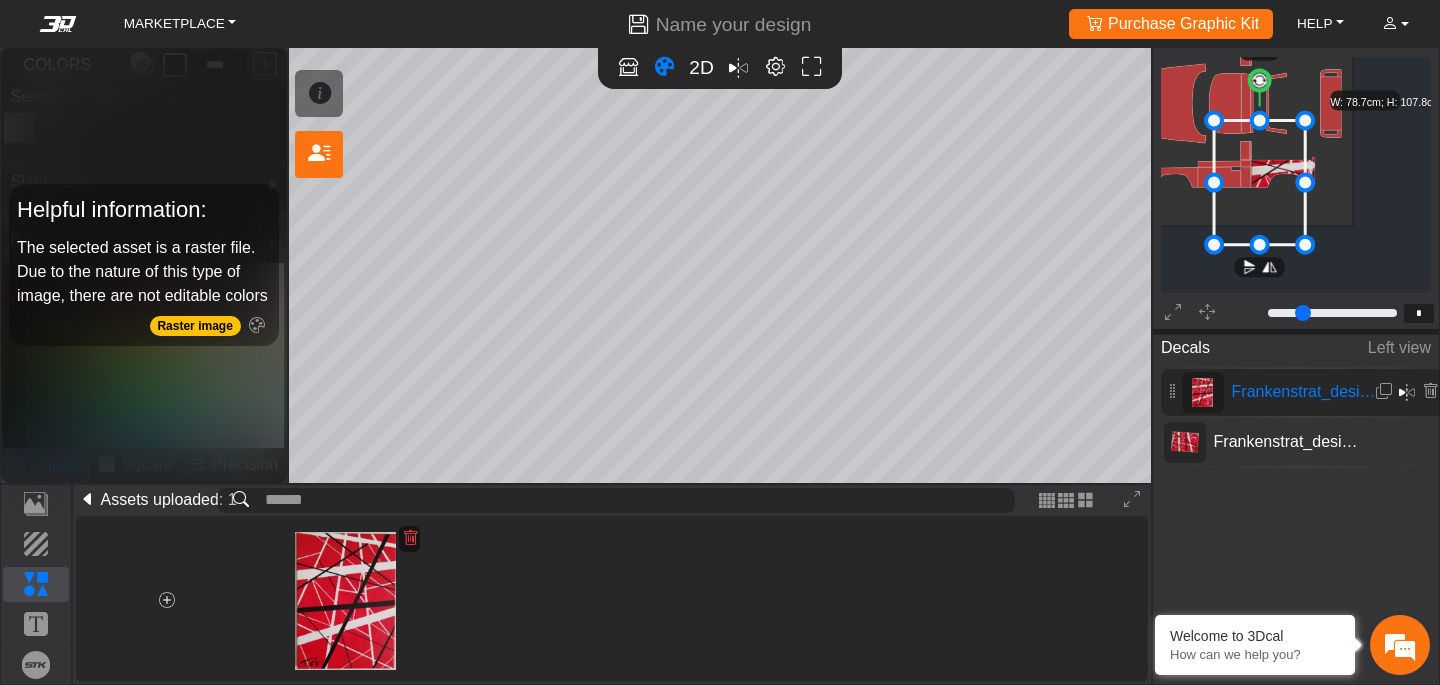 drag, startPoint x: 1292, startPoint y: 60, endPoint x: 1260, endPoint y: 92, distance: 45.254833 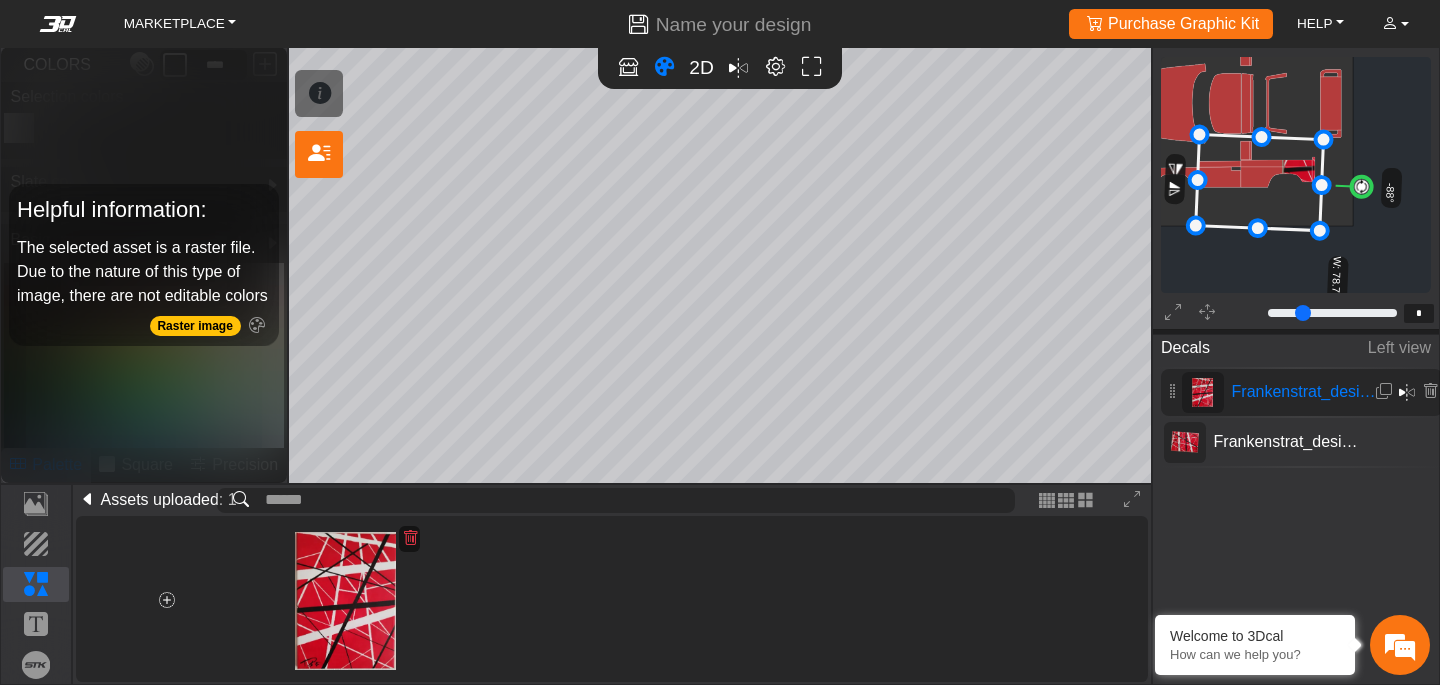drag, startPoint x: 1261, startPoint y: 82, endPoint x: 1409, endPoint y: 186, distance: 180.8867 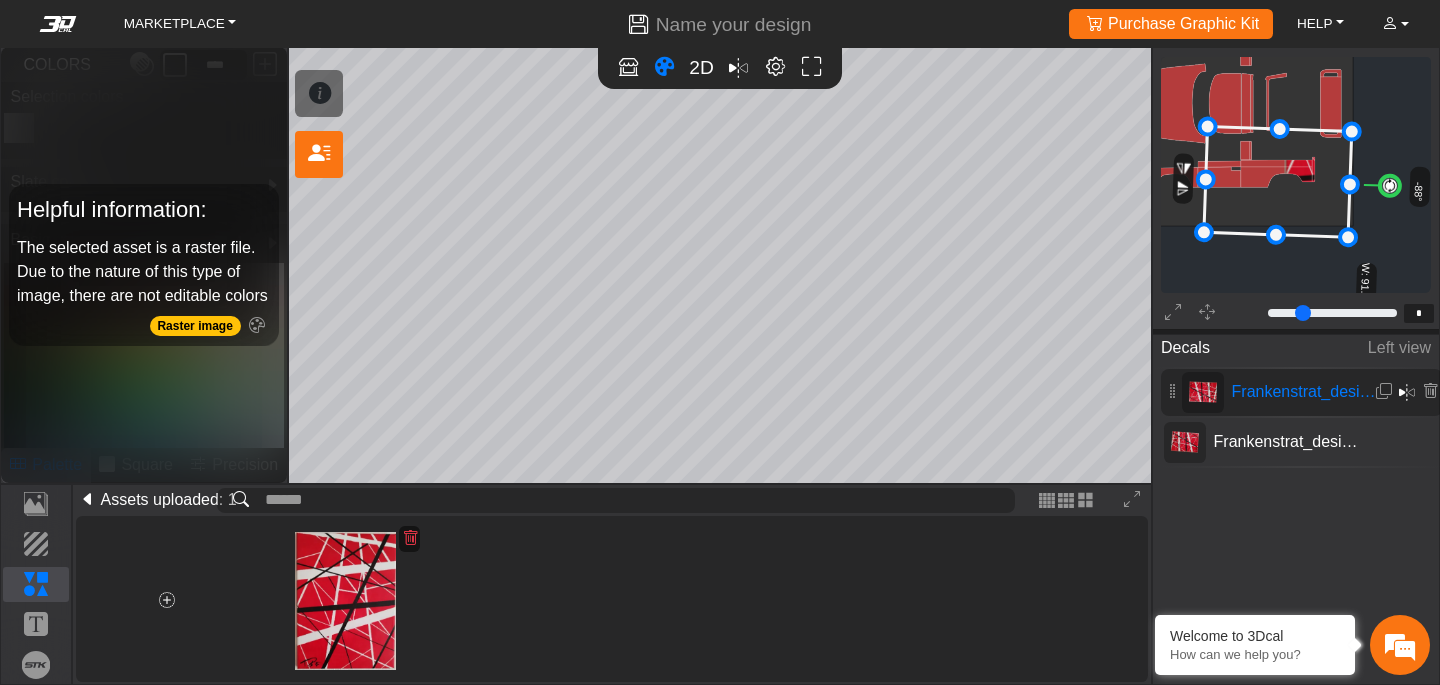 drag, startPoint x: 1253, startPoint y: 145, endPoint x: 1281, endPoint y: 150, distance: 28.442924 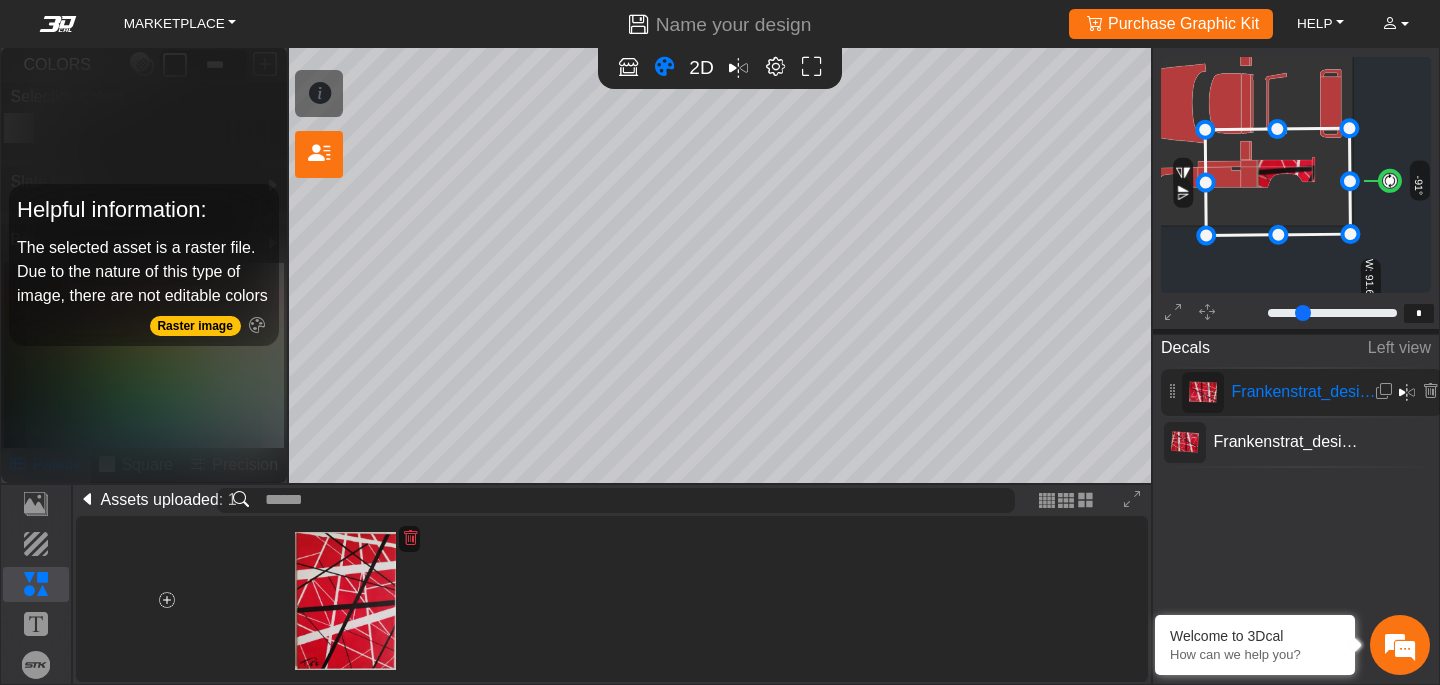 click 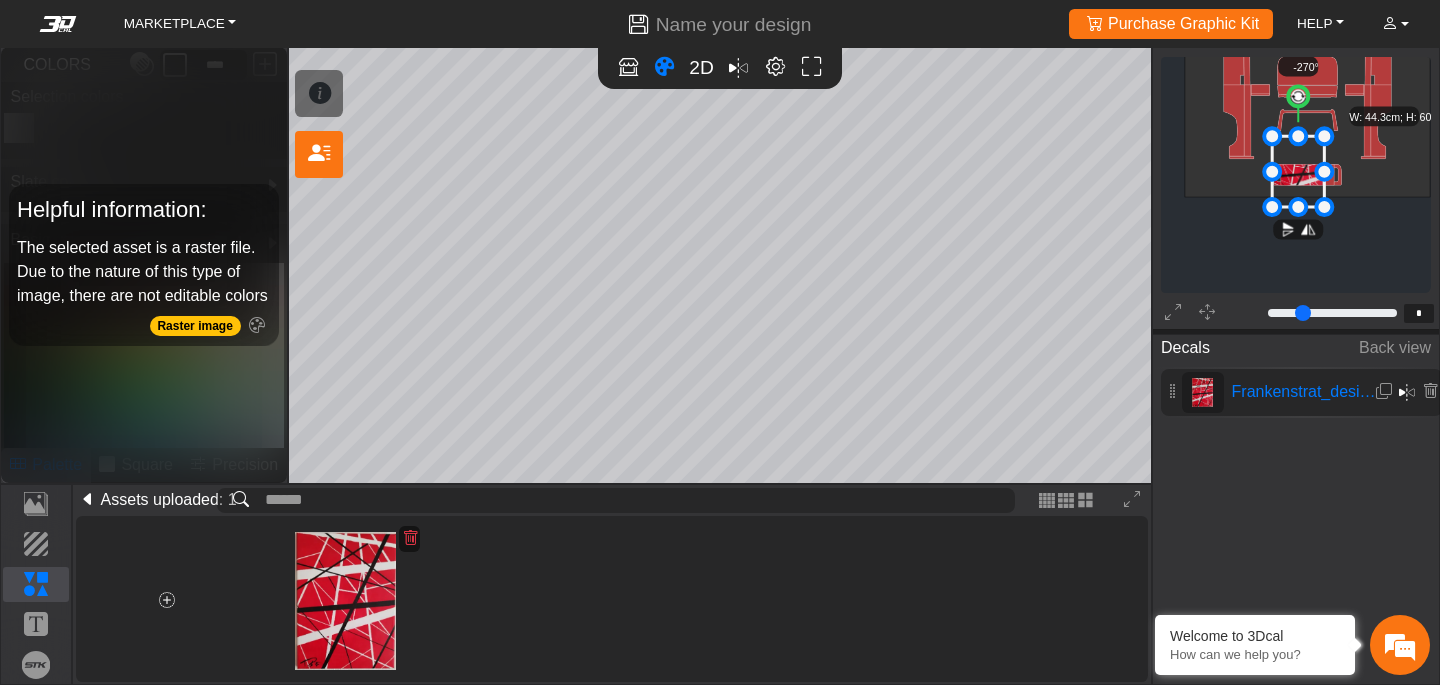 scroll, scrollTop: 353, scrollLeft: 224, axis: both 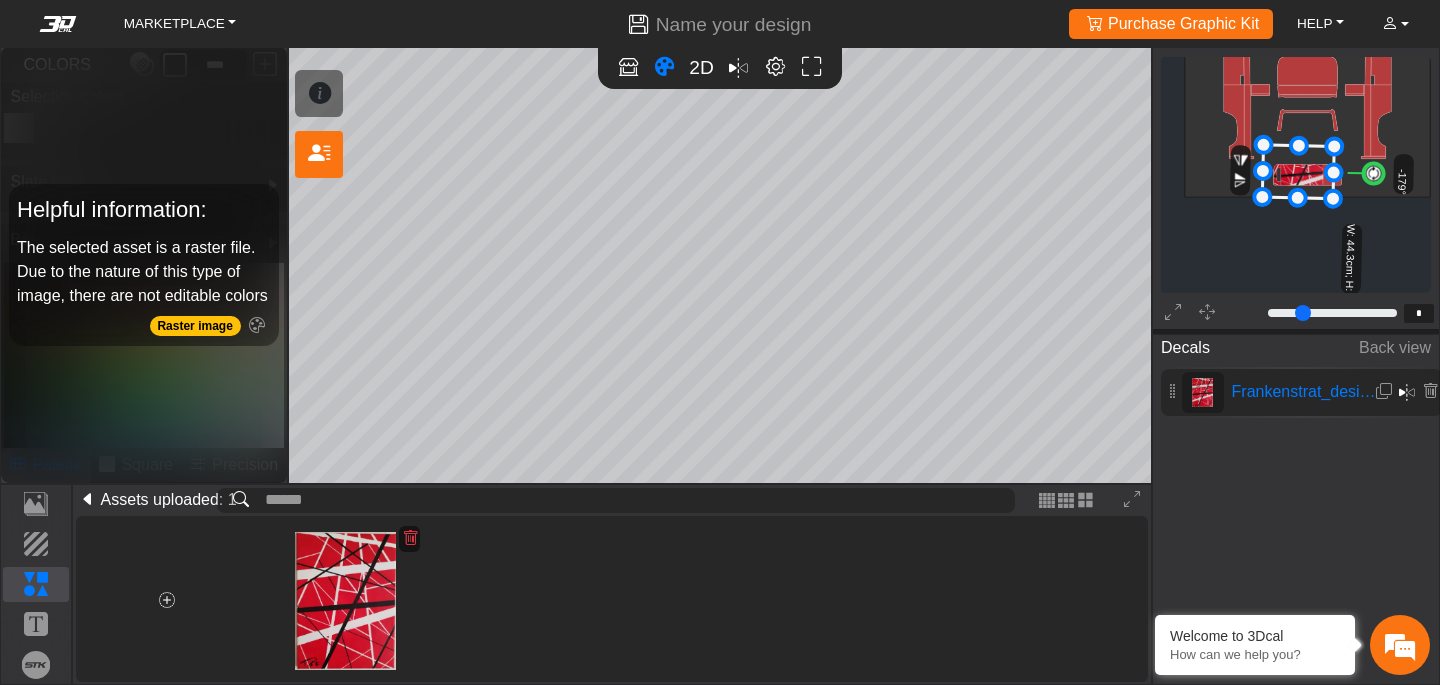 drag, startPoint x: 1301, startPoint y: 95, endPoint x: 1411, endPoint y: 174, distance: 135.42896 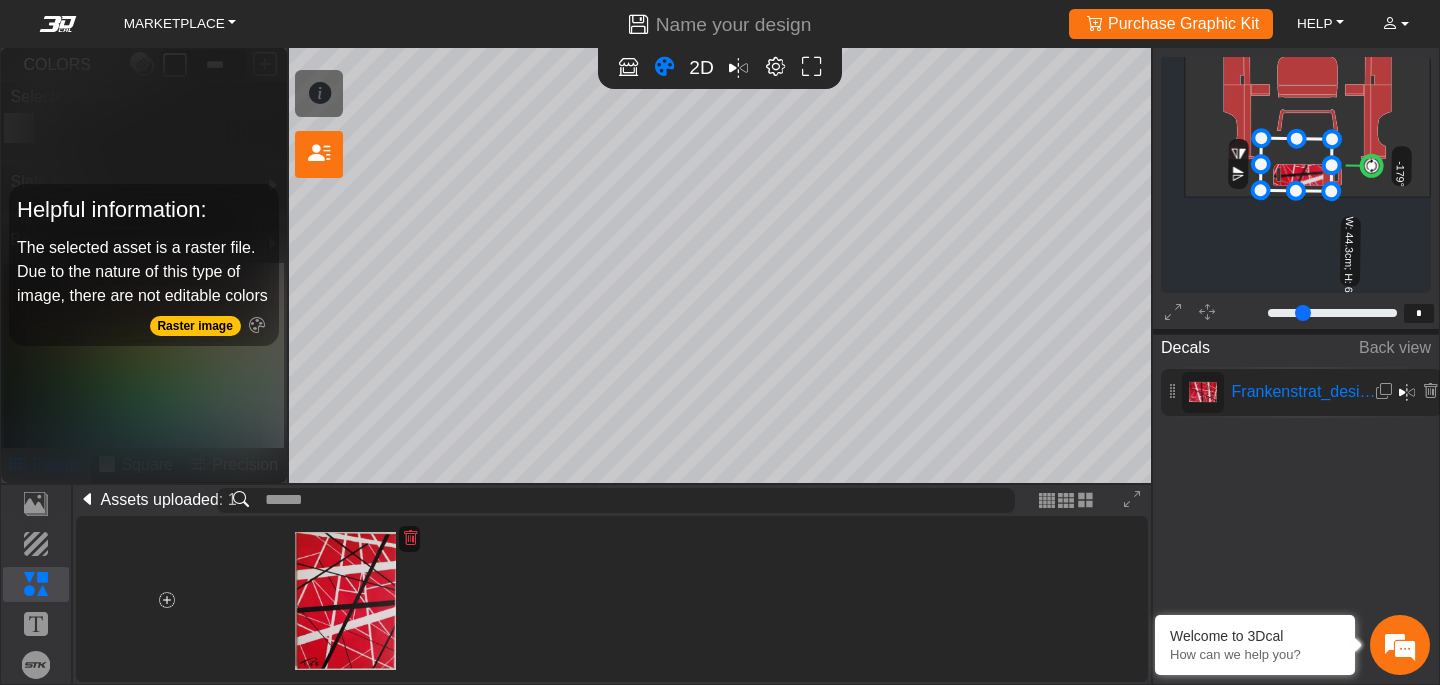 click 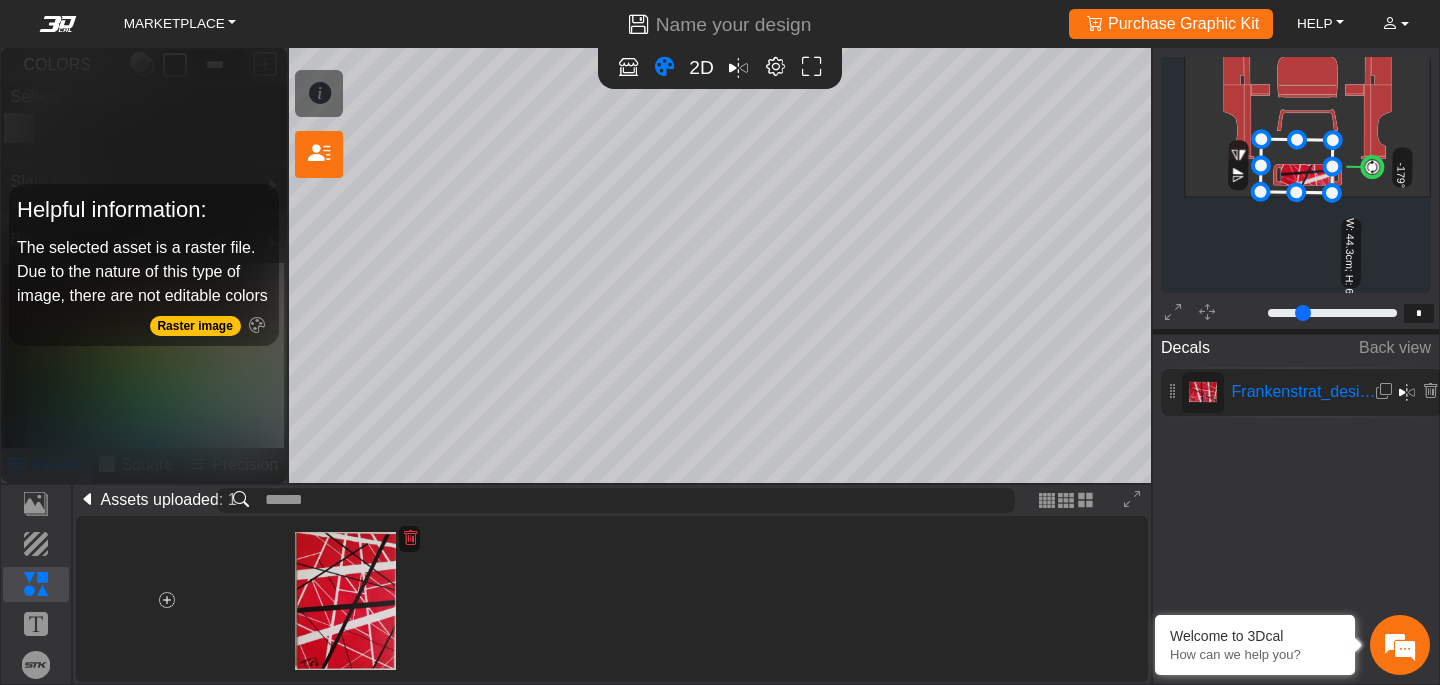 drag, startPoint x: 1337, startPoint y: 199, endPoint x: 1368, endPoint y: 200, distance: 31.016125 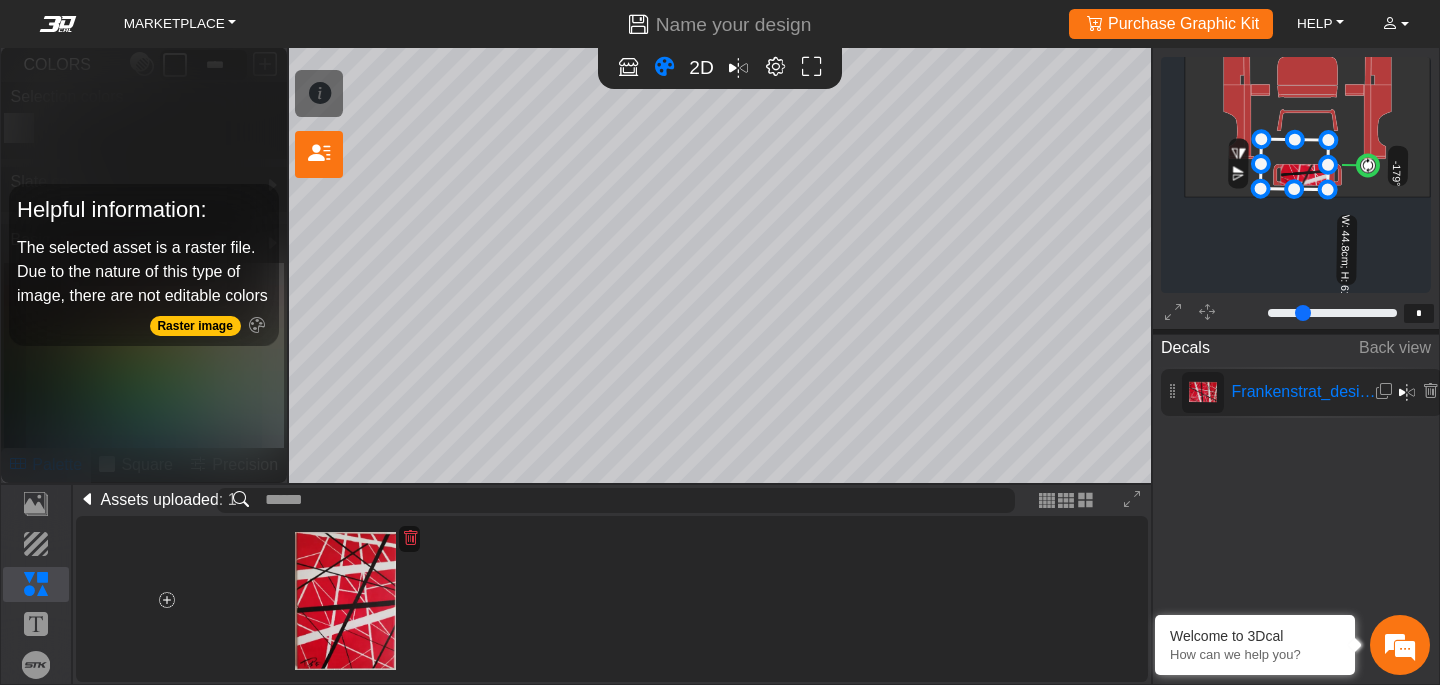 drag, startPoint x: 1334, startPoint y: 188, endPoint x: 1349, endPoint y: 185, distance: 15.297058 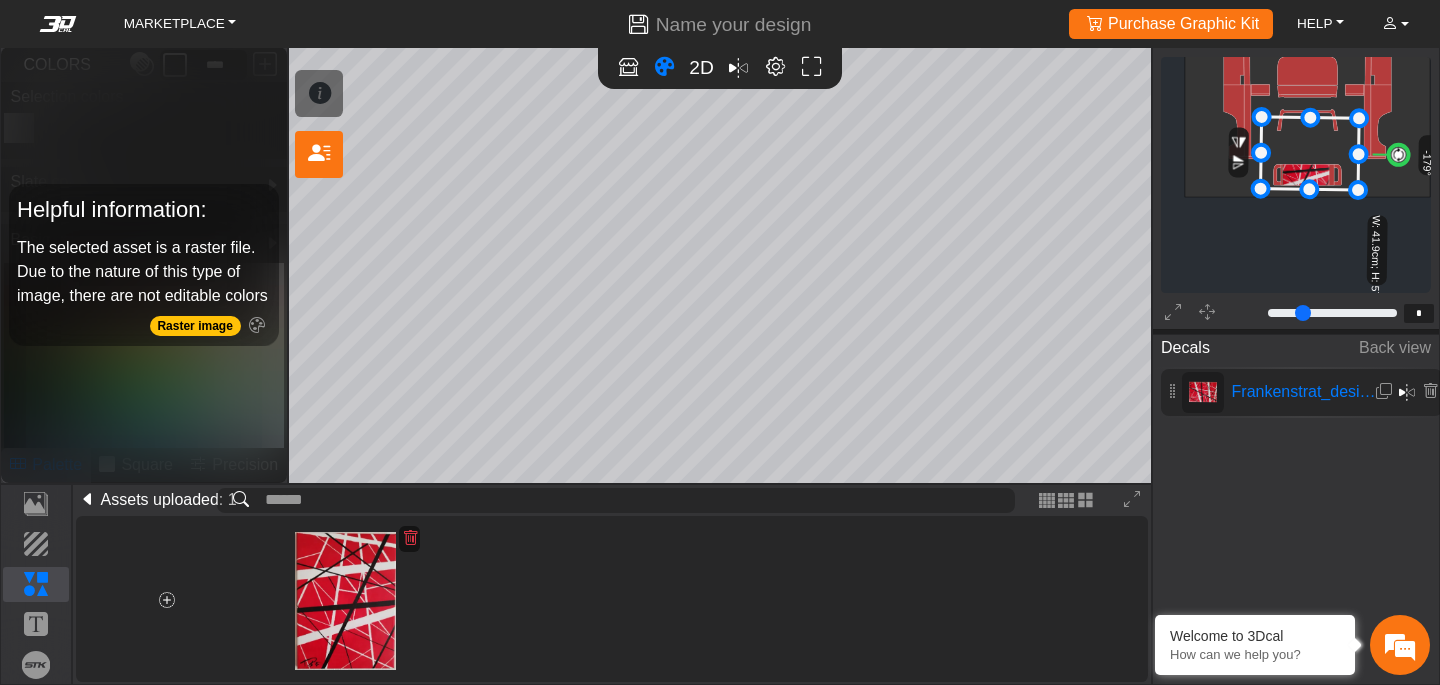 drag, startPoint x: 1331, startPoint y: 140, endPoint x: 1346, endPoint y: 118, distance: 26.627054 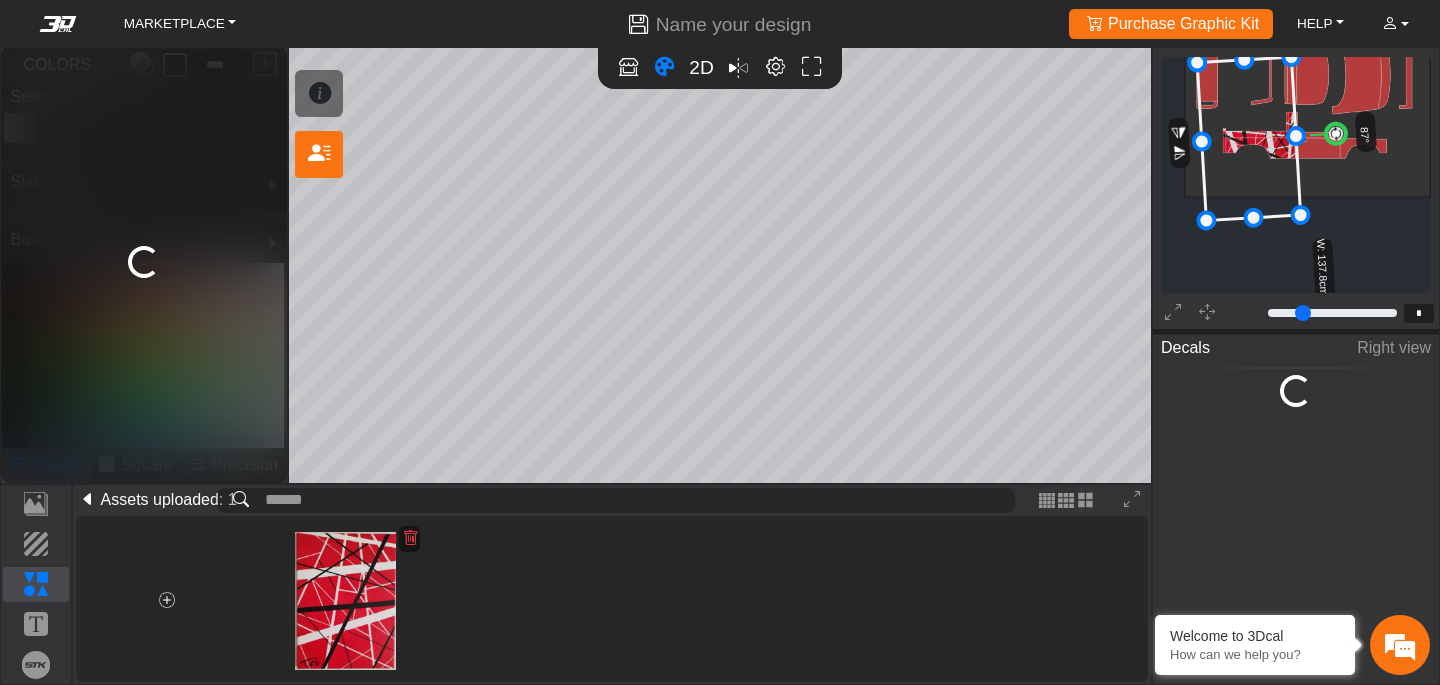 scroll, scrollTop: 315, scrollLeft: 175, axis: both 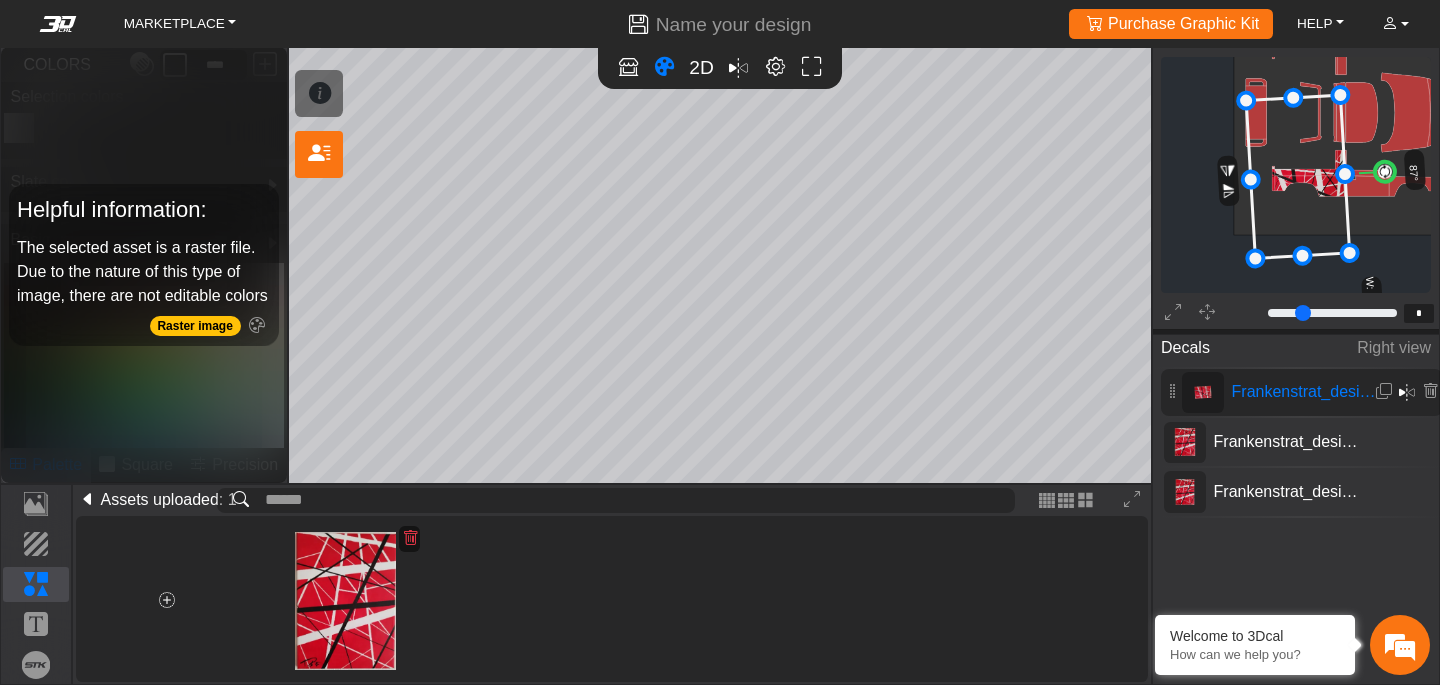 click at bounding box center (1407, 392) 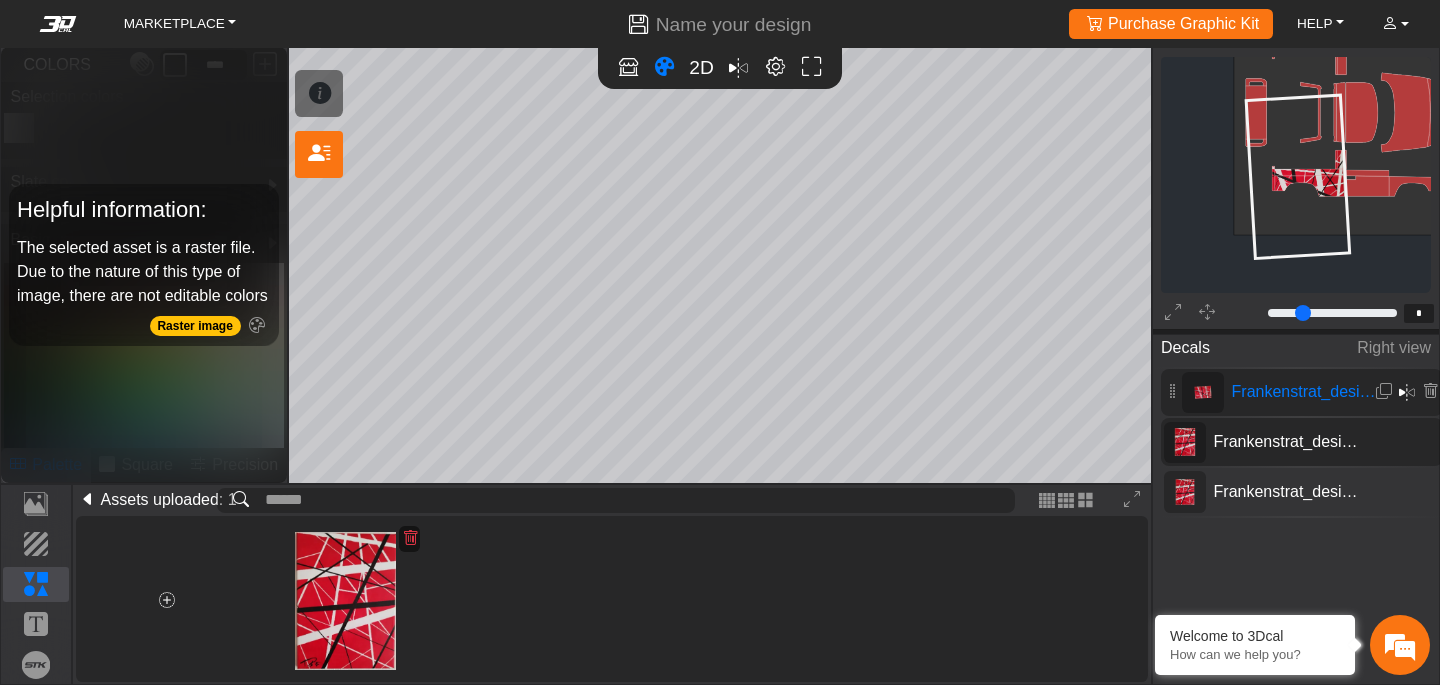 click on "Frankenstrat_design - 7" at bounding box center [1288, 442] 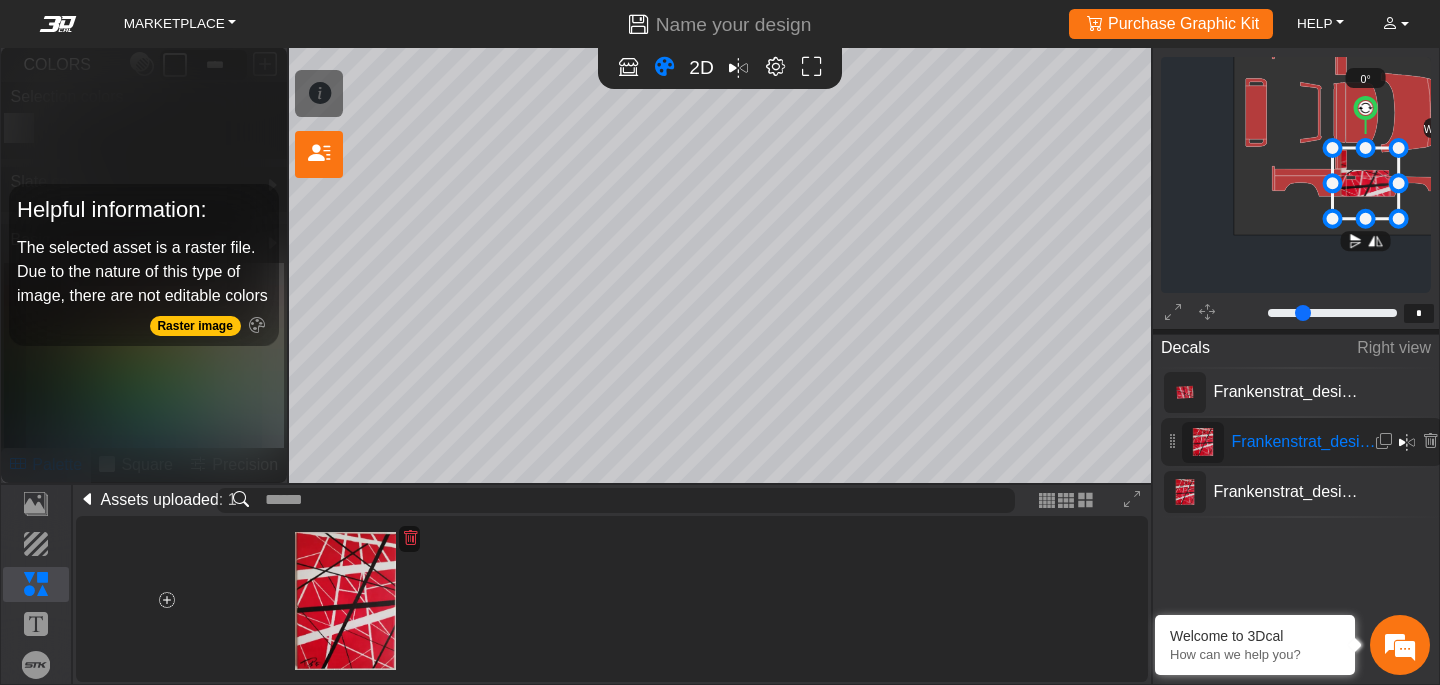 scroll, scrollTop: 322, scrollLeft: 242, axis: both 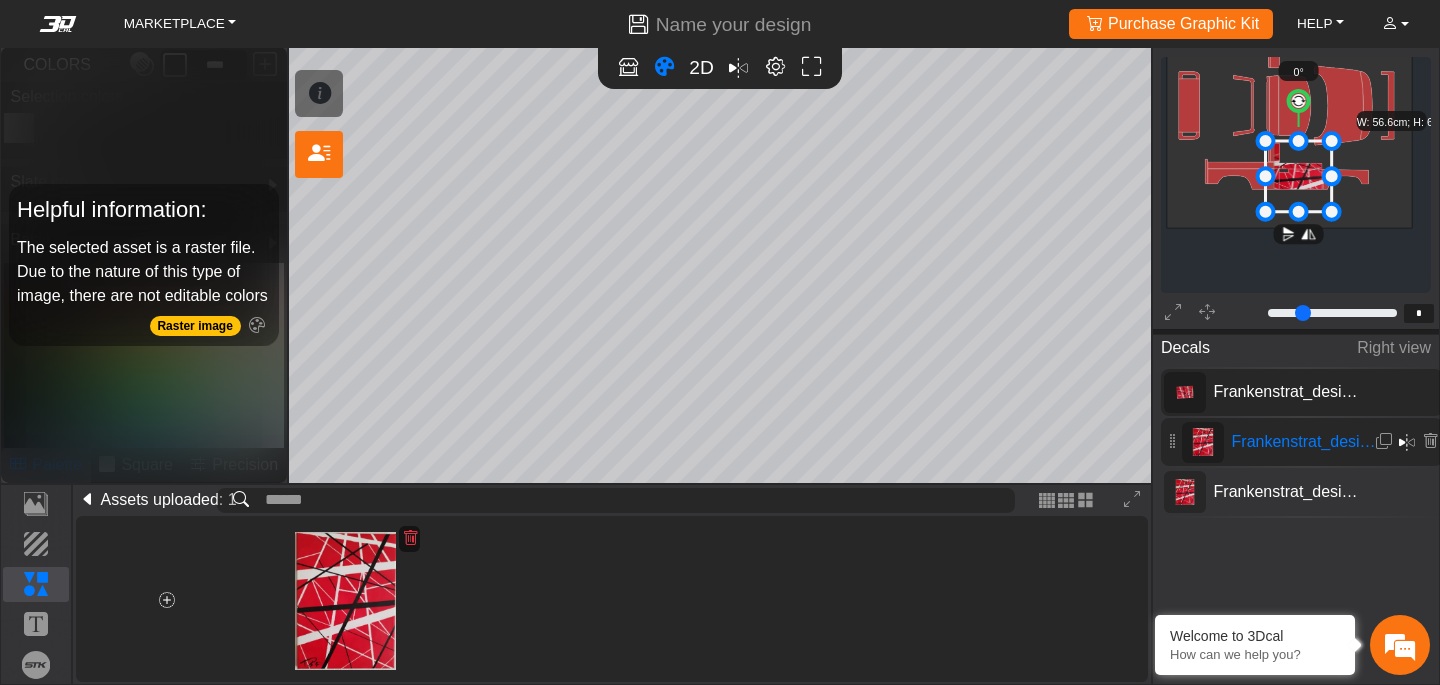click on "Frankenstrat_design - 8" at bounding box center (1302, 393) 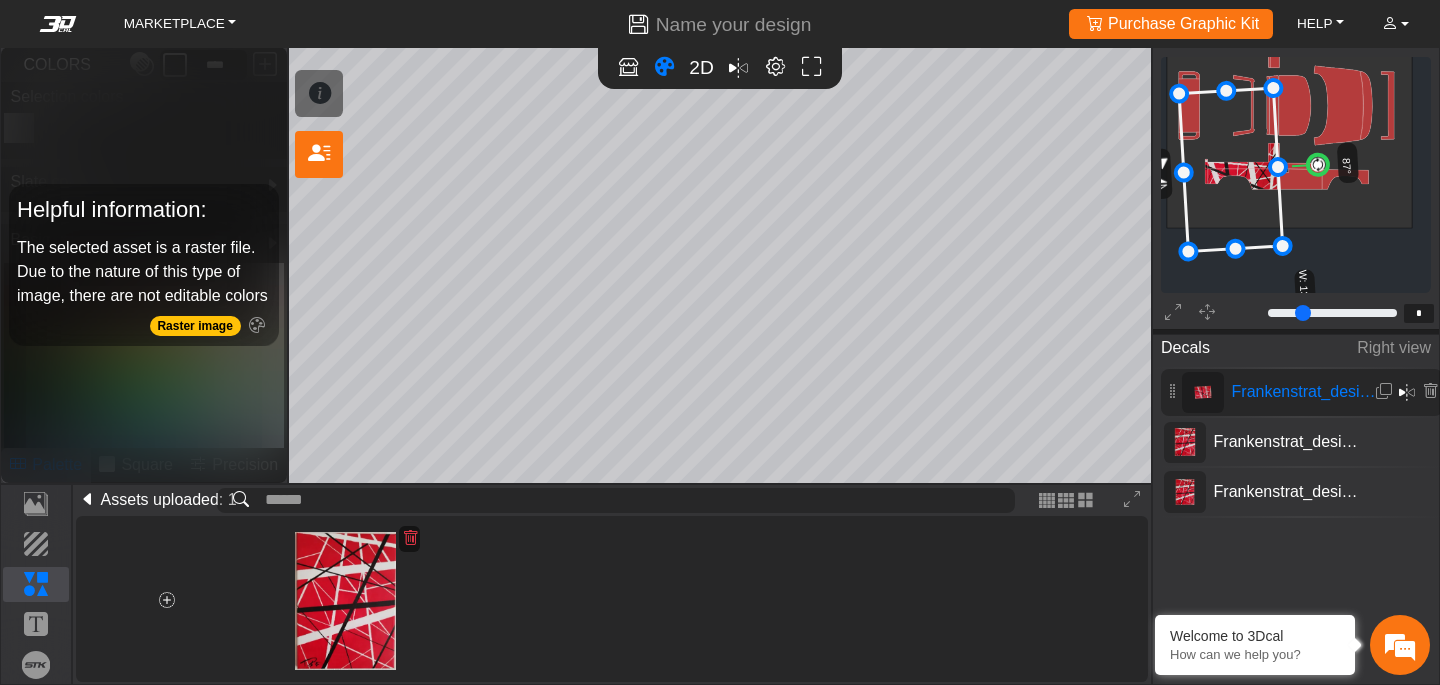 scroll, scrollTop: 315, scrollLeft: 175, axis: both 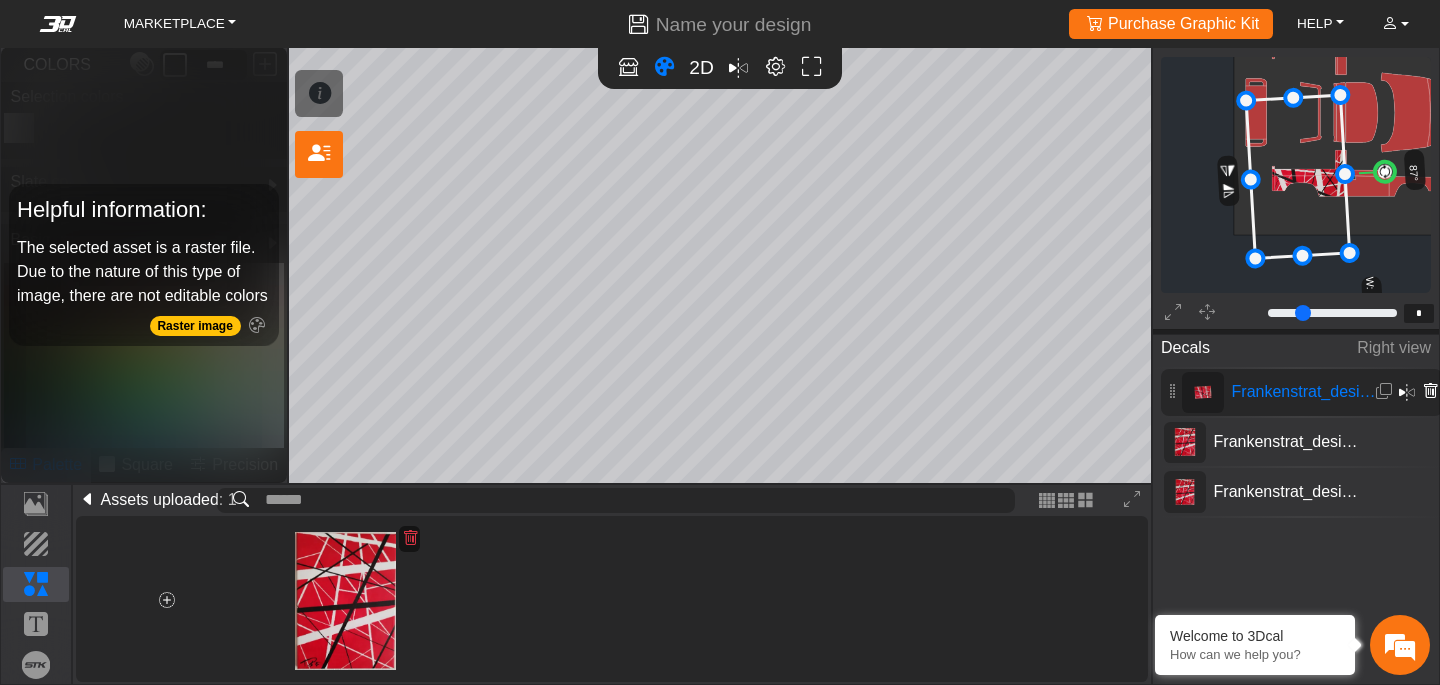 click at bounding box center (1430, 391) 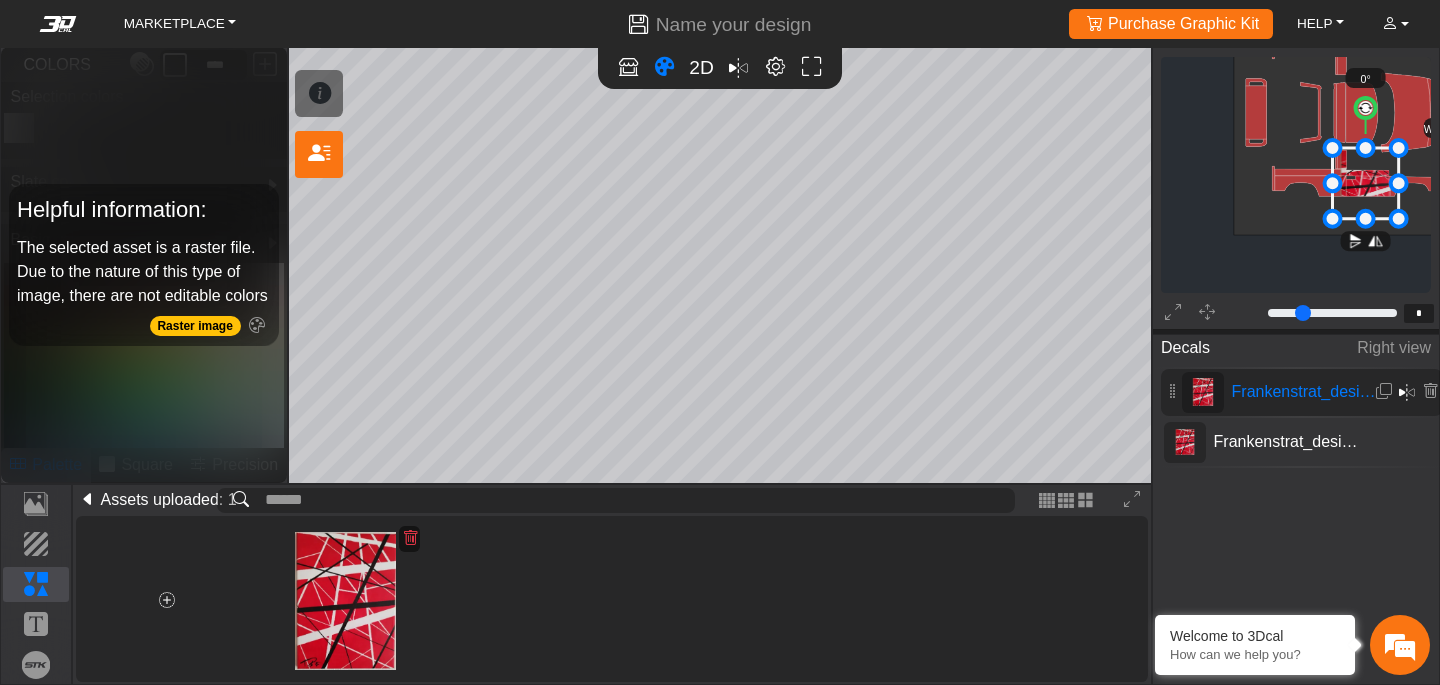 scroll, scrollTop: 322, scrollLeft: 242, axis: both 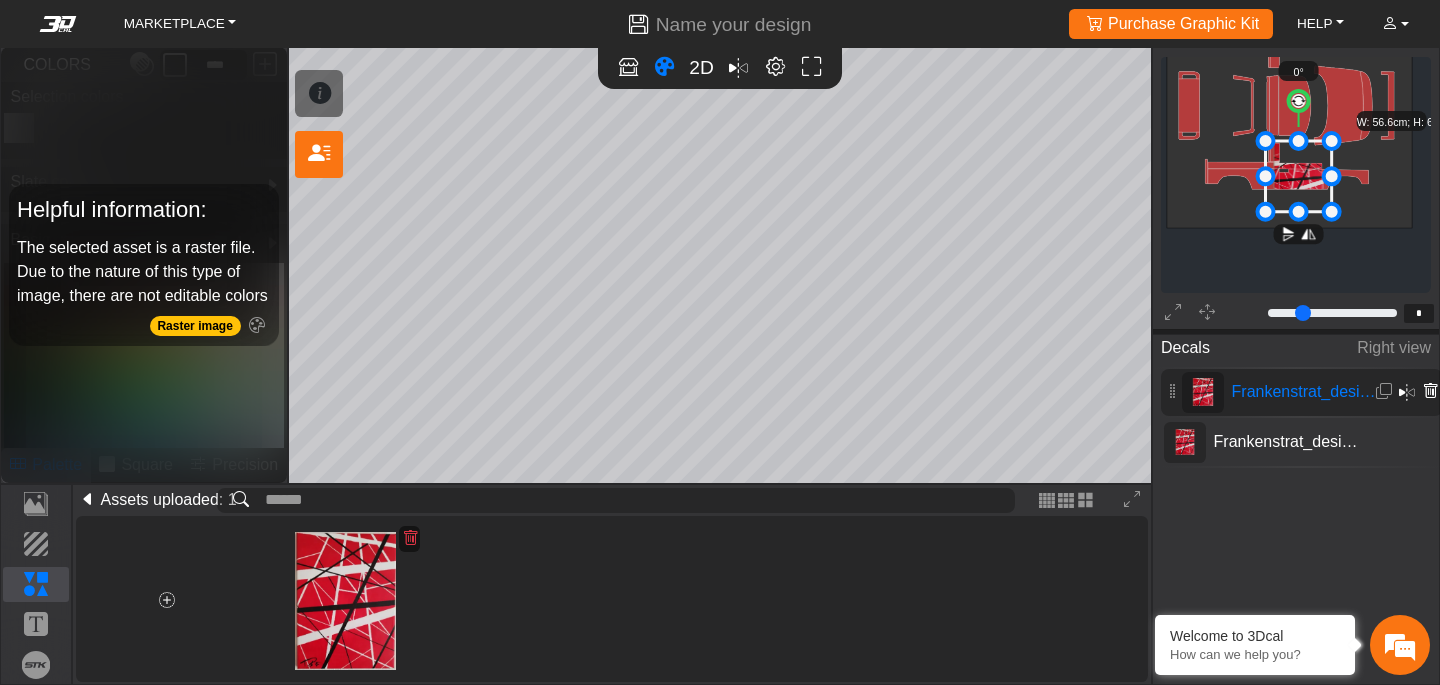 click at bounding box center (1430, 391) 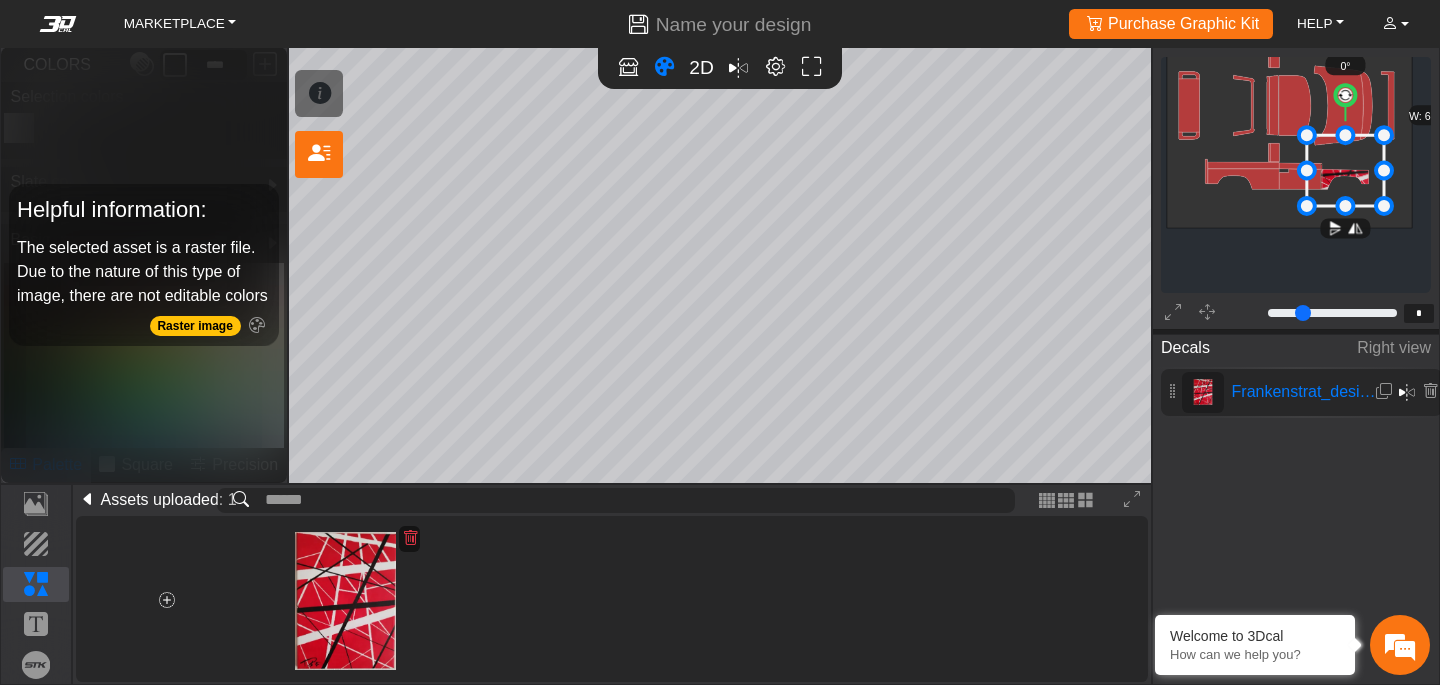 scroll, scrollTop: 316, scrollLeft: 289, axis: both 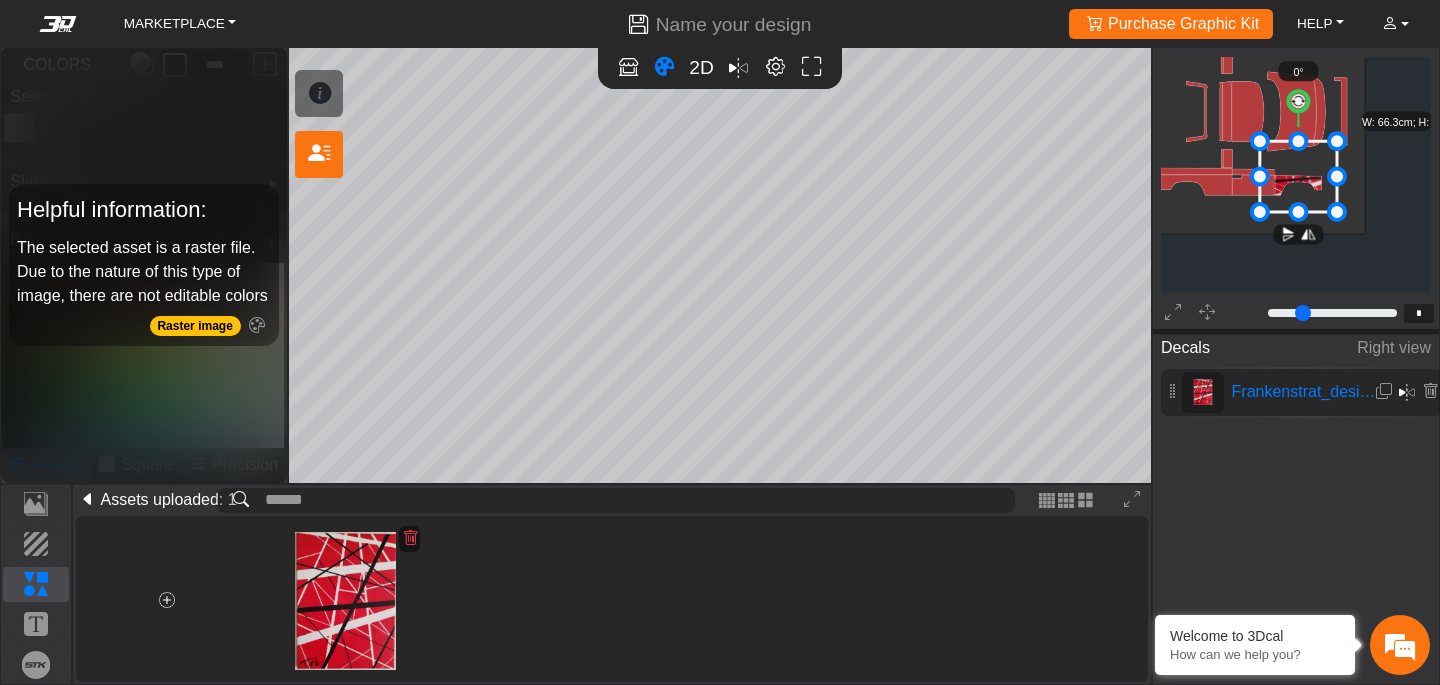 click at bounding box center [1430, 391] 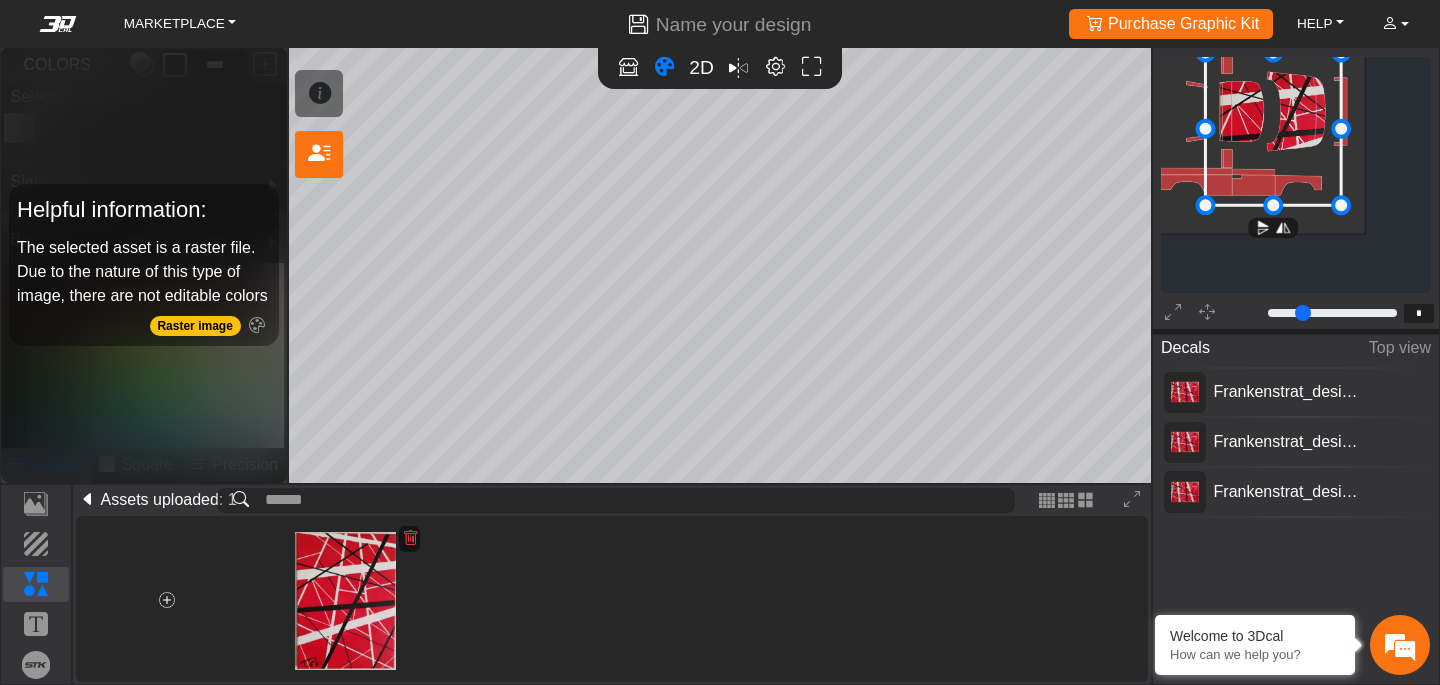 scroll, scrollTop: 268, scrollLeft: 264, axis: both 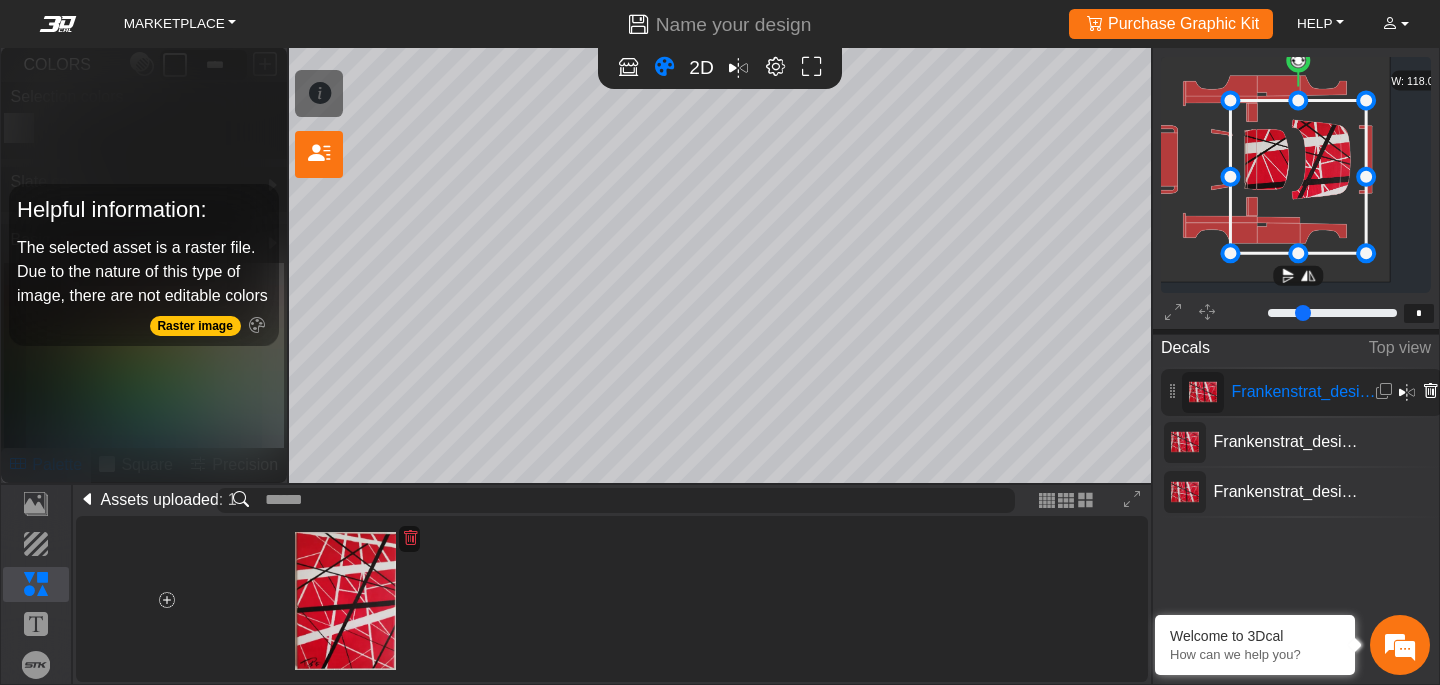 click at bounding box center (1430, 391) 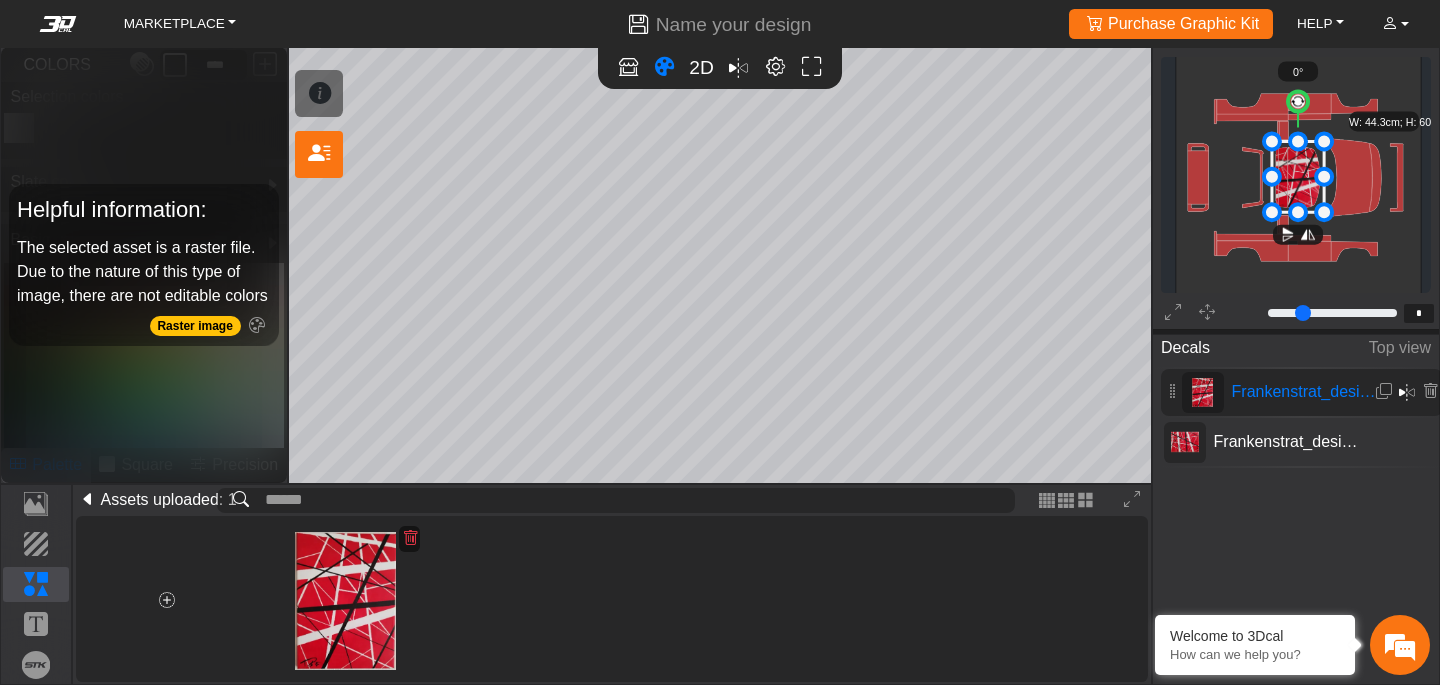 click at bounding box center [1430, 391] 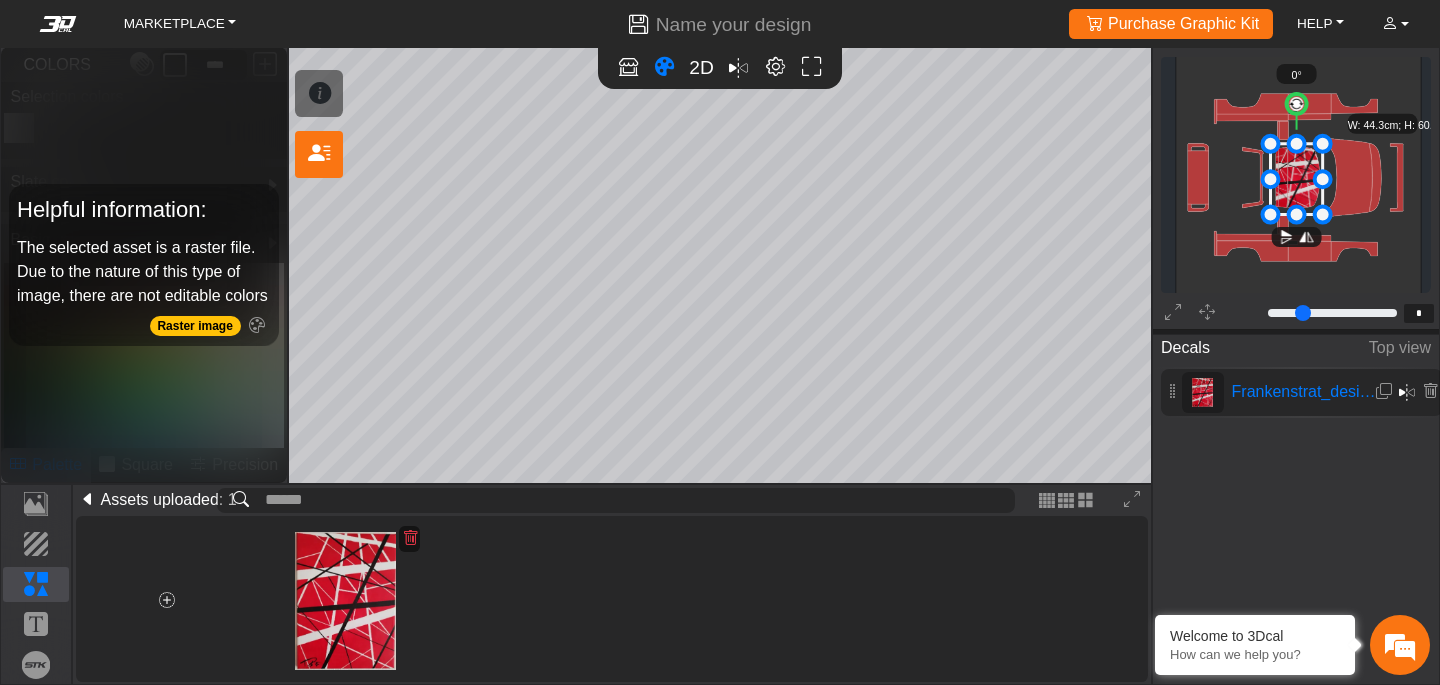 scroll, scrollTop: 252, scrollLeft: 231, axis: both 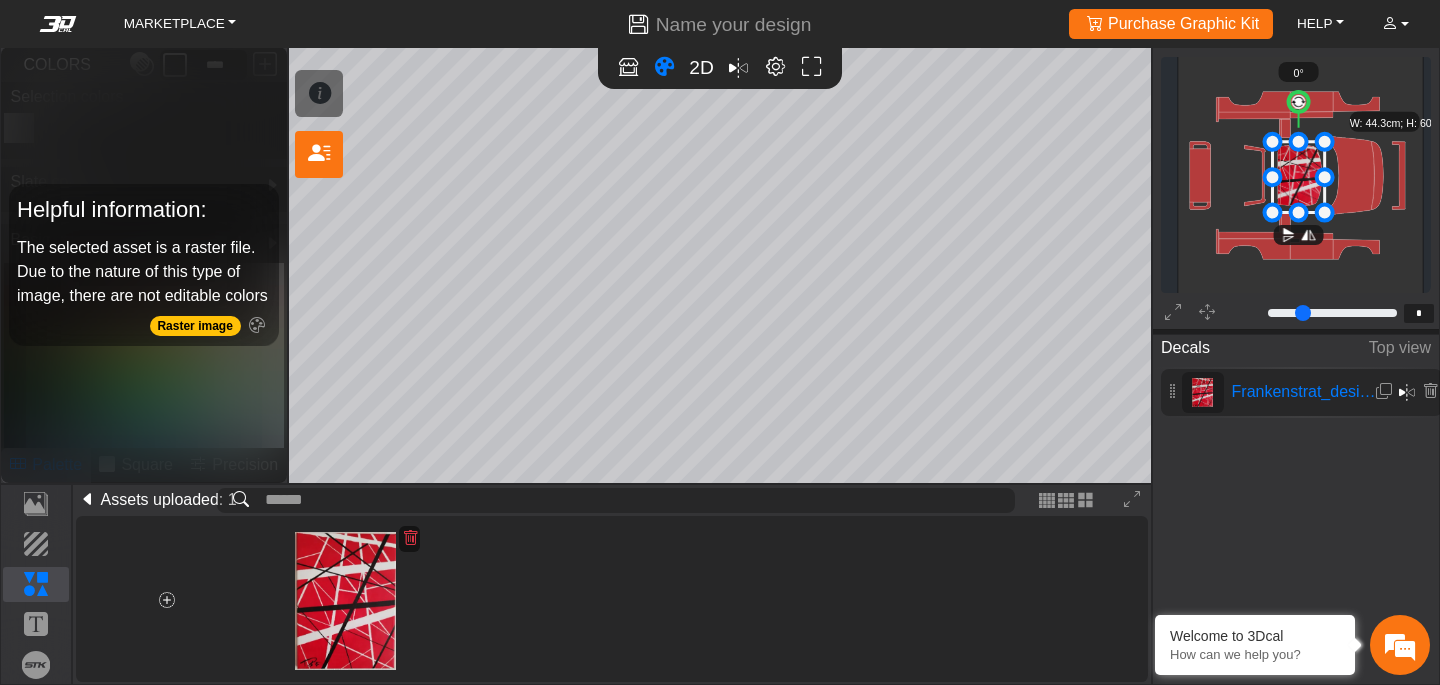 click at bounding box center [1430, 391] 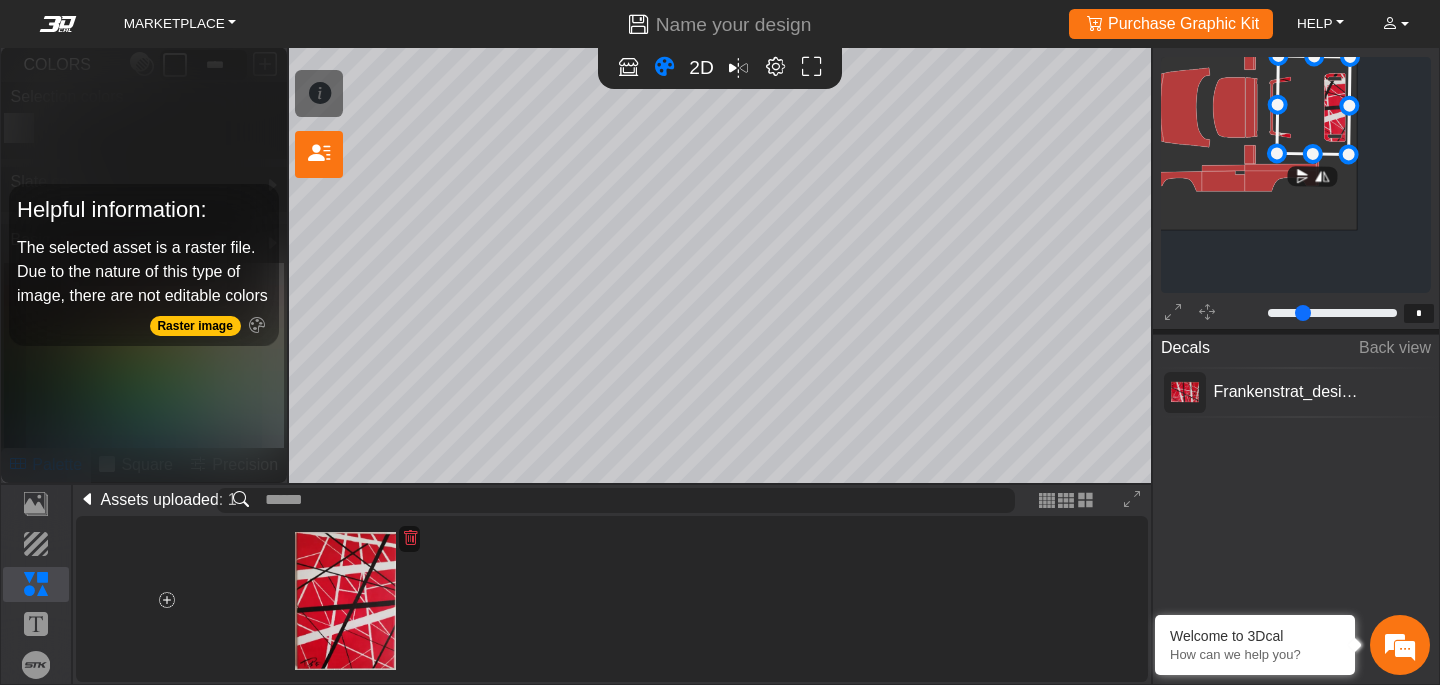 scroll, scrollTop: 253, scrollLeft: 317, axis: both 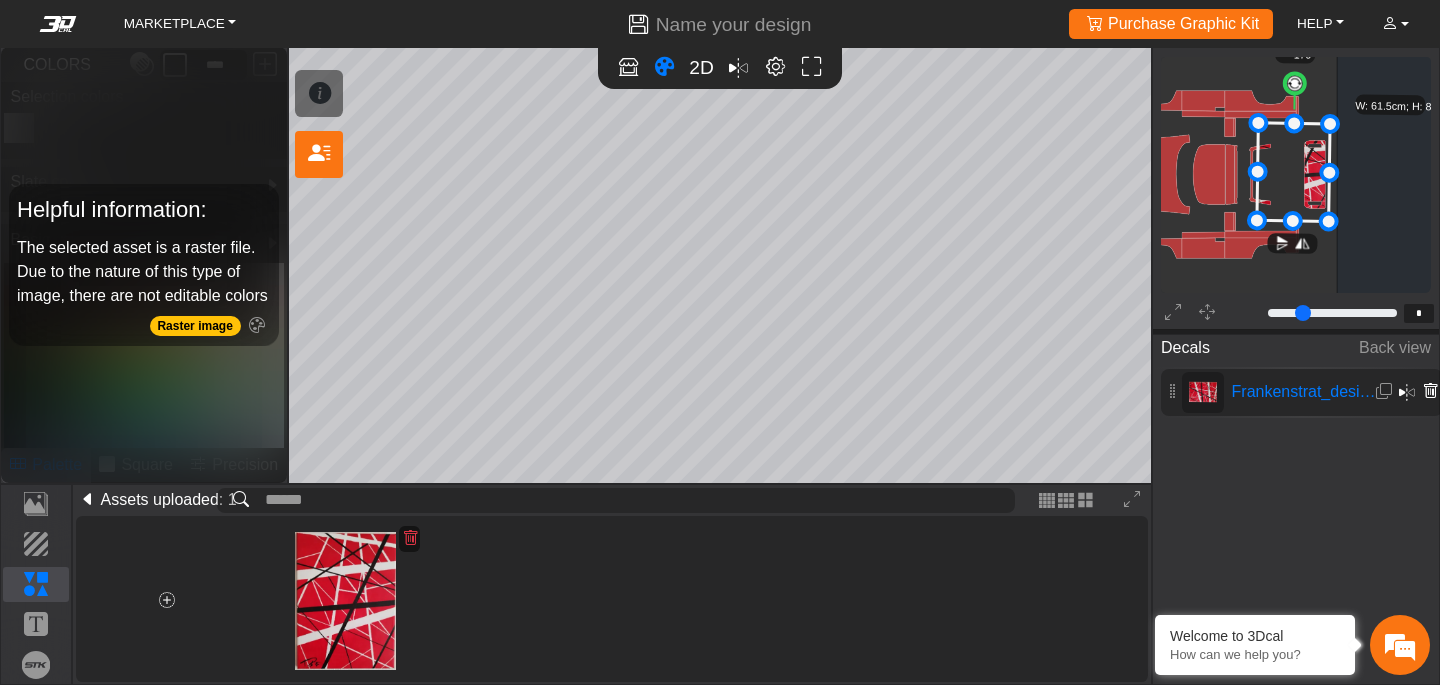 click at bounding box center [1430, 391] 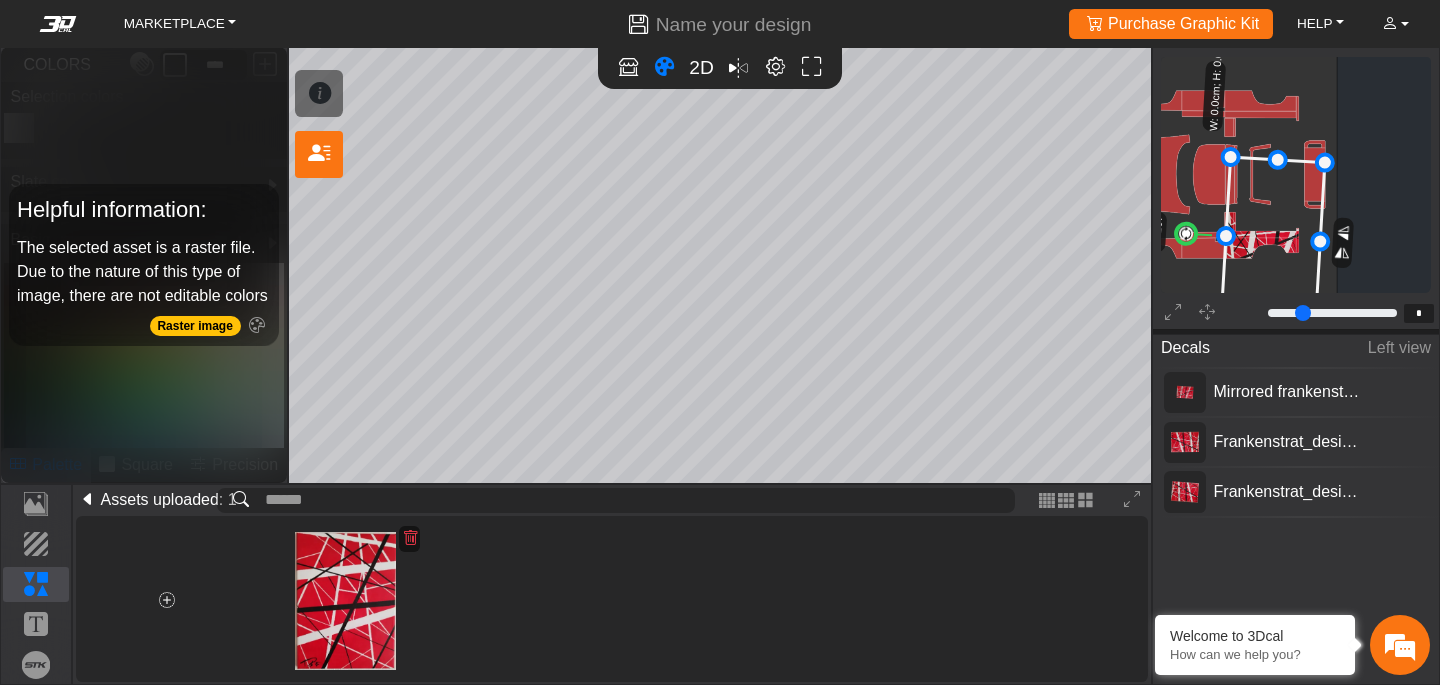 scroll, scrollTop: 320, scrollLeft: 297, axis: both 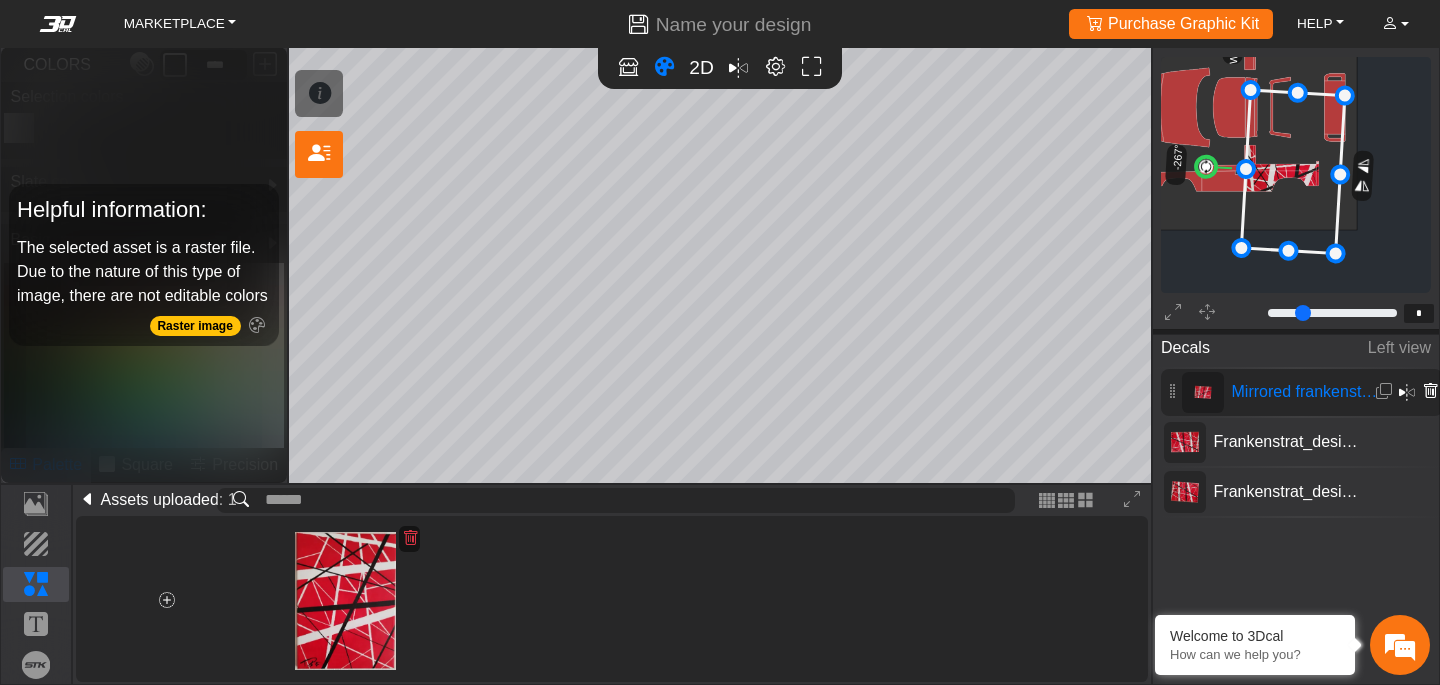 click at bounding box center (1430, 391) 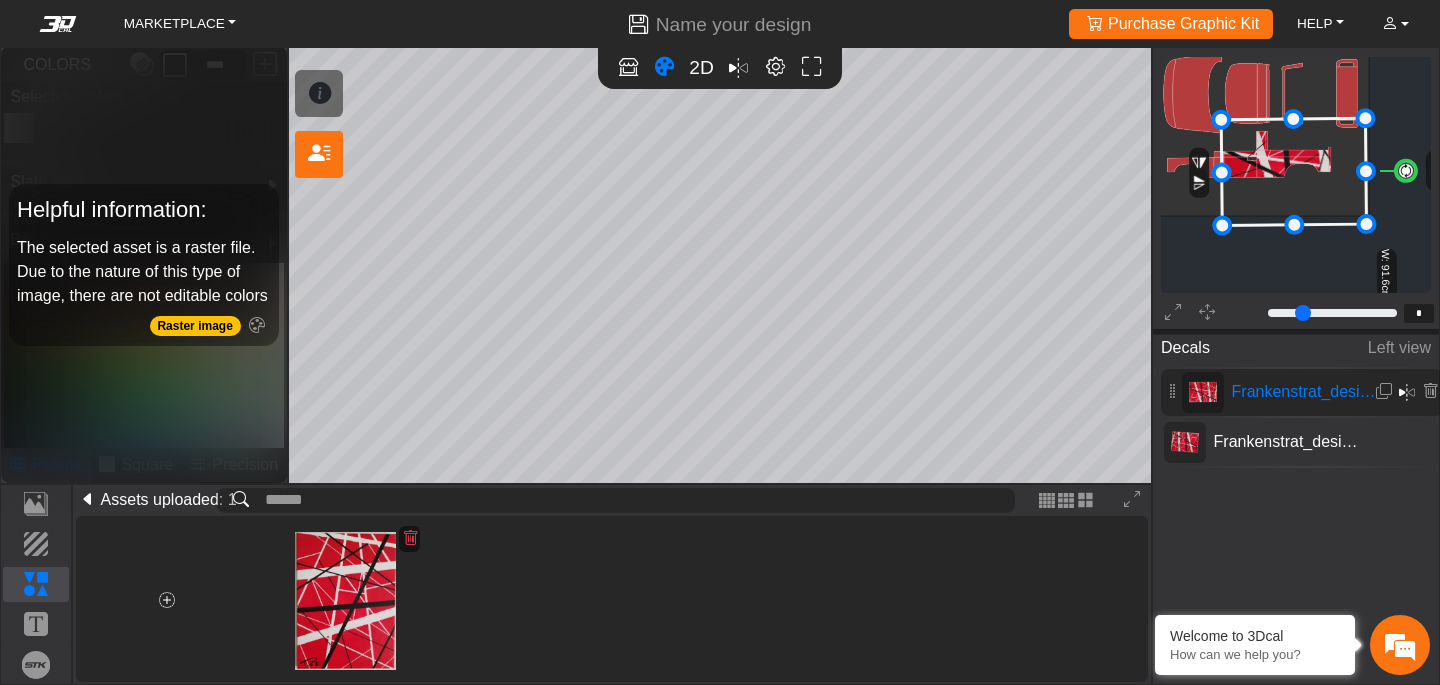 click at bounding box center [1430, 391] 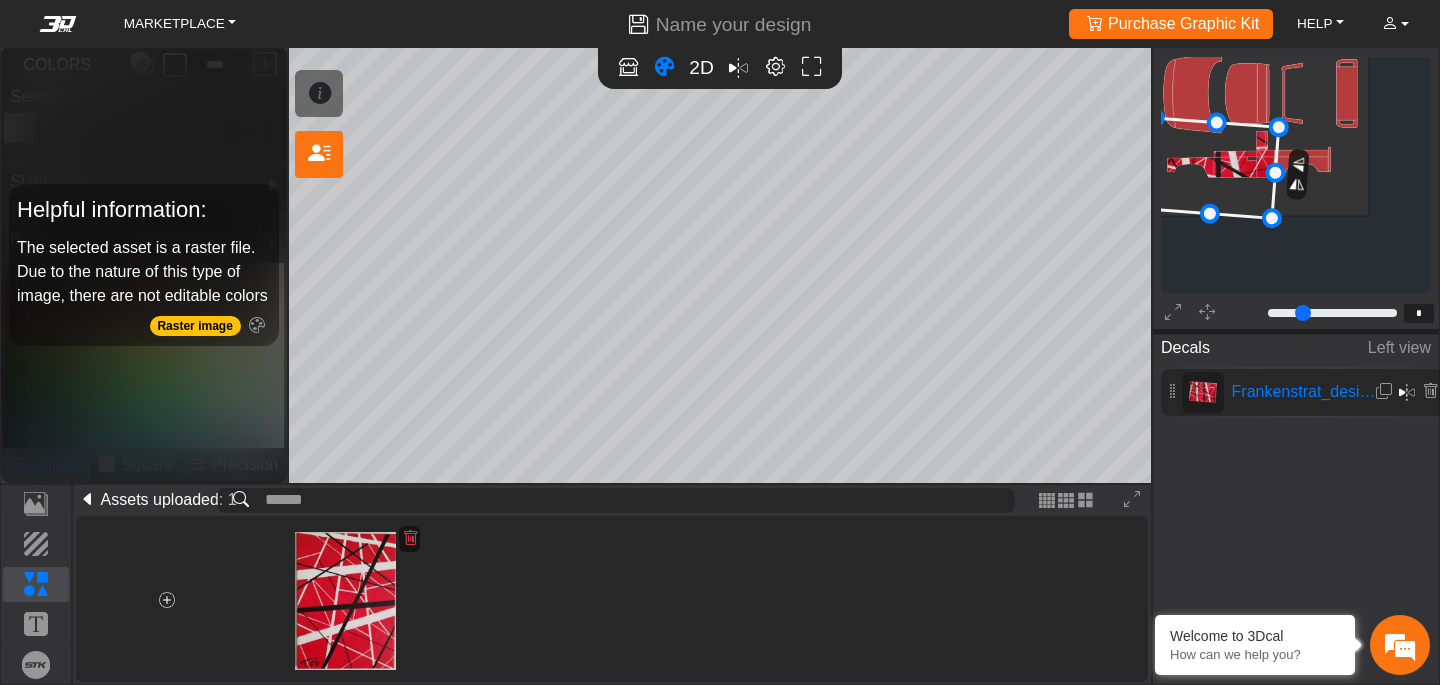 scroll, scrollTop: 330, scrollLeft: 205, axis: both 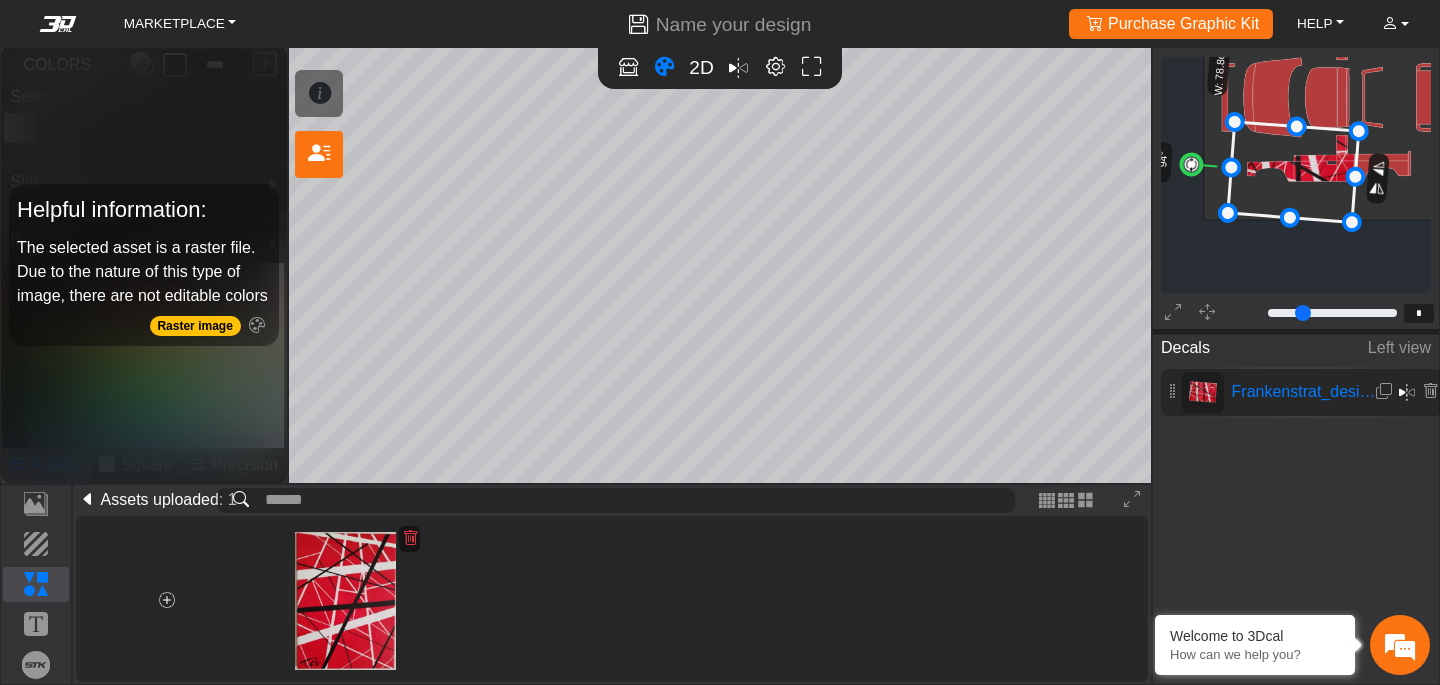 click at bounding box center [1430, 391] 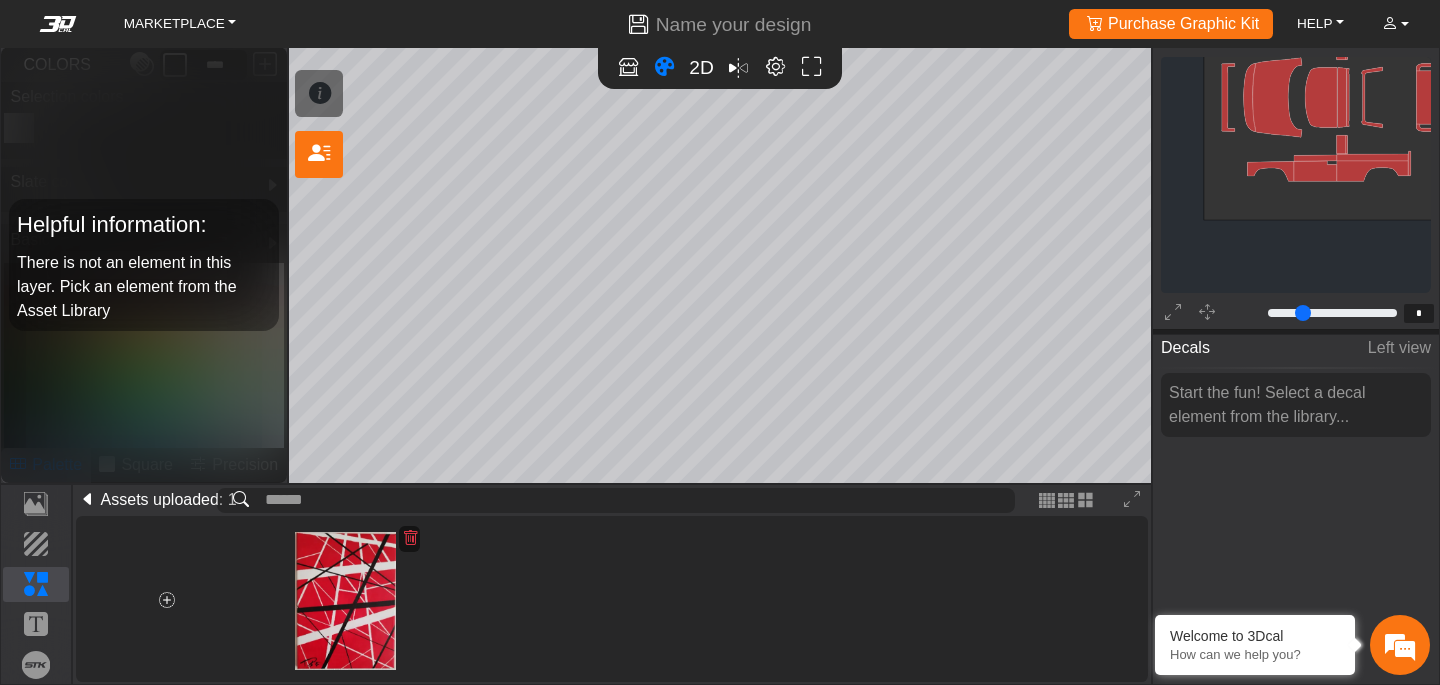 click on "Loading... SHORTCUTS: Press  F  key to activate Focus Mode on a selected asset (except backgrounds). Hold  ctrl  + click for panning on the 2D editor. Hold  ctrl  + scroll for control zoom on 2D editor. Press  F2  for toggle between 2D and 3D. Press  C  for toggle the color tool. Press  ctrl  + 0 for fit the canvas to the screen. Work with a design expert 2D Decals Left view Start the fun! Select a decal element from the library... Template Background Elements Text Brands Assets uploaded: 1 YOUR UPLOADS BASIC STRIPE PATTERN MISCELLANEOUS BADGES FLAGS MAPS CULTURES ANIMAL NATURE LANDSCAPE CONTOUR MAP
background_wire_template_bg decal_slate_right decal_slate_left decal_slate_front decal_slate_top decal_slate_back text_slate_right text_slate_left text_slate_front text_slate_top text_slate_back brand_slate_right brand_slate_left brand_slate_front brand_slate_top Wire Template" at bounding box center (720, 342) 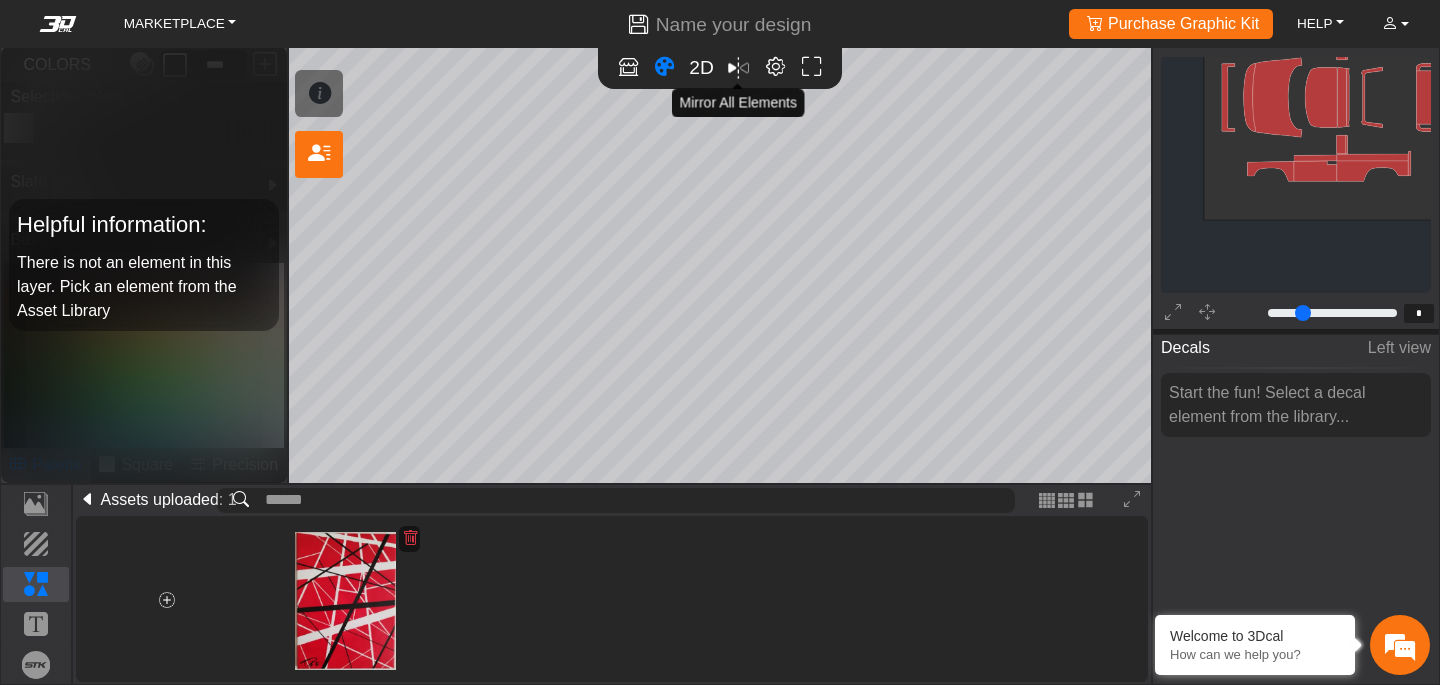 click at bounding box center (738, 68) 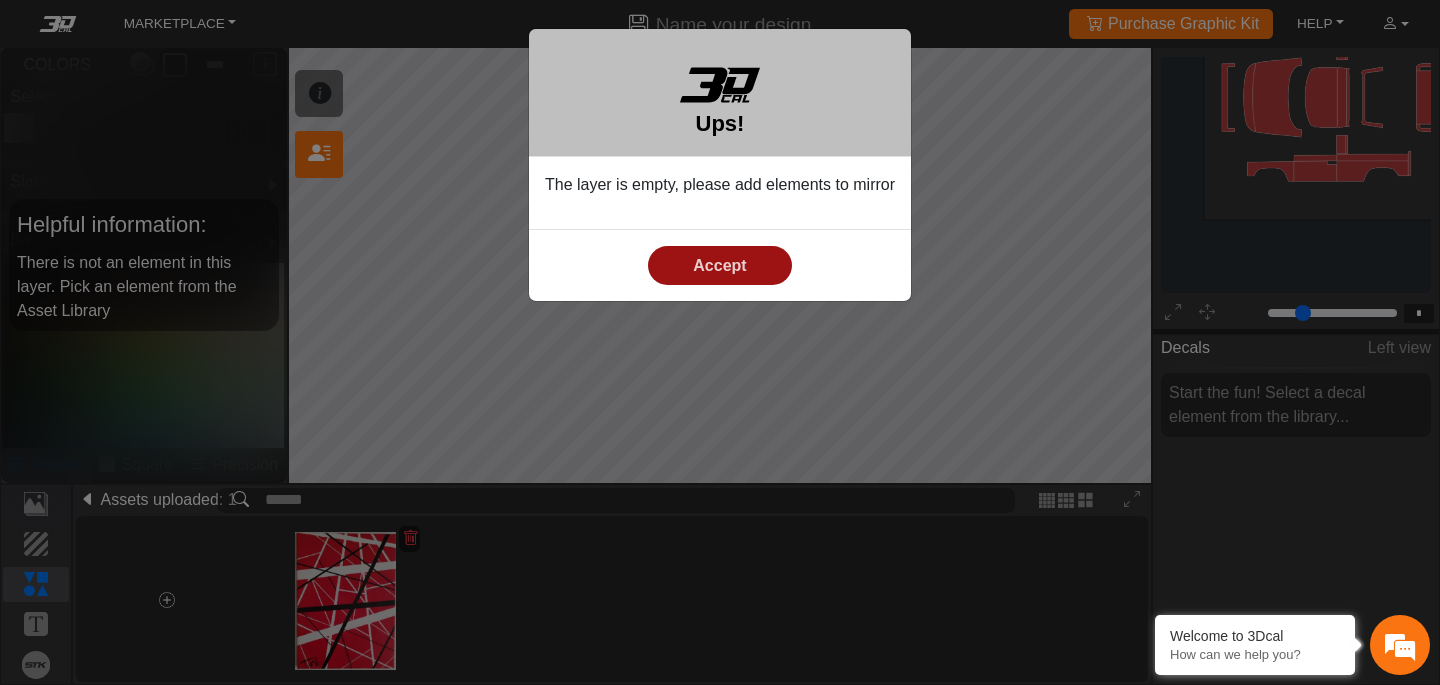 click on "Accept" at bounding box center [719, 265] 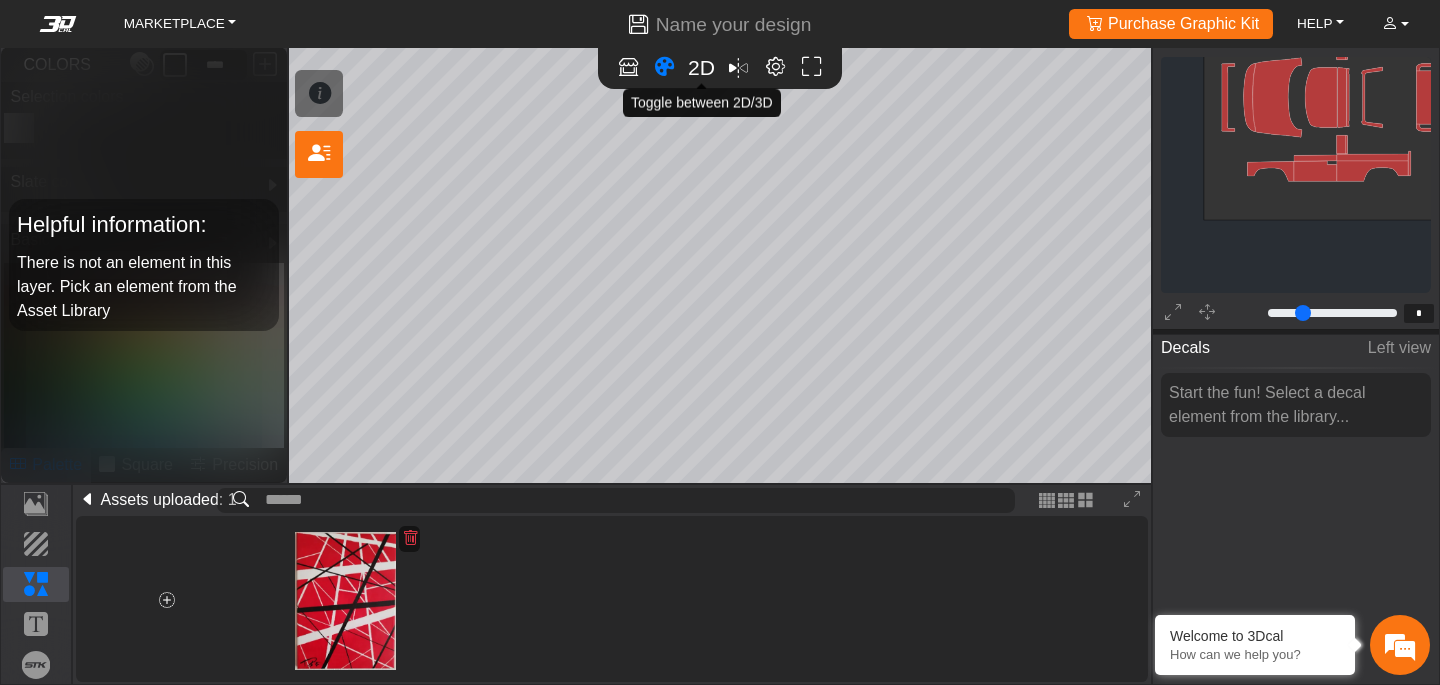 click on "2D" at bounding box center (701, 67) 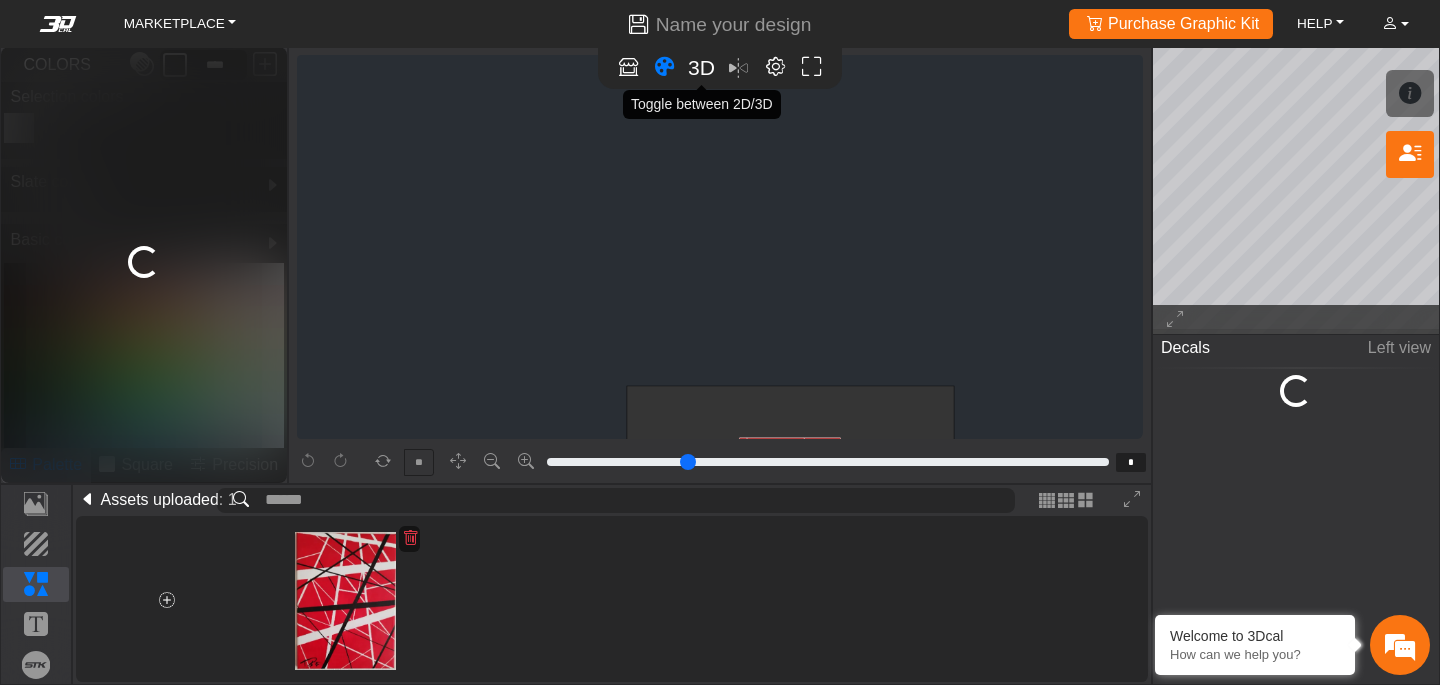 scroll, scrollTop: 310, scrollLeft: 68, axis: both 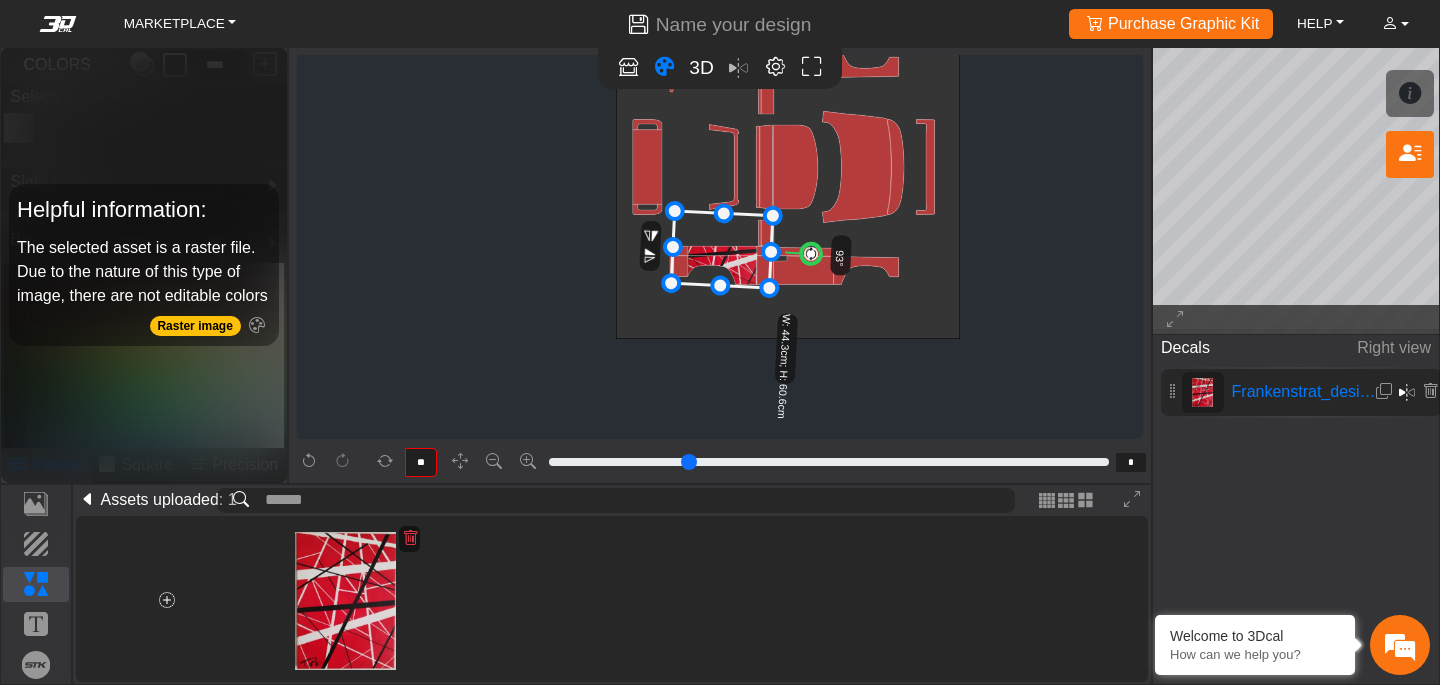 type on "**" 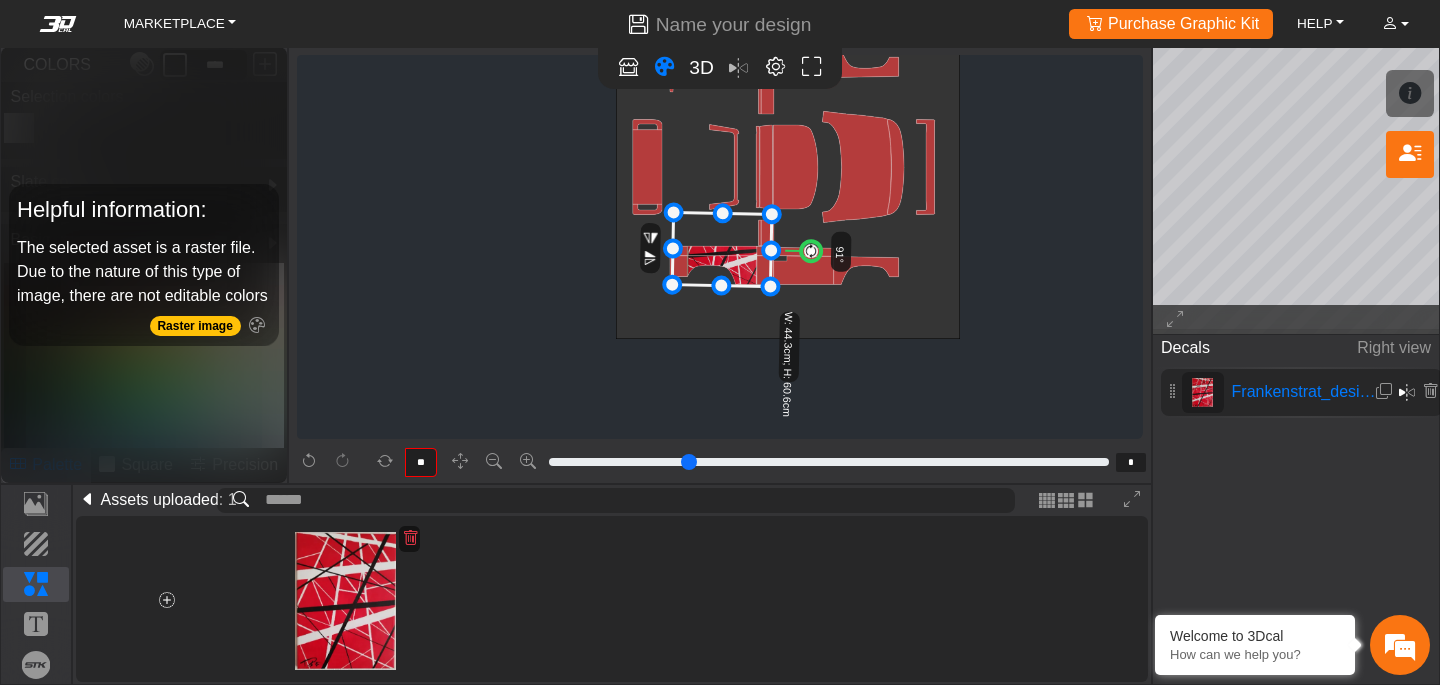 drag, startPoint x: 722, startPoint y: 164, endPoint x: 822, endPoint y: 250, distance: 131.89389 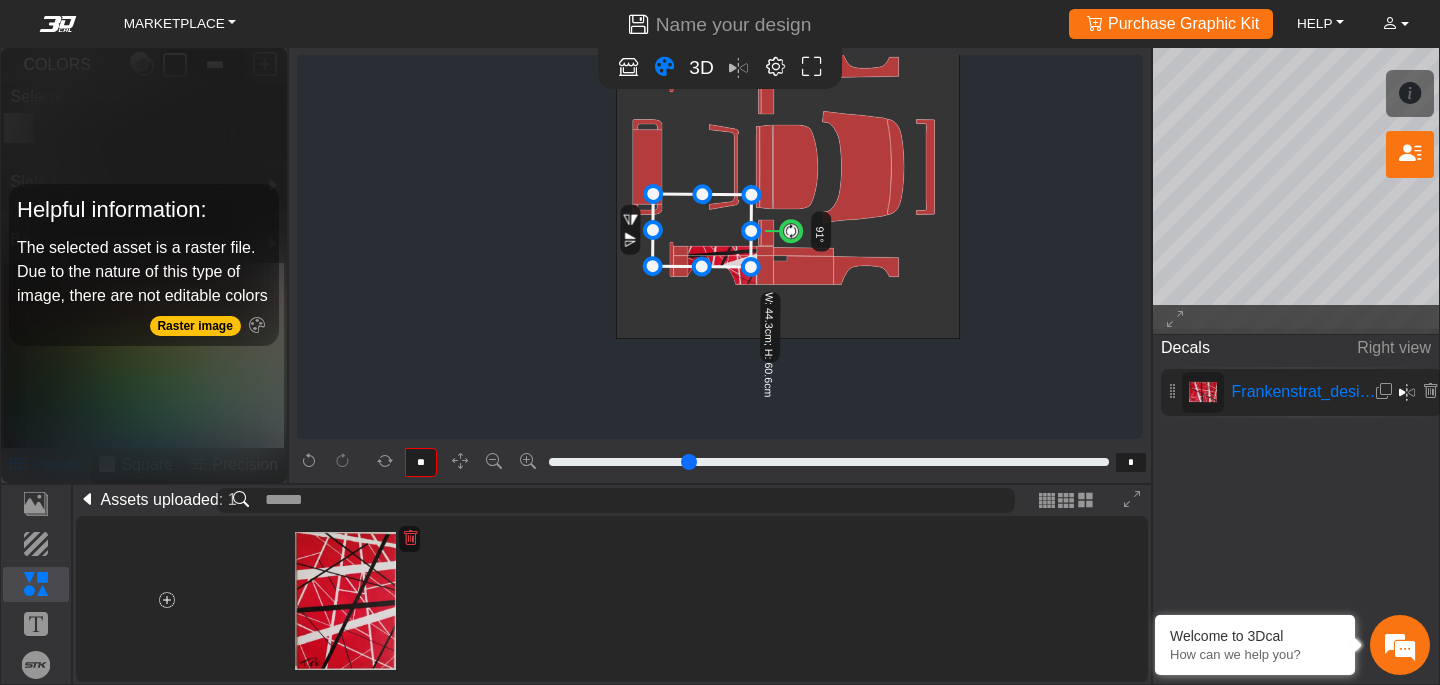 drag, startPoint x: 722, startPoint y: 252, endPoint x: 702, endPoint y: 233, distance: 27.58623 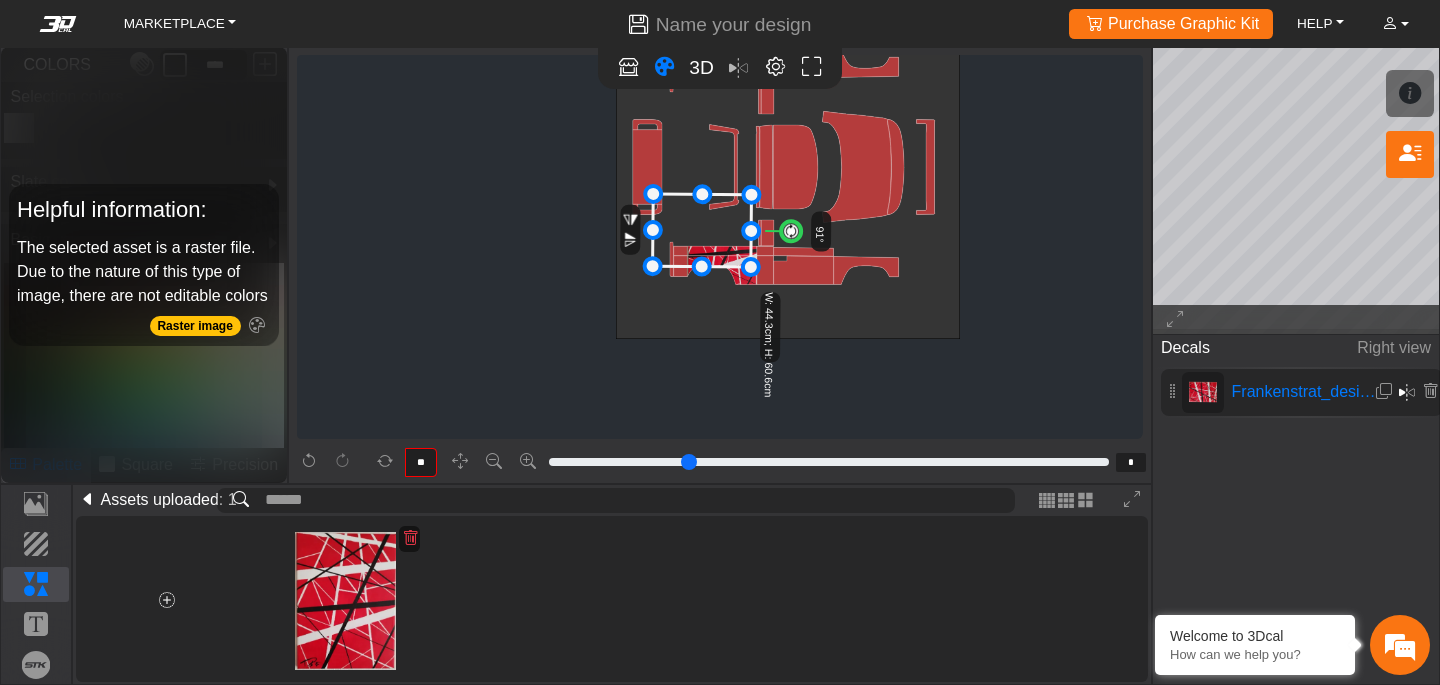 click 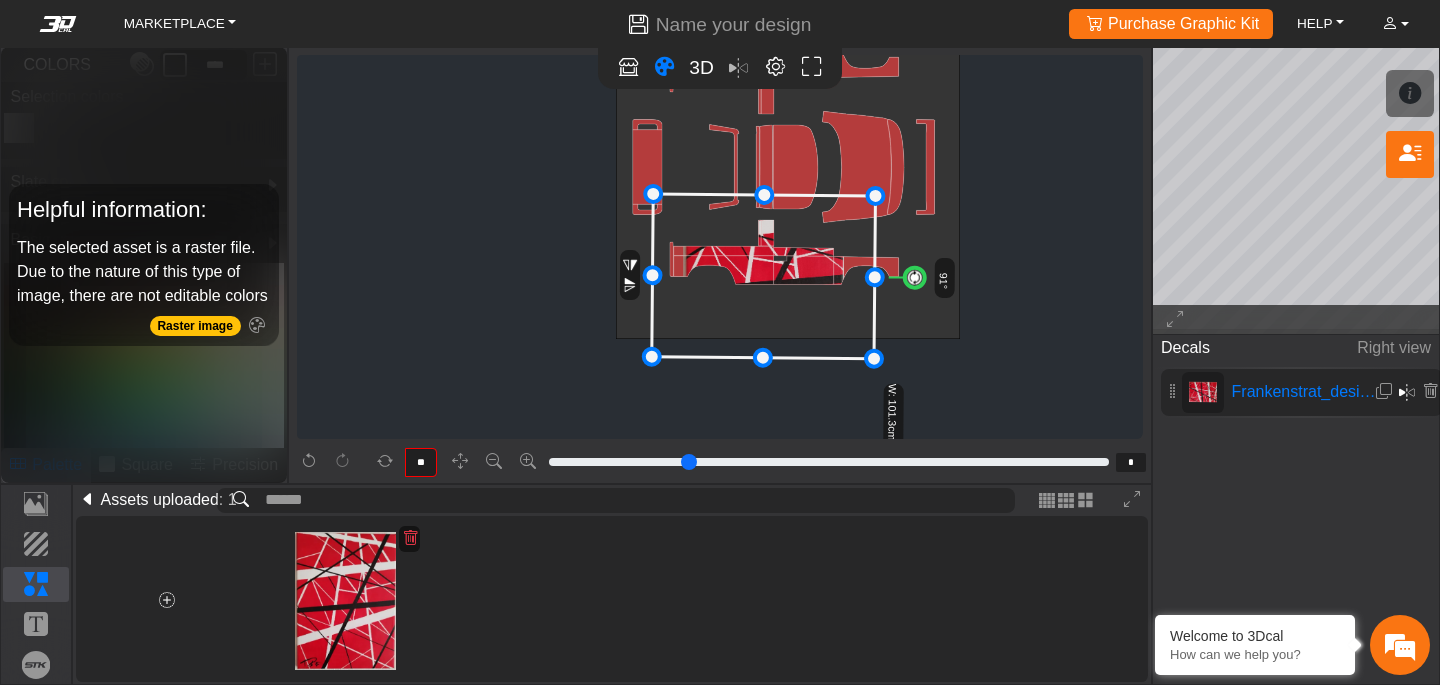 drag, startPoint x: 749, startPoint y: 269, endPoint x: 1226, endPoint y: 406, distance: 496.28418 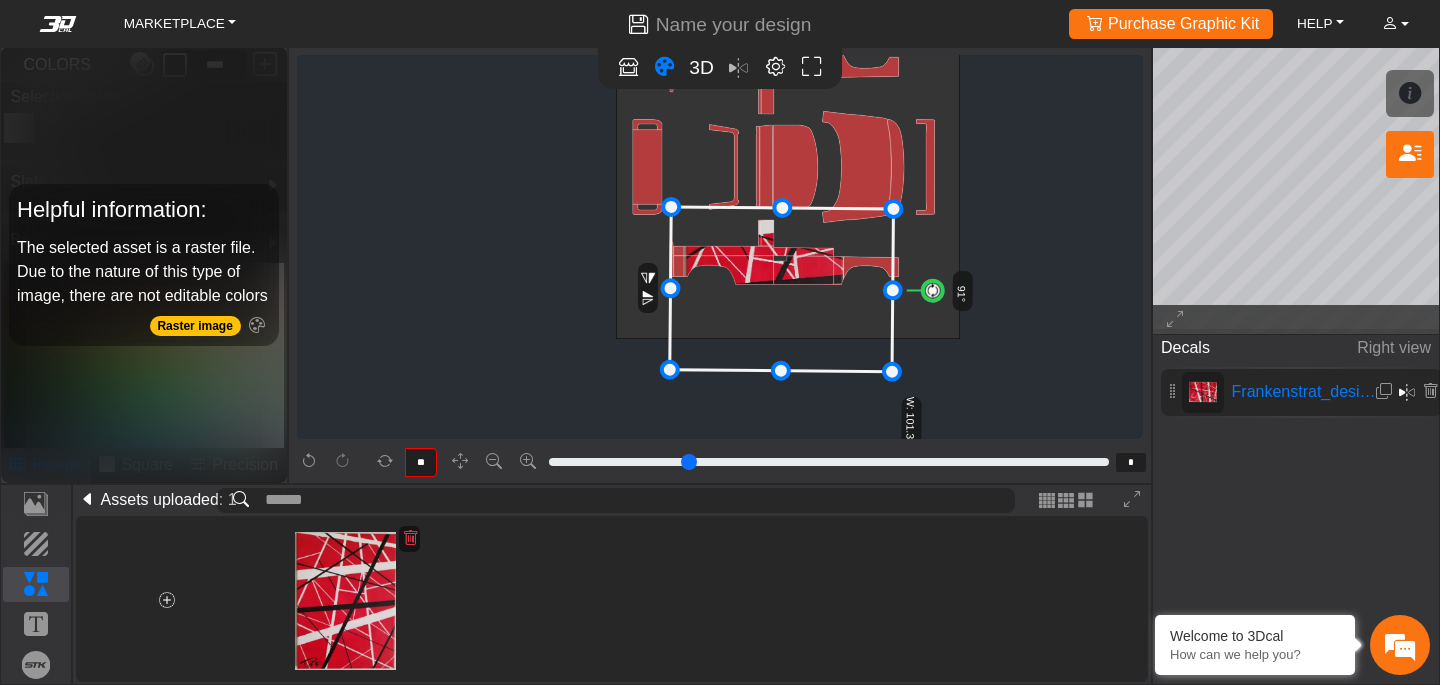 drag, startPoint x: 810, startPoint y: 274, endPoint x: 828, endPoint y: 287, distance: 22.203604 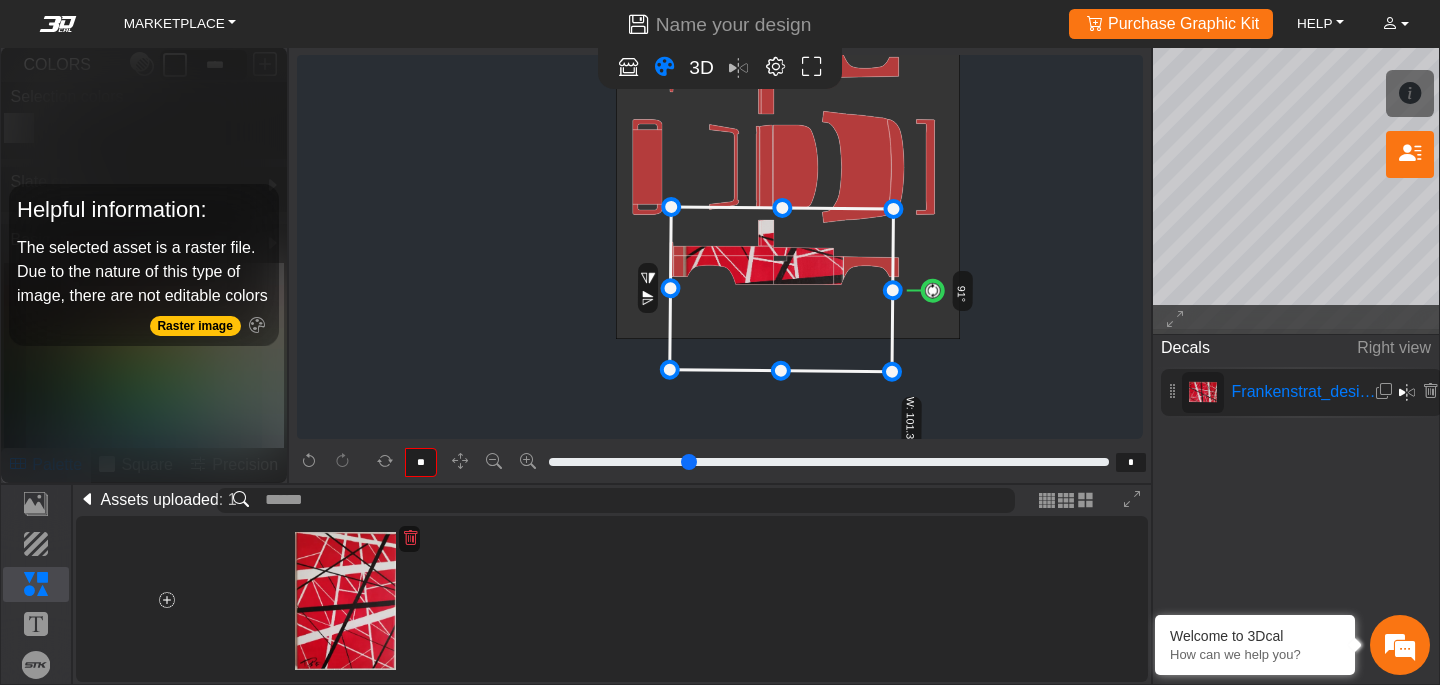 click 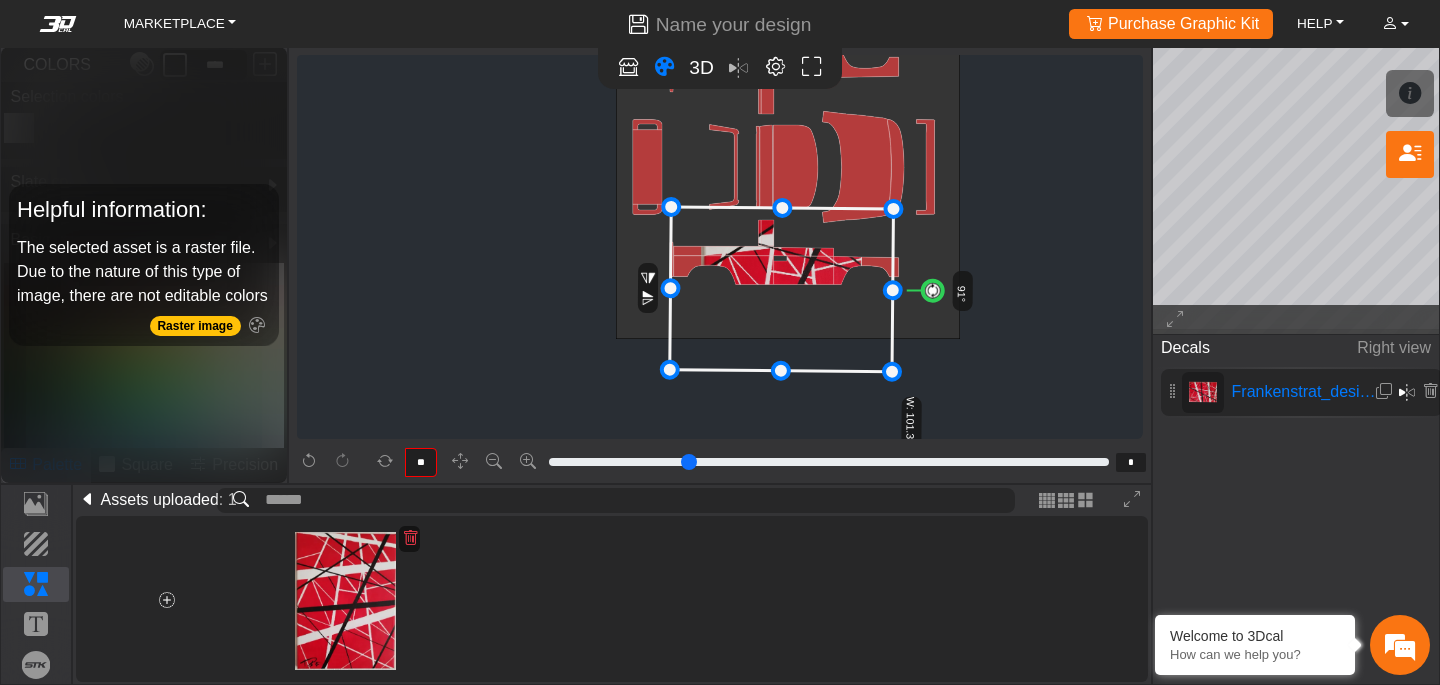 click on "3D" at bounding box center (720, 68) 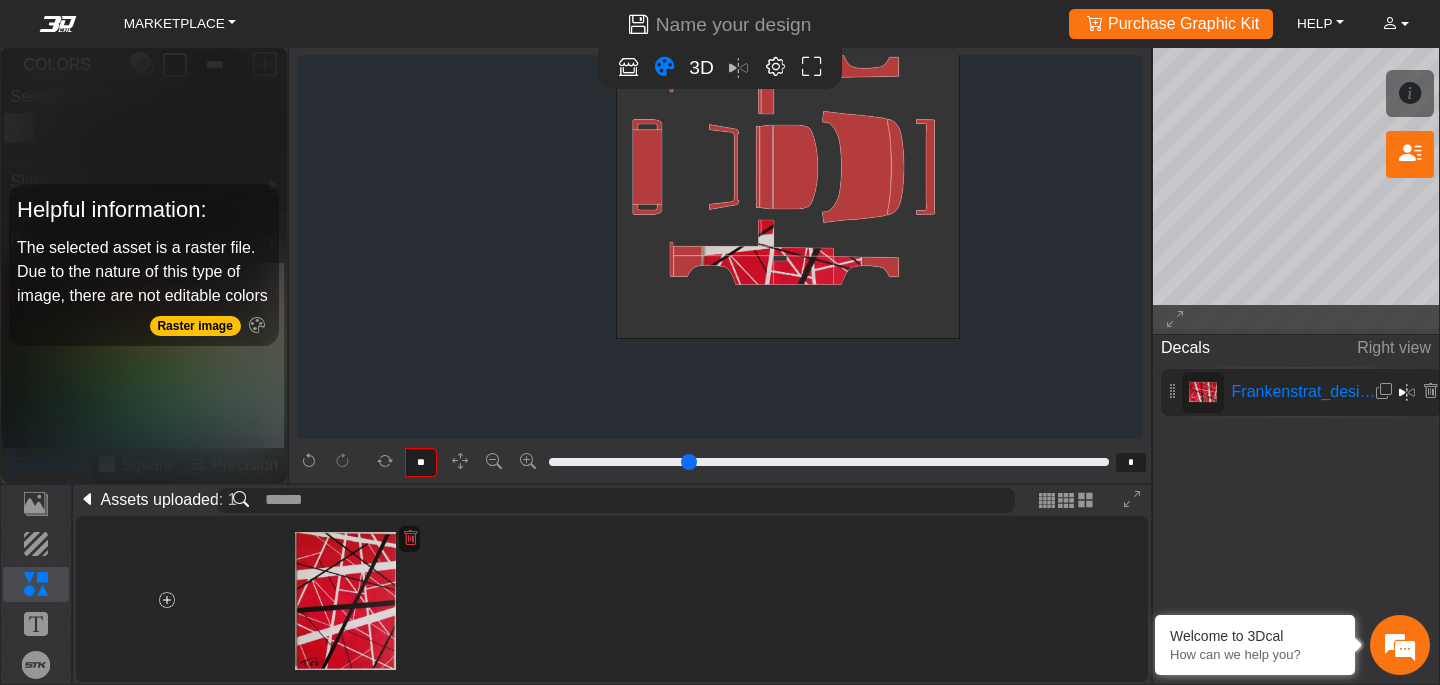 click on "background_wire_template_bg decal_slate_right decal_slate_left decal_slate_front decal_slate_top decal_slate_back text_slate_right text_slate_left text_slate_front text_slate_top text_slate_back brand_slate_right brand_slate_left brand_slate_front brand_slate_top brand_slate_back Wire Template 91° W: 101.3cm; H: 138.8cm" 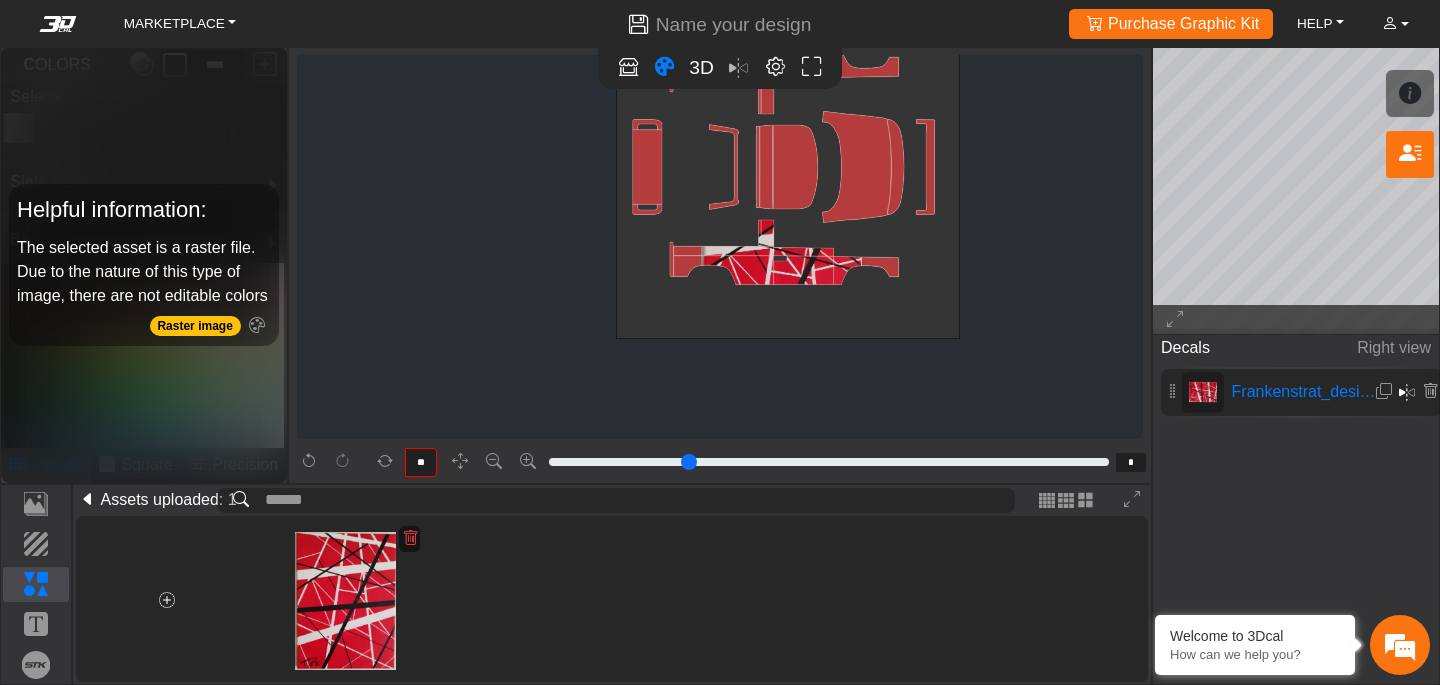 click on "background_wire_template_bg decal_slate_right decal_slate_left decal_slate_front decal_slate_top decal_slate_back text_slate_right text_slate_left text_slate_front text_slate_top text_slate_back brand_slate_right brand_slate_left brand_slate_front brand_slate_top brand_slate_back Wire Template 91° W: 101.3cm; H: 138.8cm" 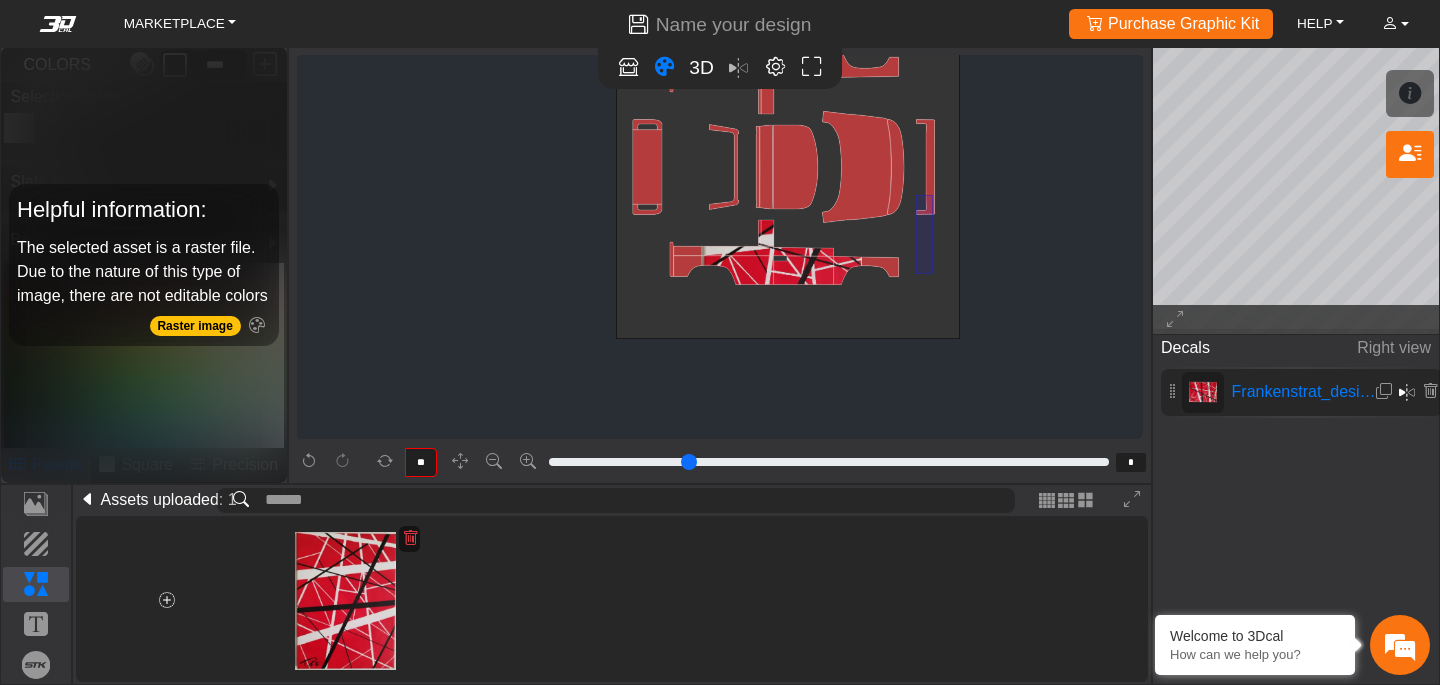 drag, startPoint x: 933, startPoint y: 195, endPoint x: 917, endPoint y: 271, distance: 77.665955 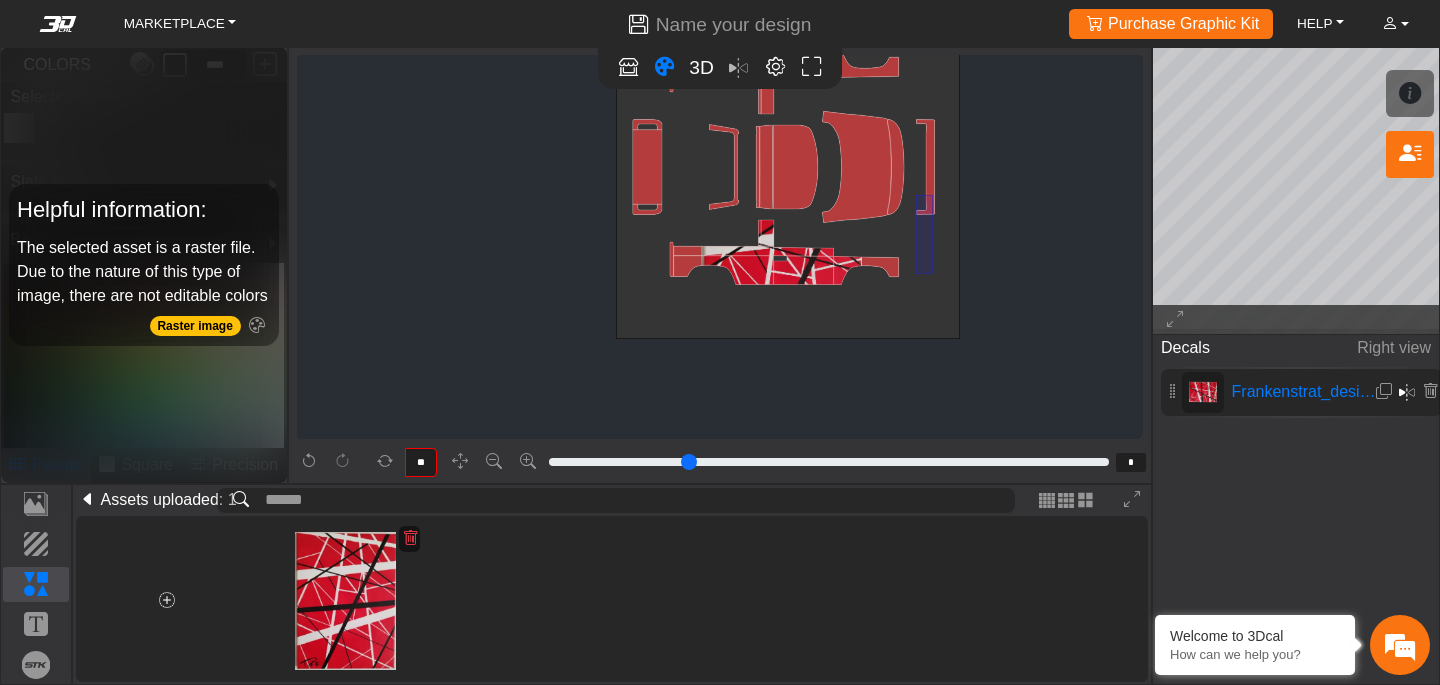 click on "background_wire_template_bg decal_slate_right decal_slate_left decal_slate_front decal_slate_top decal_slate_back text_slate_right text_slate_left text_slate_front text_slate_top text_slate_back brand_slate_right brand_slate_left brand_slate_front brand_slate_top brand_slate_back Wire Template 91° W: 101.3cm; H: 138.8cm" 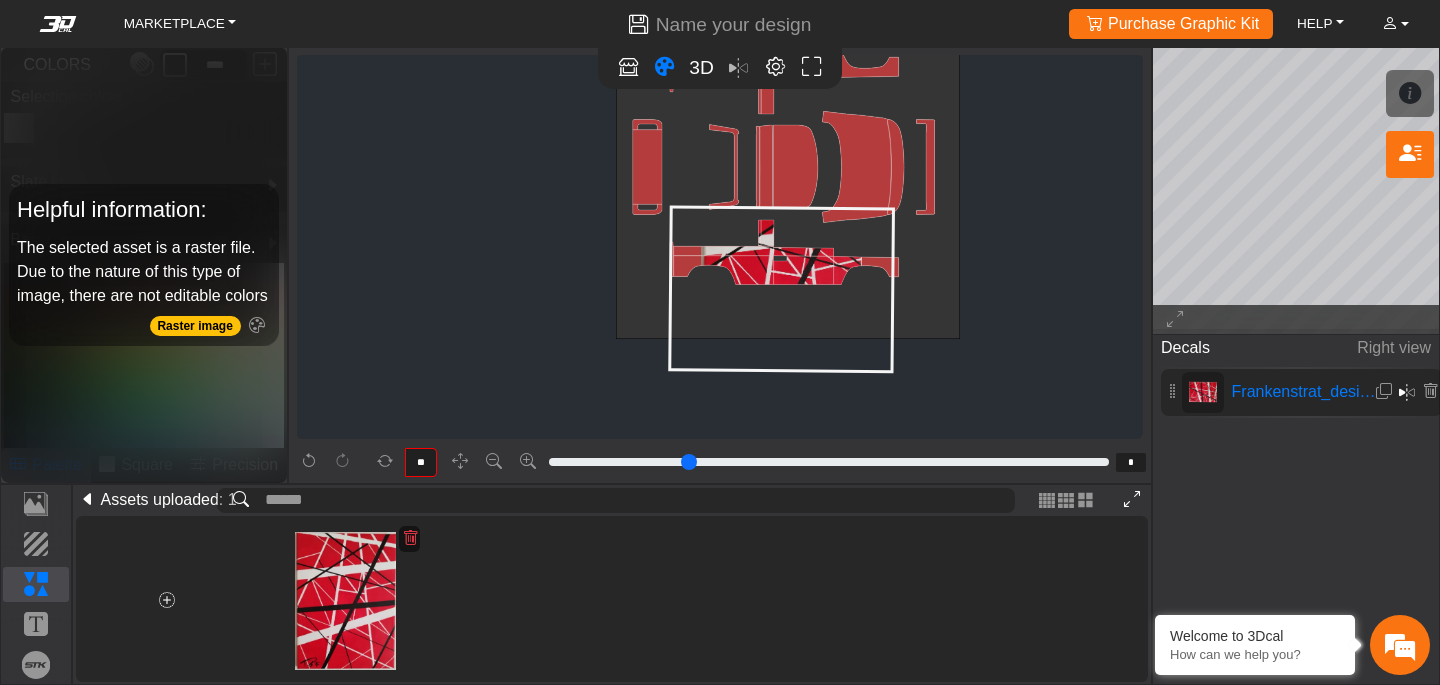 click at bounding box center (1132, 499) 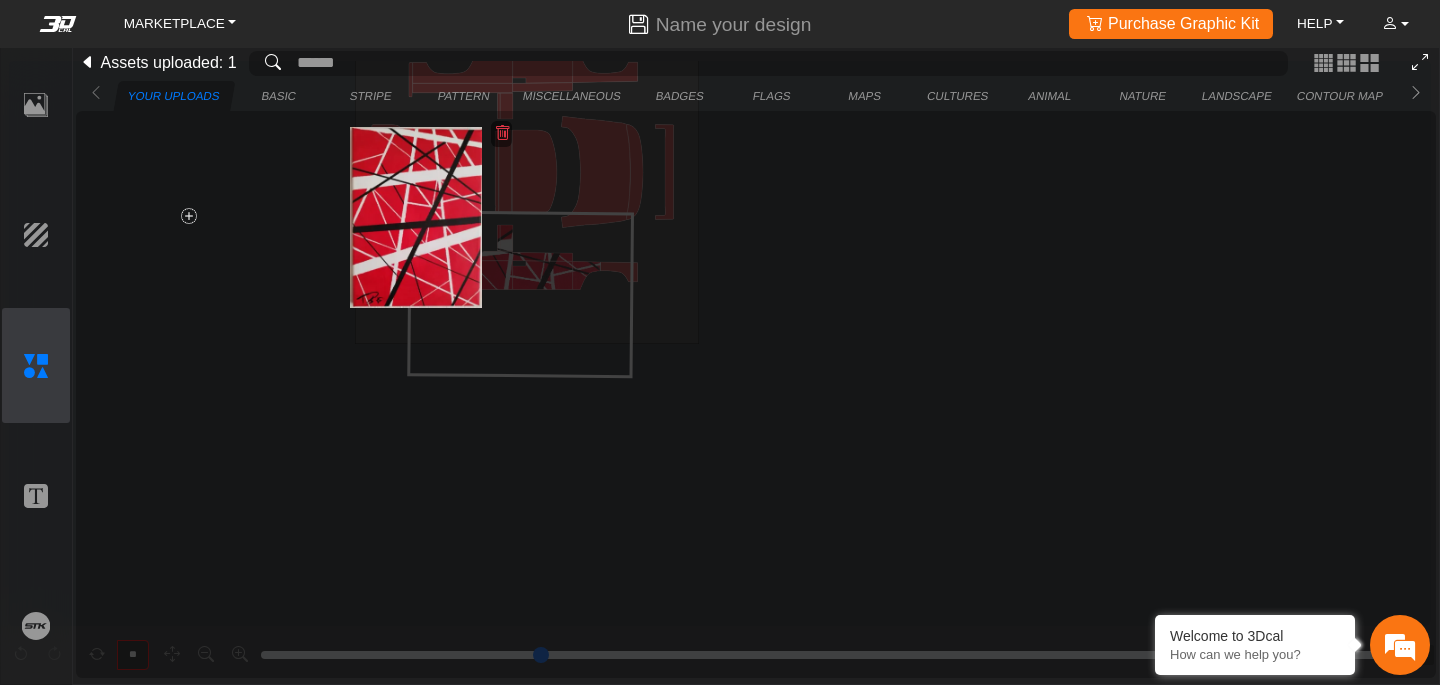scroll, scrollTop: 407, scrollLeft: 0, axis: vertical 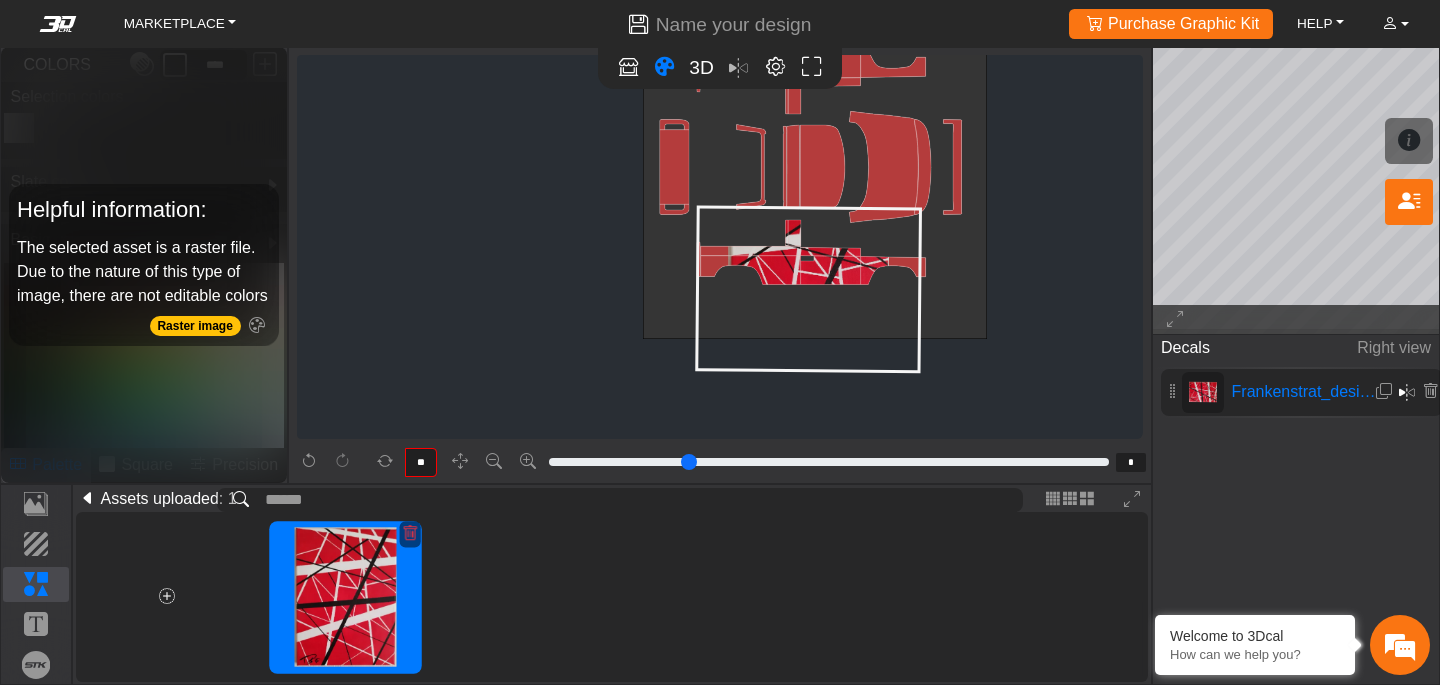 click on "3D" at bounding box center [720, 68] 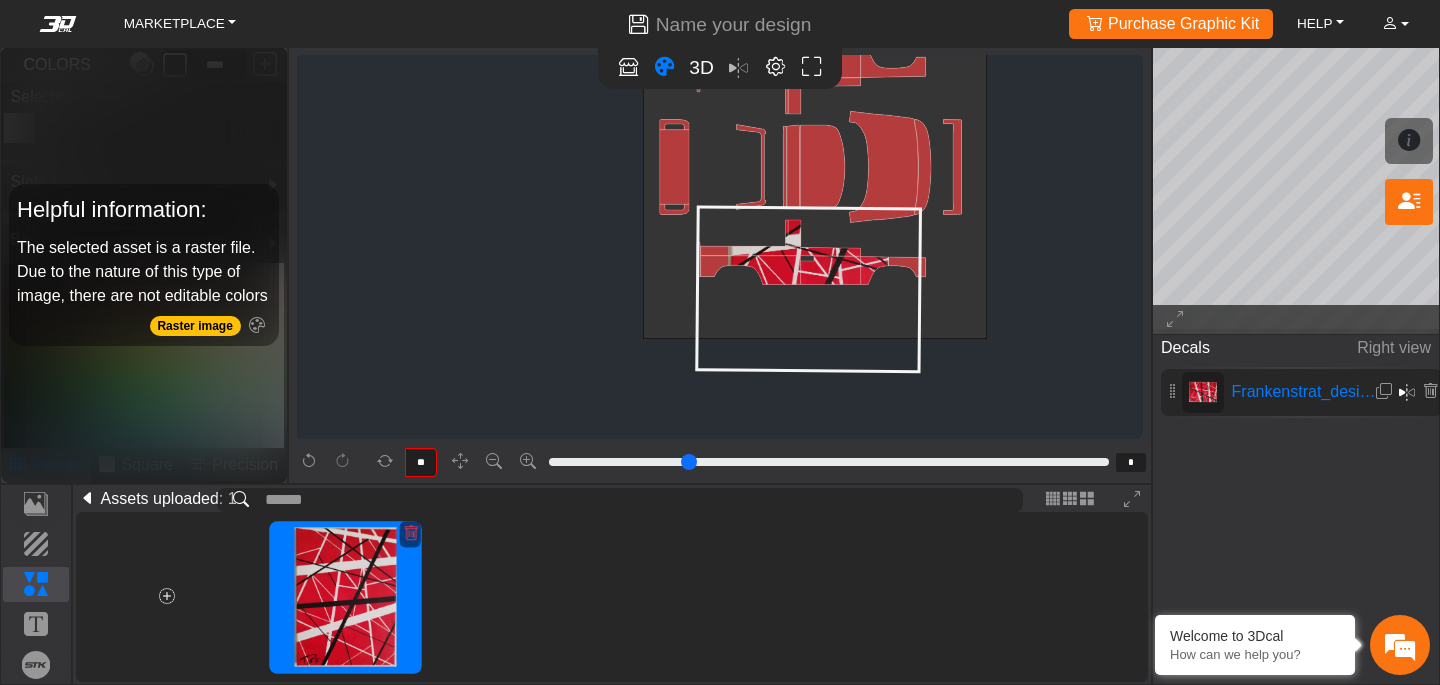 click 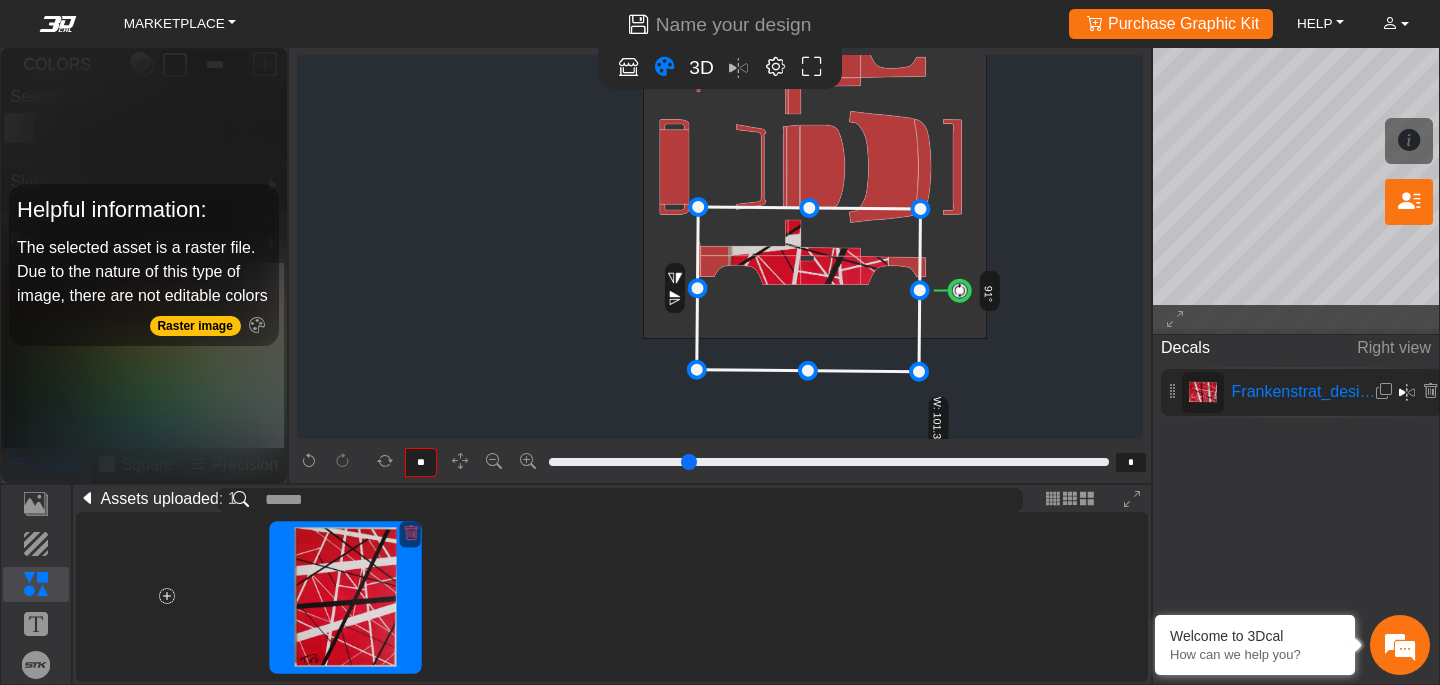 click on "3D" at bounding box center (720, 68) 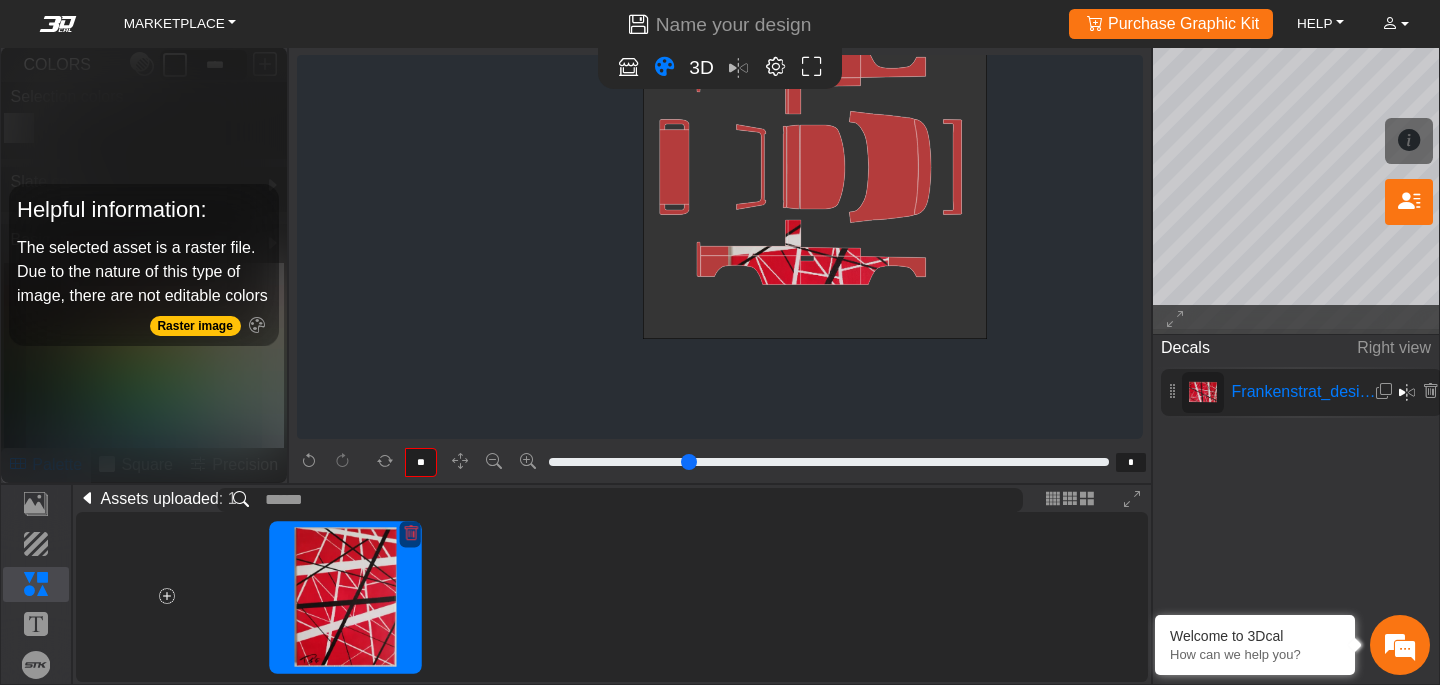 click on "background_wire_template_bg decal_slate_right decal_slate_left decal_slate_front decal_slate_top decal_slate_back text_slate_right text_slate_left text_slate_front text_slate_top text_slate_back brand_slate_right brand_slate_left brand_slate_front brand_slate_top brand_slate_back Wire Template 91° W: 101.3cm; H: 138.8cm" 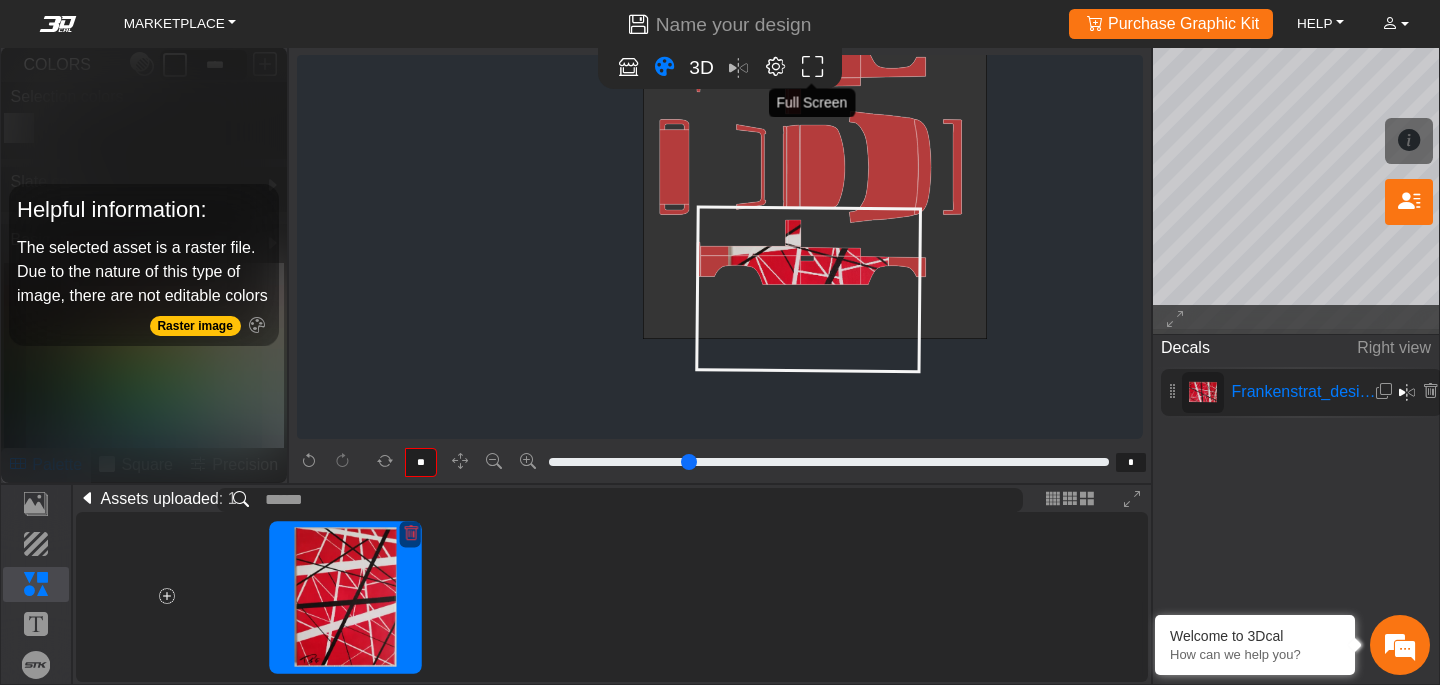 click at bounding box center [812, 67] 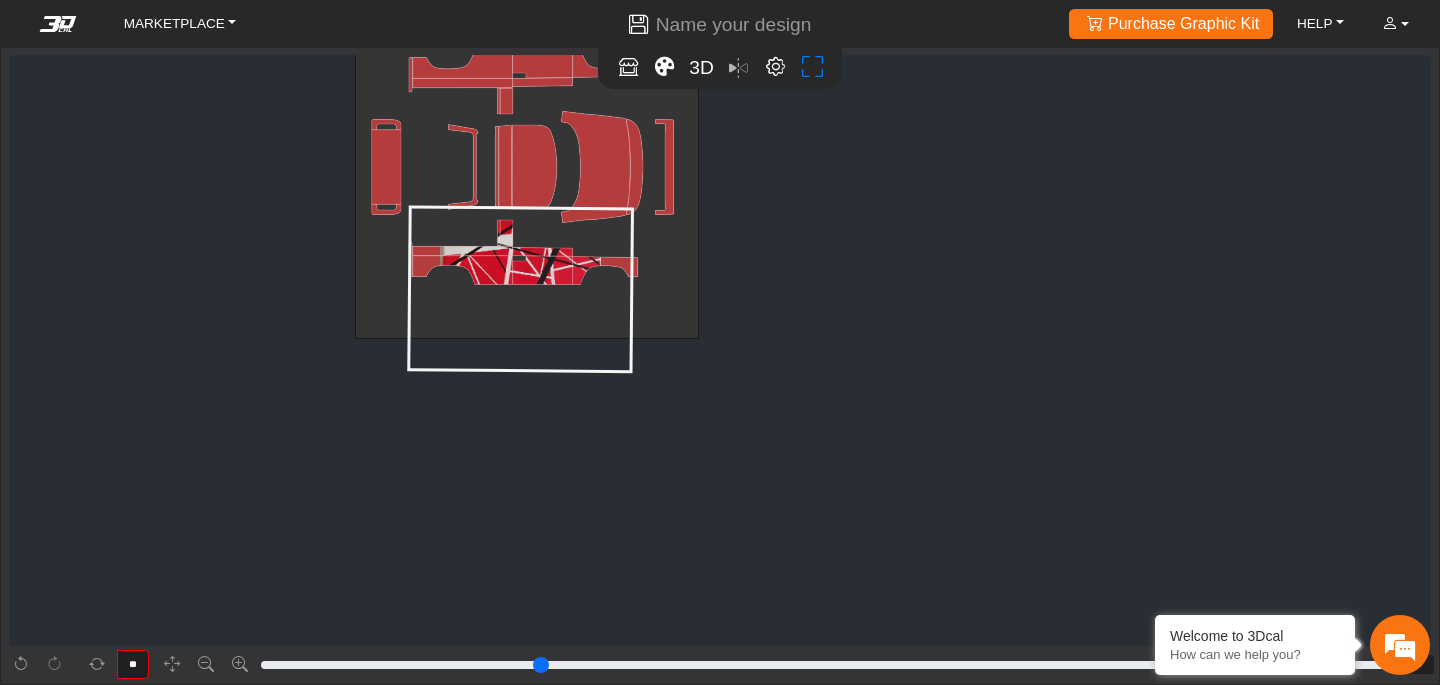 type on "*" 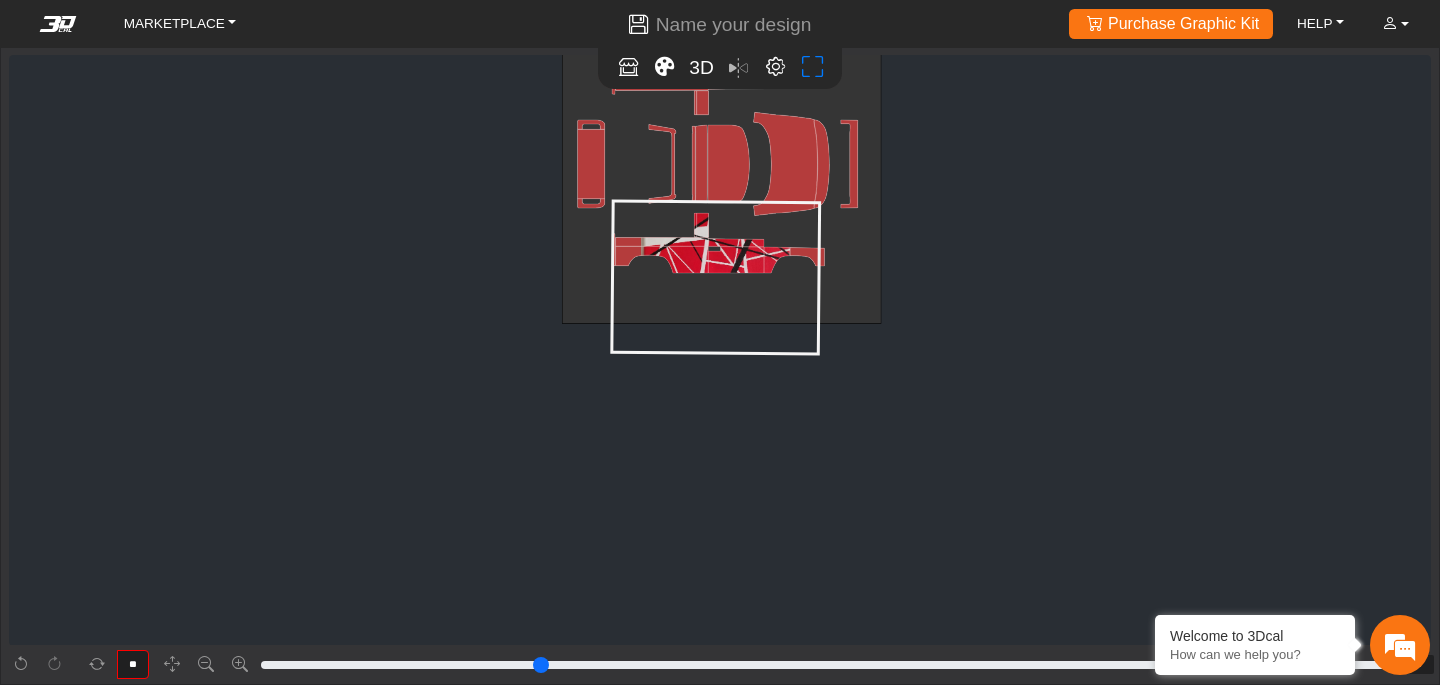 scroll, scrollTop: 297, scrollLeft: 0, axis: vertical 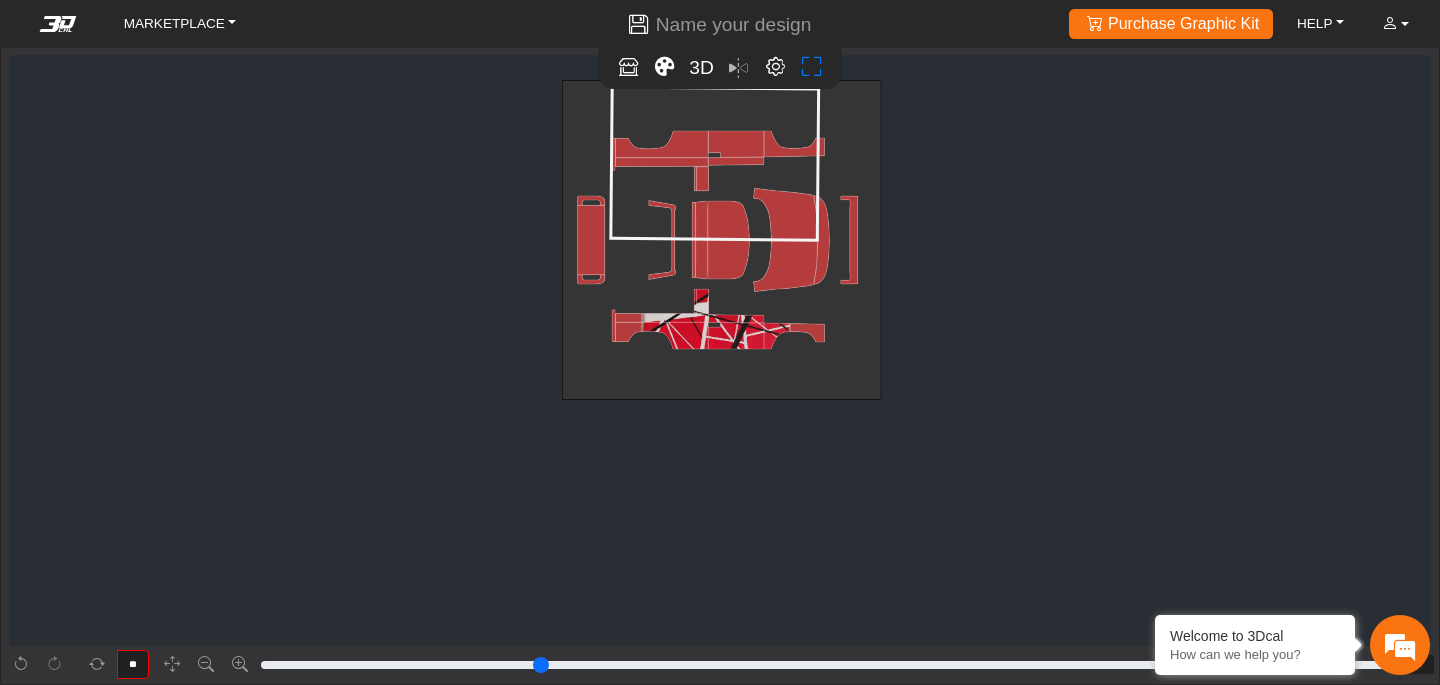 drag, startPoint x: 740, startPoint y: 321, endPoint x: 738, endPoint y: 146, distance: 175.01143 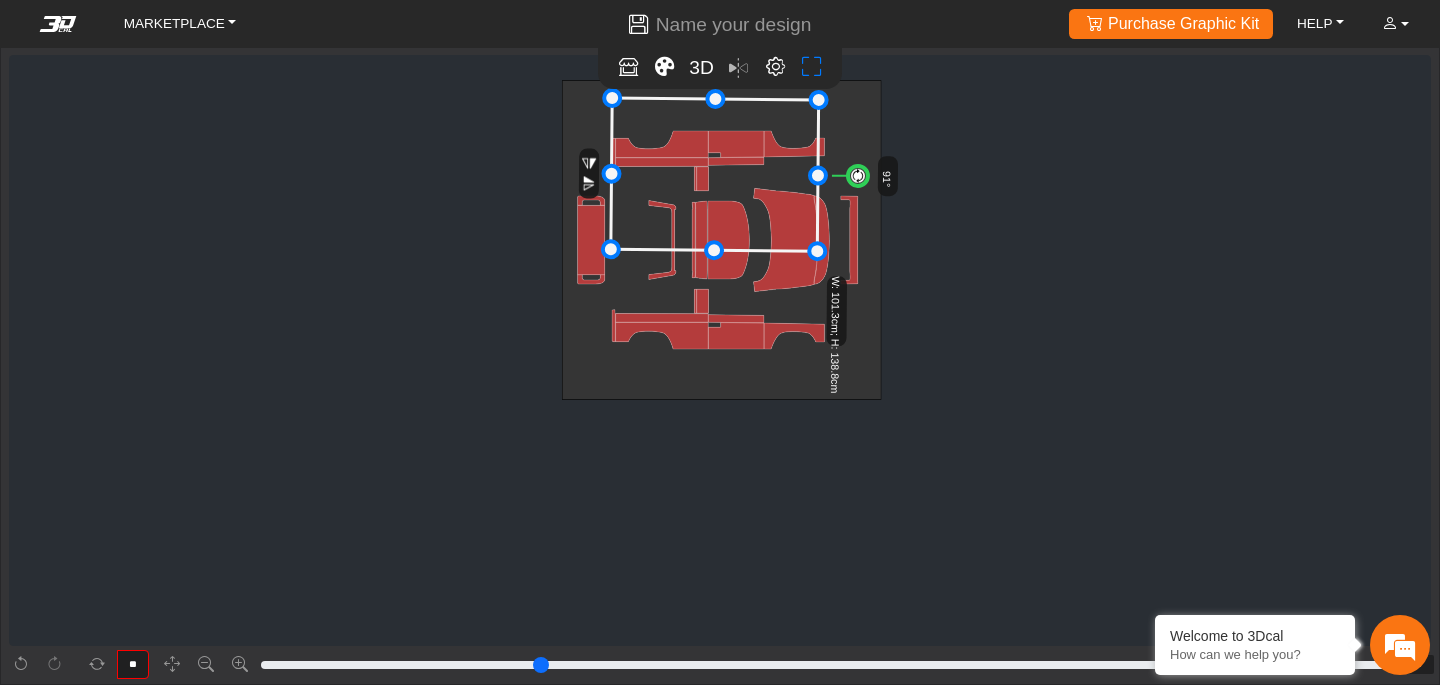 click 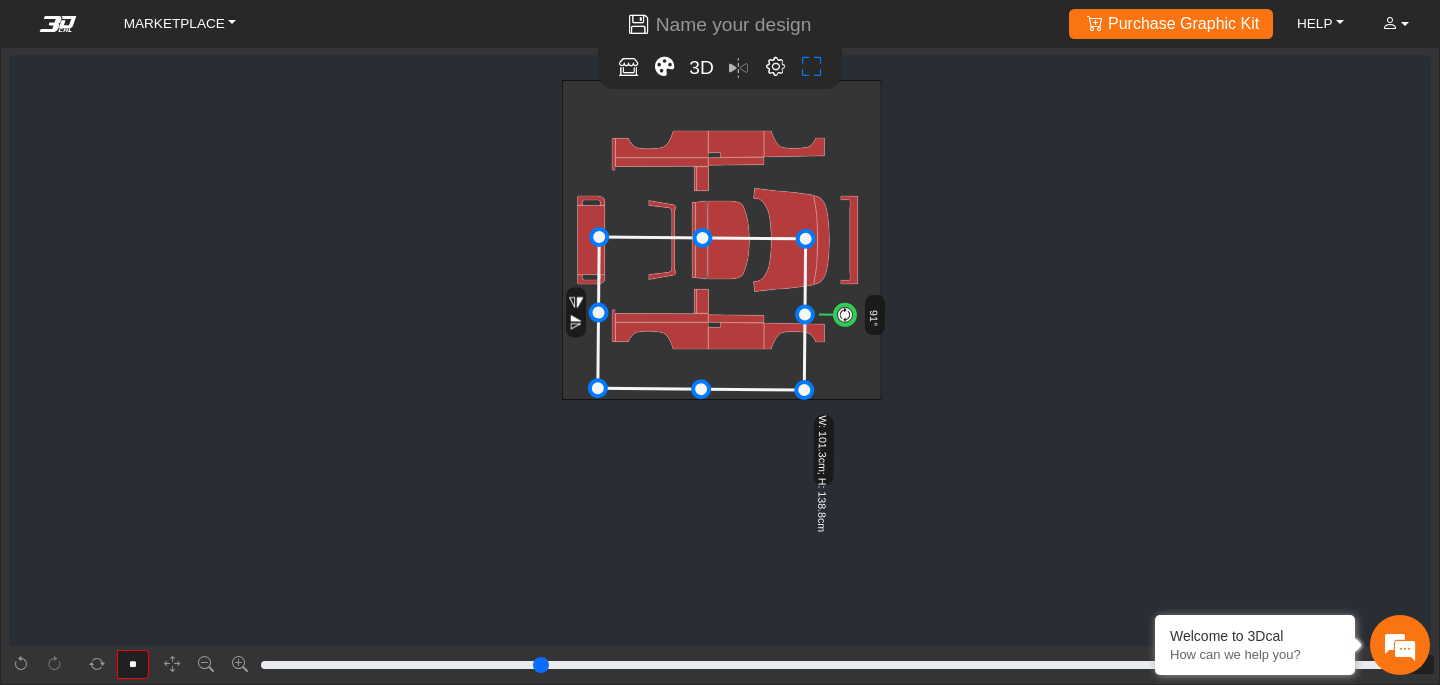 drag, startPoint x: 735, startPoint y: 173, endPoint x: 722, endPoint y: 312, distance: 139.60658 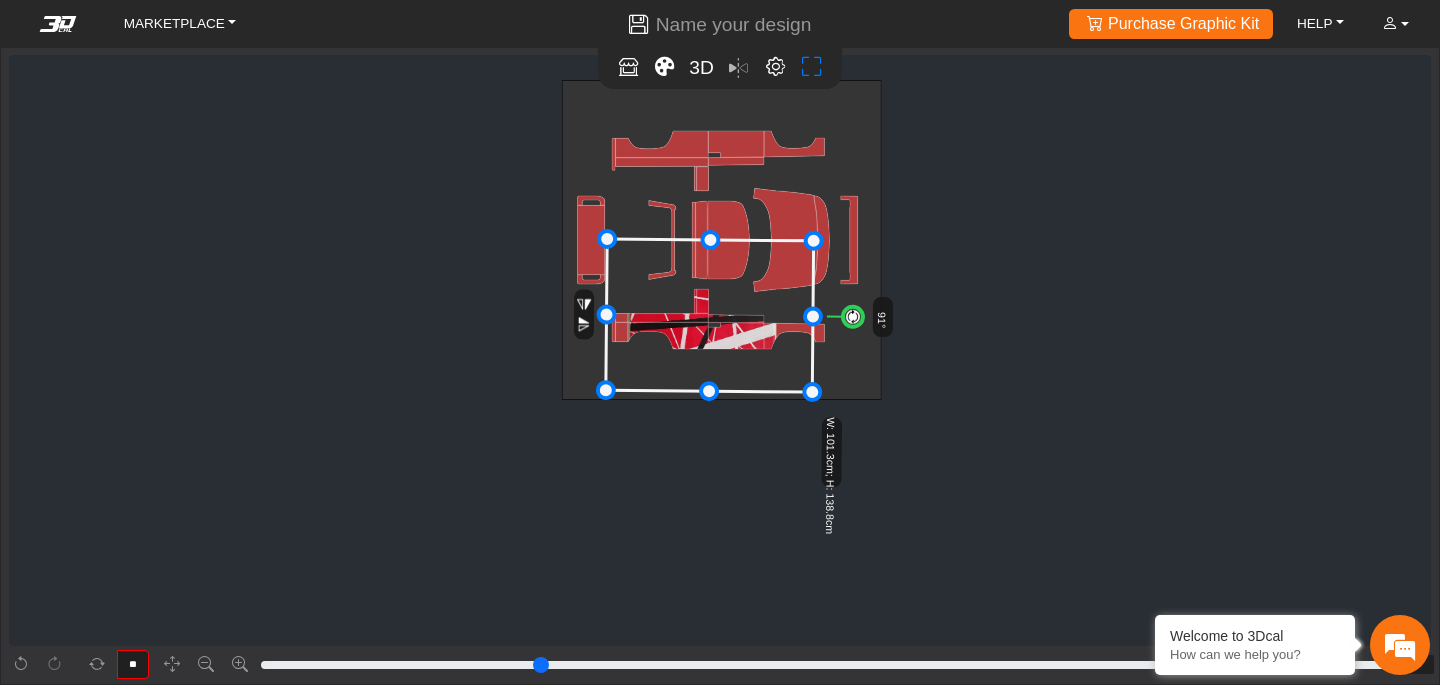 click 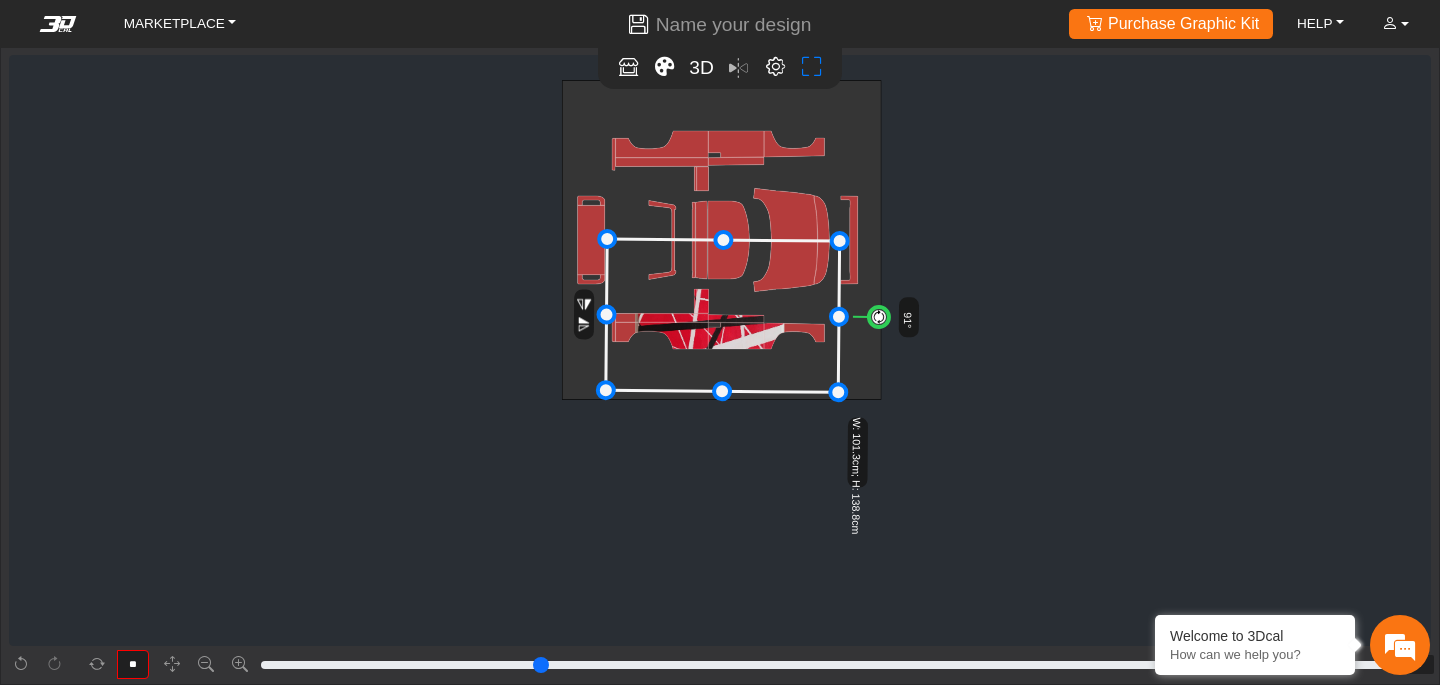 drag, startPoint x: 811, startPoint y: 314, endPoint x: 837, endPoint y: 314, distance: 26 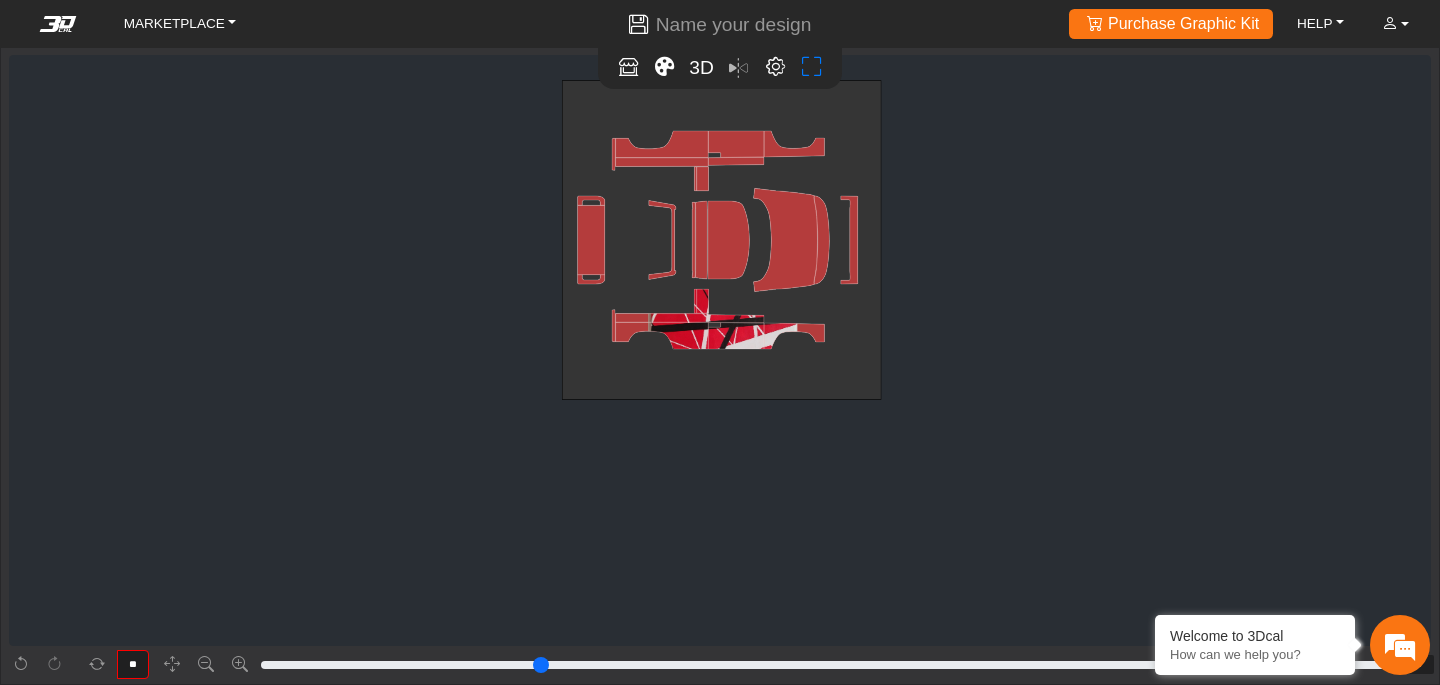 click on "background_wire_template_bg decal_slate_right decal_slate_left decal_slate_front decal_slate_top decal_slate_back text_slate_right text_slate_left text_slate_front text_slate_top text_slate_back brand_slate_right brand_slate_left brand_slate_front brand_slate_top brand_slate_back Wire Template 91° W: 101.3cm; H: 156.4cm" 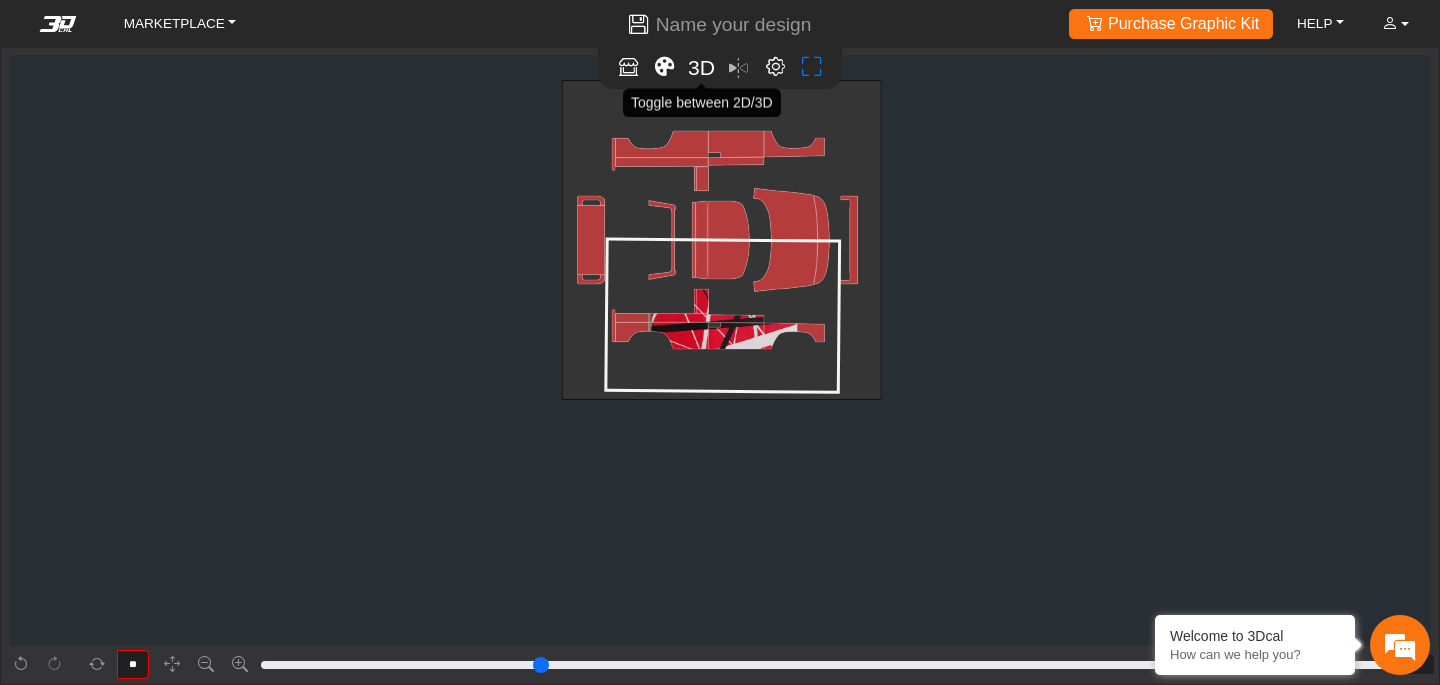 click on "3D" at bounding box center (702, 68) 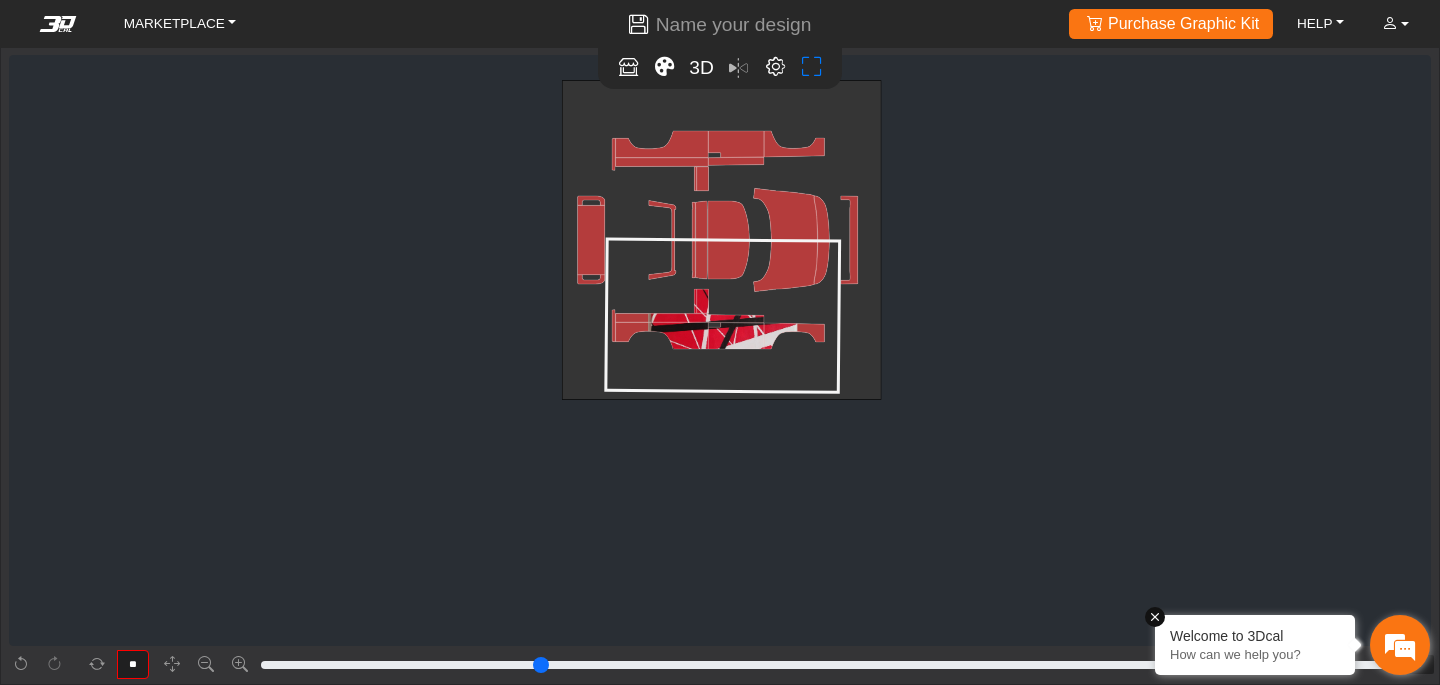 click on "Welcome to 3Dcal" at bounding box center (1255, 636) 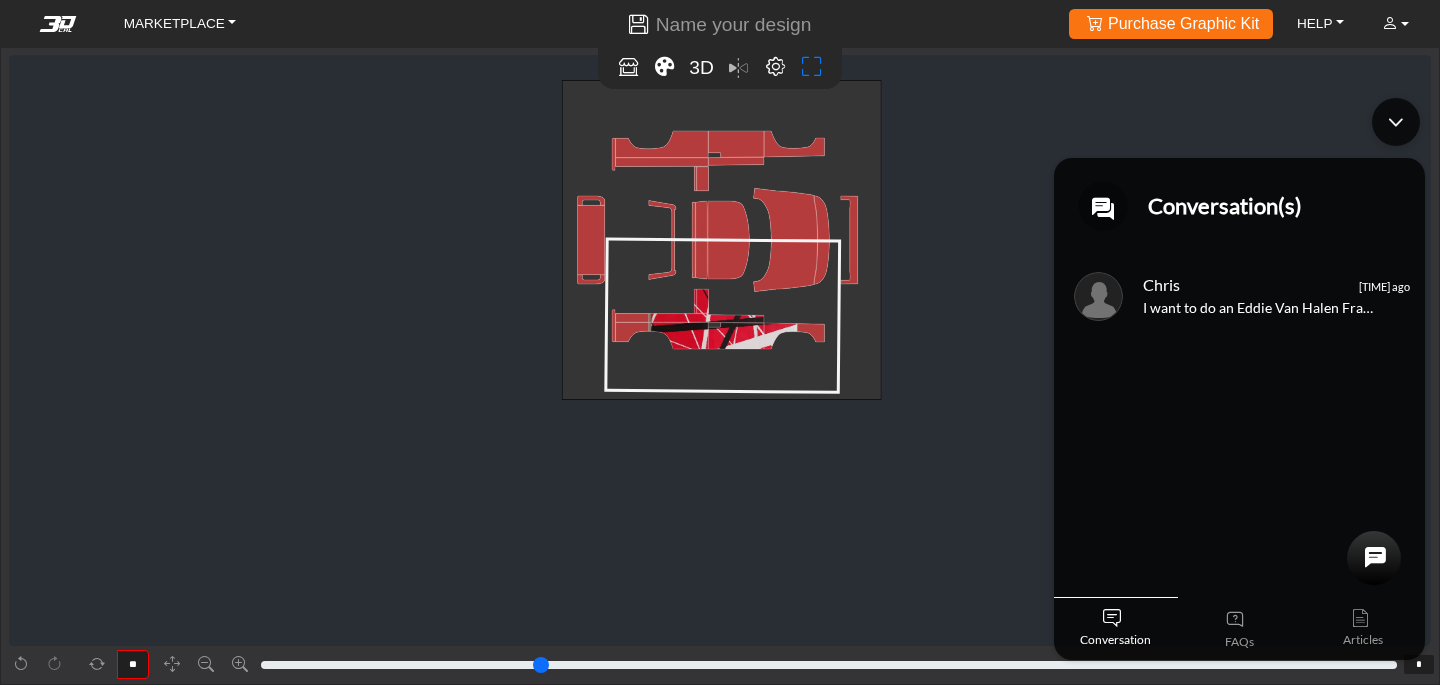 click at bounding box center (1396, 121) 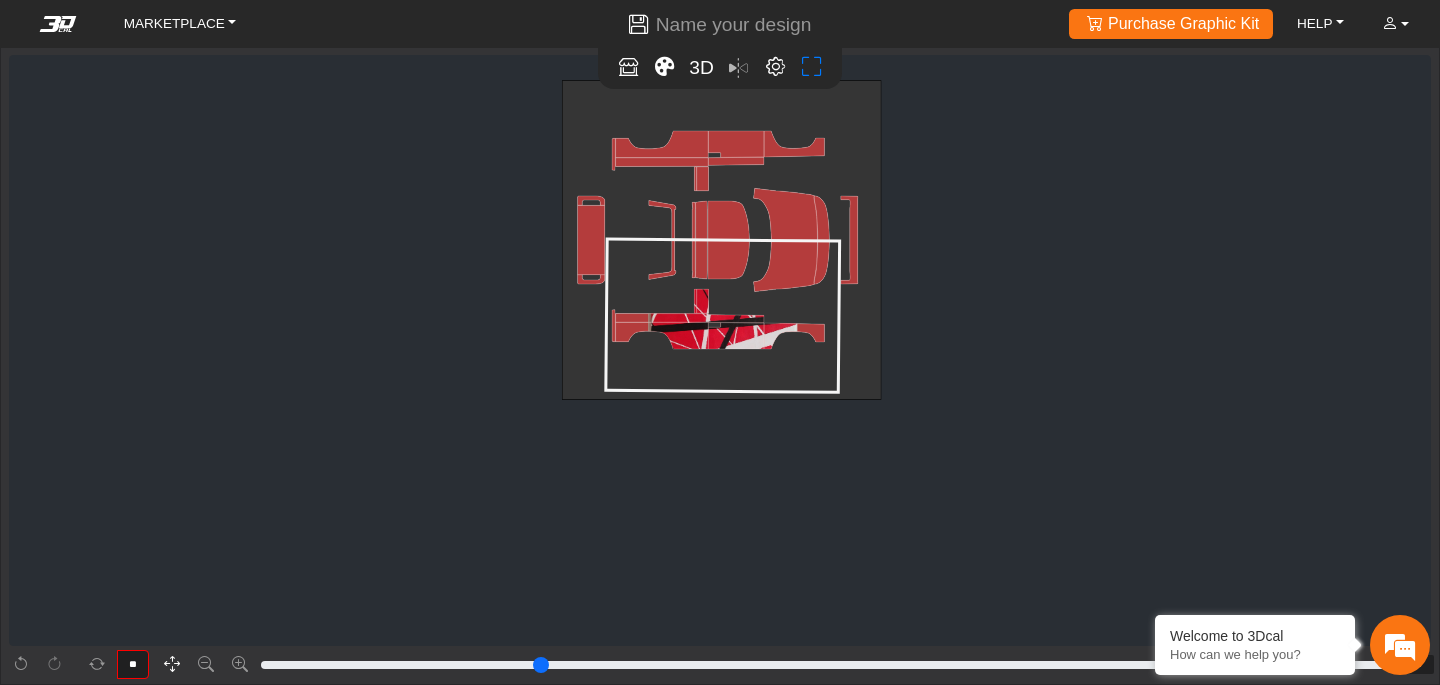 click at bounding box center (172, 664) 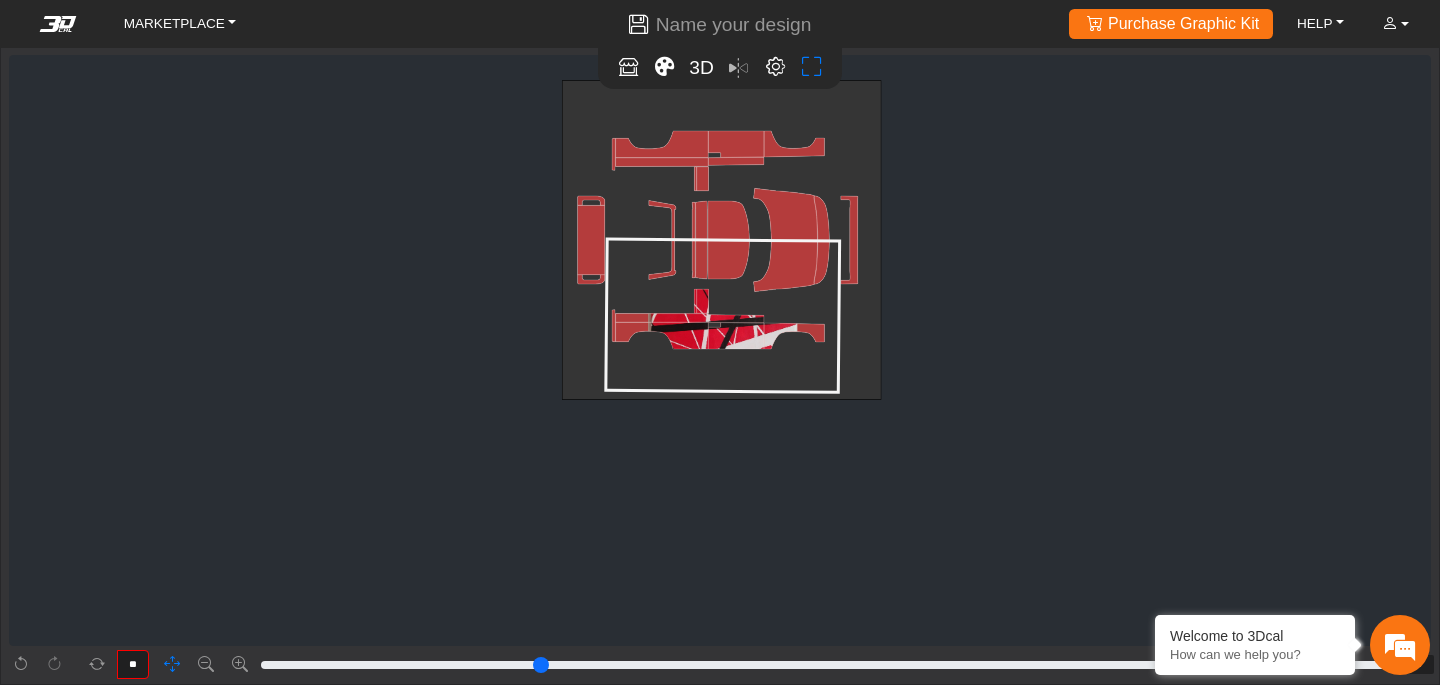 click at bounding box center [172, 664] 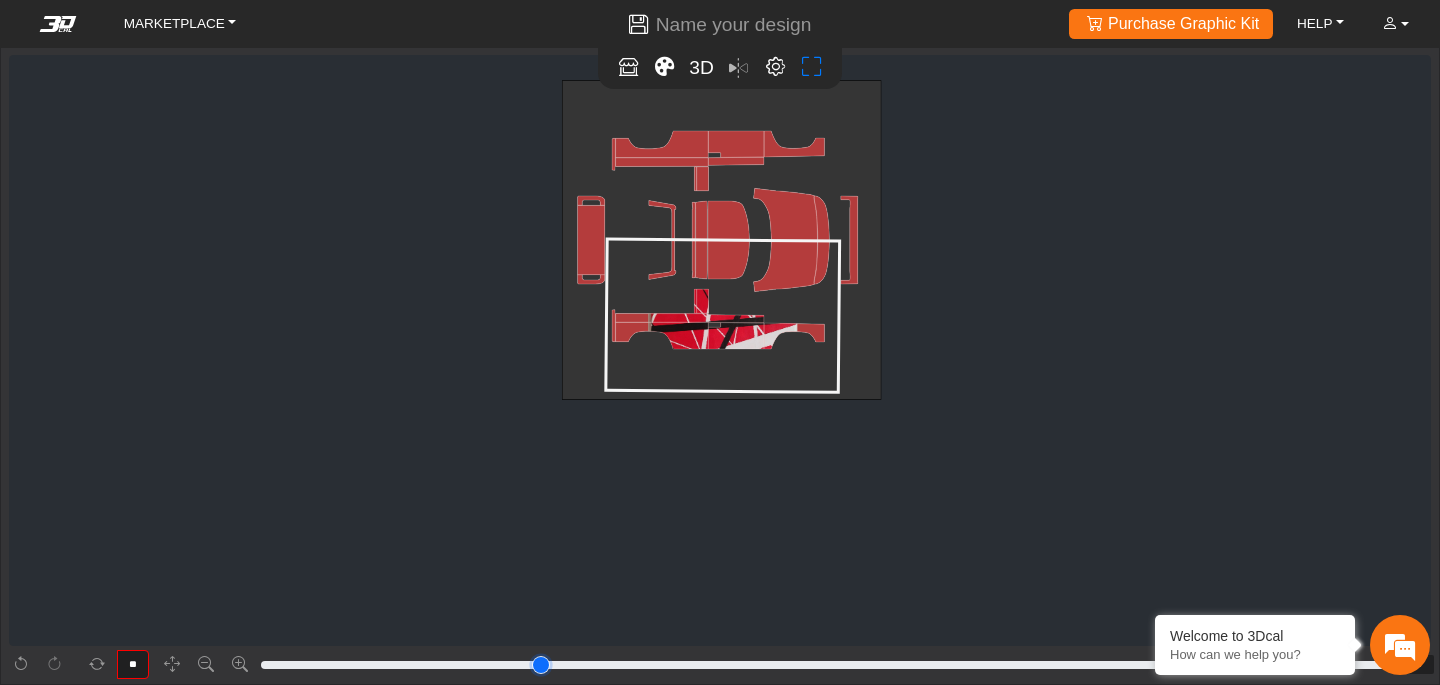 type on "*" 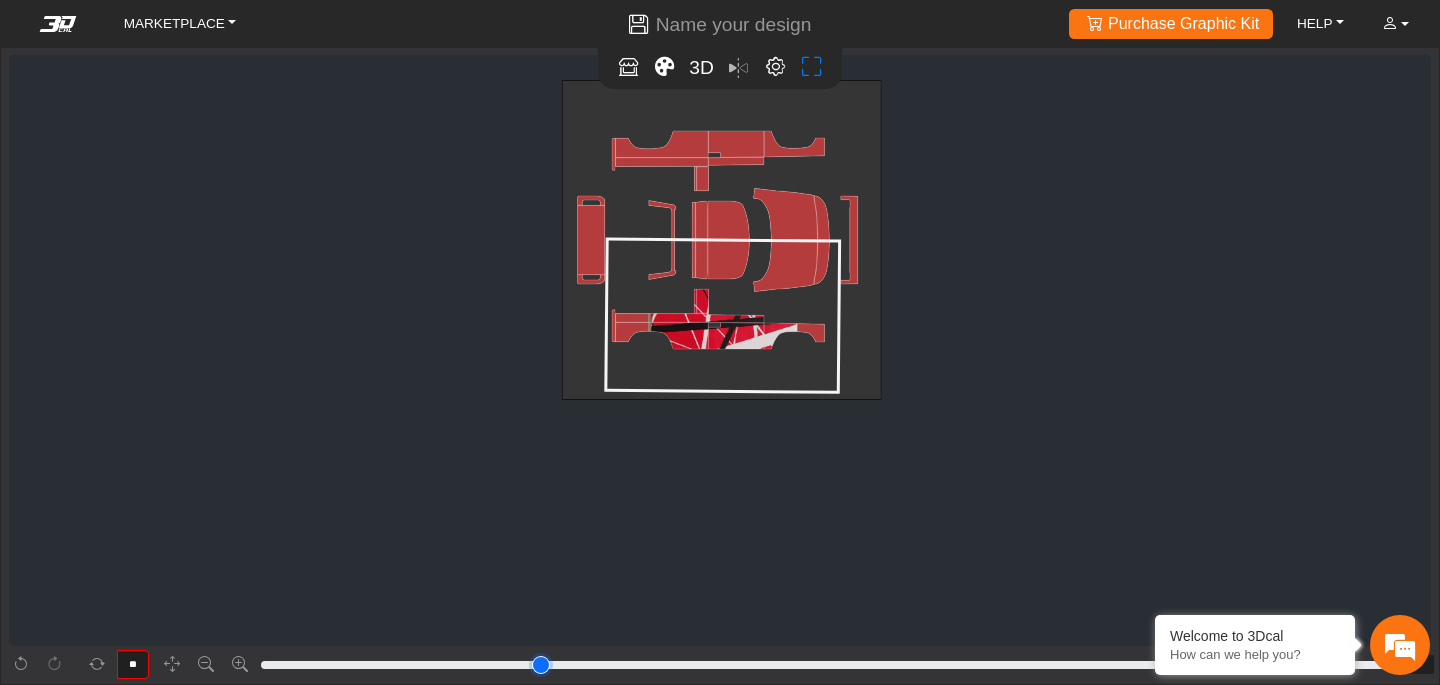 type on "*" 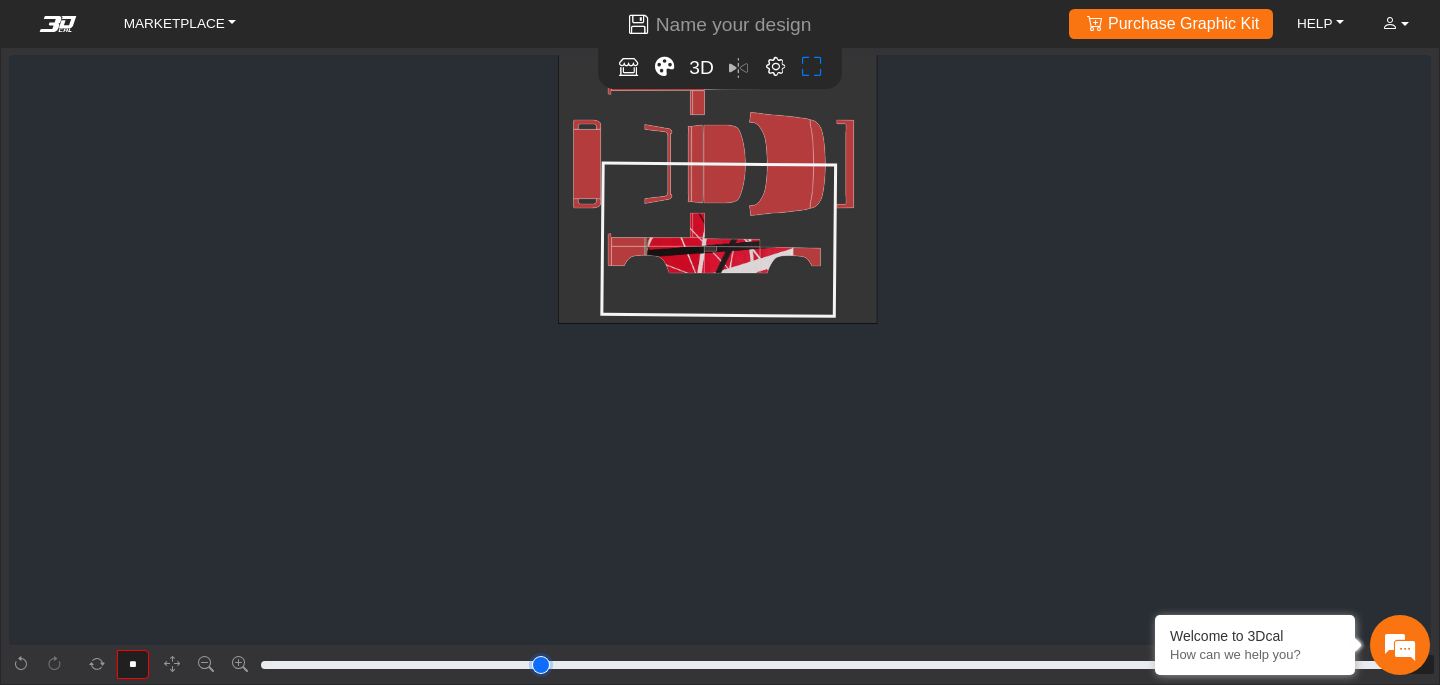 type on "*" 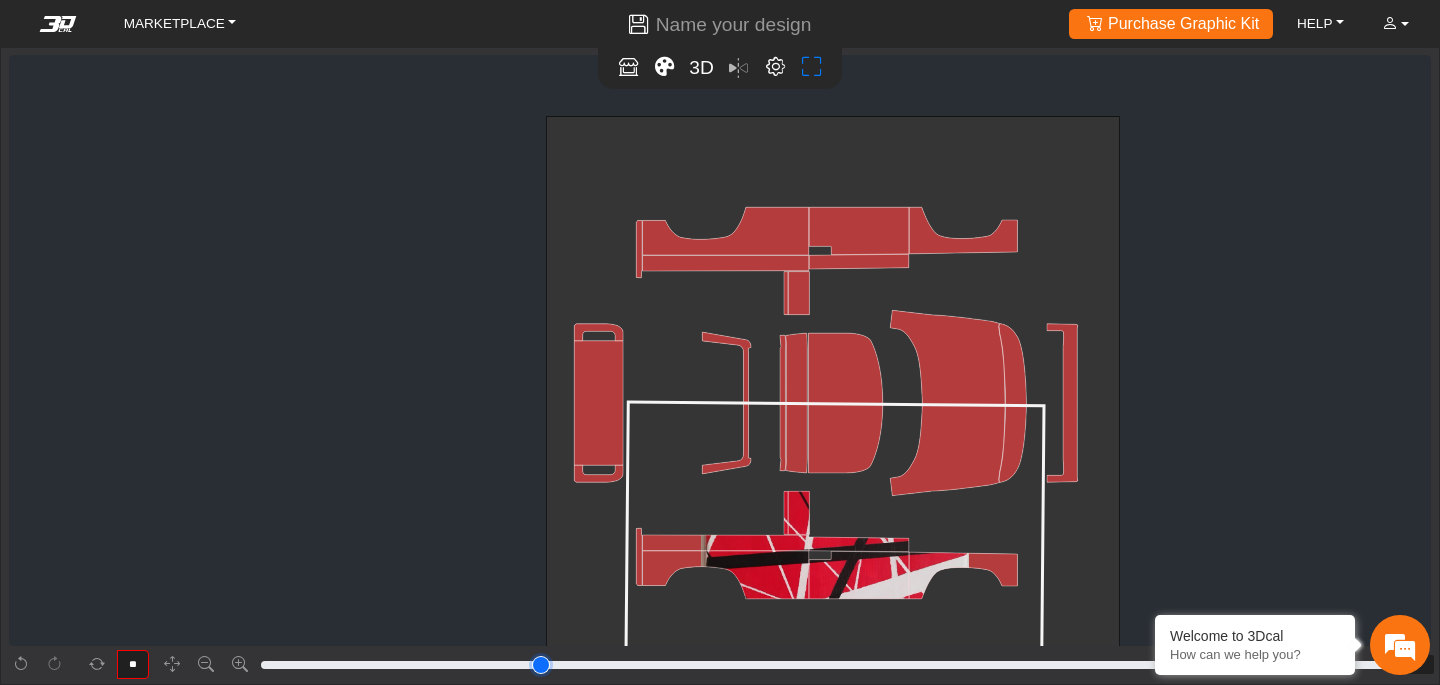 type on "***" 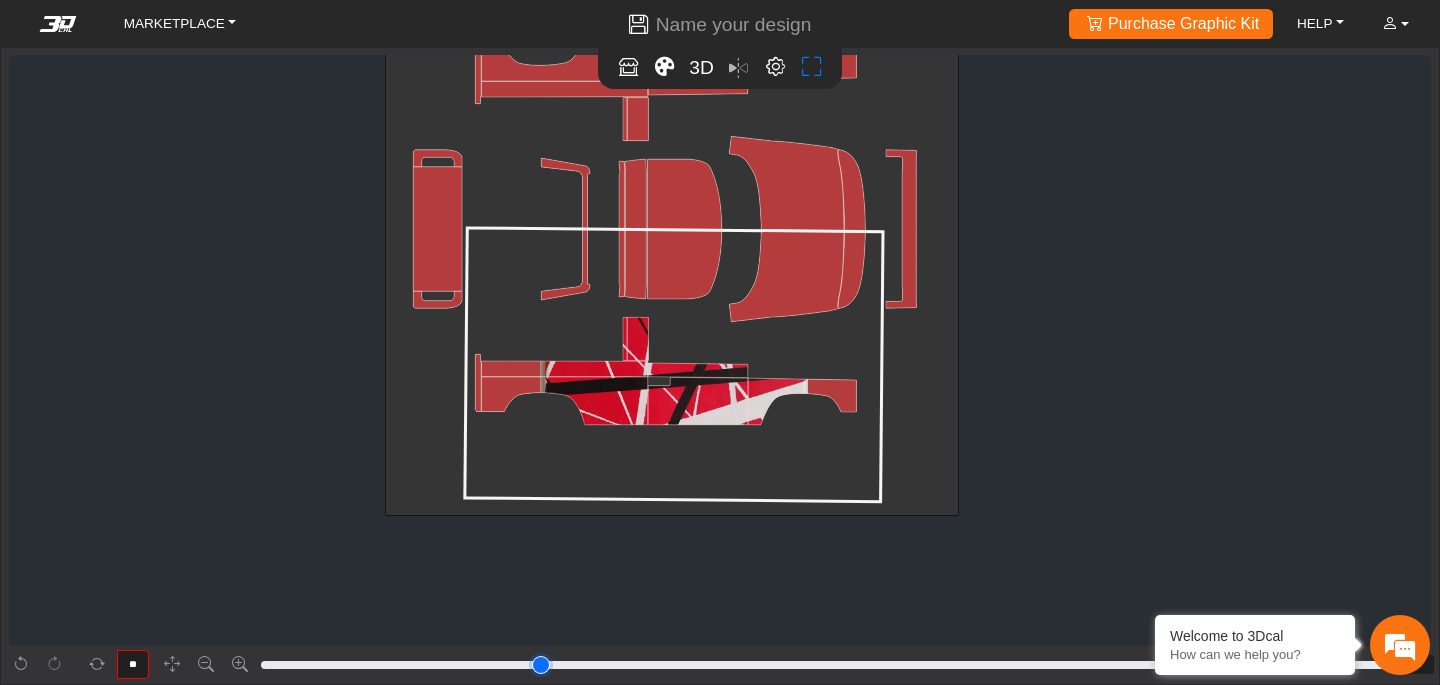 type on "*" 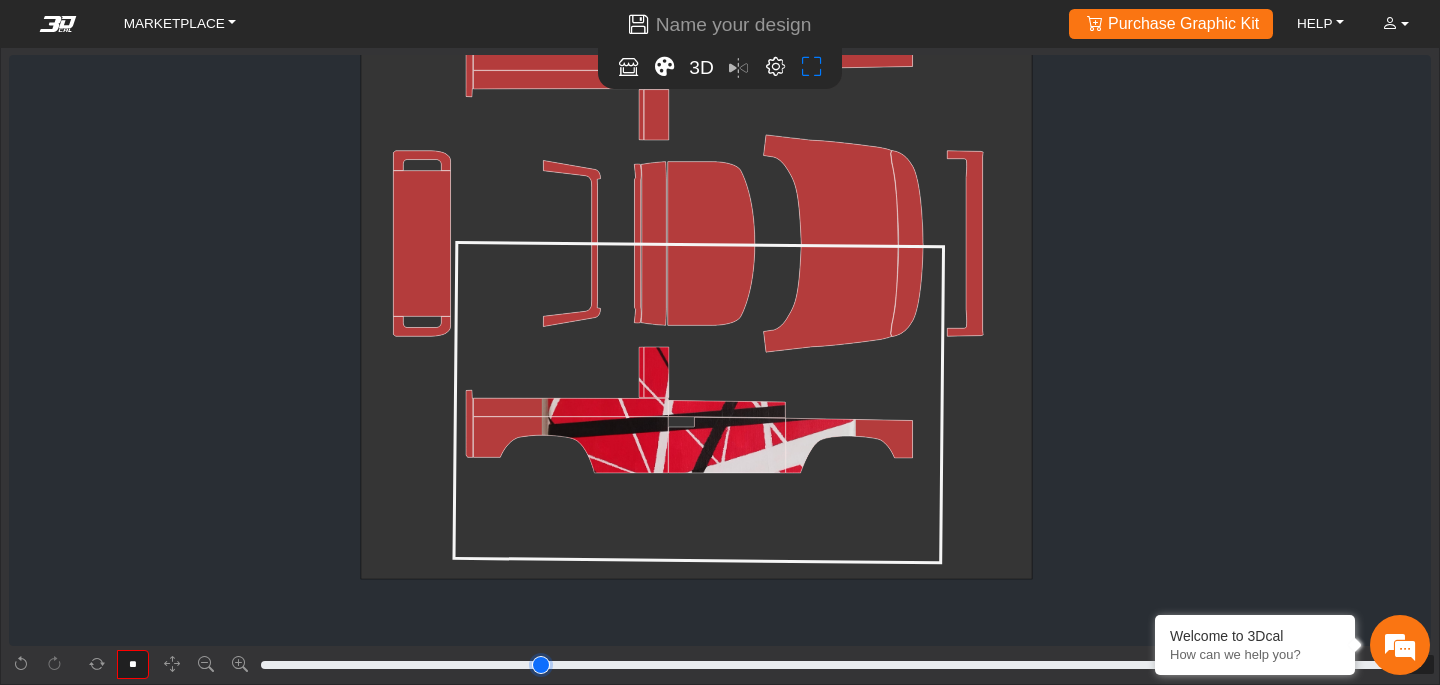 type on "*" 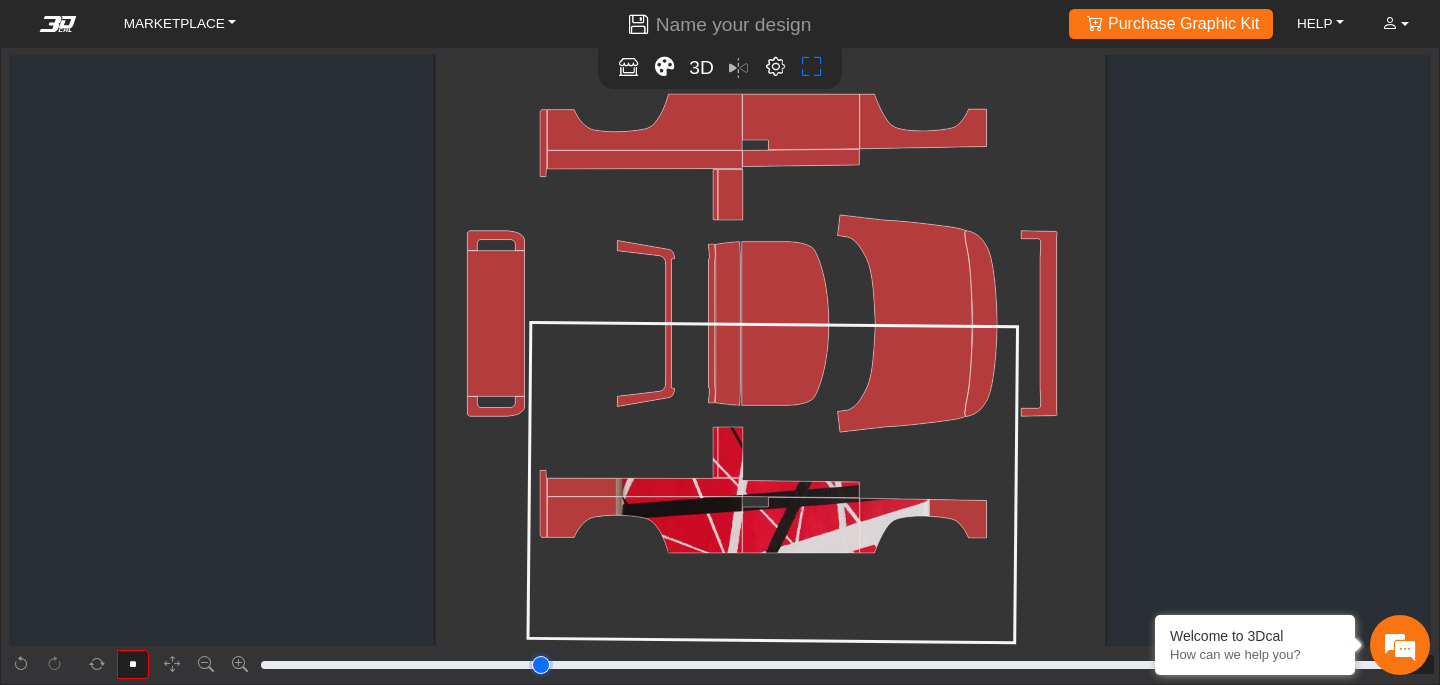 scroll, scrollTop: 728, scrollLeft: 235, axis: both 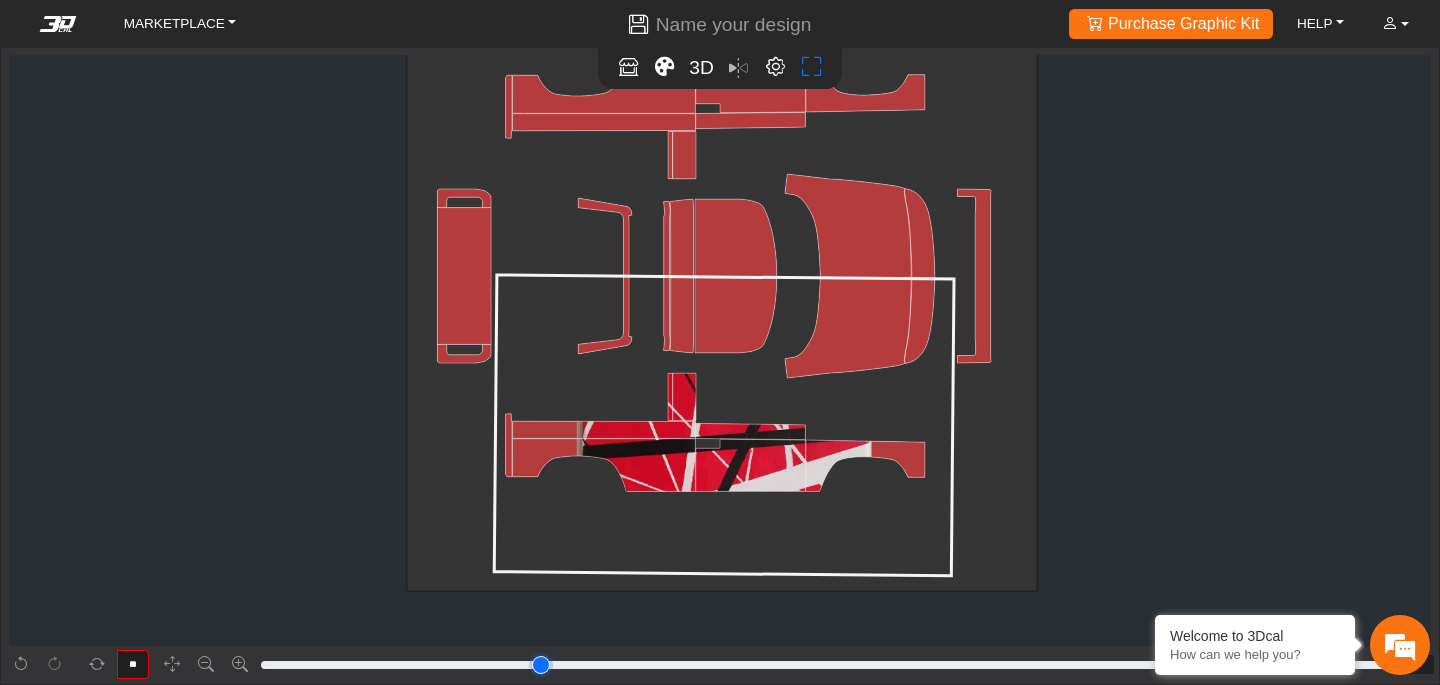 drag, startPoint x: 274, startPoint y: 664, endPoint x: 302, endPoint y: 666, distance: 28.071337 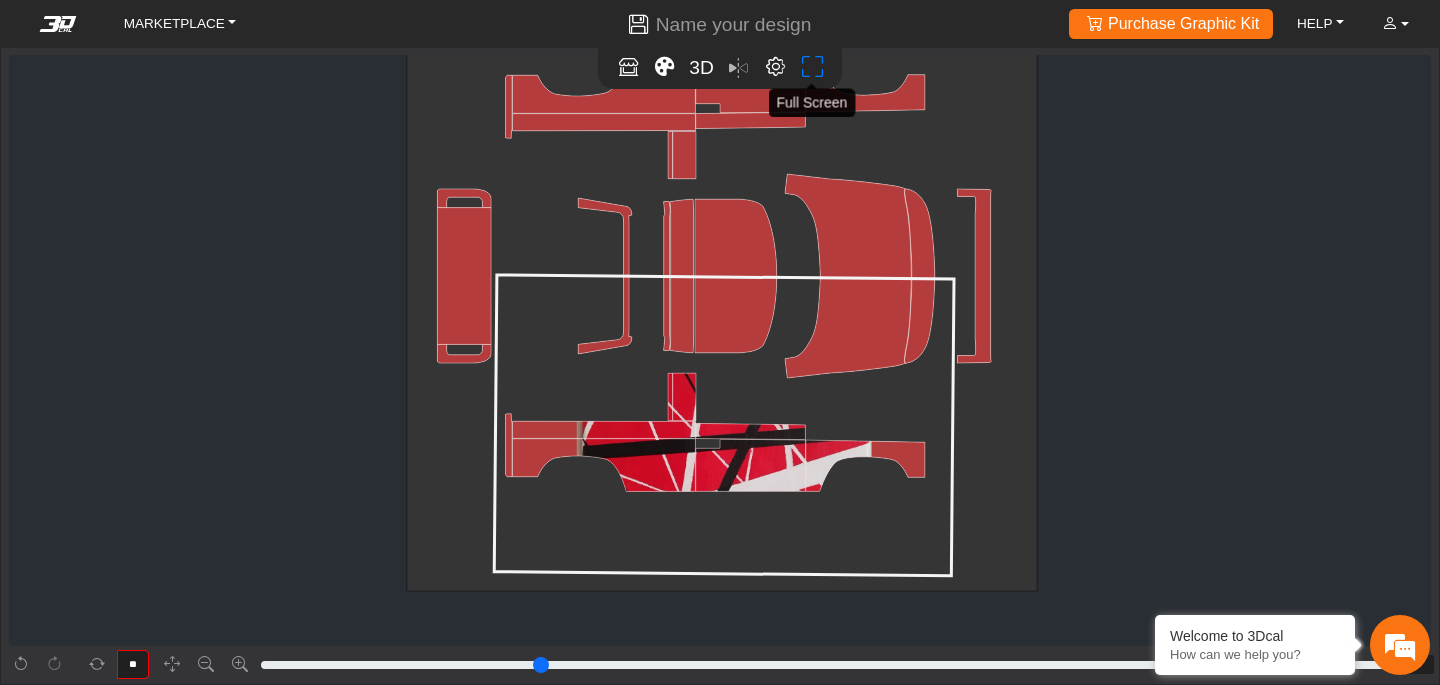 click at bounding box center (812, 67) 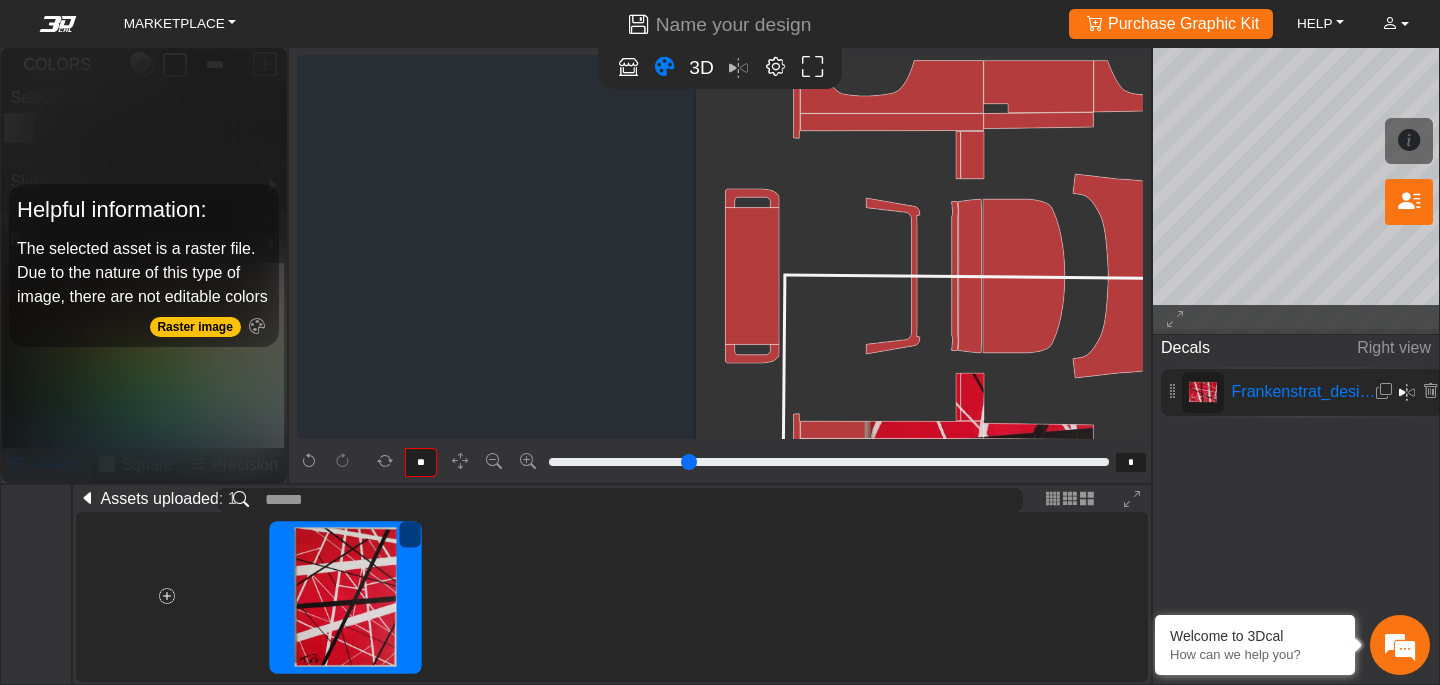 type on "*" 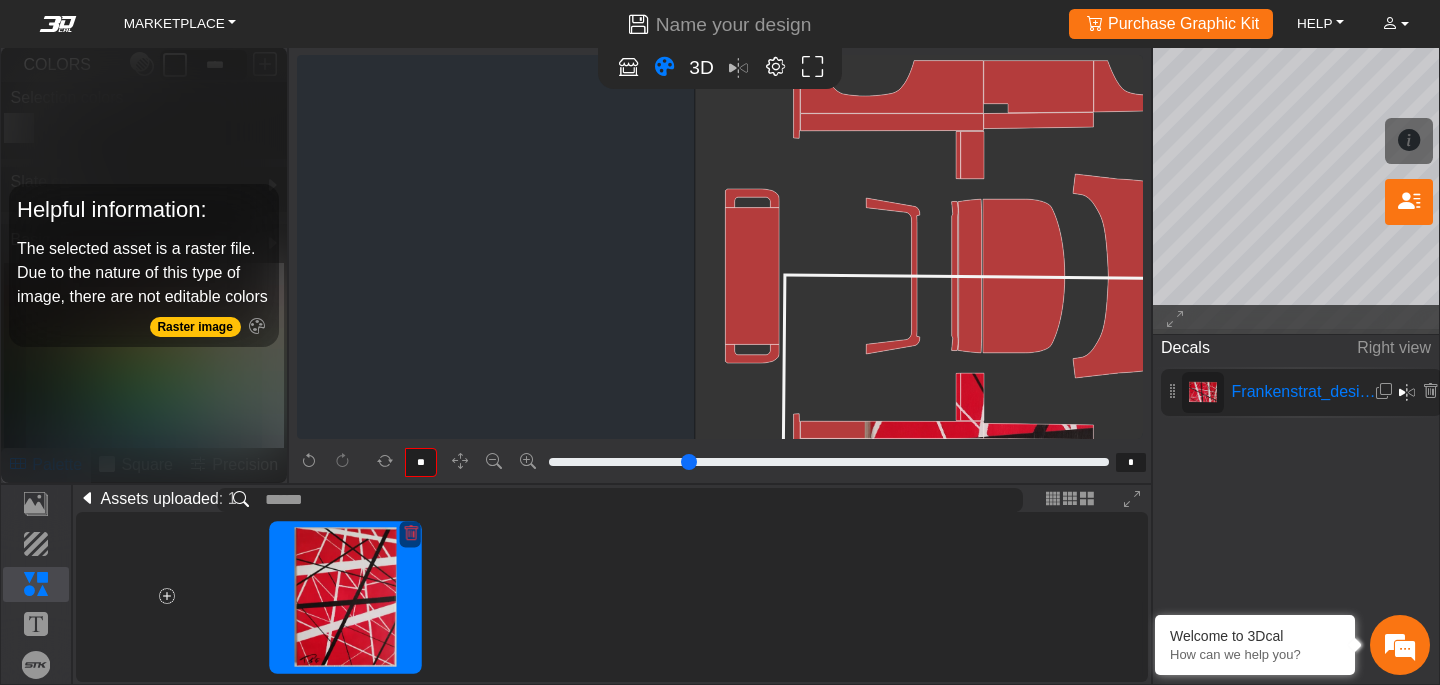 type on "*" 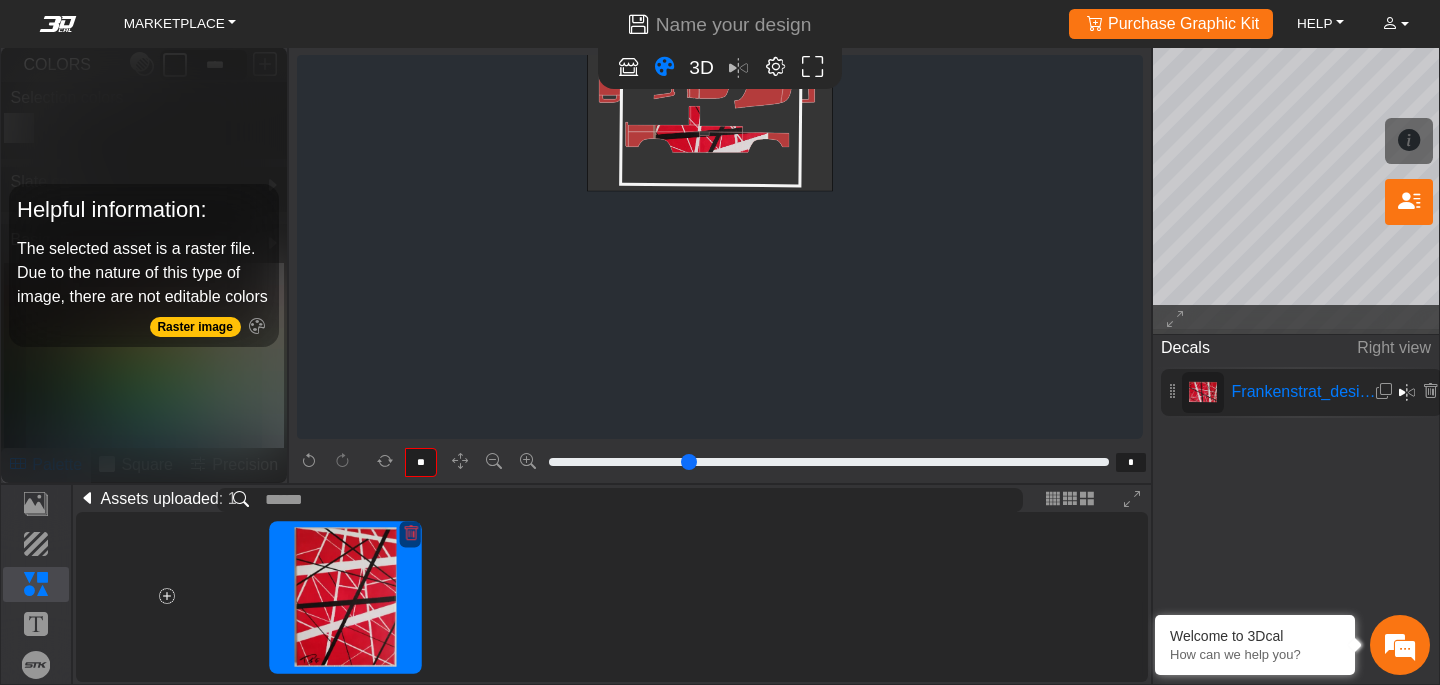 scroll, scrollTop: 233, scrollLeft: 1, axis: both 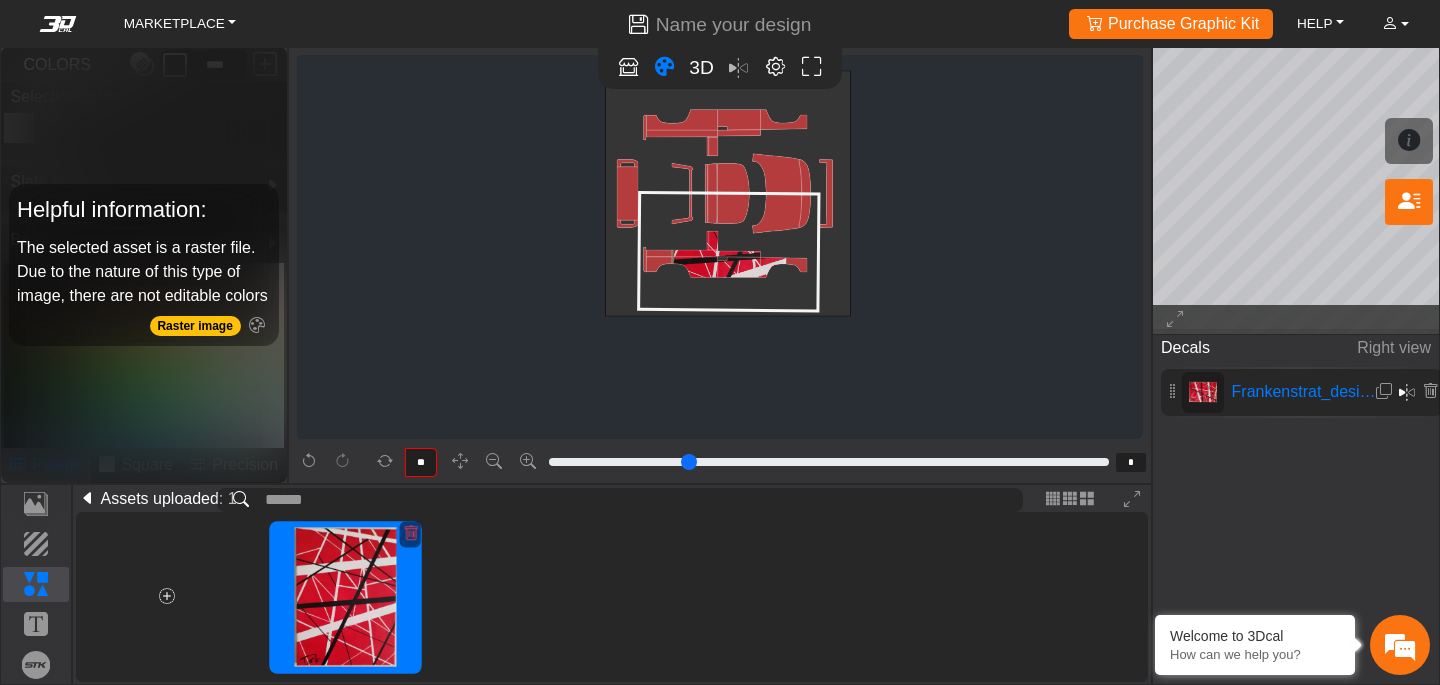click at bounding box center [1175, 319] 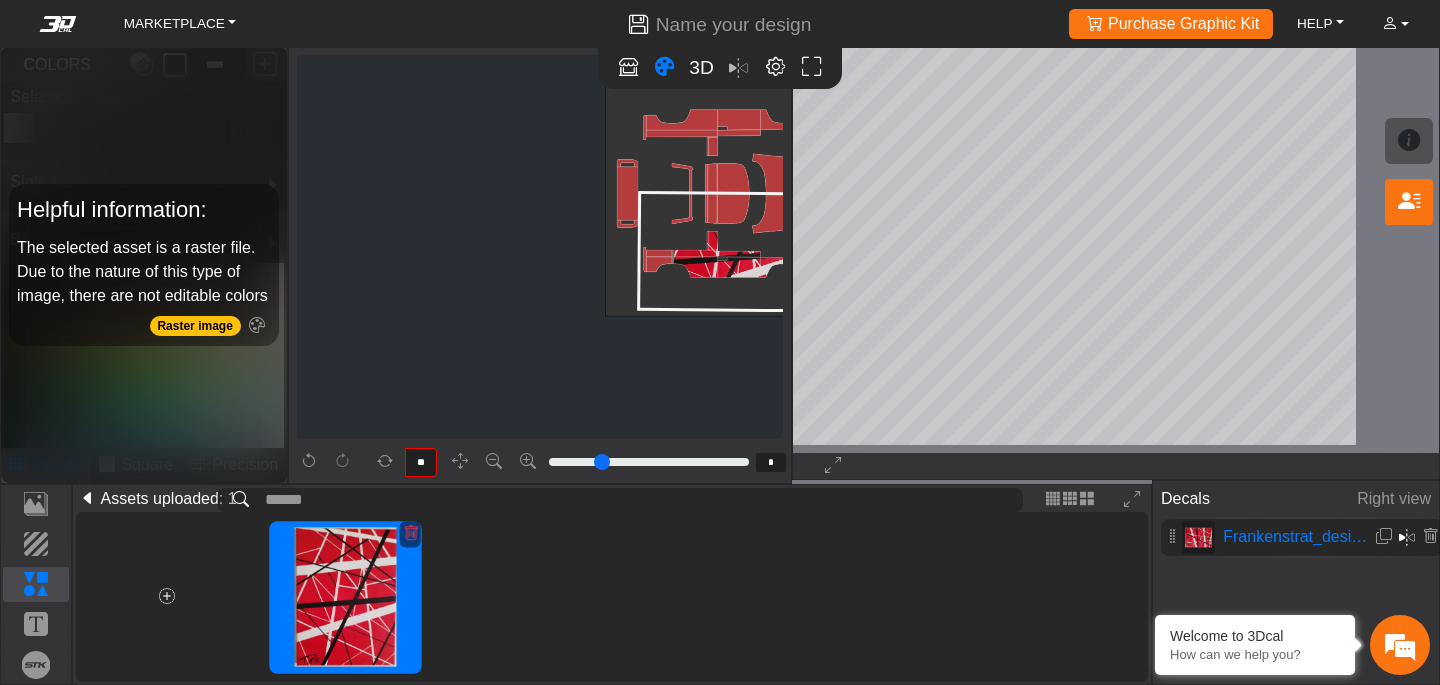 type on "*" 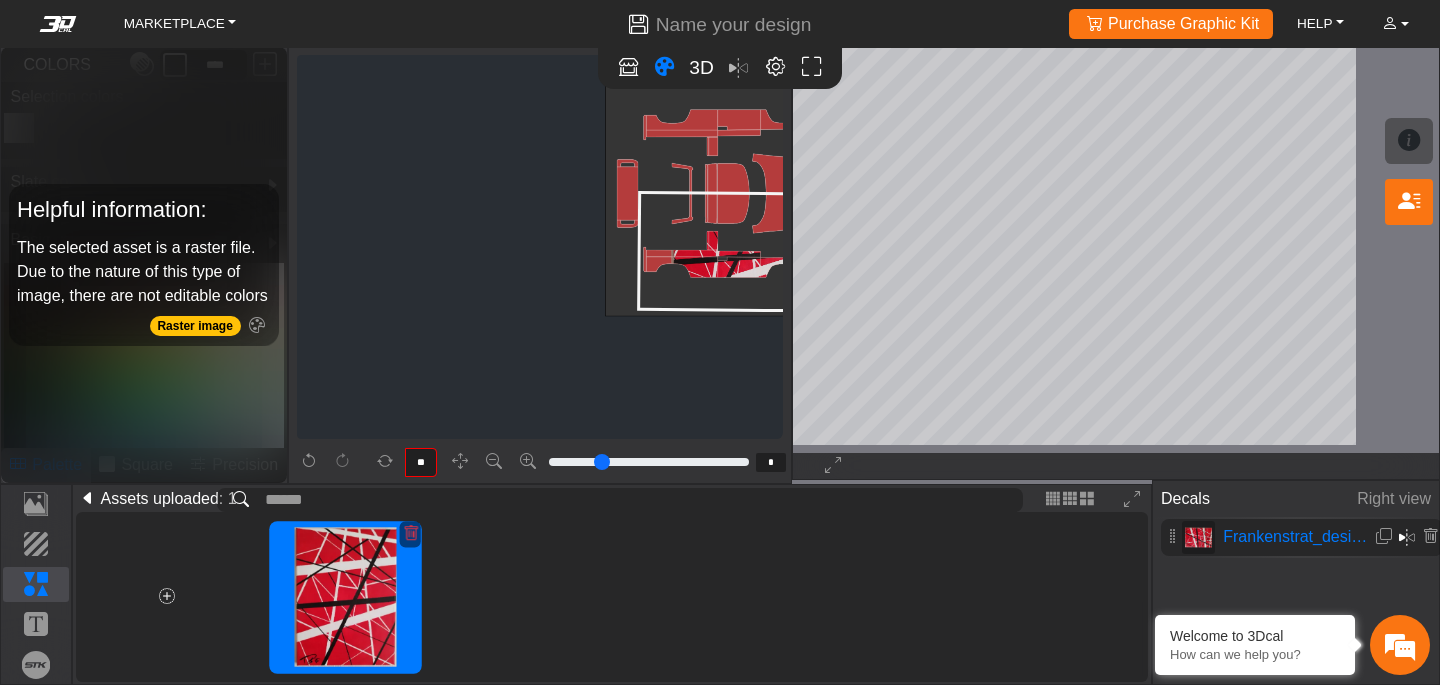 type on "*" 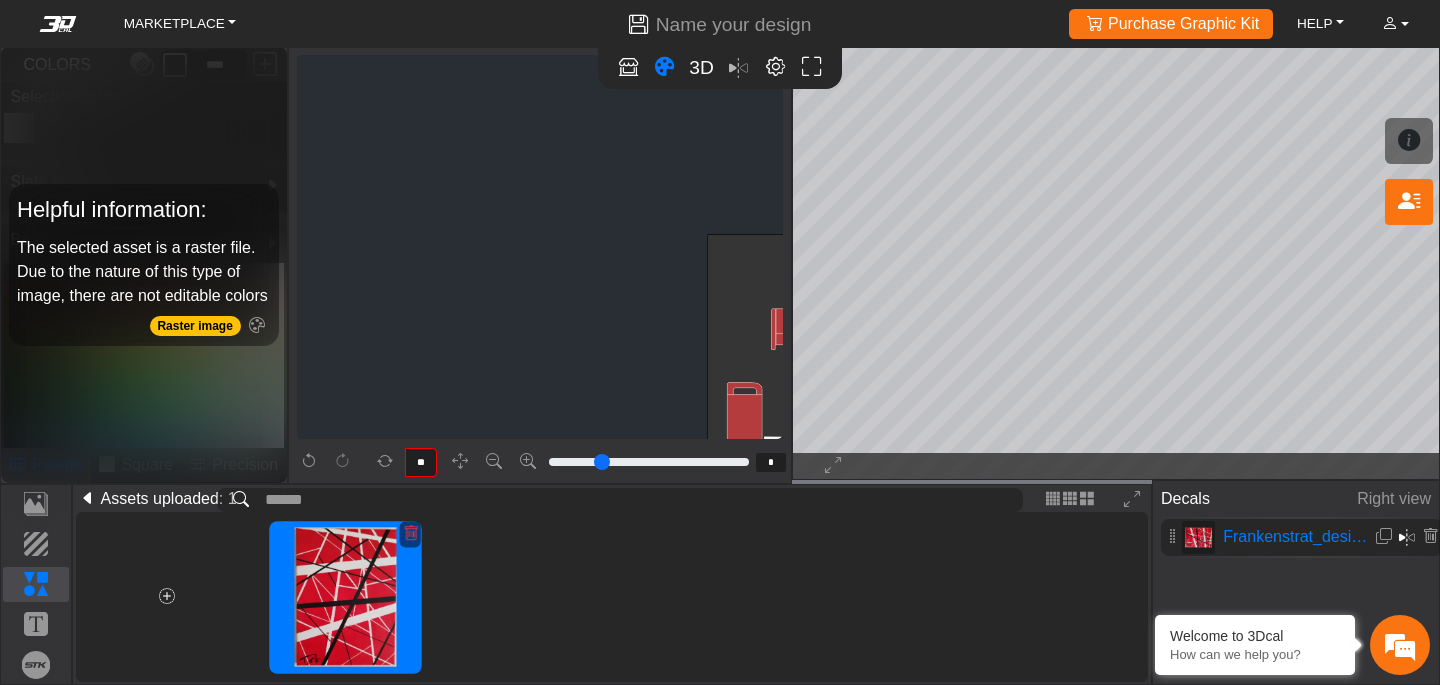 scroll, scrollTop: 519, scrollLeft: 373, axis: both 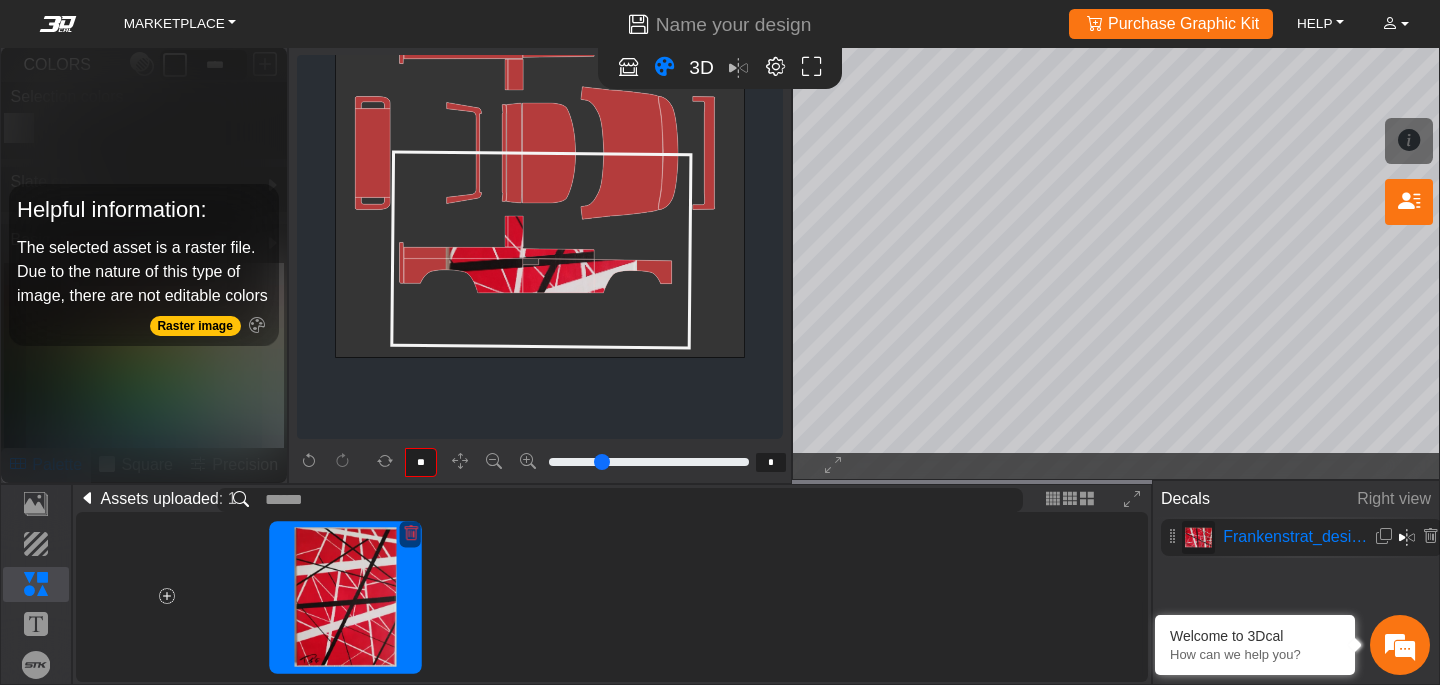 click on "MARKETPLACE Name your design  Purchase Graphic Kit Purchase! HELP Video help center FAQs Work with an artist ACCOUNT Your Account Your Designs Purchase History Log Out Loading...
background_wire_template_bg decal_slate_right decal_slate_left decal_slate_front decal_slate_top decal_slate_back text_slate_right text_slate_left text_slate_front text_slate_top text_slate_back brand_slate_right brand_slate_left brand_slate_front brand_slate_top brand_slate_back Wire Template 91° W: 101.3cm; H: 156.4cm ** * 3D Decals Right view Frankenstrat_design - 1 Template Background Elements Text Brands Assets uploaded: 1 YOUR UPLOADS BASIC STRIPE PATTERN MISCELLANEOUS BADGES FLAGS MAPS CULTURES ANIMAL NATURE LANDSCAPE CONTOUR MAP SHORTCUTS: Press  F  key to activate Focus Mode on a selected asset (except backgrounds). Hold  ctrl  + click for panning on the 2D editor. Hold  ctrl Press  F2" 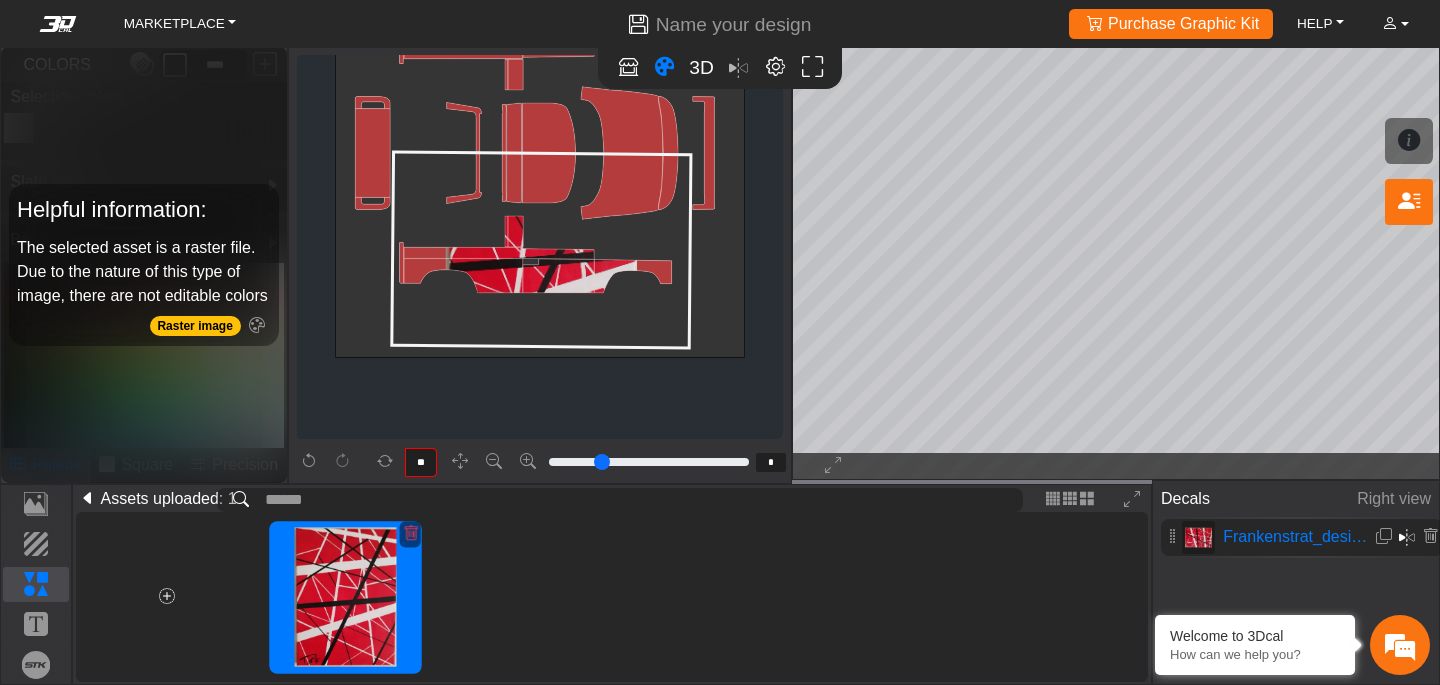 click on "Loading...
background_wire_template_bg decal_slate_right decal_slate_left decal_slate_front decal_slate_top decal_slate_back text_slate_right text_slate_left text_slate_front text_slate_top text_slate_back brand_slate_right brand_slate_left brand_slate_front brand_slate_top brand_slate_back Wire Template 91° W: 101.3cm; H: 156.4cm ** * 3D Decals Right view Frankenstrat_design - 1 Template Background Elements Text Brands Assets uploaded: 1 YOUR UPLOADS BASIC STRIPE PATTERN MISCELLANEOUS BADGES FLAGS MAPS CULTURES ANIMAL NATURE LANDSCAPE CONTOUR MAP SHORTCUTS: Press  F  key to activate Focus Mode on a selected asset (except backgrounds). Hold  ctrl  + click for panning on the 2D editor. Hold  ctrl  + scroll for control zoom on 2D editor. Press  F2  for toggle between 2D and 3D. Press  C  for toggle the color tool. Press  ctrl  + 0 for fit the canvas to the screen. COLORS" at bounding box center [720, 342] 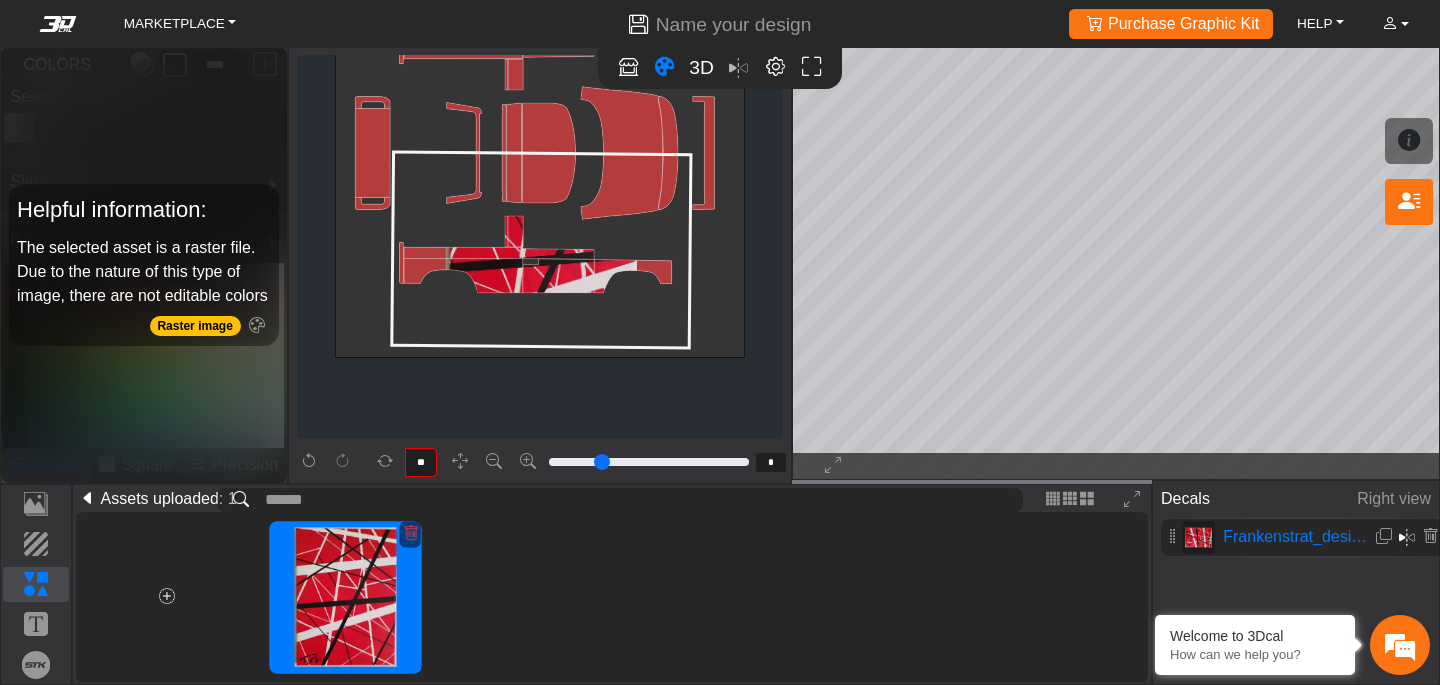 click on "SHORTCUTS: Press  F  key to activate Focus Mode on a selected asset (except backgrounds). Hold  ctrl  + click for panning on the 2D editor. Hold  ctrl  + scroll for control zoom on 2D editor. Press  F2  for toggle between 2D and 3D. Press  C  for toggle the color tool. Press  ctrl  + 0 for fit the canvas to the screen. Work with a design expert" at bounding box center [1116, 262] 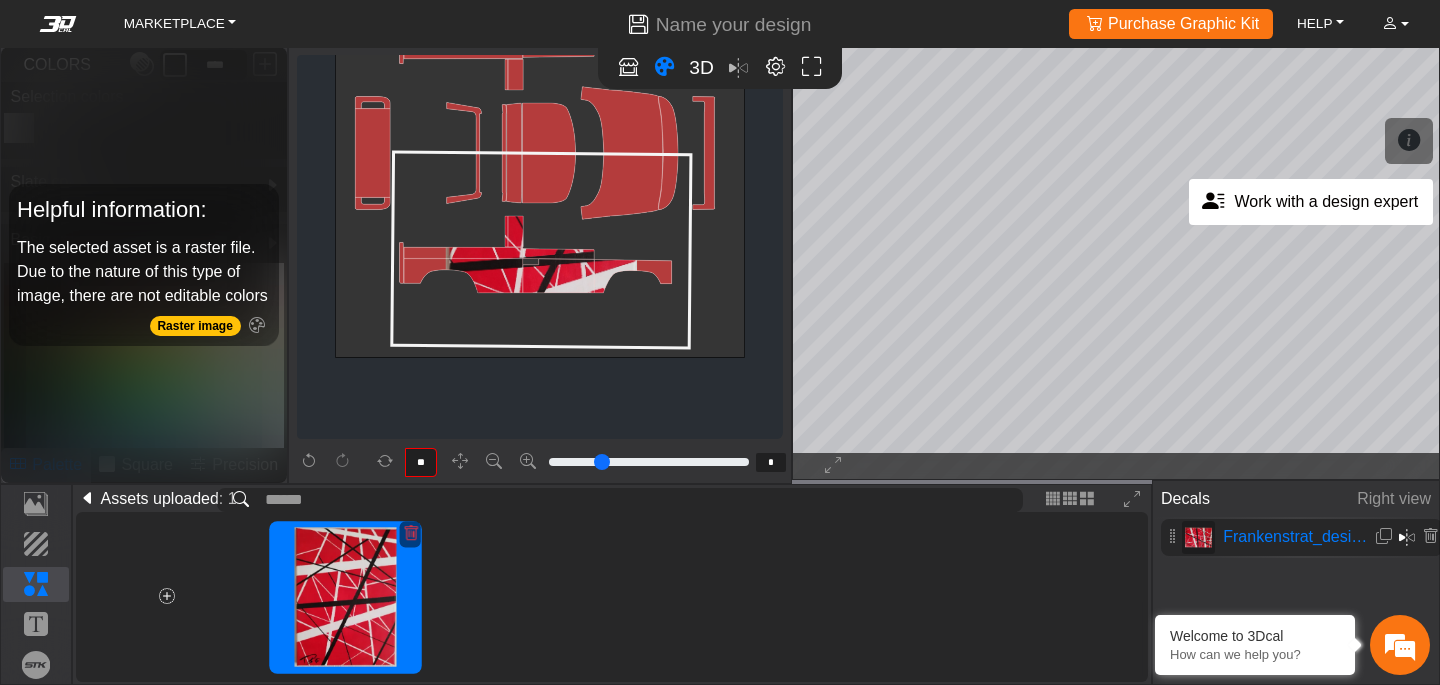 click on "MARKETPLACE Name your design  Purchase Graphic Kit Purchase! HELP Video help center FAQs Work with an artist ACCOUNT Your Account Your Designs Purchase History Log Out Loading...
background_wire_template_bg decal_slate_right decal_slate_left decal_slate_front decal_slate_top decal_slate_back text_slate_right text_slate_left text_slate_front text_slate_top text_slate_back brand_slate_right brand_slate_left brand_slate_front brand_slate_top brand_slate_back Wire Template 91° W: 101.3cm; H: 156.4cm ** * 3D Decals Right view Frankenstrat_design - 1 Template Background Elements Text Brands Assets uploaded: 1 YOUR UPLOADS BASIC STRIPE PATTERN MISCELLANEOUS BADGES FLAGS MAPS CULTURES ANIMAL NATURE LANDSCAPE CONTOUR MAP SHORTCUTS: Press  F  key to activate Focus Mode on a selected asset (except backgrounds). Hold  ctrl  + click for panning on the 2D editor. Hold  ctrl" at bounding box center (720, 0) 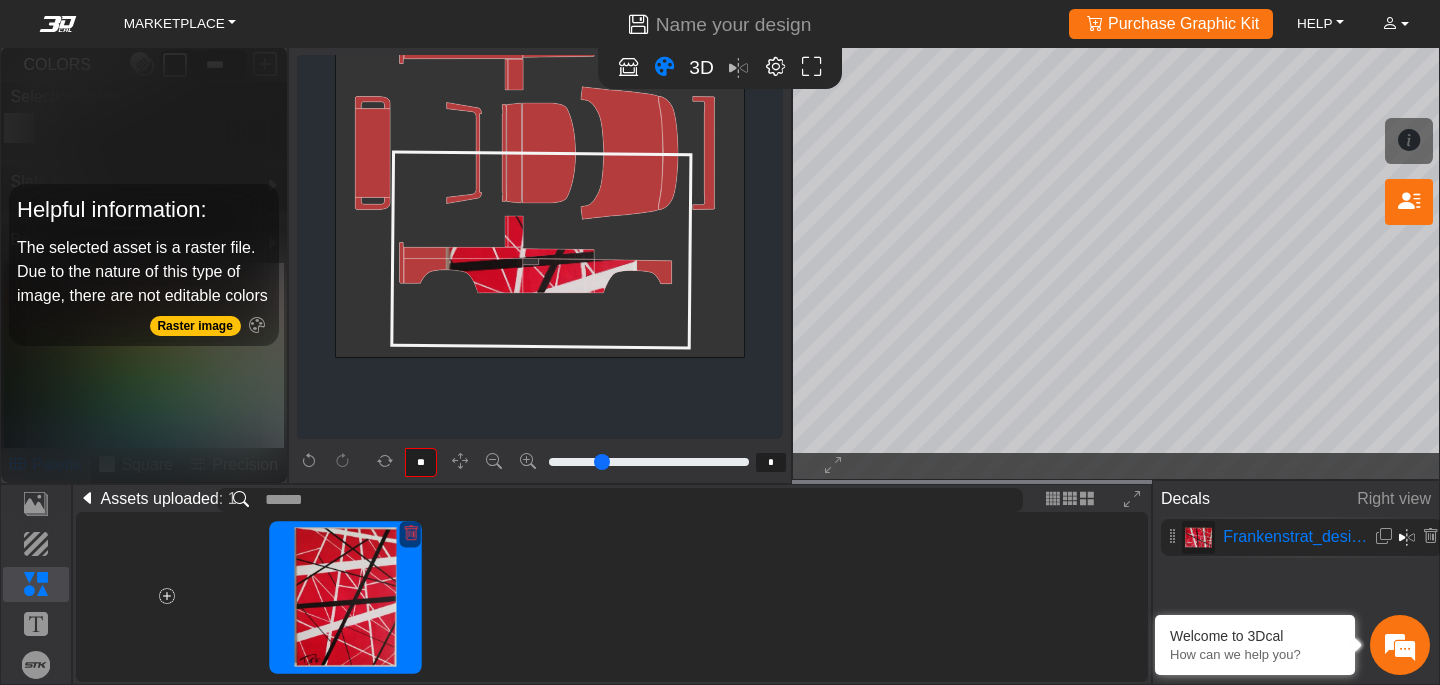 click on "MARKETPLACE Name your design  Purchase Graphic Kit Purchase! HELP Video help center FAQs Work with an artist ACCOUNT Your Account Your Designs Purchase History Log Out Loading...
background_wire_template_bg decal_slate_right decal_slate_left decal_slate_front decal_slate_top decal_slate_back text_slate_right text_slate_left text_slate_front text_slate_top text_slate_back brand_slate_right brand_slate_left brand_slate_front brand_slate_top brand_slate_back Wire Template 91° W: 101.3cm; H: 156.4cm ** * 3D Decals Right view Frankenstrat_design - 1 Template Background Elements Text Brands Assets uploaded: 1 YOUR UPLOADS BASIC STRIPE PATTERN MISCELLANEOUS BADGES FLAGS MAPS CULTURES ANIMAL NATURE LANDSCAPE CONTOUR MAP SHORTCUTS: Press  F  key to activate Focus Mode on a selected asset (except backgrounds). Hold  ctrl  + click for panning on the 2D editor. Hold  ctrl" at bounding box center (720, 0) 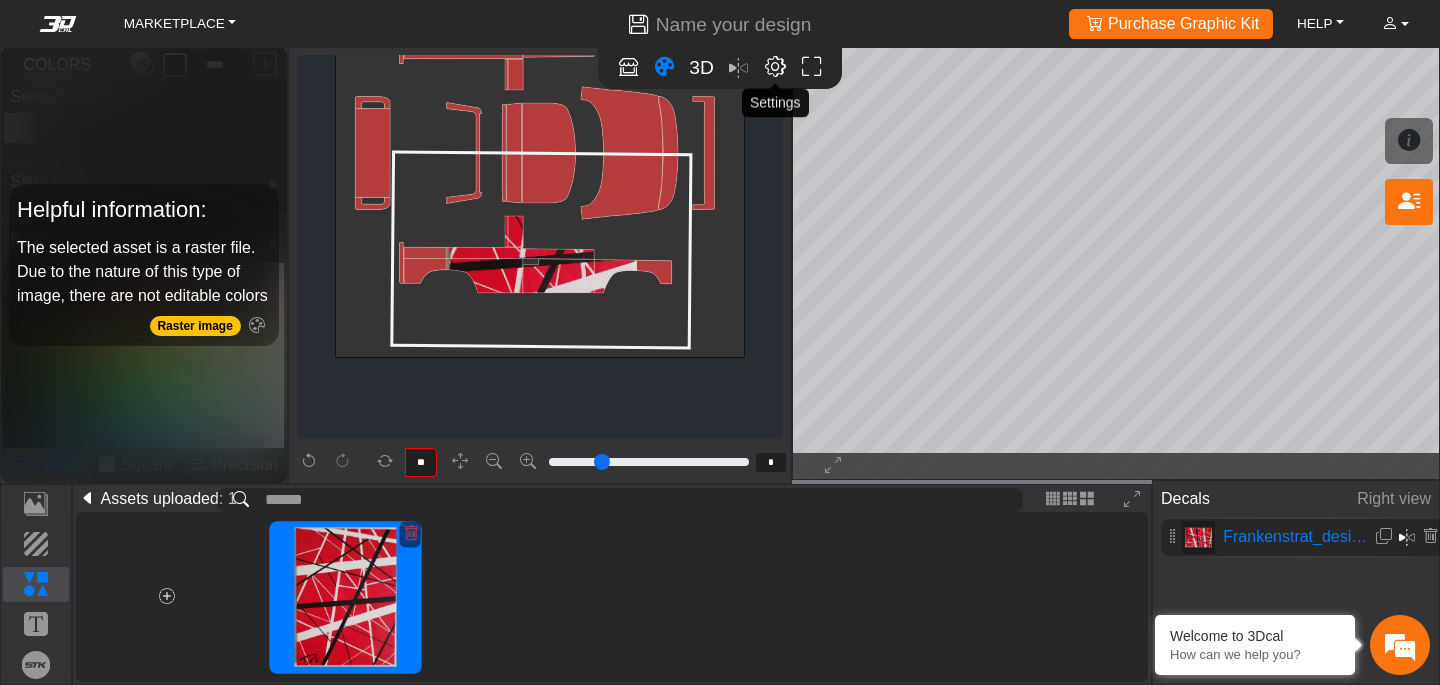 click at bounding box center [775, 67] 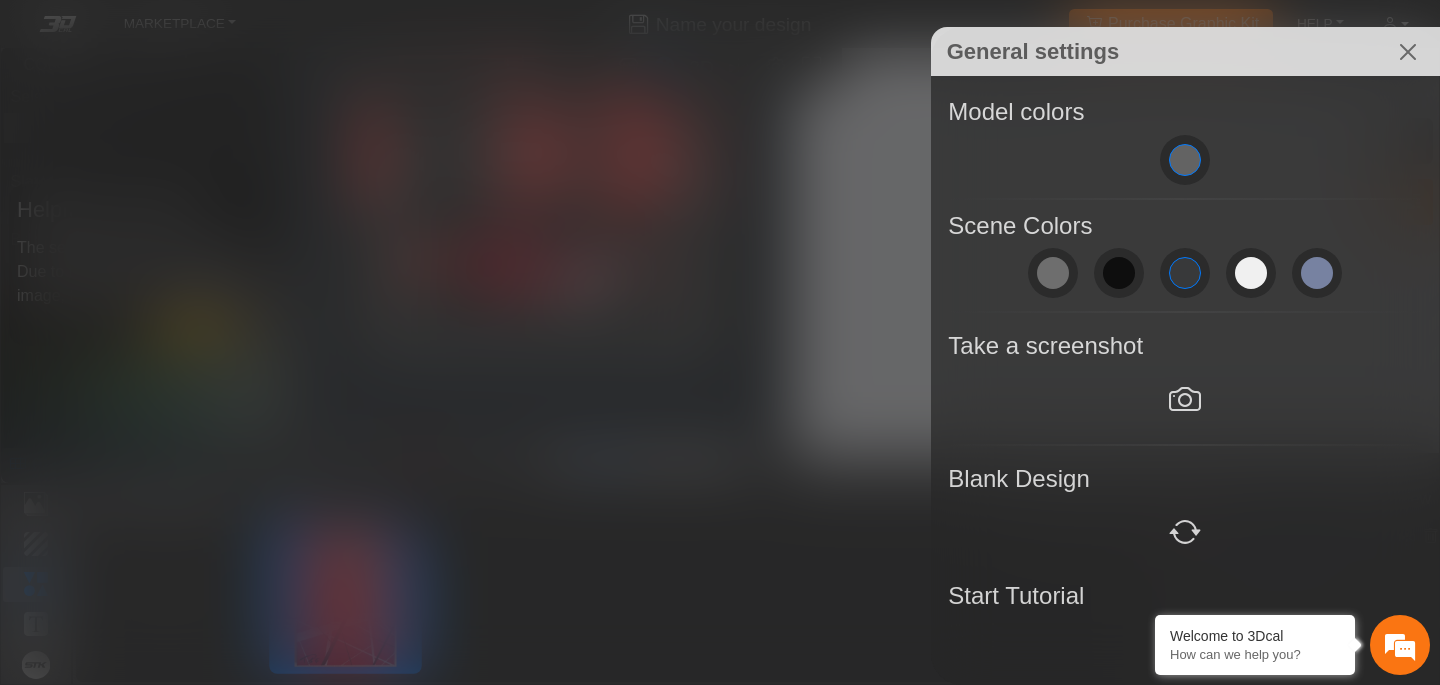 scroll, scrollTop: 17, scrollLeft: 0, axis: vertical 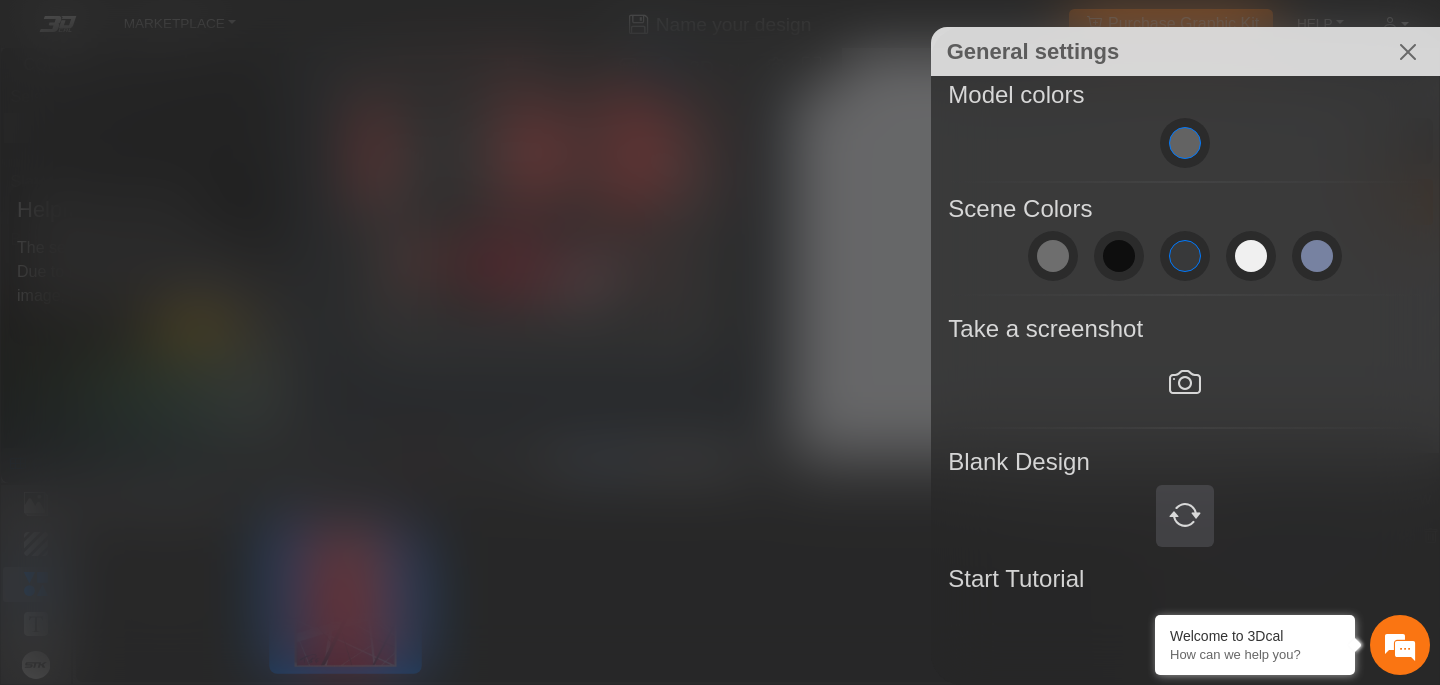 click at bounding box center (1185, 516) 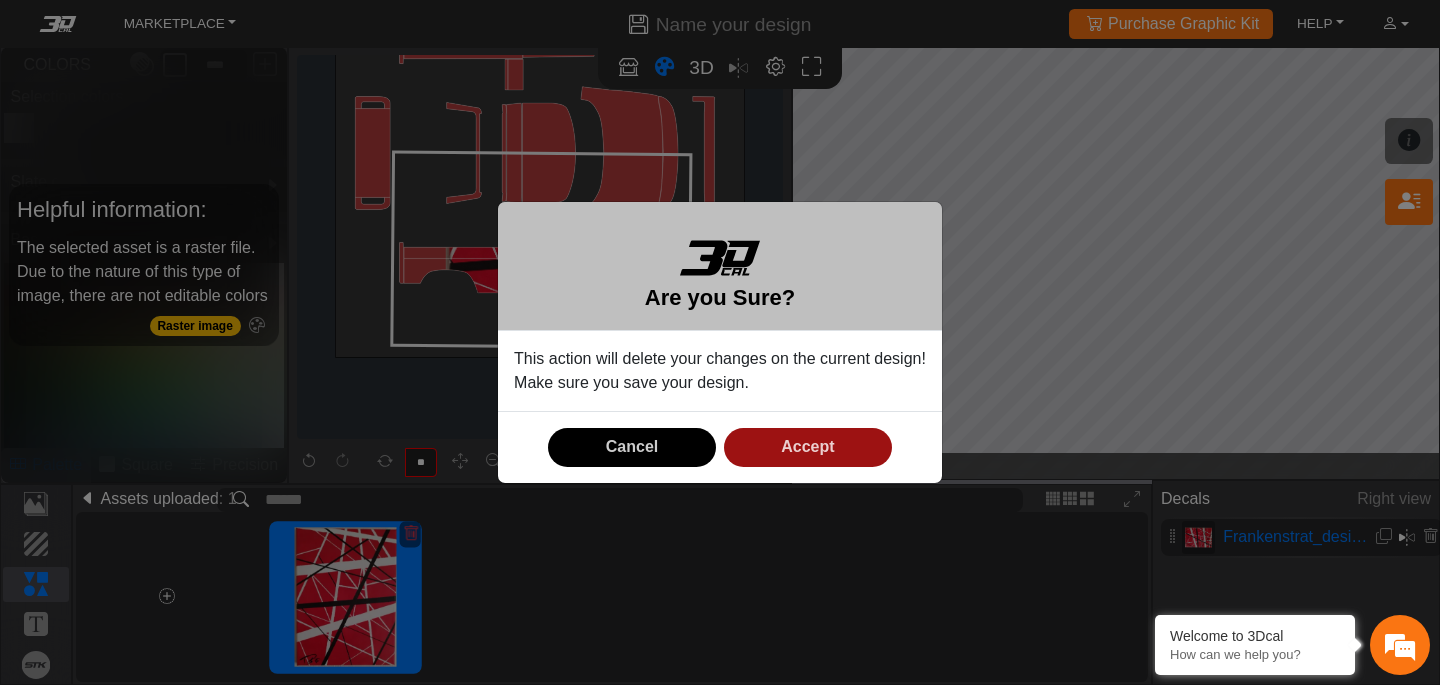 click on "Accept" at bounding box center (807, 446) 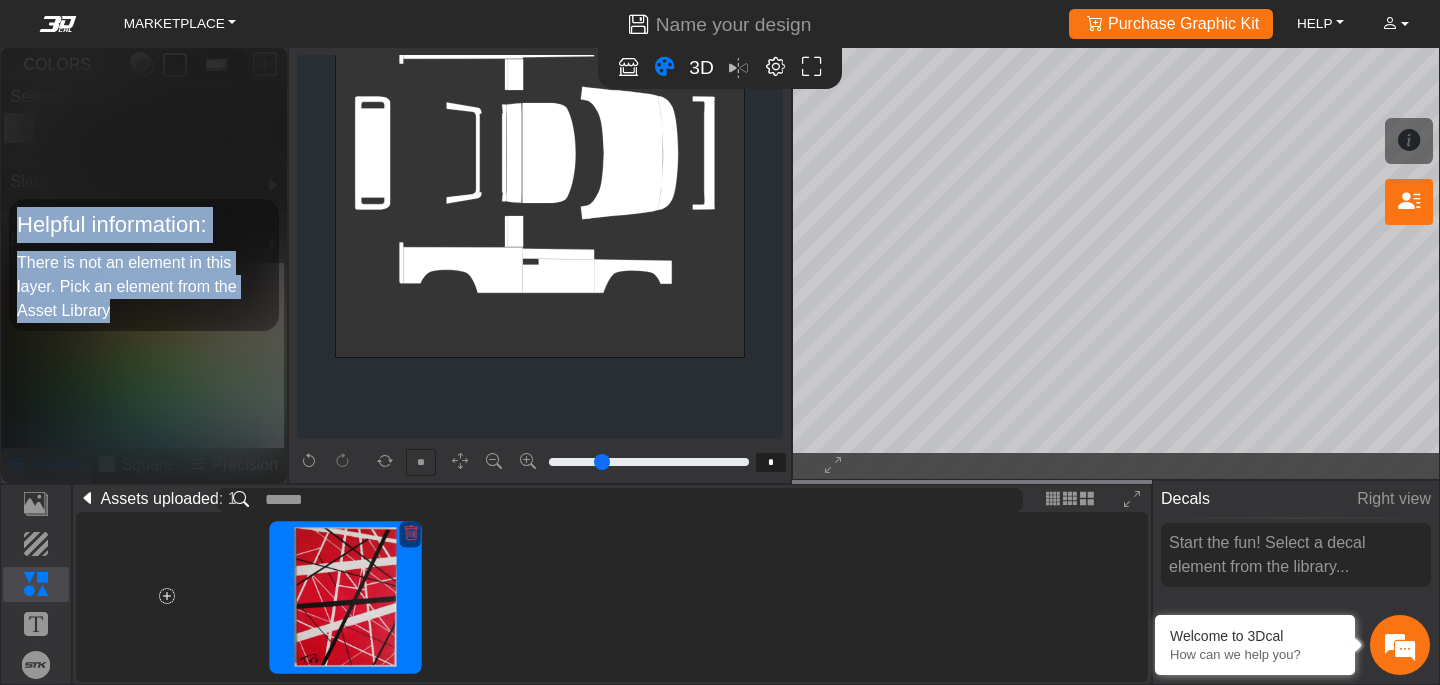 drag, startPoint x: 1038, startPoint y: 482, endPoint x: 1141, endPoint y: 457, distance: 105.99056 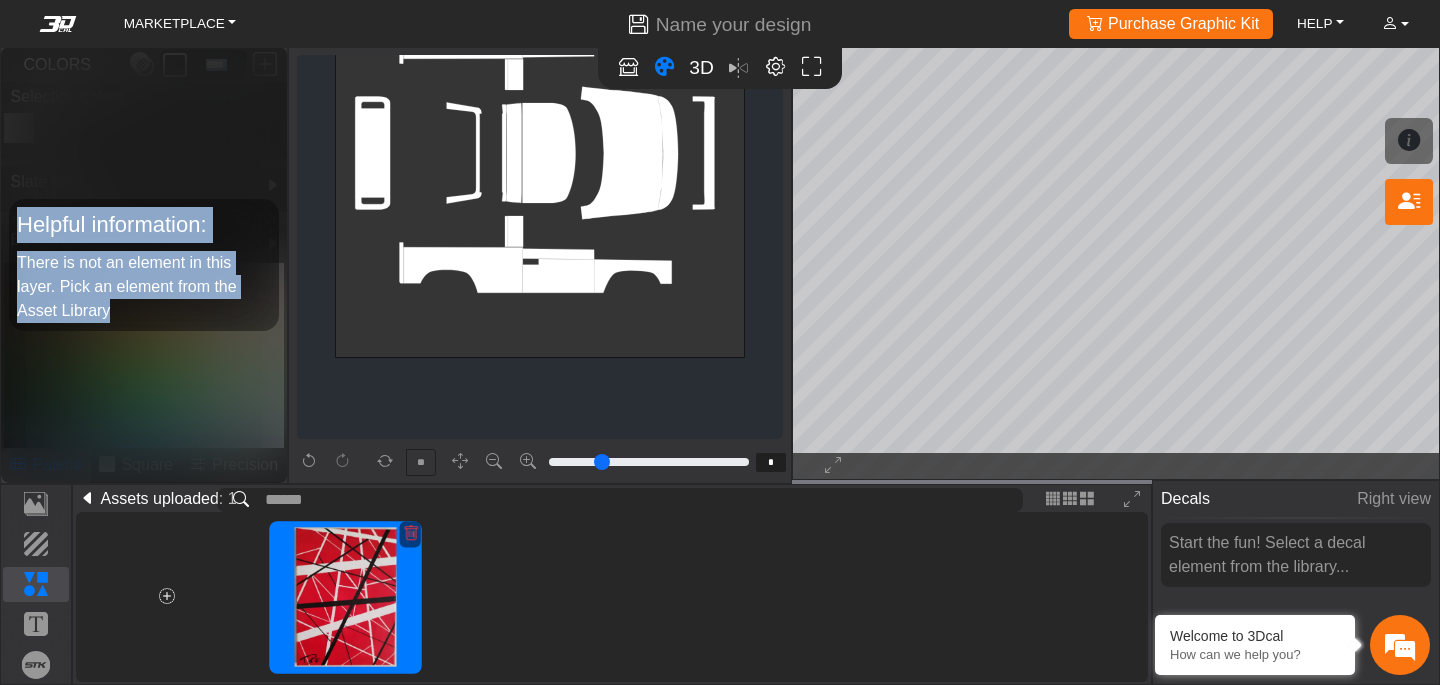 click on "Loading...
background_wire_template_bg decal_slate_right decal_slate_left decal_slate_front decal_slate_top decal_slate_back text_slate_right text_slate_left text_slate_front text_slate_top text_slate_back brand_slate_right brand_slate_left brand_slate_front brand_slate_top brand_slate_back Wire Template ** * 3D Decals Right view Start the fun! Select a decal element from the library... Template Background Elements Text Brands Assets uploaded: 1 YOUR UPLOADS BASIC STRIPE PATTERN MISCELLANEOUS BADGES FLAGS MAPS CULTURES ANIMAL NATURE LANDSCAPE CONTOUR MAP SHORTCUTS: Press  F  key to activate Focus Mode on a selected asset (except backgrounds). Hold  ctrl  + click for panning on the 2D editor. Hold  ctrl  + scroll for control zoom on 2D editor. Press  F2  for toggle between 2D and 3D. Press  C  for toggle the color tool. Press  ctrl  + 0 for fit the canvas to the screen." at bounding box center (720, 342) 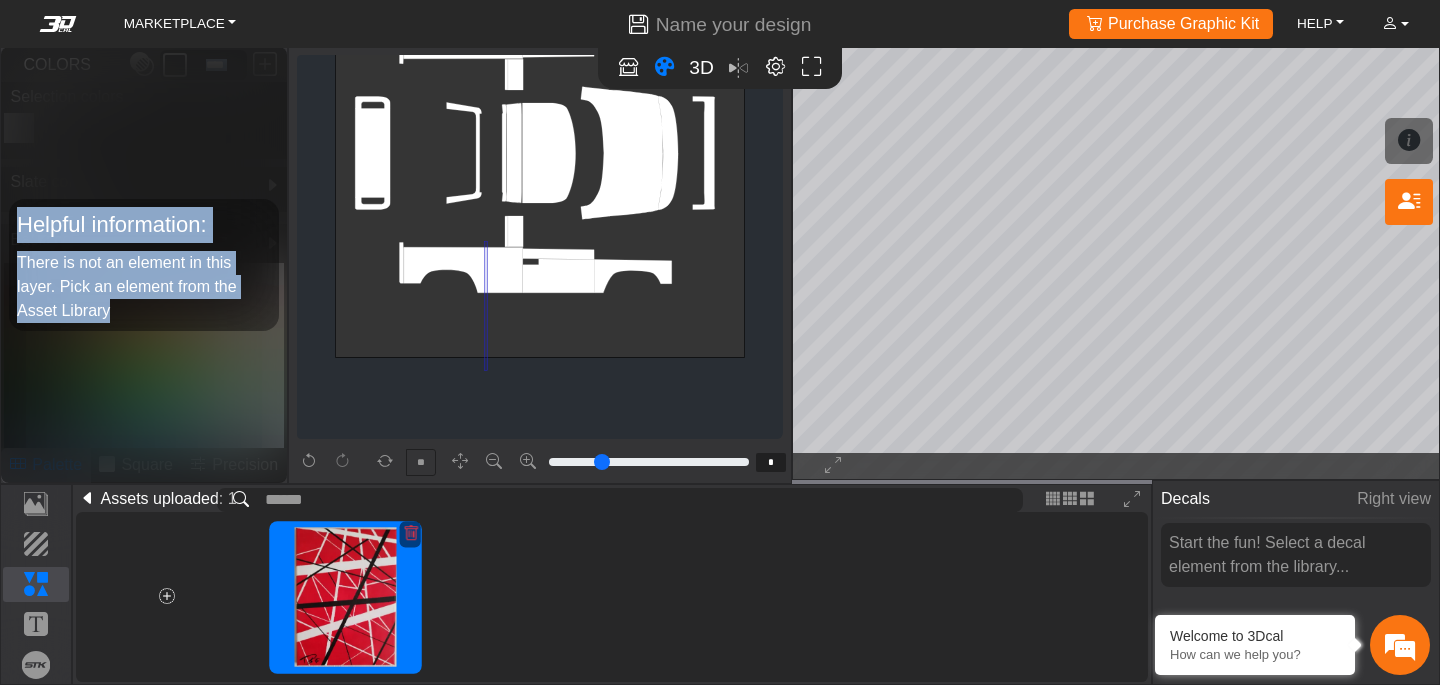 drag, startPoint x: 488, startPoint y: 241, endPoint x: 476, endPoint y: 404, distance: 163.44112 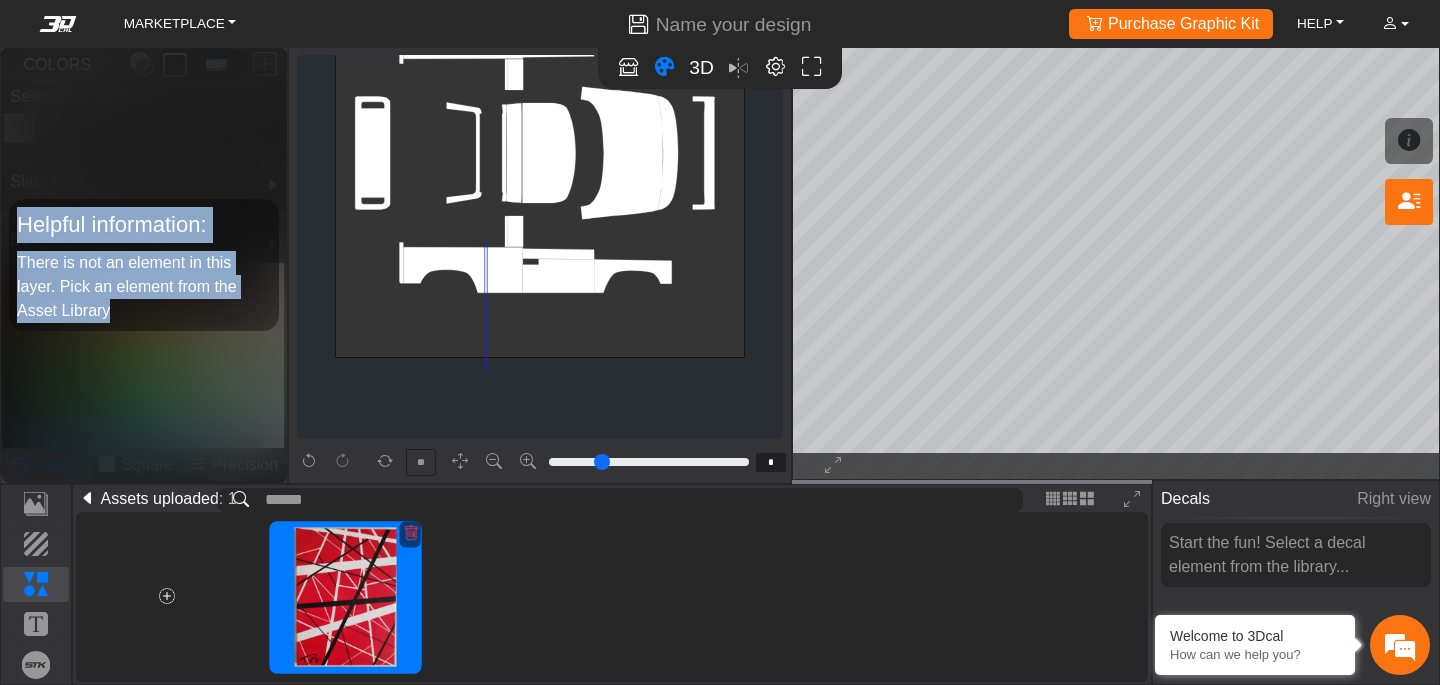 click on "background_wire_template_bg decal_slate_right decal_slate_left decal_slate_front decal_slate_top decal_slate_back text_slate_right text_slate_left text_slate_front text_slate_top text_slate_back brand_slate_right brand_slate_left brand_slate_front brand_slate_top brand_slate_back Wire Template" 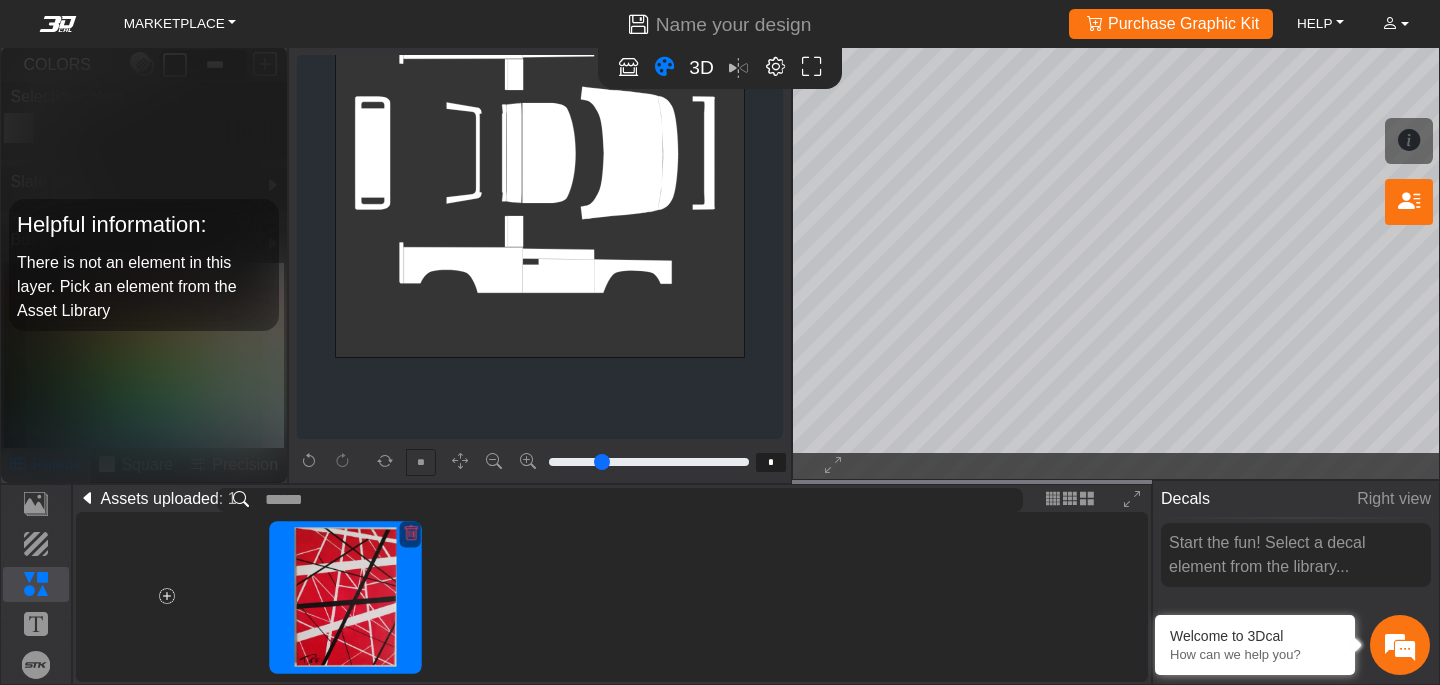 click at bounding box center [385, 462] 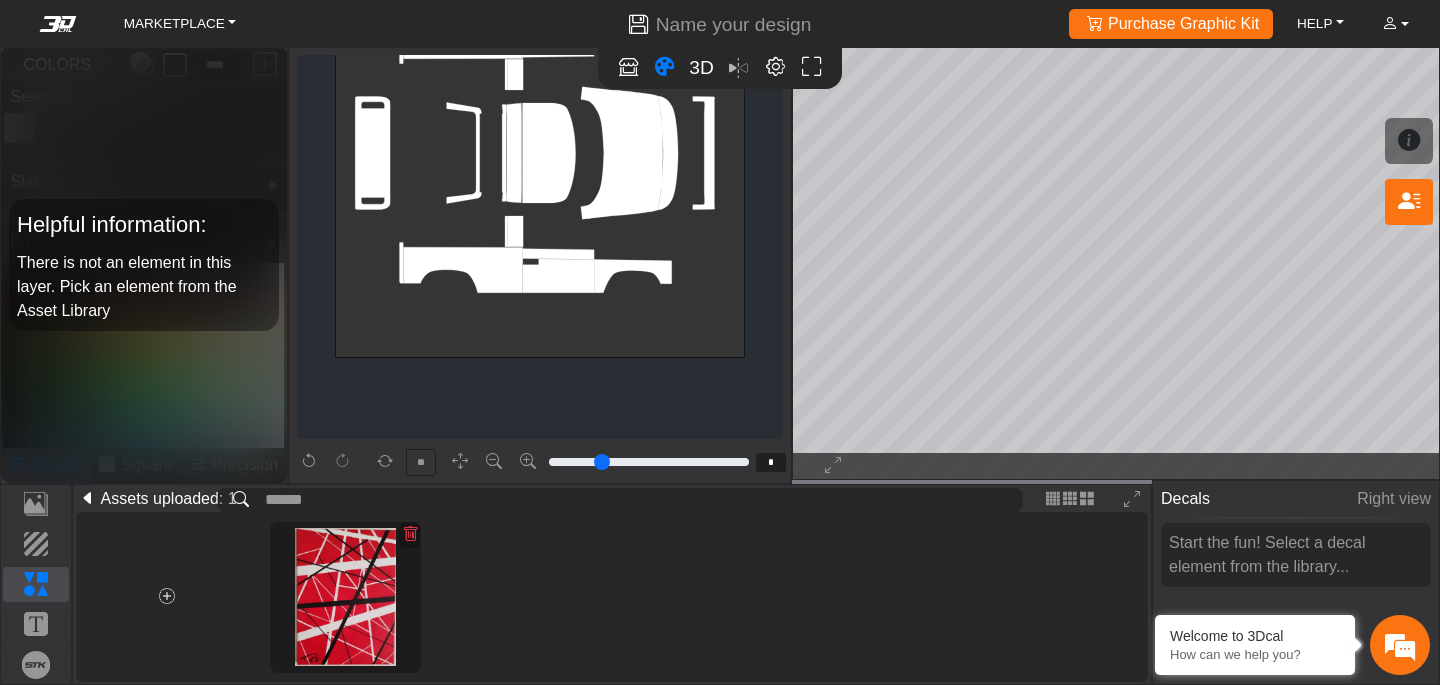 click at bounding box center [345, 597] 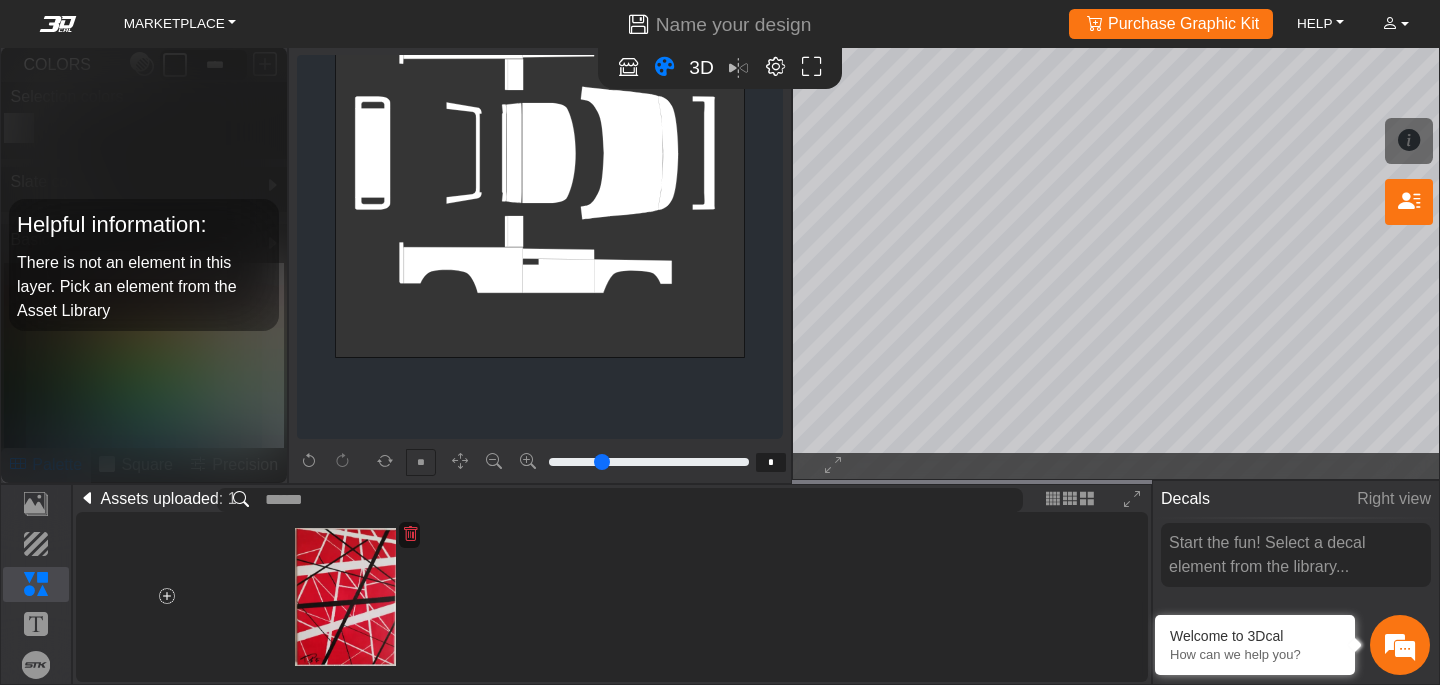 click on "background_wire_template_bg decal_slate_right decal_slate_left decal_slate_front decal_slate_top decal_slate_back text_slate_right text_slate_left text_slate_front text_slate_top text_slate_back brand_slate_right brand_slate_left brand_slate_front brand_slate_top brand_slate_back Wire Template" 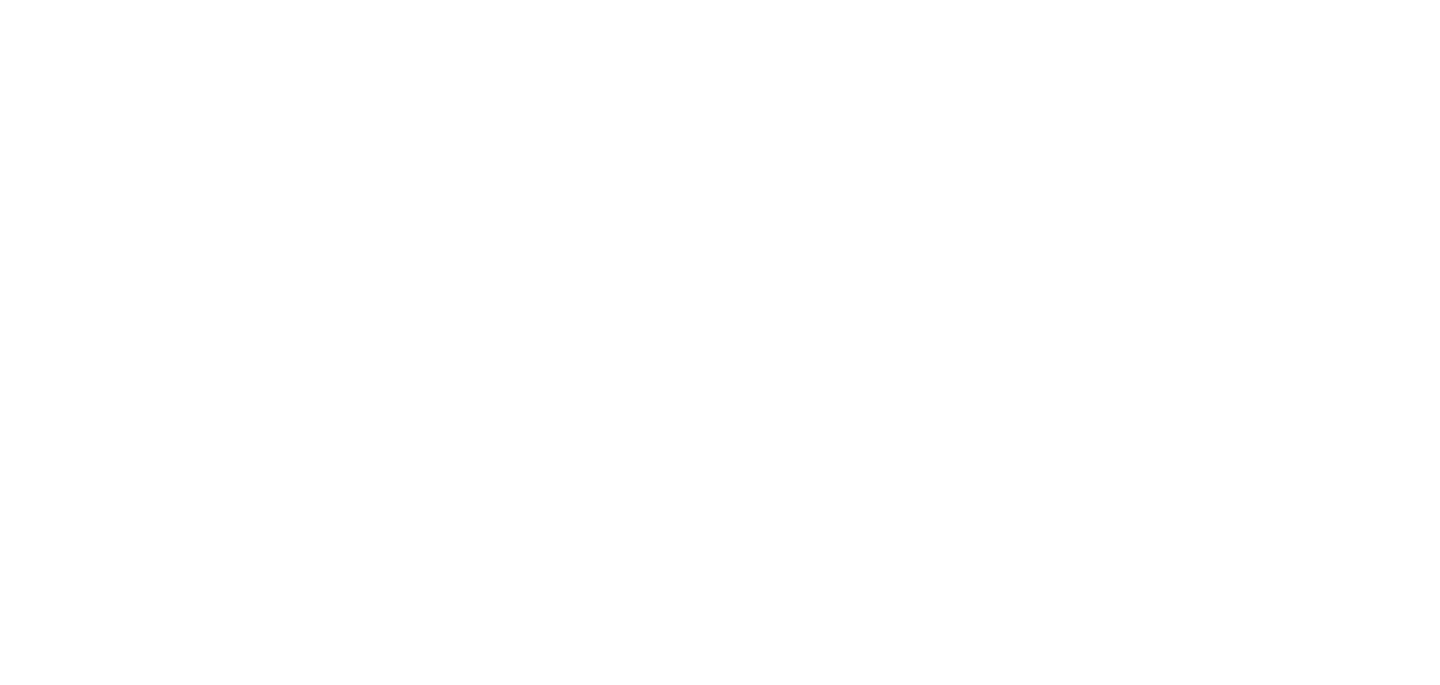 scroll, scrollTop: 0, scrollLeft: 0, axis: both 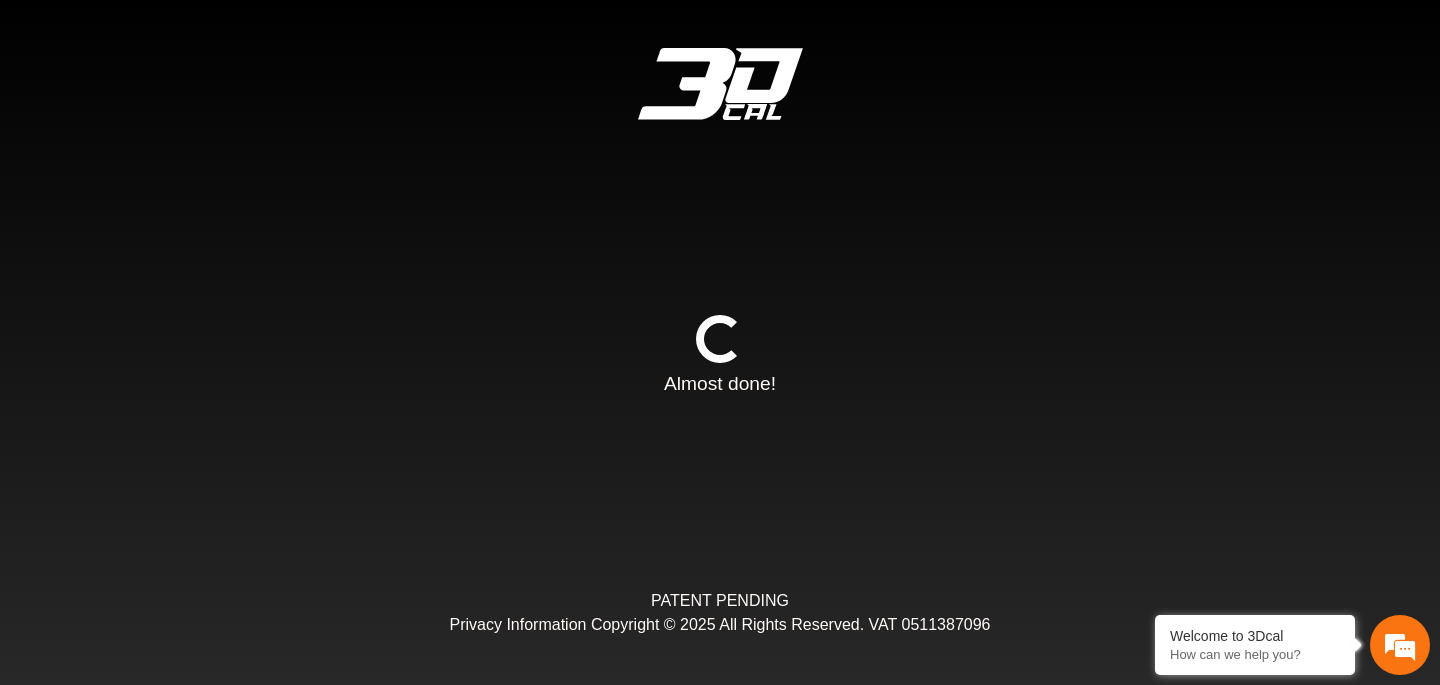 type on "*" 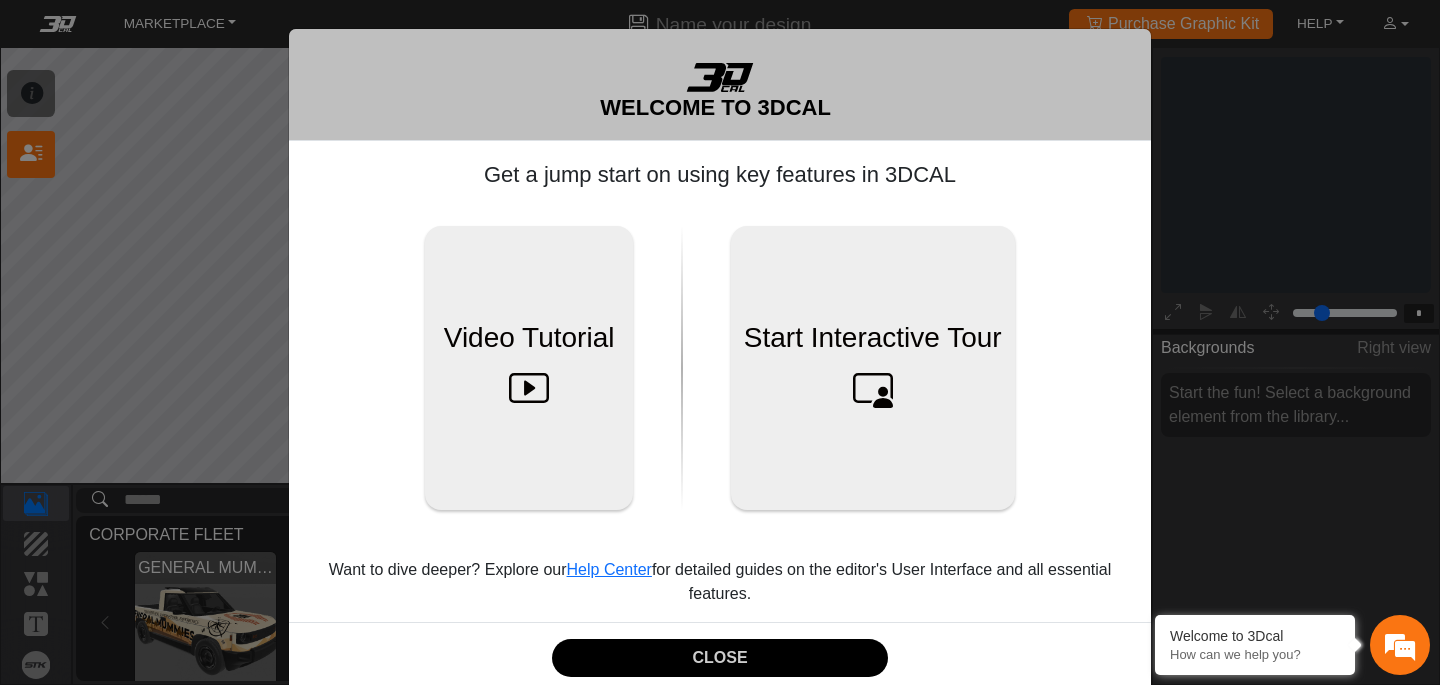 scroll, scrollTop: 251, scrollLeft: 233, axis: both 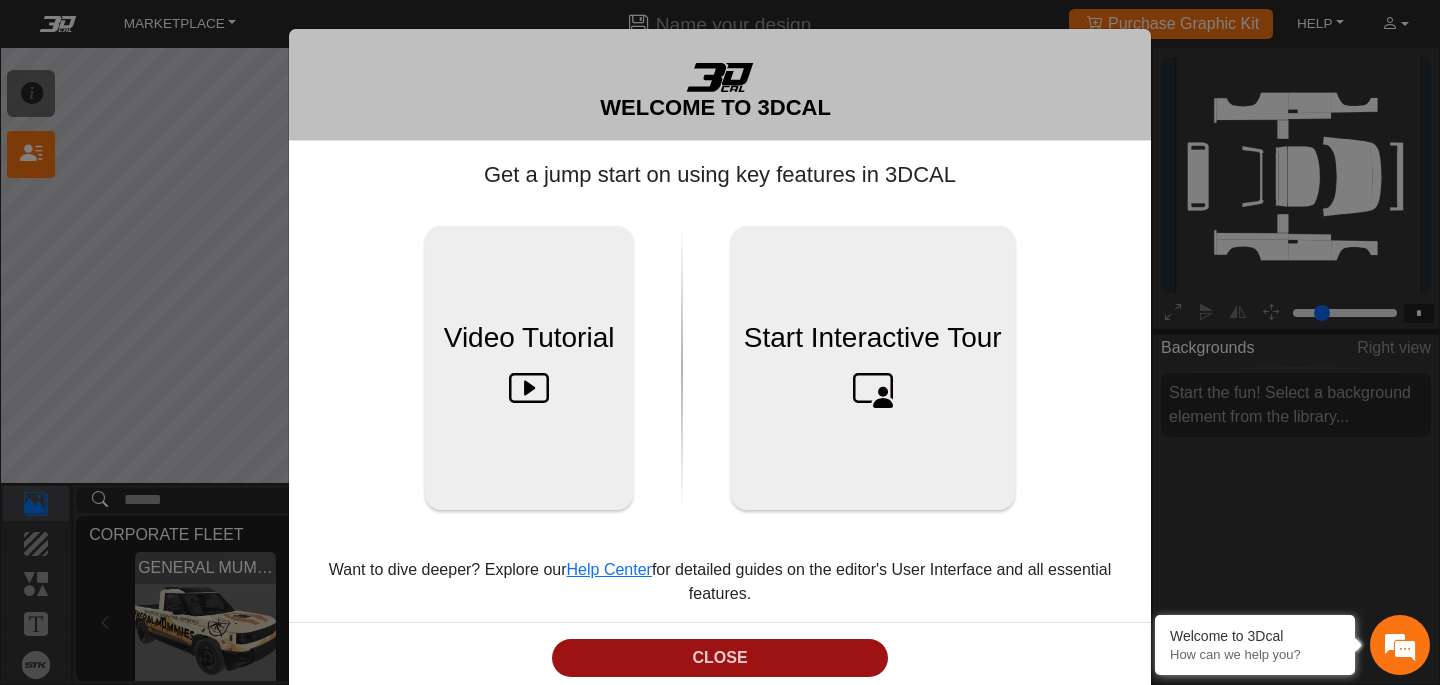 click on "CLOSE" at bounding box center (719, 658) 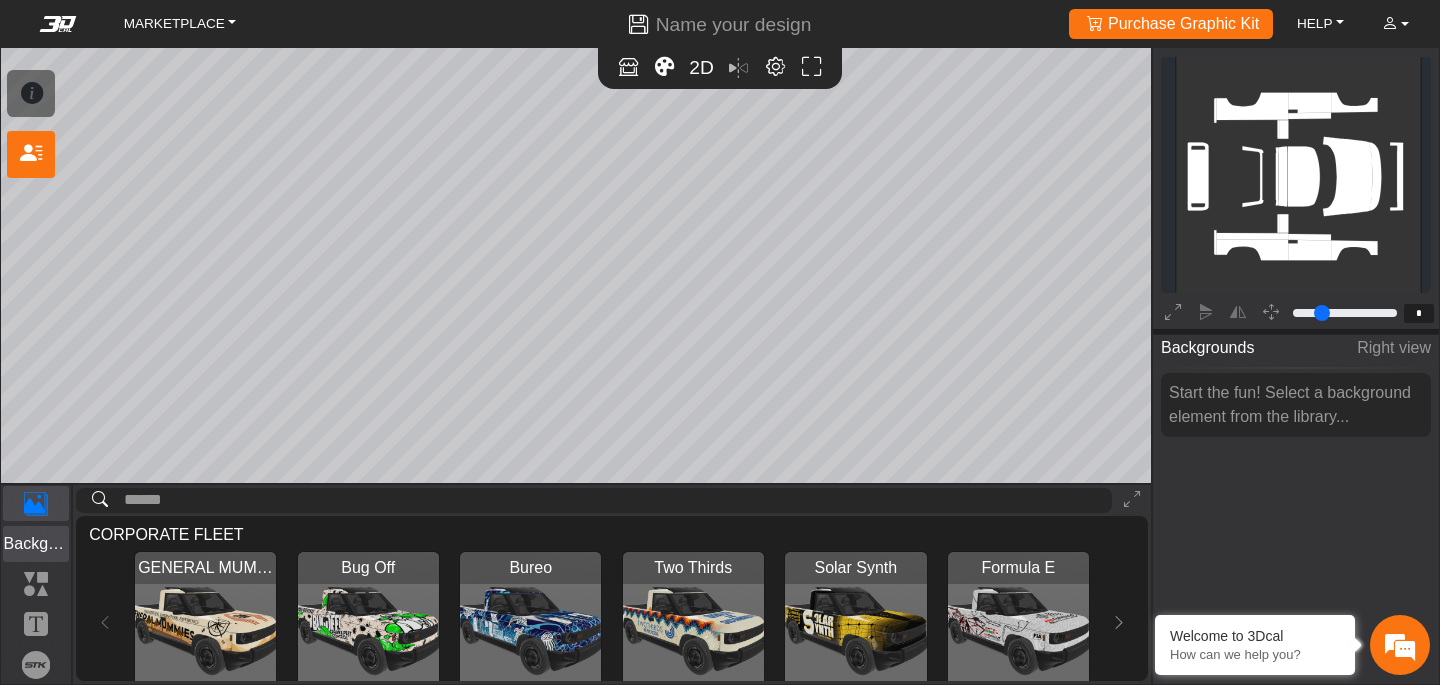 click on "Background" at bounding box center [36, 544] 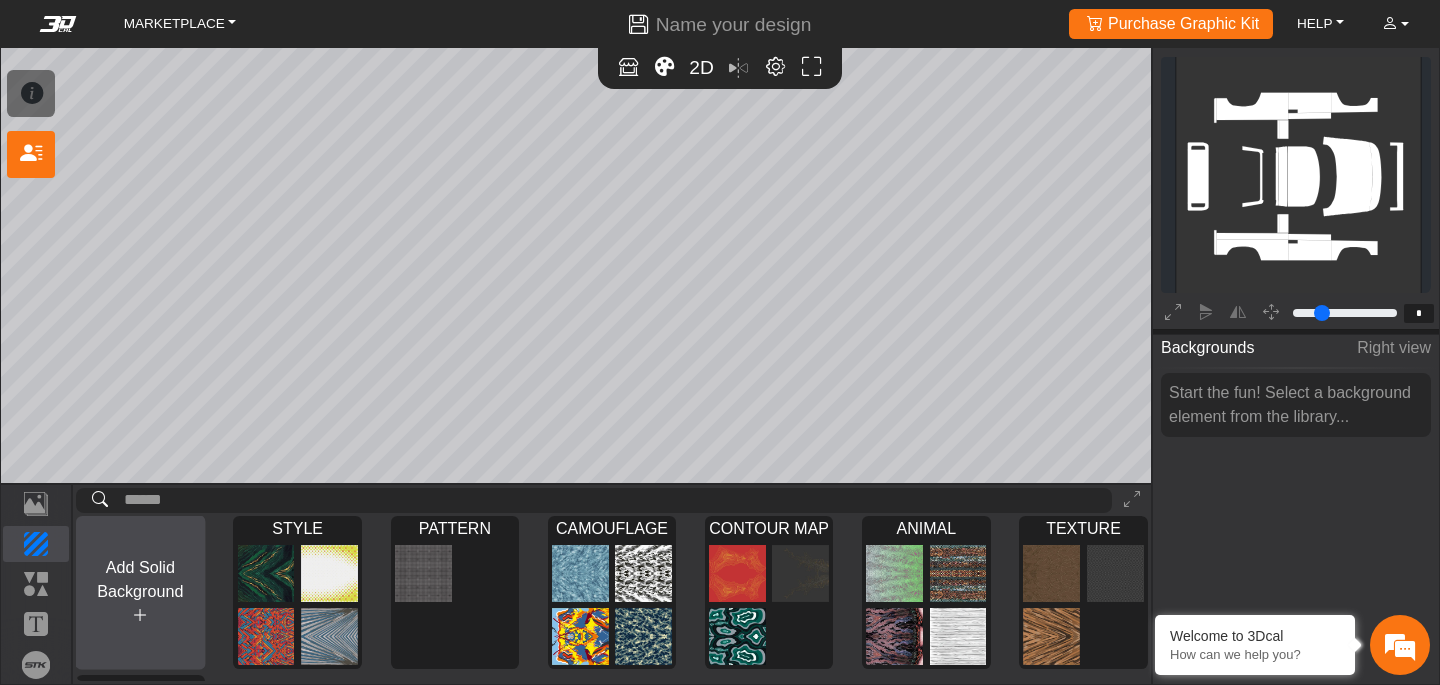 click on "Add Solid Background" at bounding box center (141, 593) 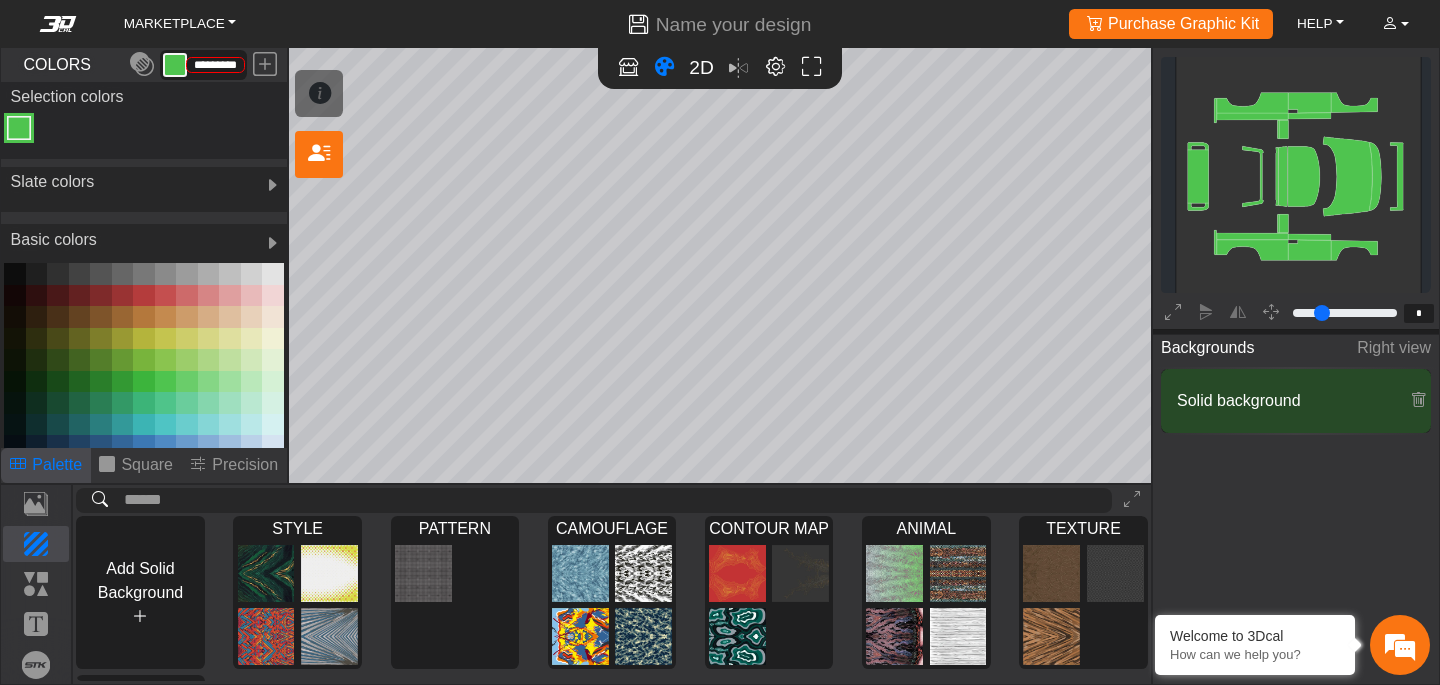 click at bounding box center [144, 296] 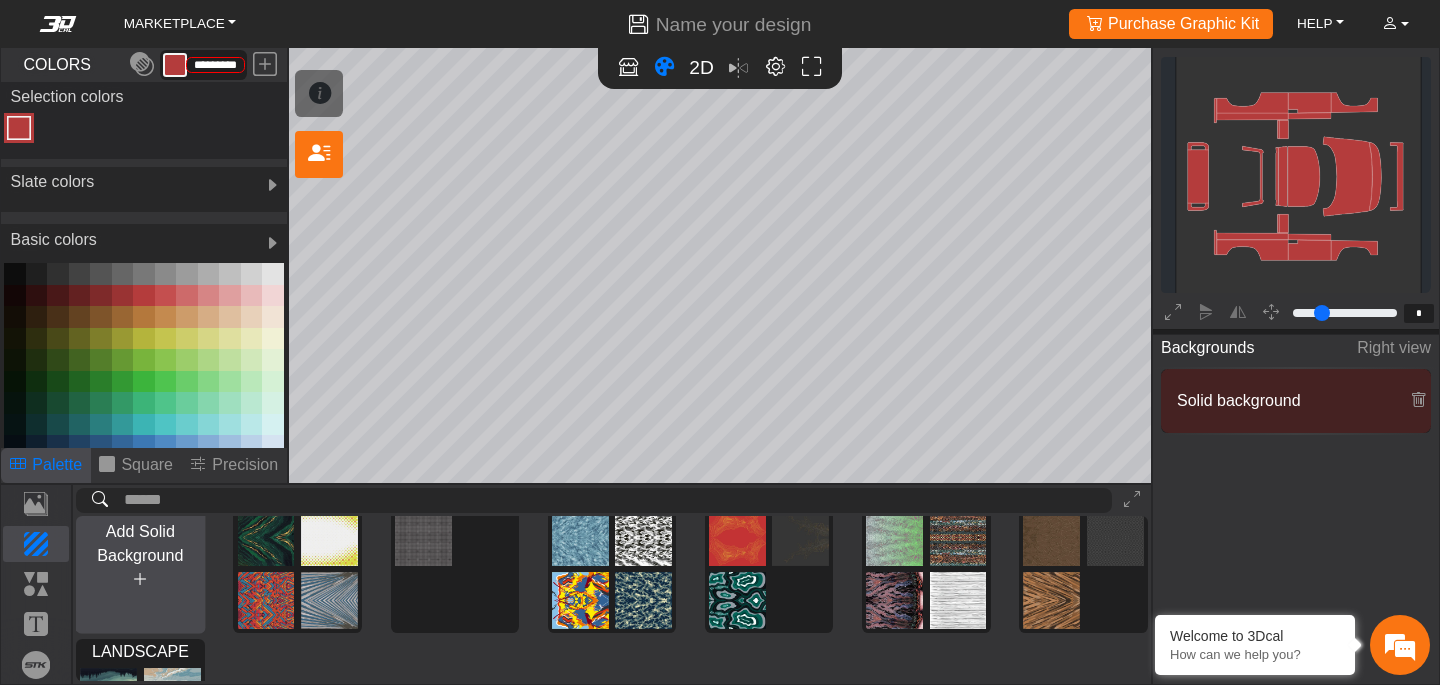 scroll, scrollTop: 37, scrollLeft: 0, axis: vertical 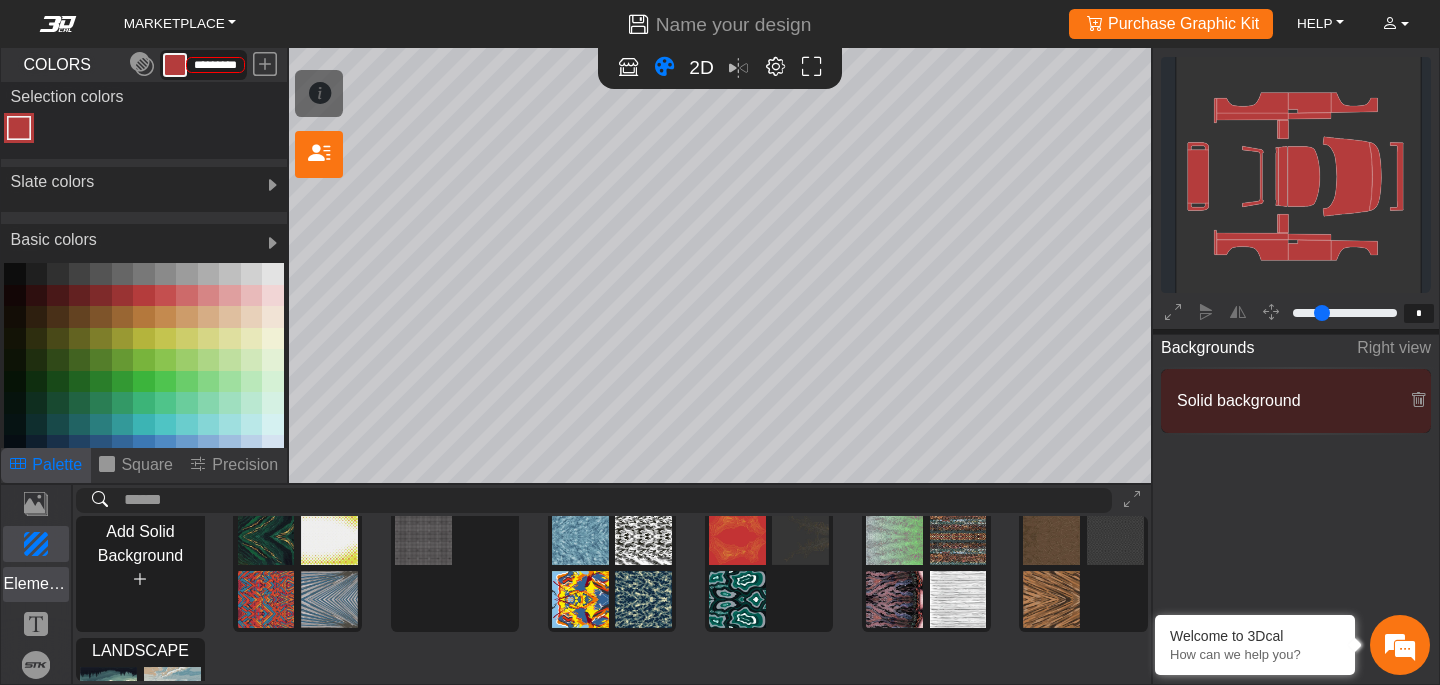 click on "Elements" at bounding box center [36, 584] 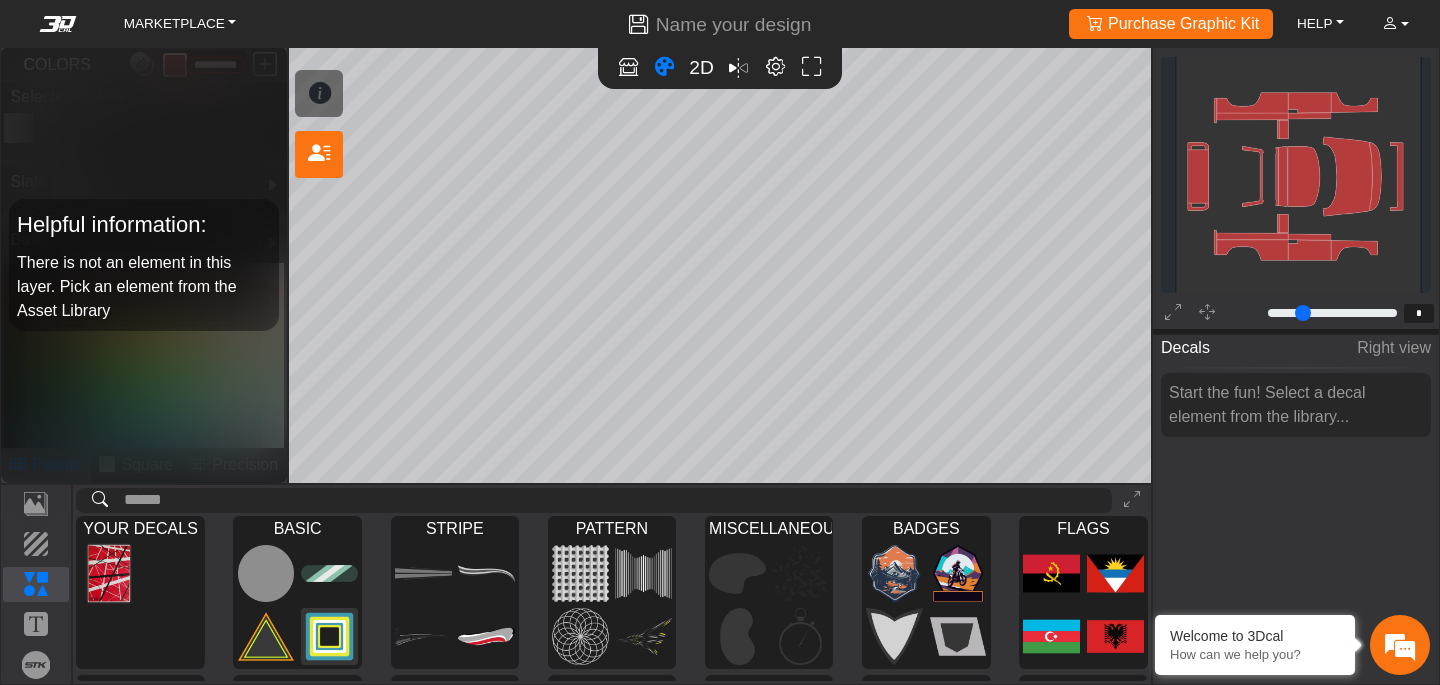 click on "Loading... SHORTCUTS: Press  F  key to activate Focus Mode on a selected asset (except backgrounds). Hold  ctrl  + click for panning on the 2D editor. Hold  ctrl  + scroll for control zoom on 2D editor. Press  F2  for toggle between 2D and 3D. Press  C  for toggle the color tool. Press  ctrl  + 0 for fit the canvas to the screen. Work with a design expert 2D Decals Right view Start the fun! Select a decal element from the library... Template Background Elements Text Brands YOUR DECALS  BASIC Loading... STRIPE Loading... PATTERN Loading... MISCELLANEOUS Loading... BADGES Loading... FLAGS Loading... MAPS Loading... CULTURES Loading... ANIMAL Loading... NATURE Loading... LANDSCAPE Loading... CONTOUR MAP Loading... COMERCIAL CONTENT Loading...
background_wire_template_bg decal_slate_right decal_slate_left decal_slate_front decal_slate_top decal_slate_back text_slate_right 0 *" at bounding box center [720, 342] 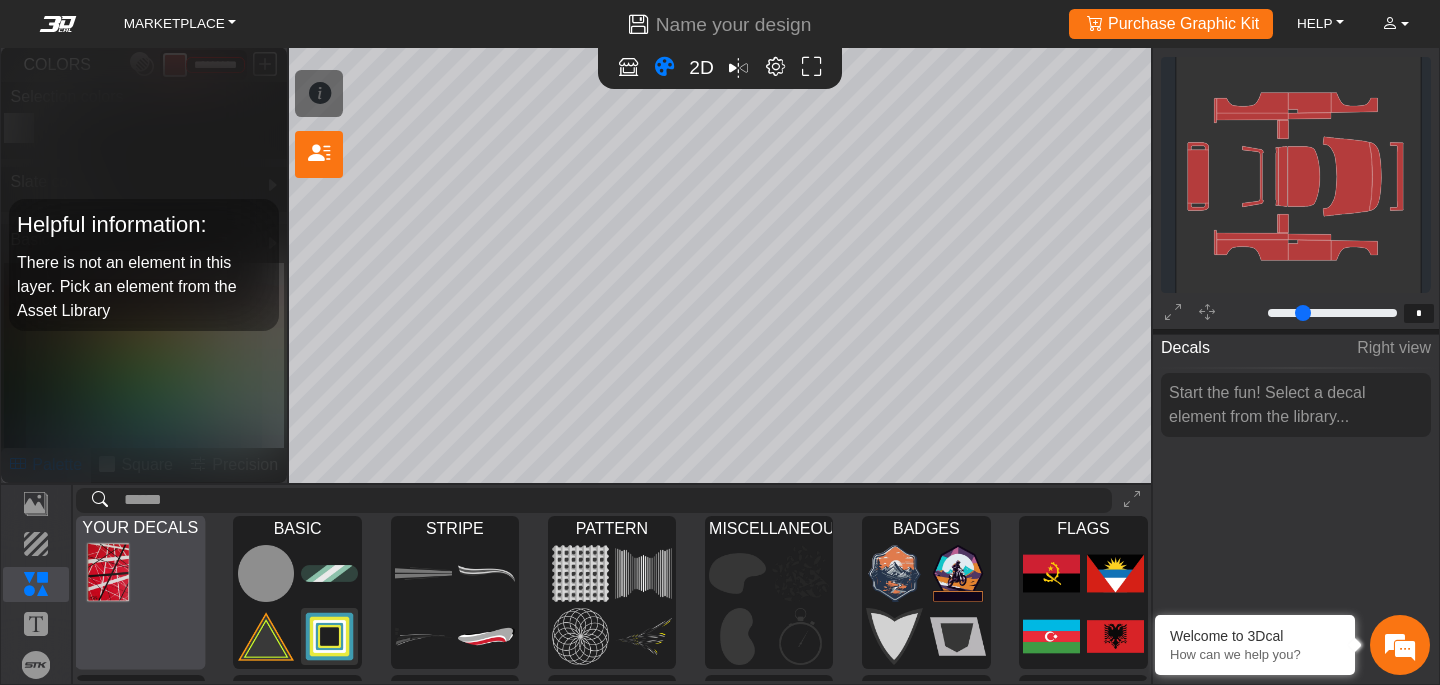 click at bounding box center (108, 572) 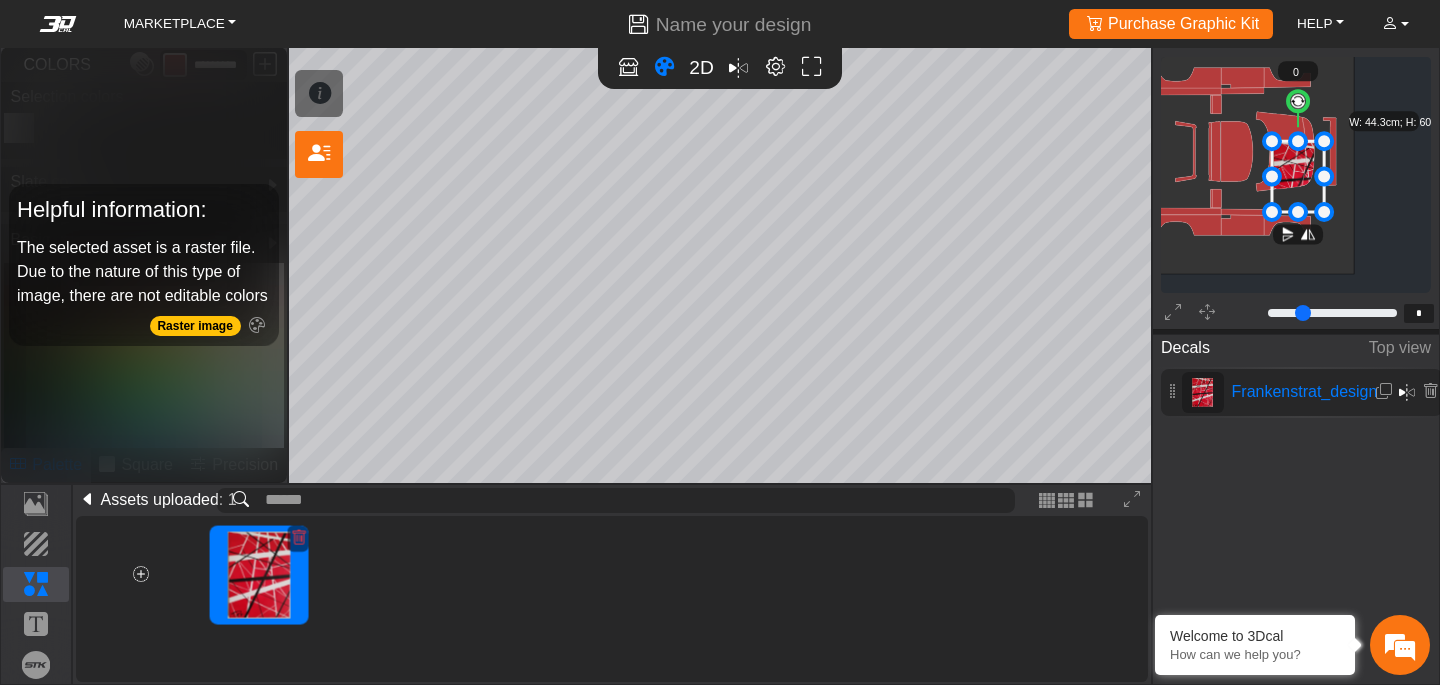 type on "****" 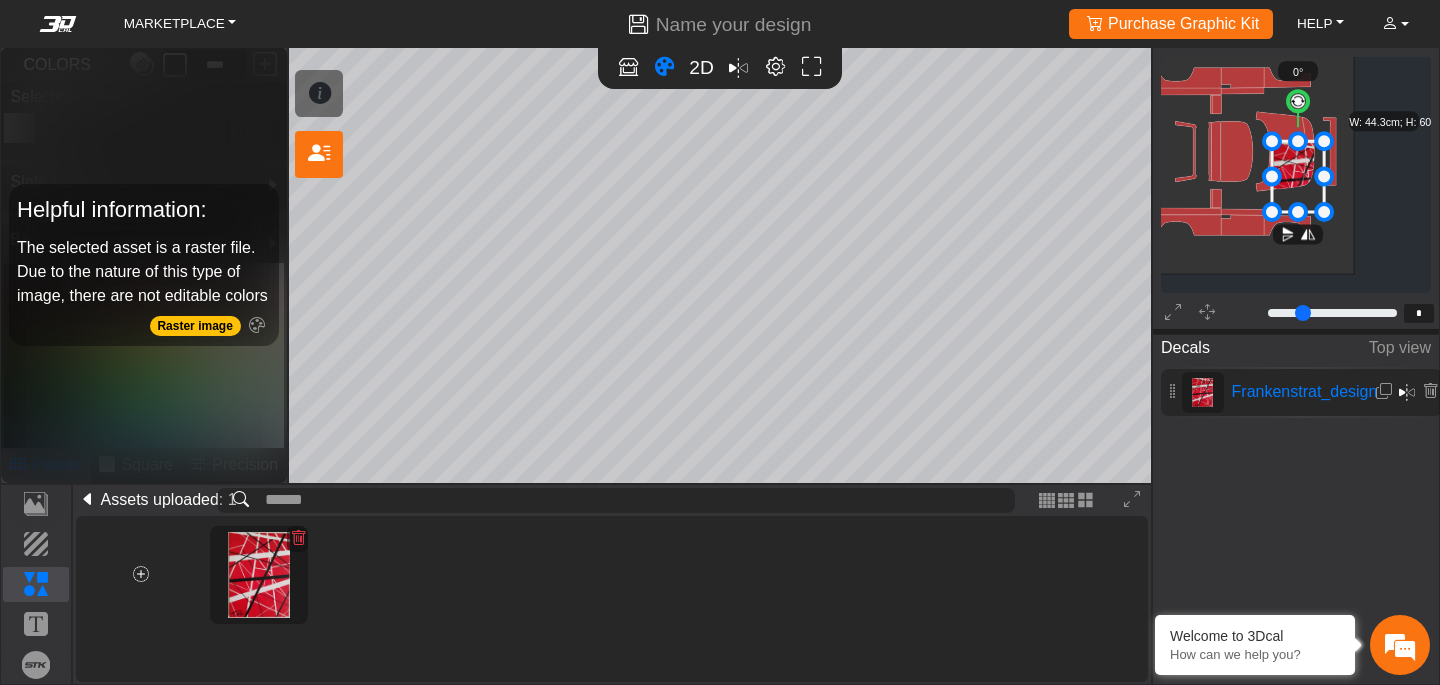 scroll, scrollTop: 276, scrollLeft: 300, axis: both 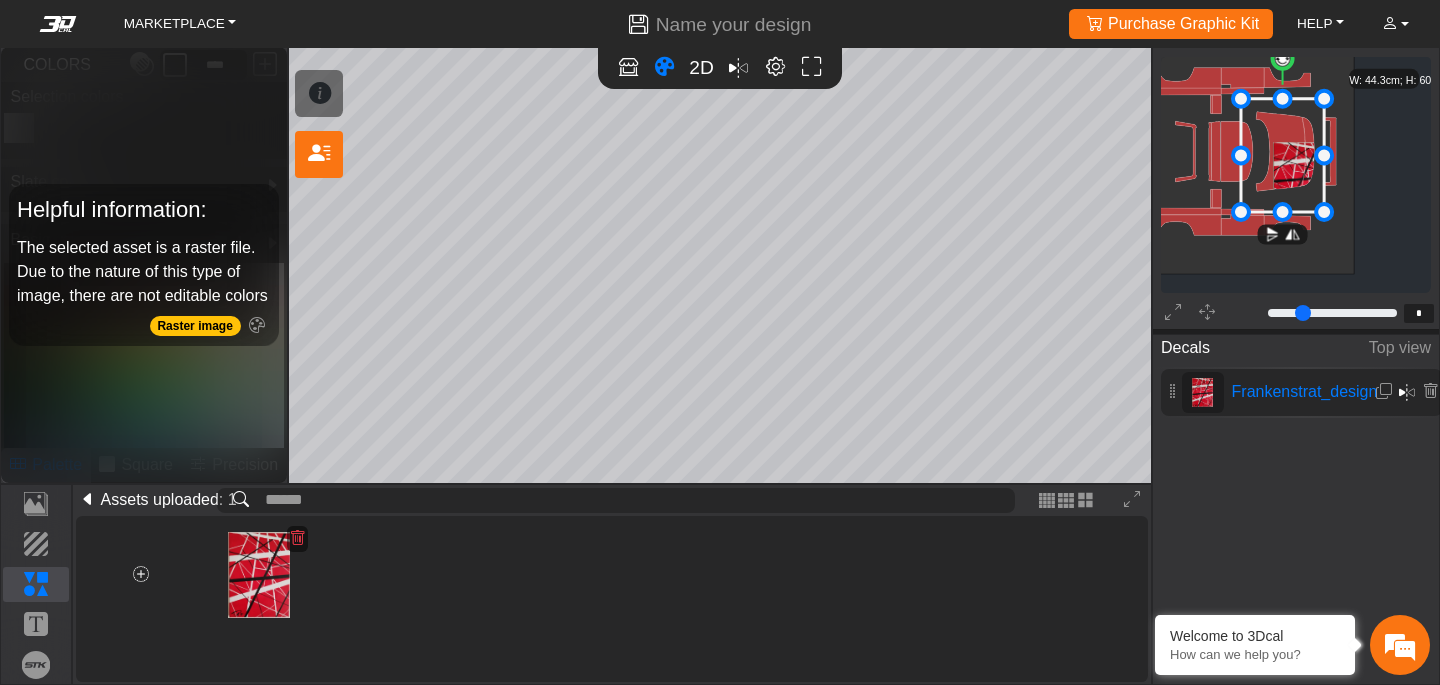 drag, startPoint x: 1273, startPoint y: 144, endPoint x: 1242, endPoint y: 91, distance: 61.400326 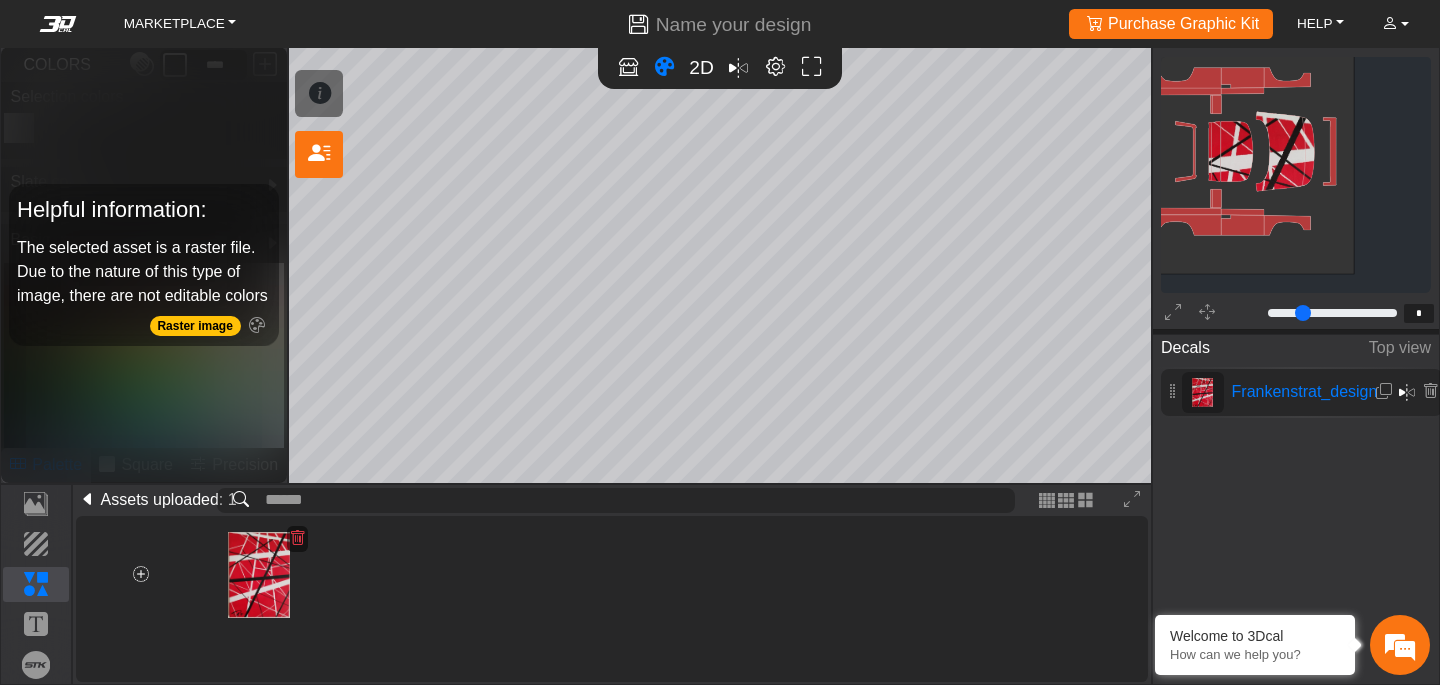 click on "background_wire_template_bg decal_slate_right decal_slate_left decal_slate_front decal_slate_top decal_slate_back text_slate_right text_slate_left text_slate_front text_slate_top text_slate_back brand_slate_right brand_slate_left brand_slate_front brand_slate_top brand_slate_back Wire Template 0° W: [MEASUREMENT]; H: [MEASUREMENT]" 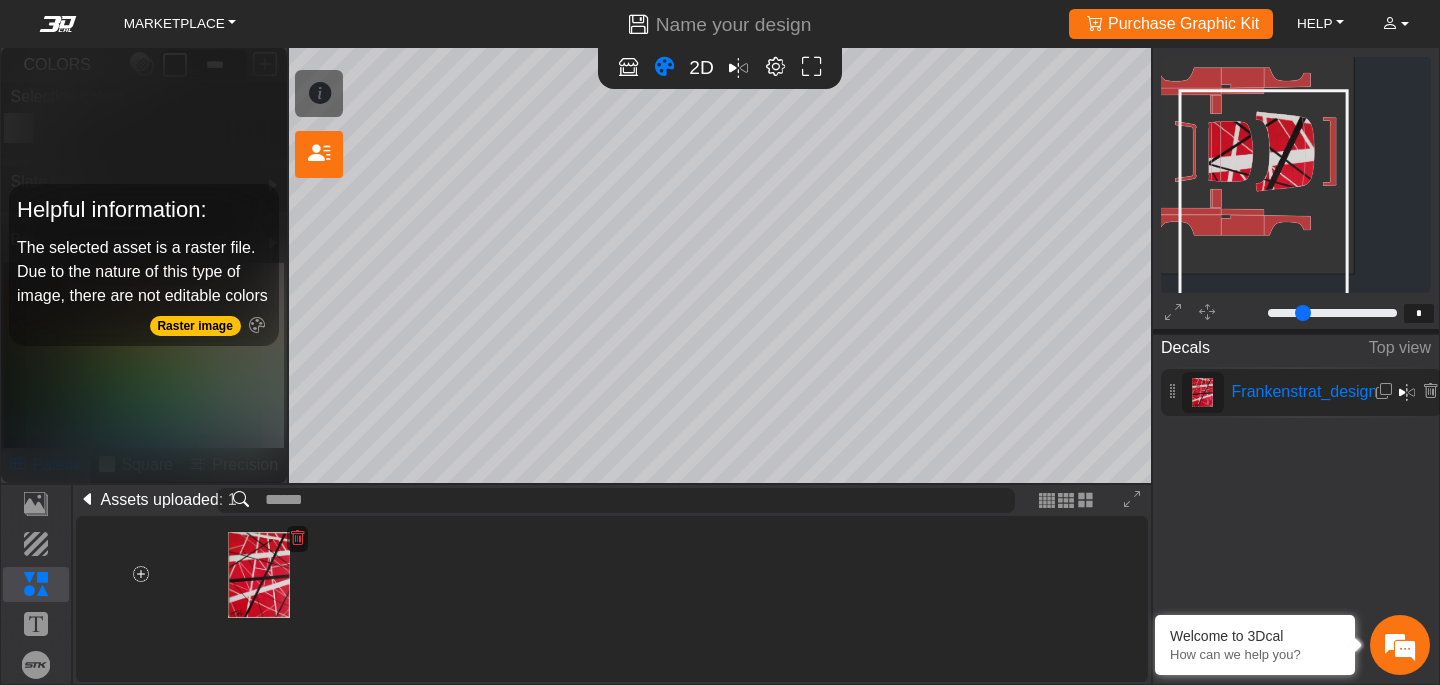 drag, startPoint x: 1280, startPoint y: 192, endPoint x: 1304, endPoint y: 183, distance: 25.632011 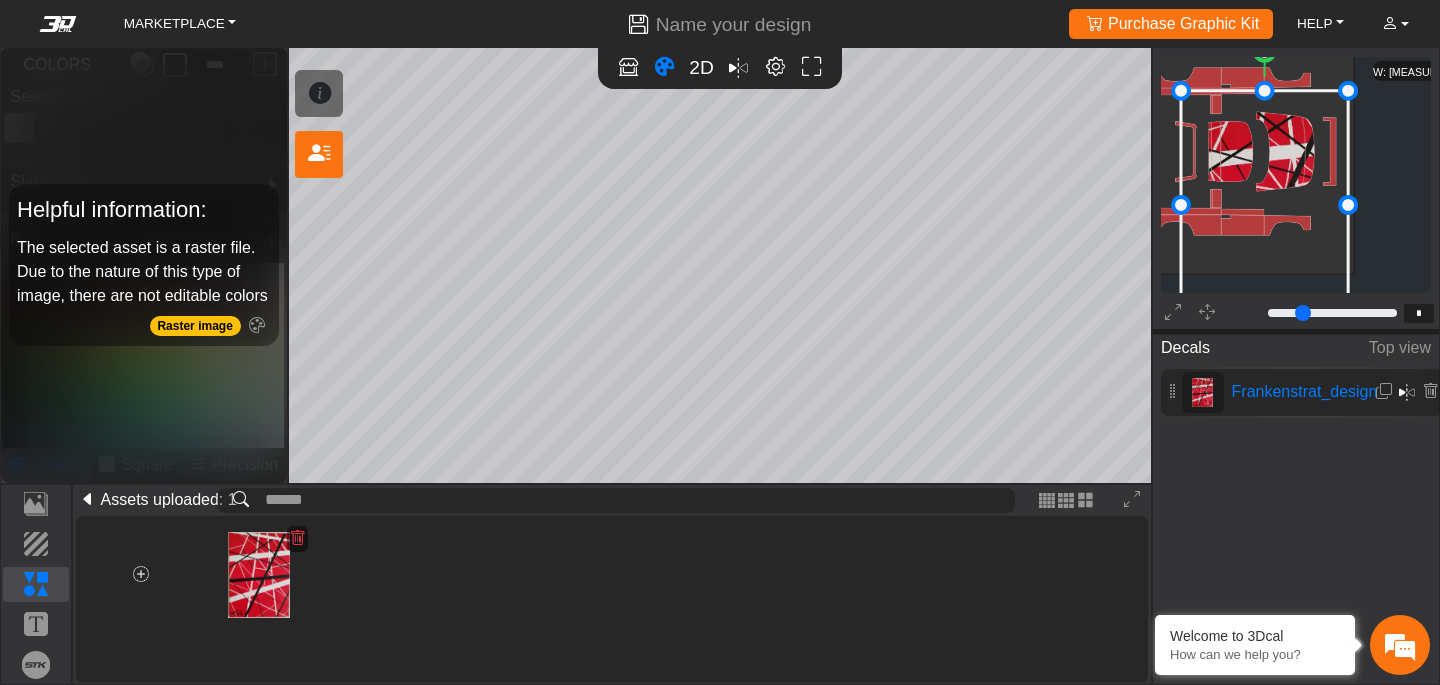 click 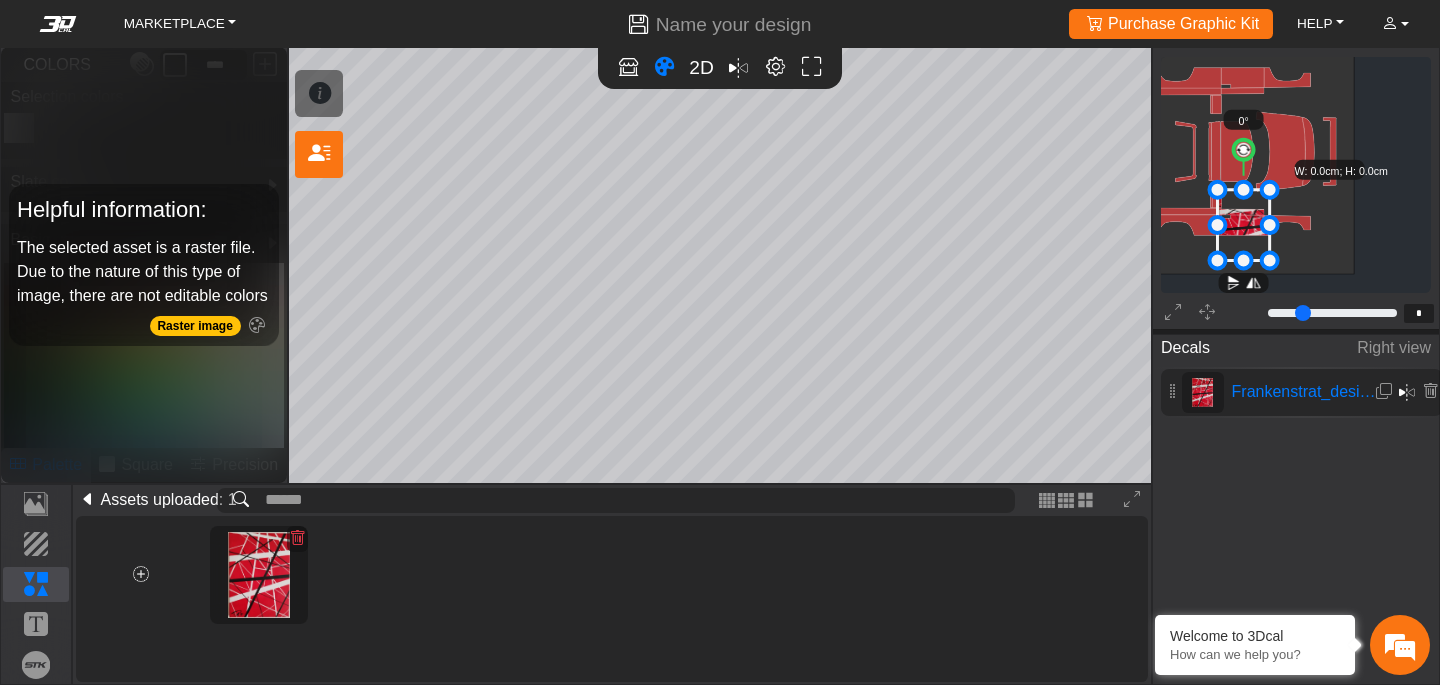 scroll, scrollTop: 324, scrollLeft: 245, axis: both 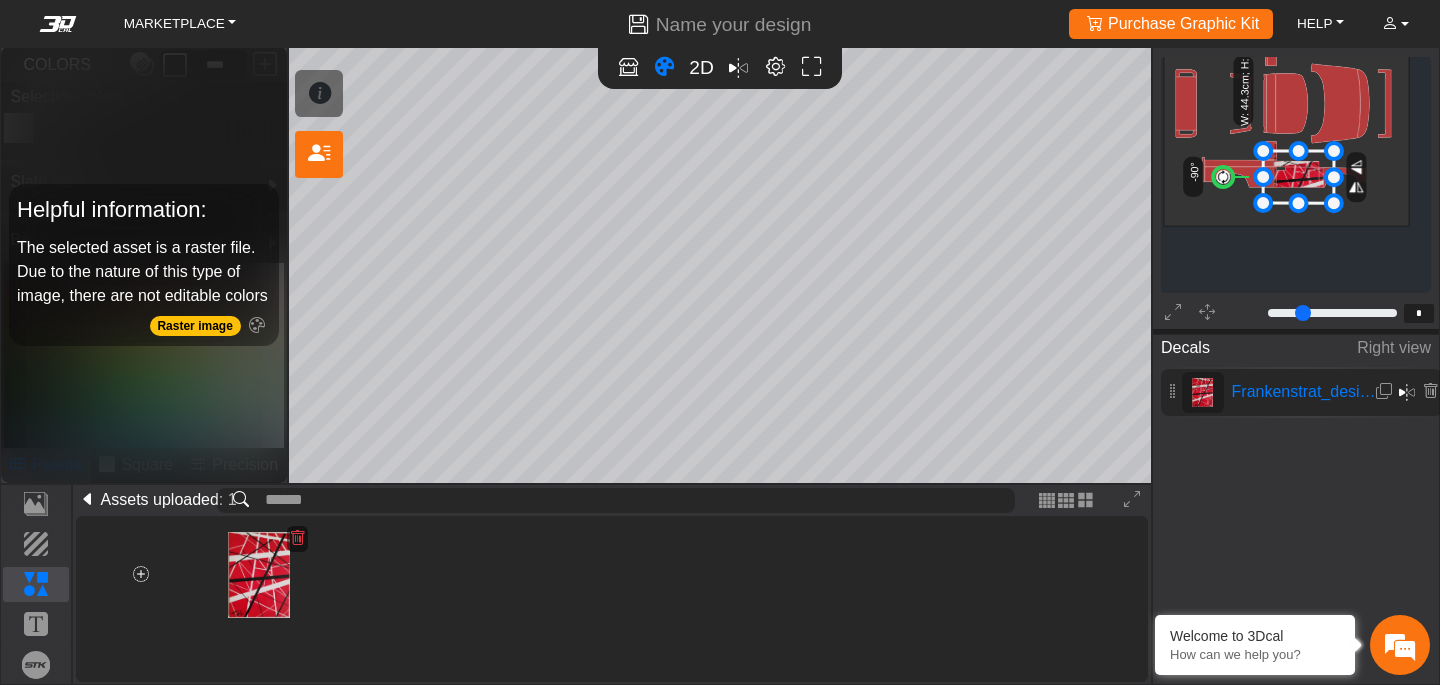 drag, startPoint x: 1297, startPoint y: 101, endPoint x: 1212, endPoint y: 177, distance: 114.02193 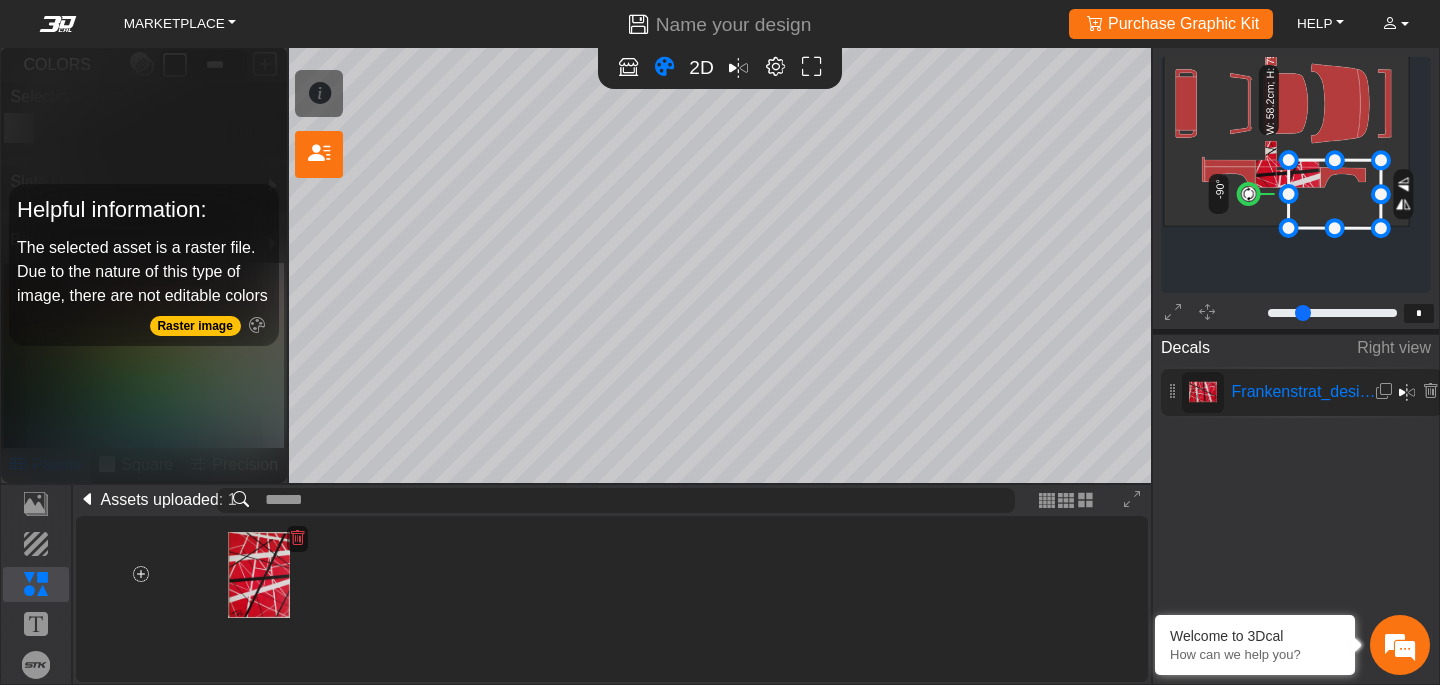 drag, startPoint x: 1293, startPoint y: 172, endPoint x: 1338, endPoint y: 196, distance: 51 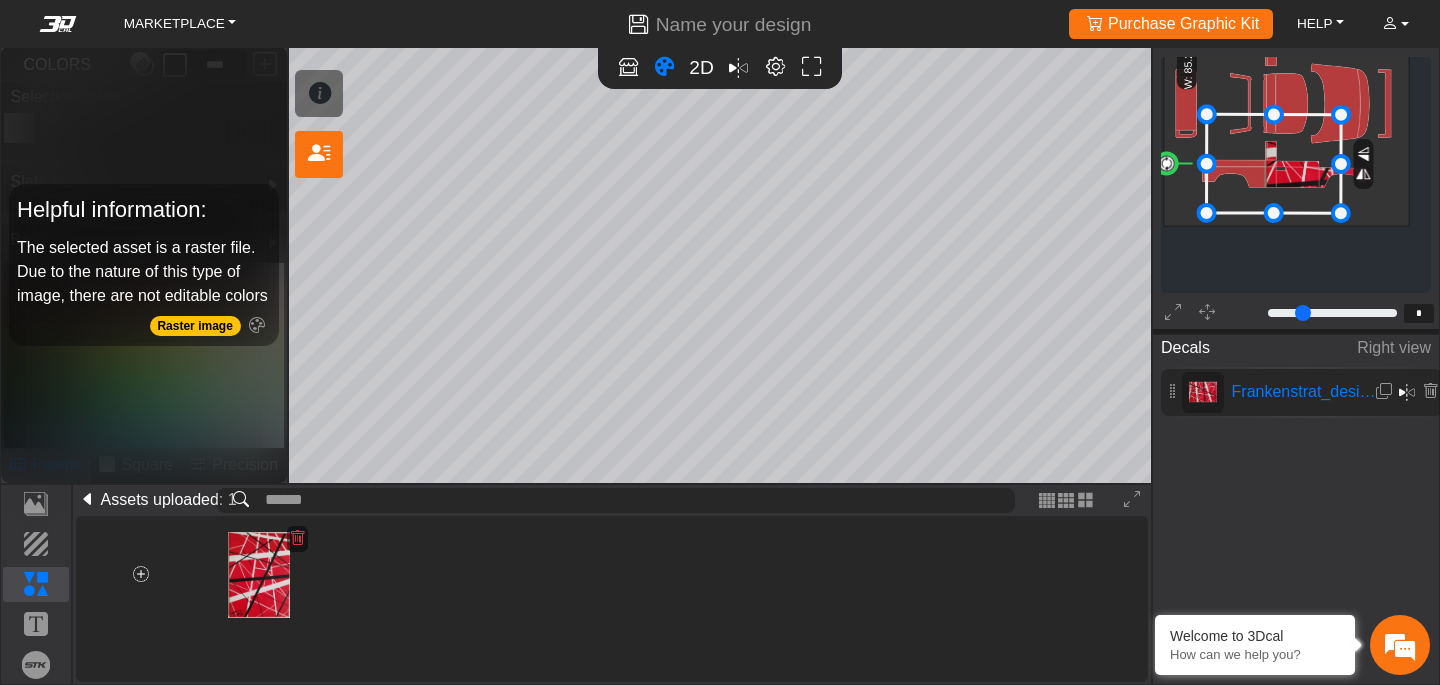 drag, startPoint x: 1321, startPoint y: 171, endPoint x: 1279, endPoint y: 158, distance: 43.965897 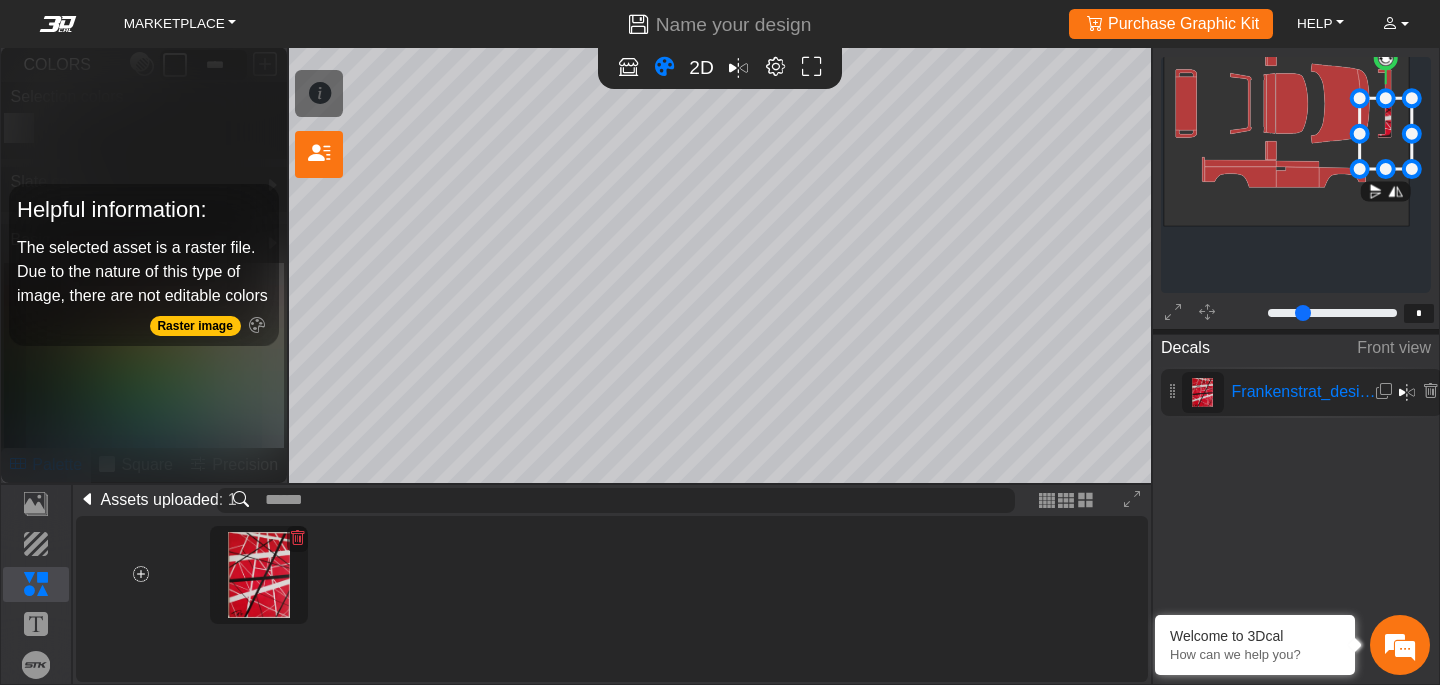scroll, scrollTop: 281, scrollLeft: 333, axis: both 